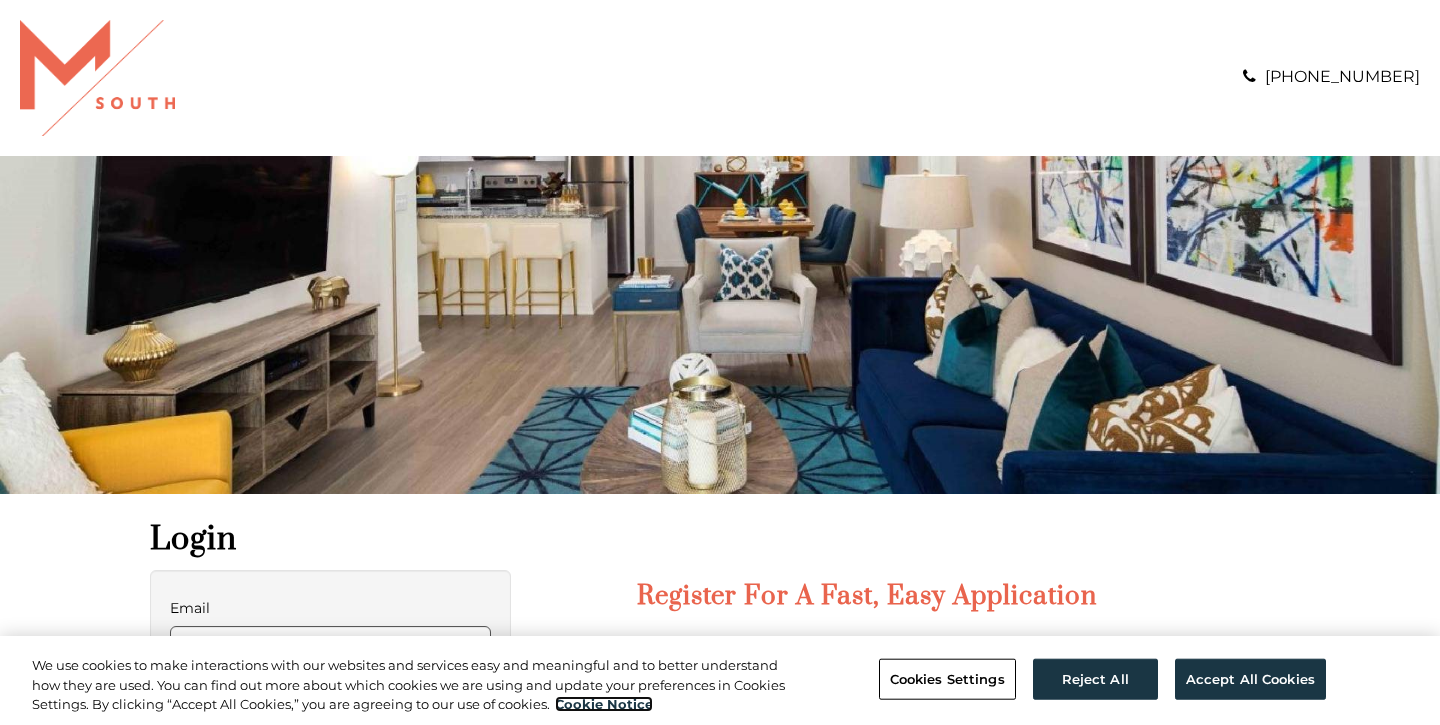 scroll, scrollTop: 0, scrollLeft: 0, axis: both 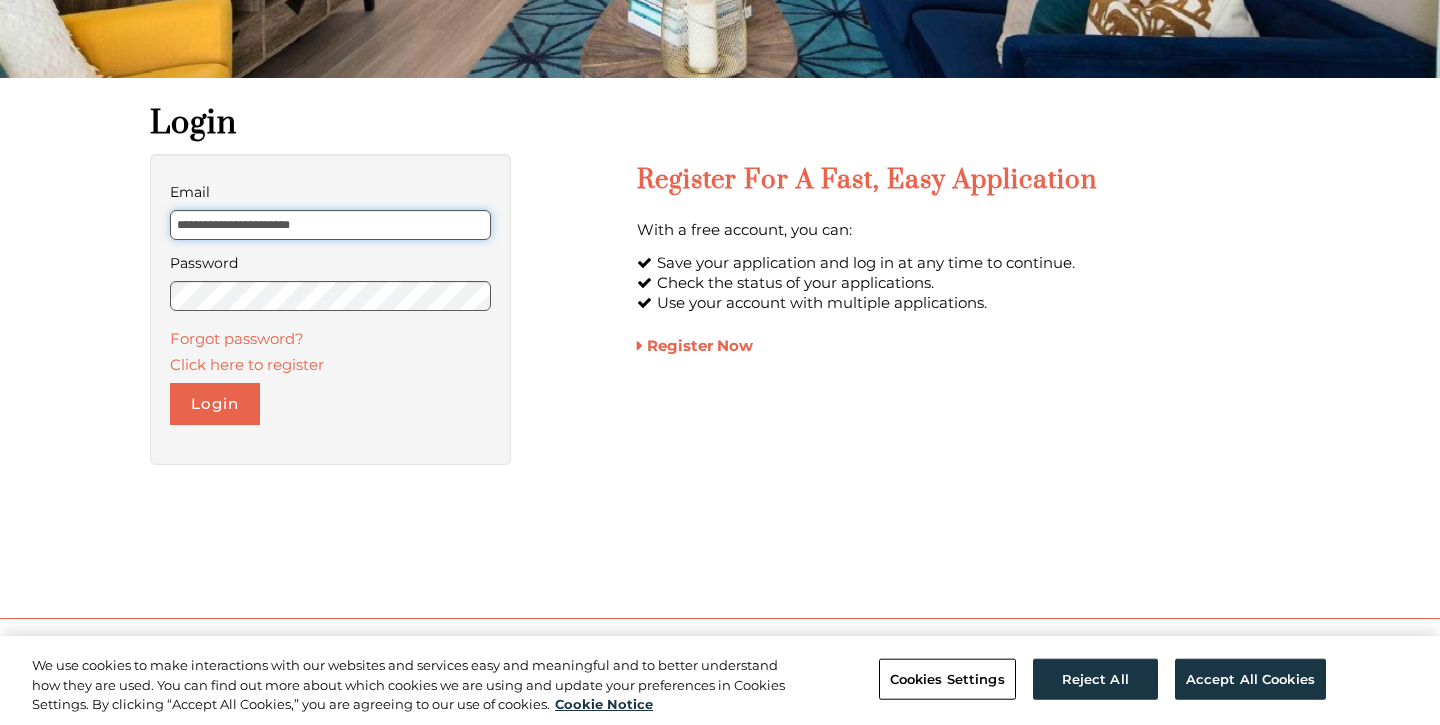 type on "**********" 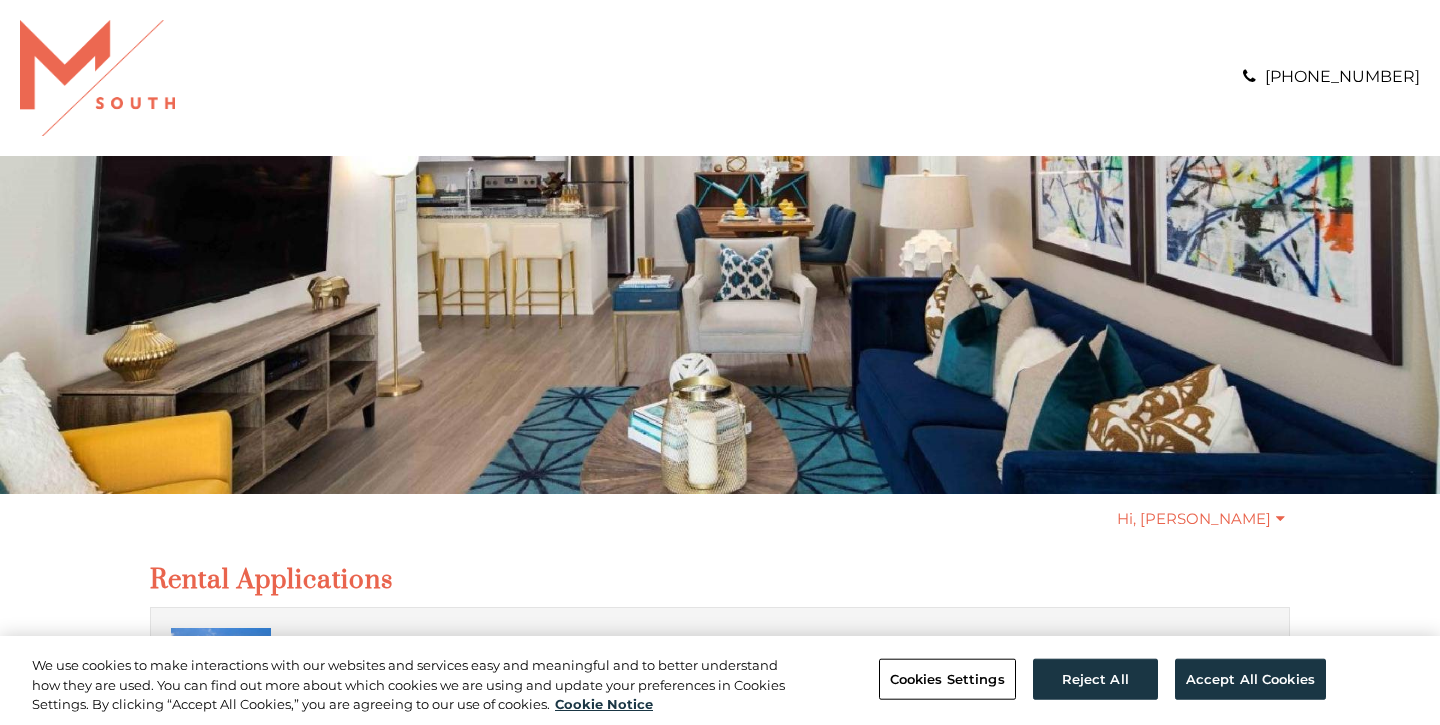 scroll, scrollTop: 0, scrollLeft: 0, axis: both 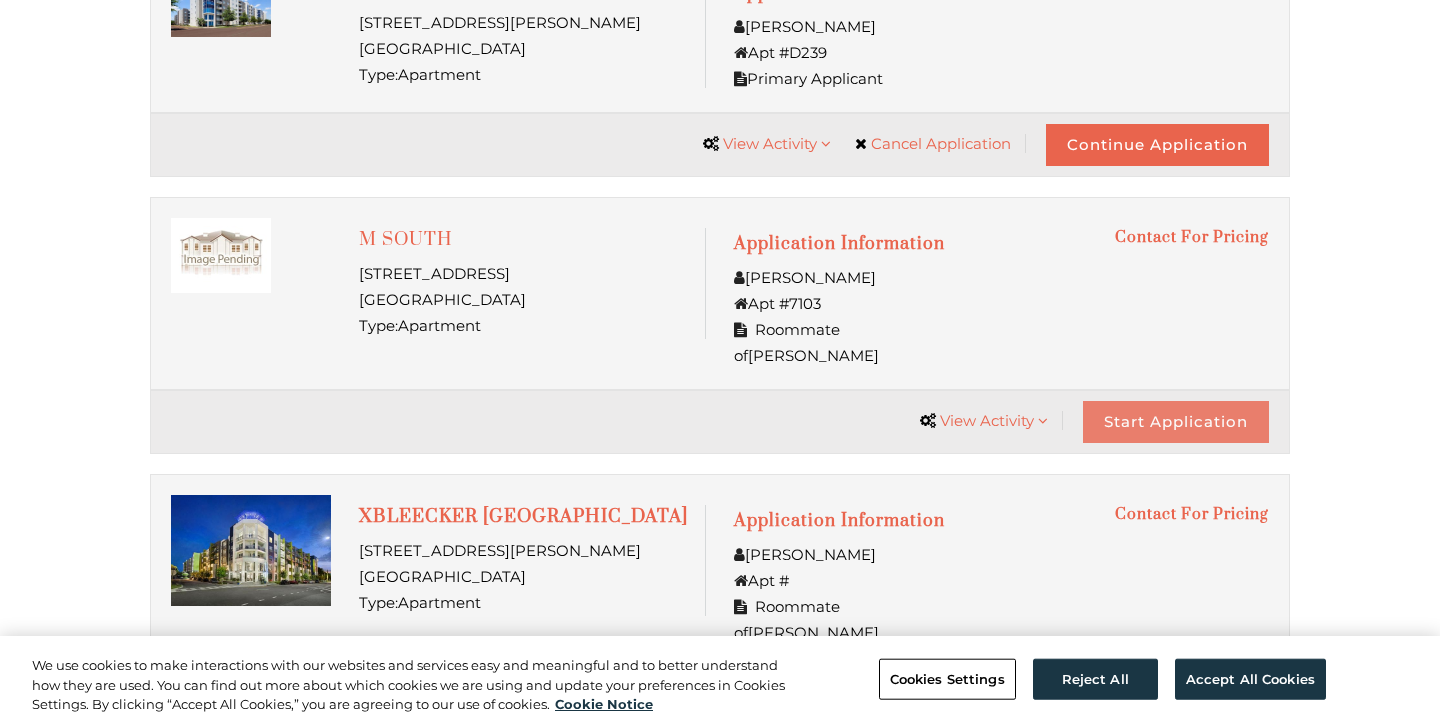 click on "Start Application" at bounding box center (1176, 422) 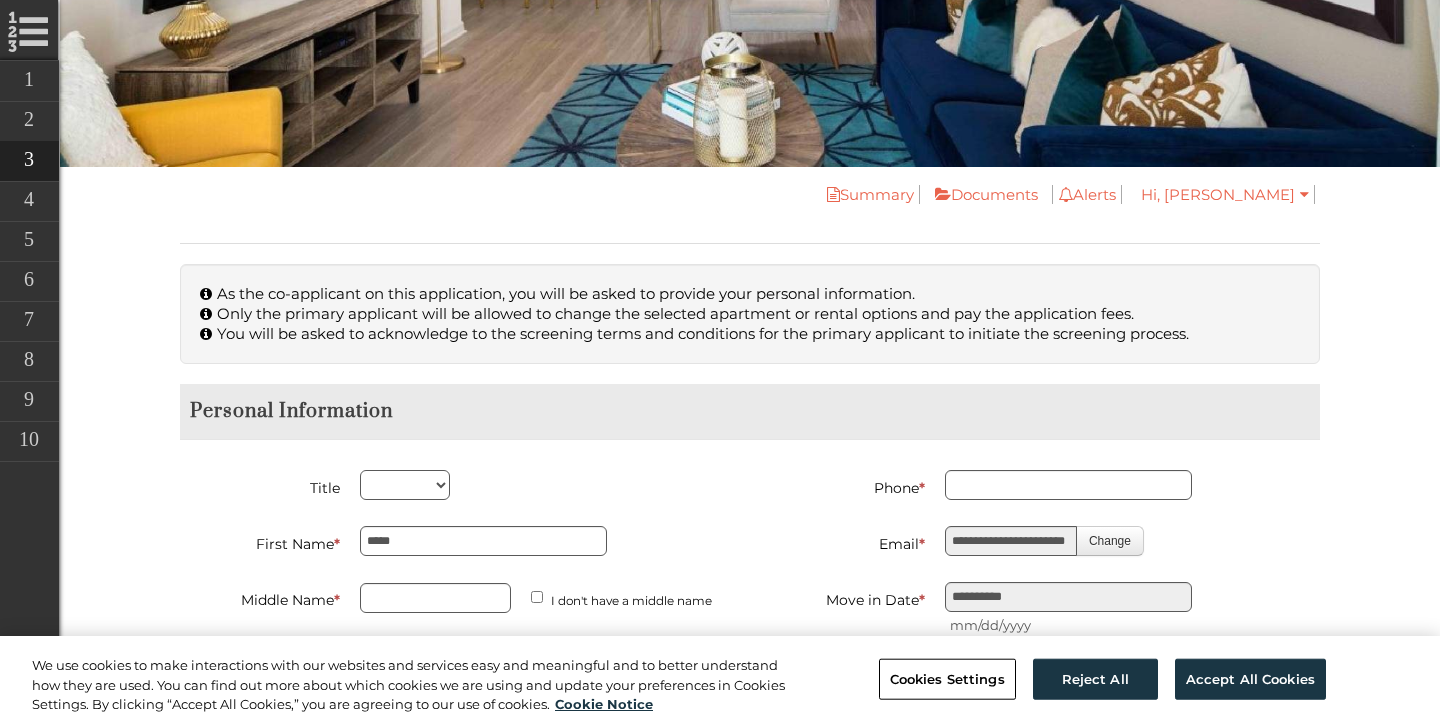 scroll, scrollTop: 313, scrollLeft: 0, axis: vertical 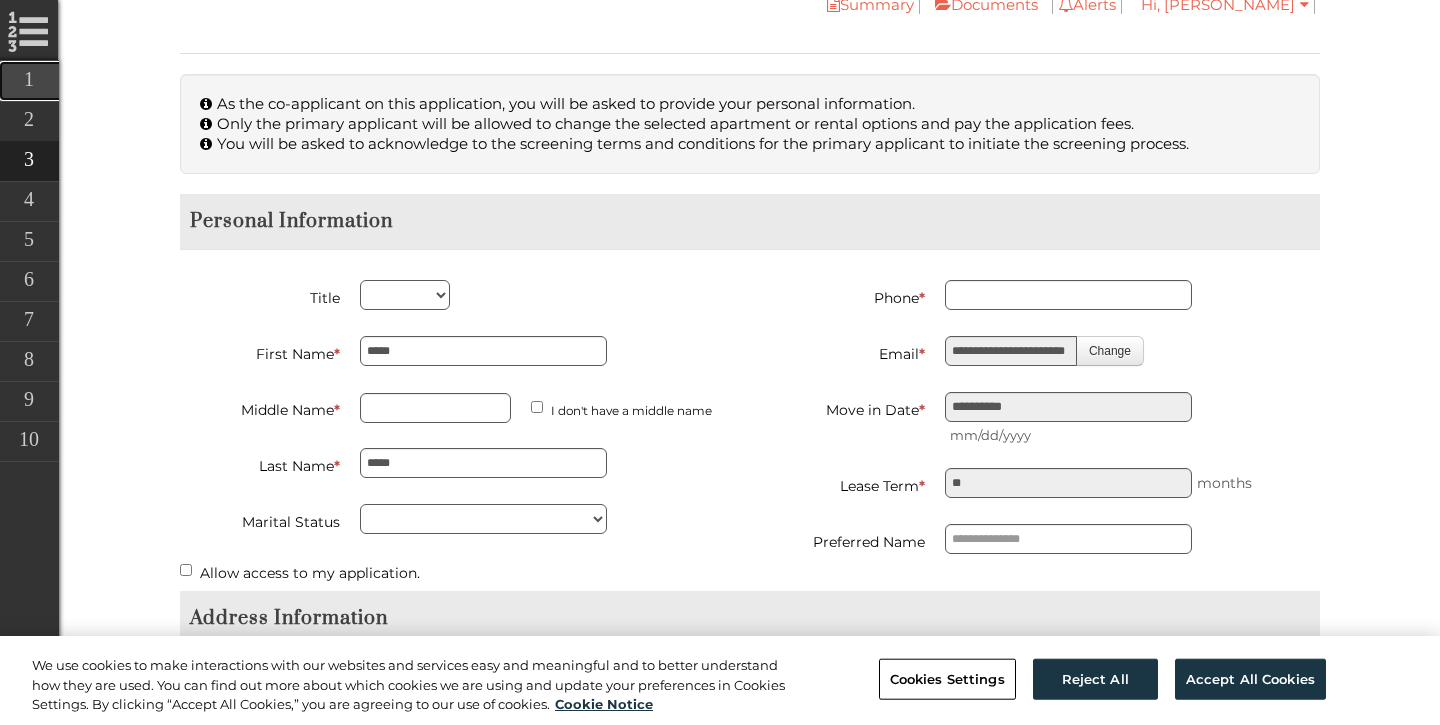 click on "Floorplan" at bounding box center (169, 81) 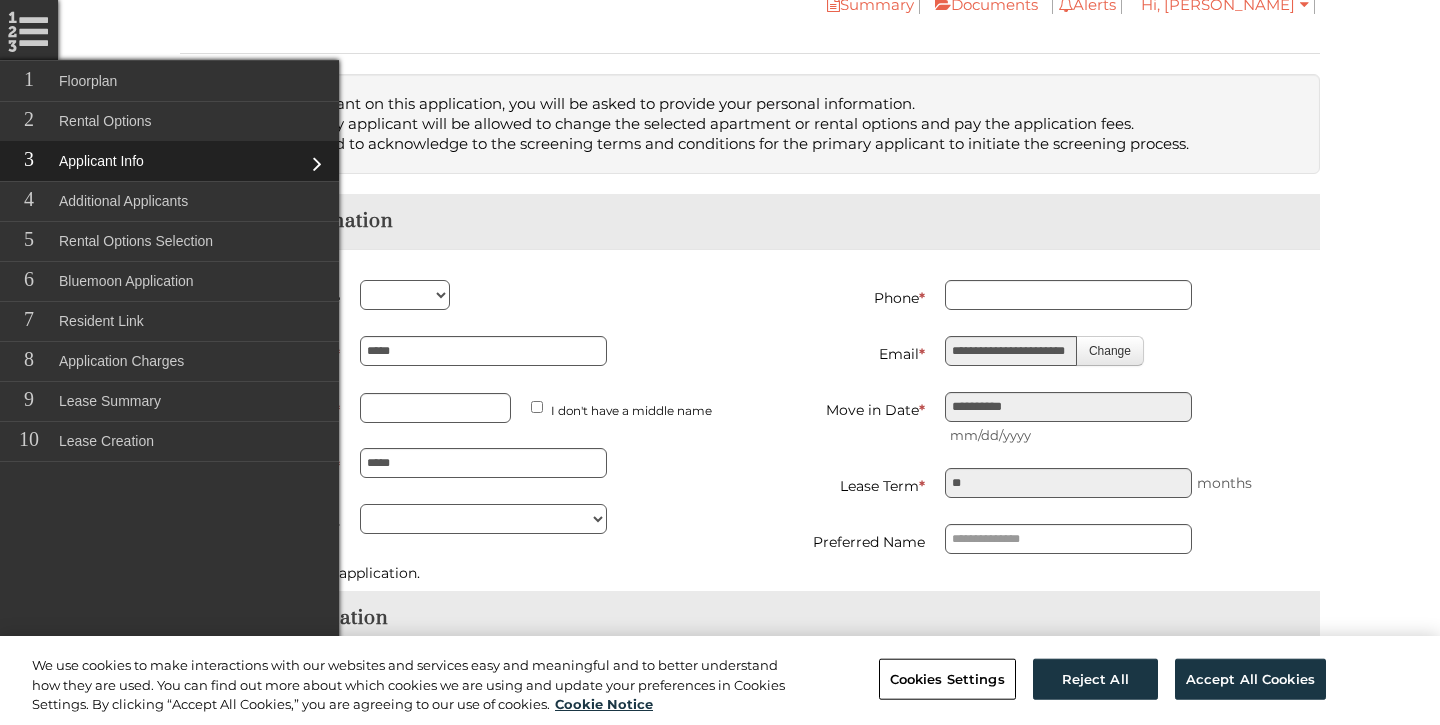 click on "**********" at bounding box center [750, 392] 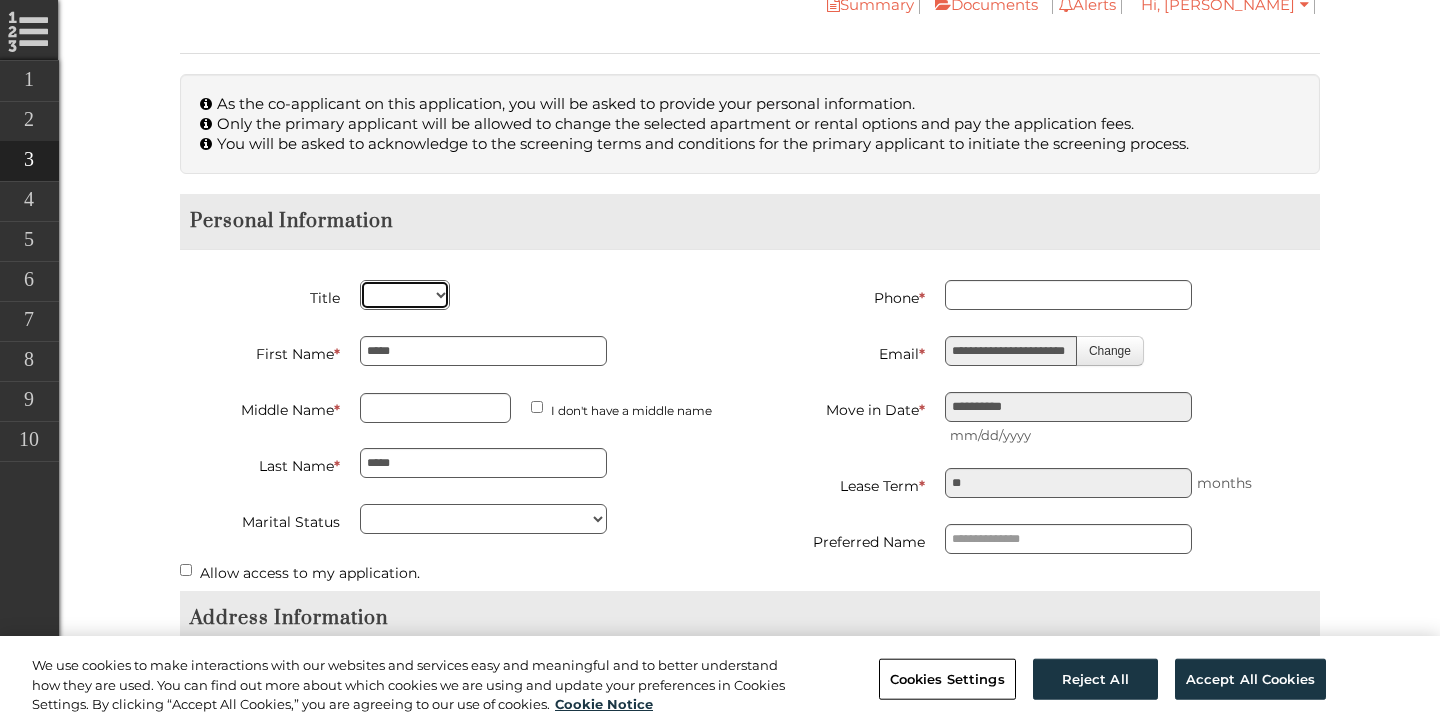 select on "***" 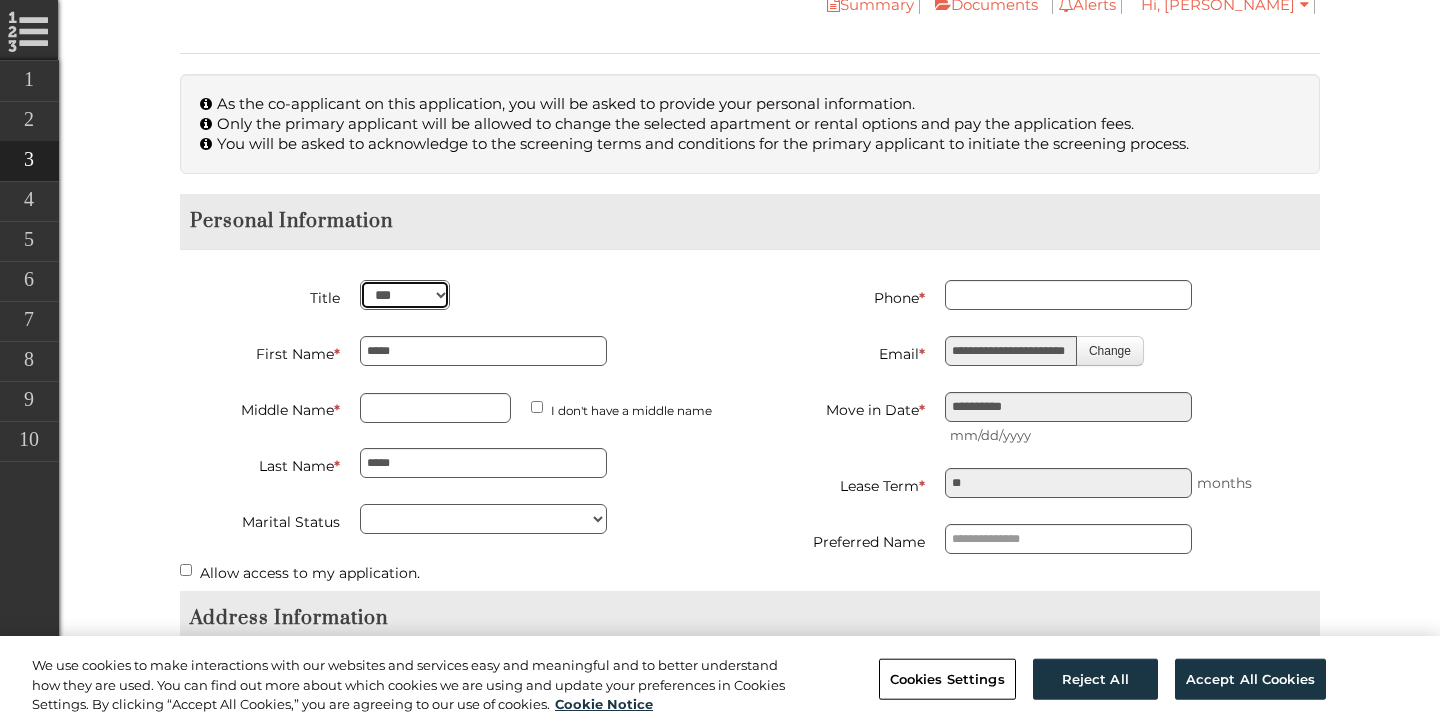 select 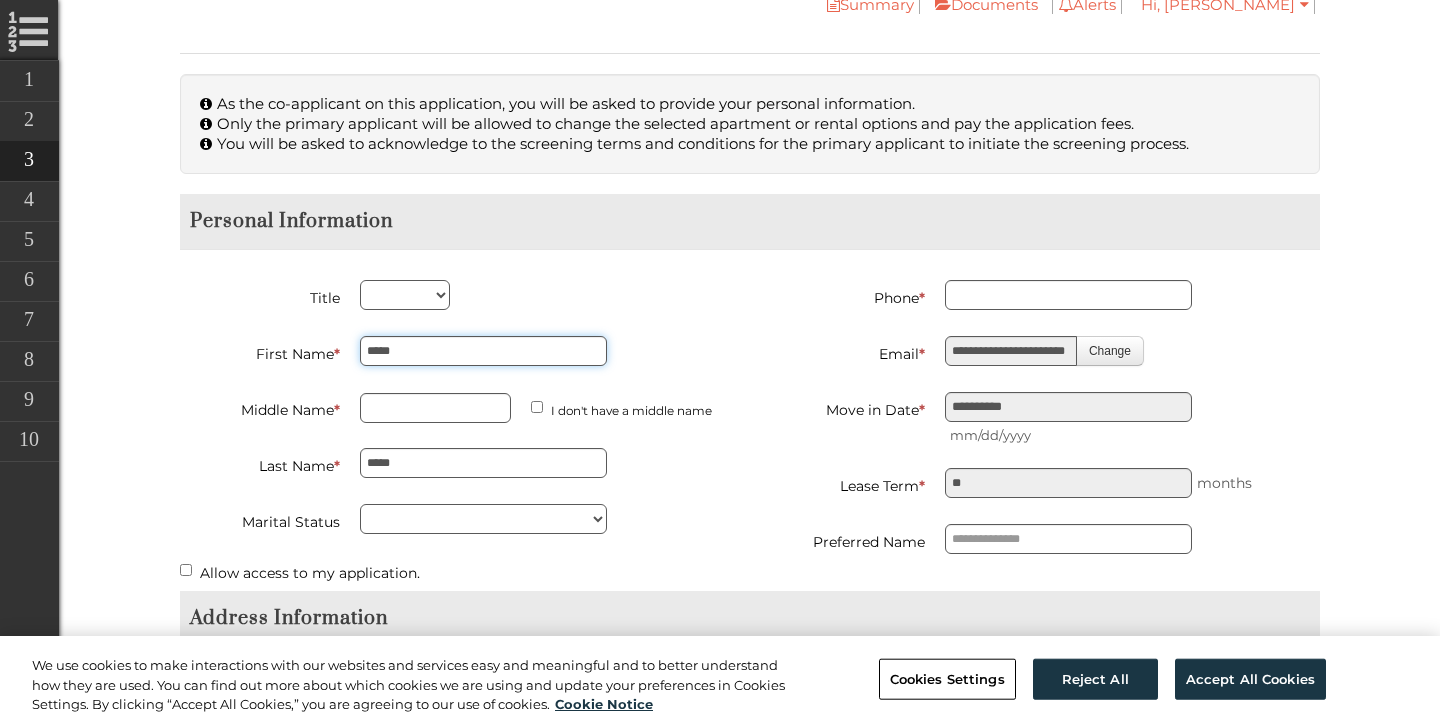 click on "*****" at bounding box center (483, 351) 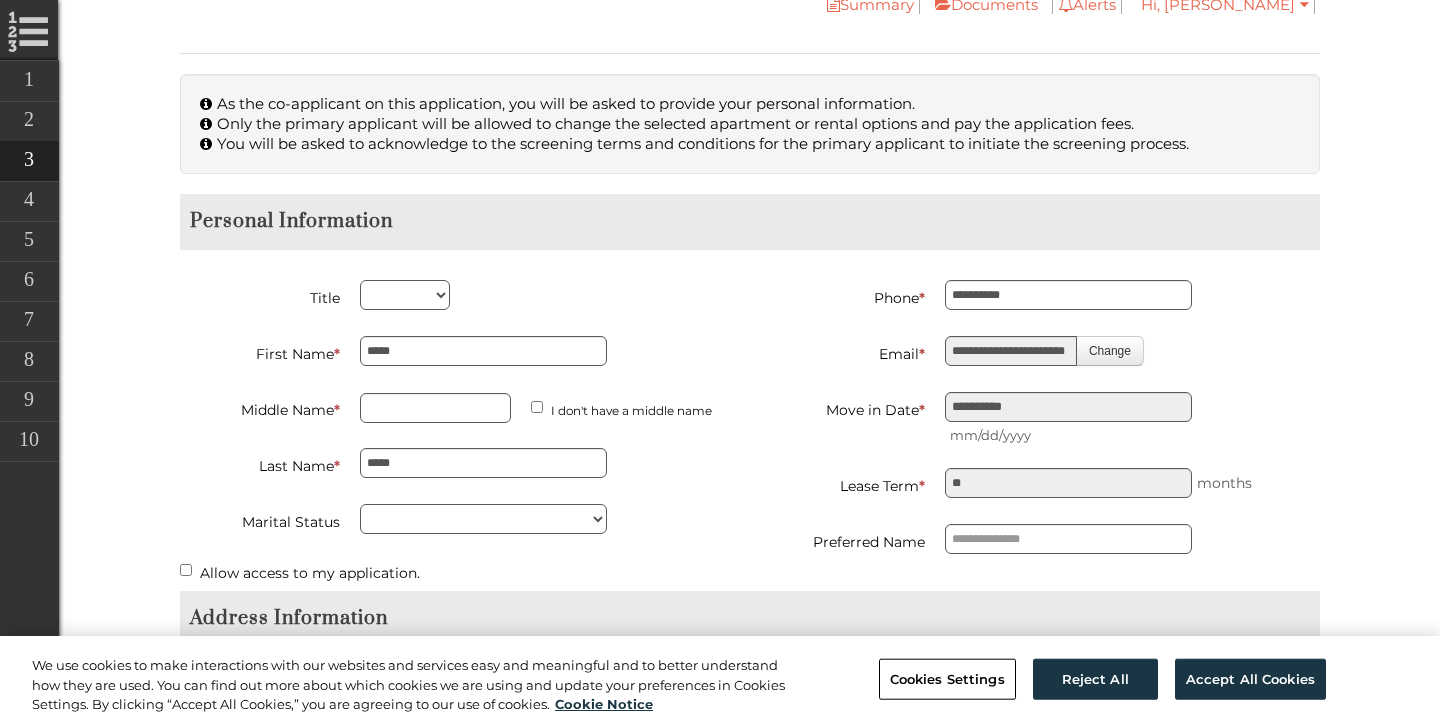 click on "Move in Date  *" at bounding box center [845, 407] 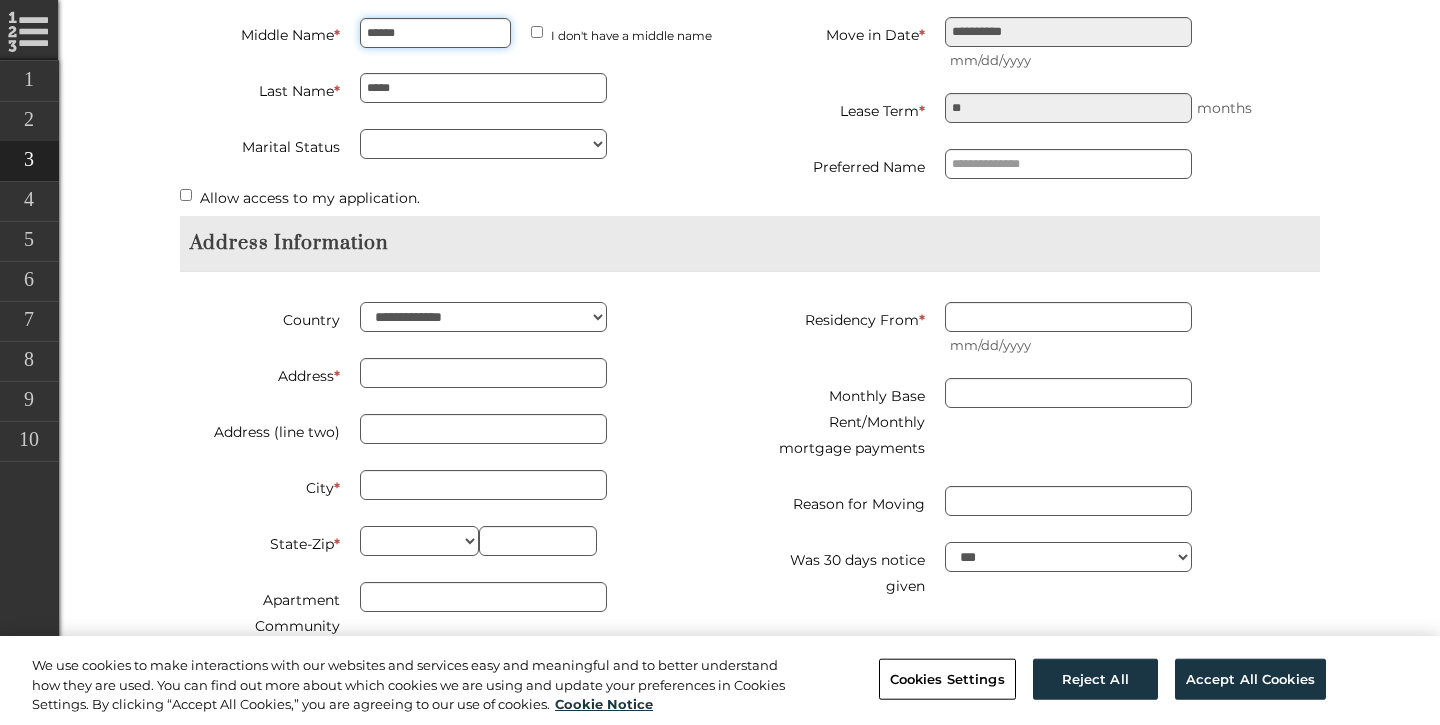scroll, scrollTop: 884, scrollLeft: 0, axis: vertical 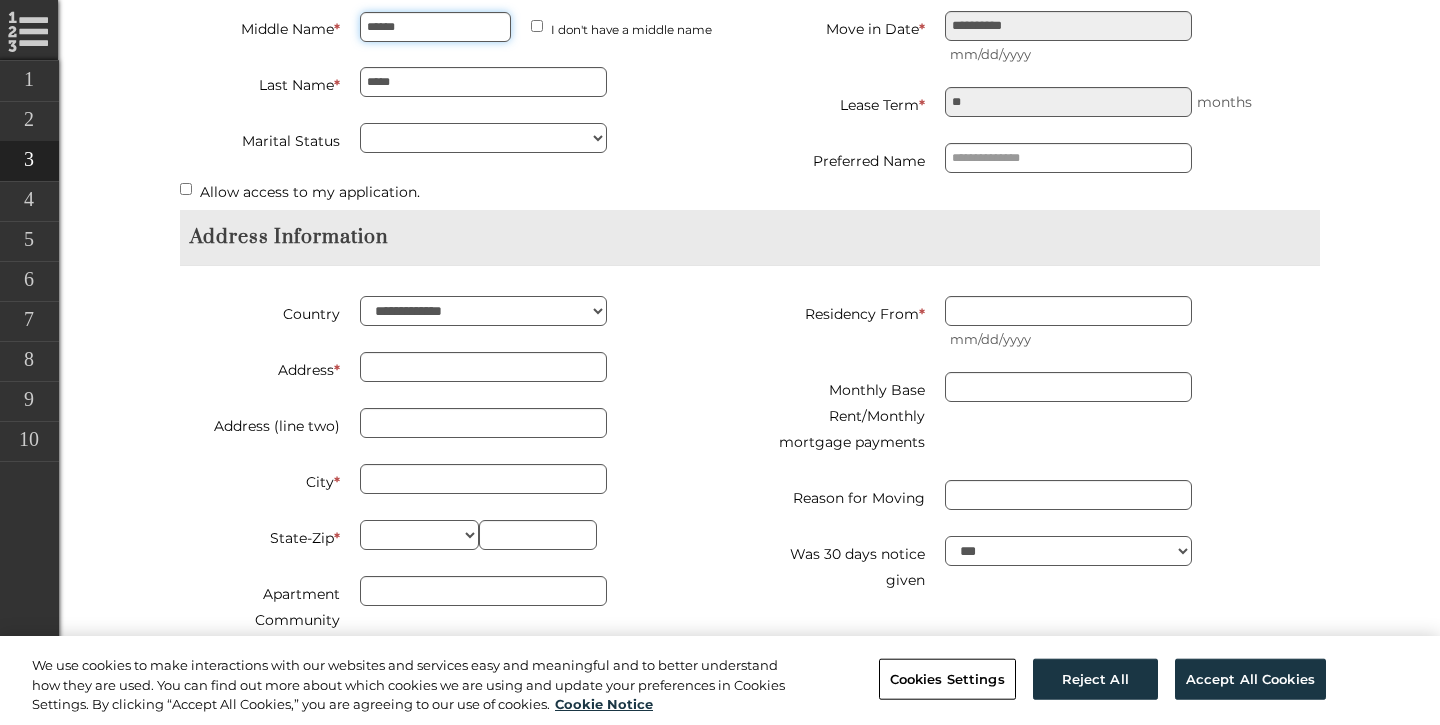 type on "******" 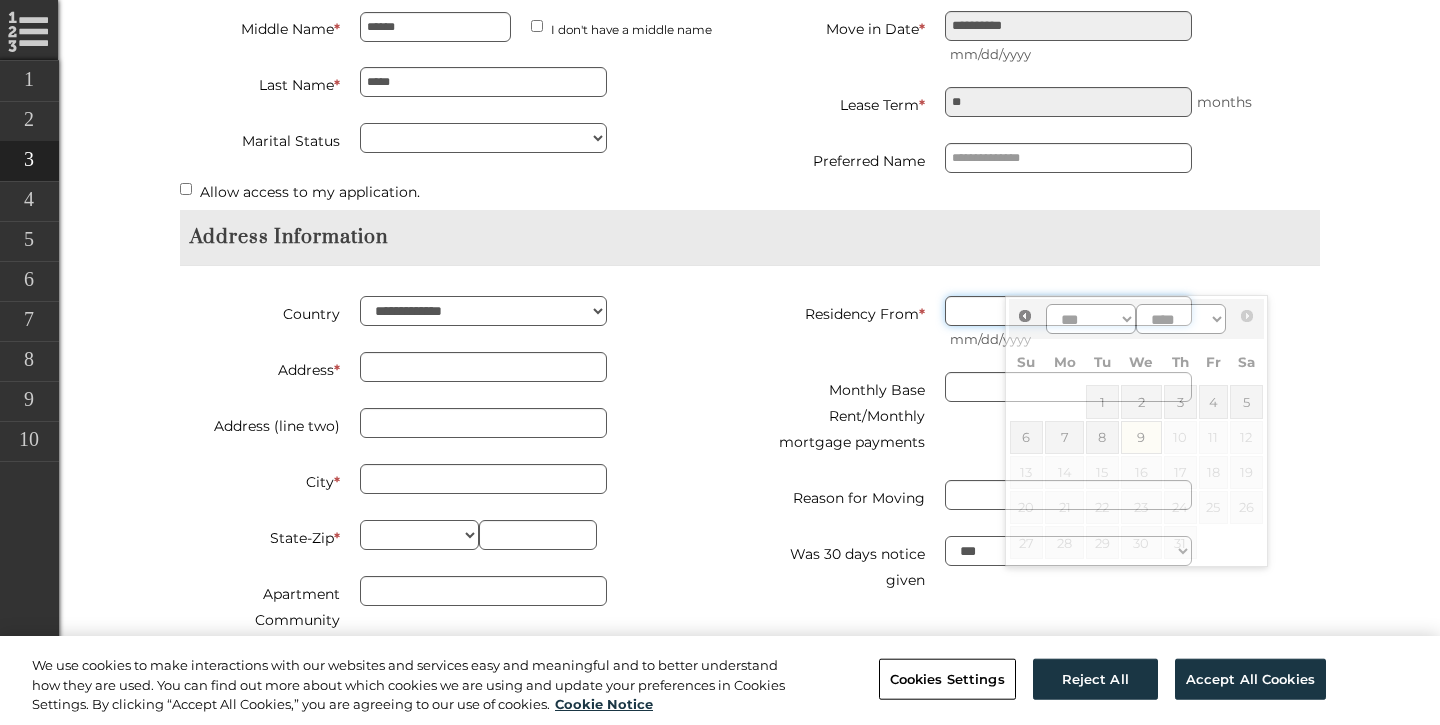 click on "Residency From  *" at bounding box center [1068, 311] 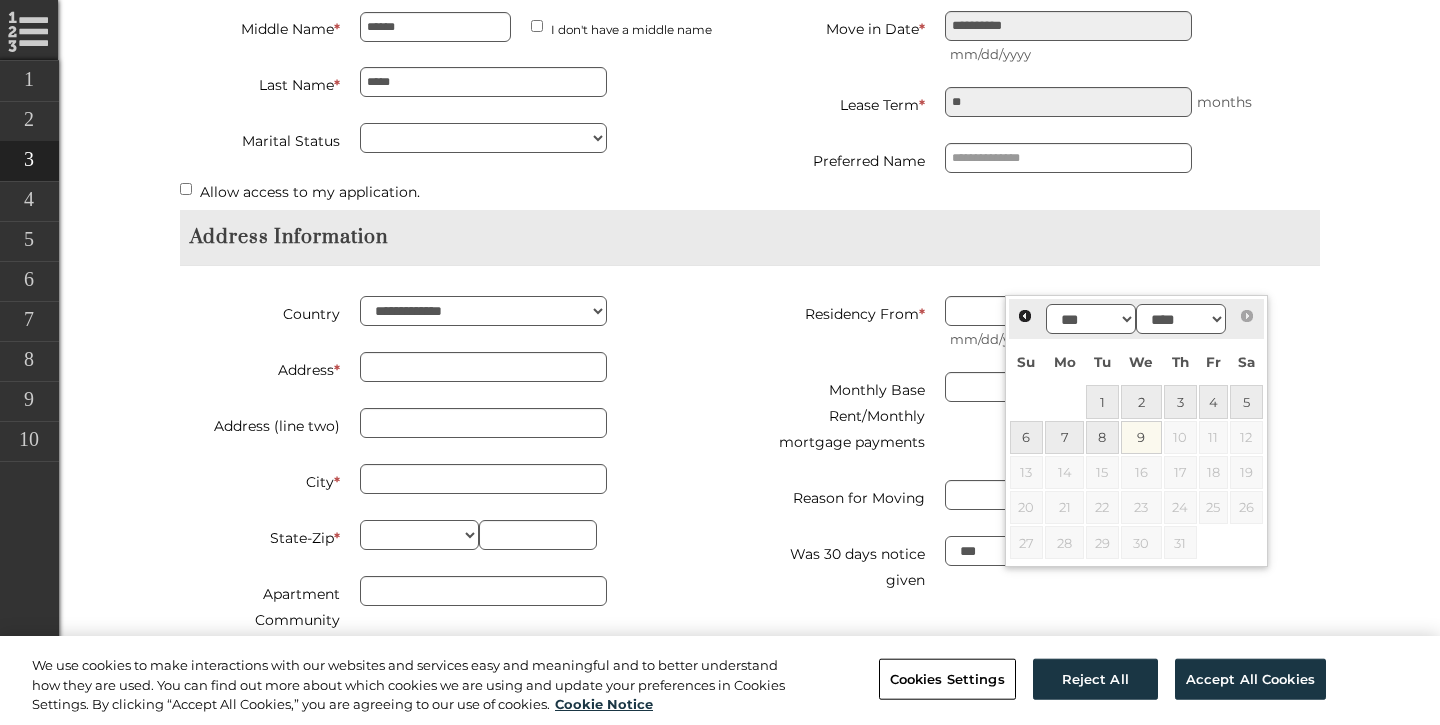 click on "Monthly Base Rent/Monthly mortgage payments" at bounding box center [845, 413] 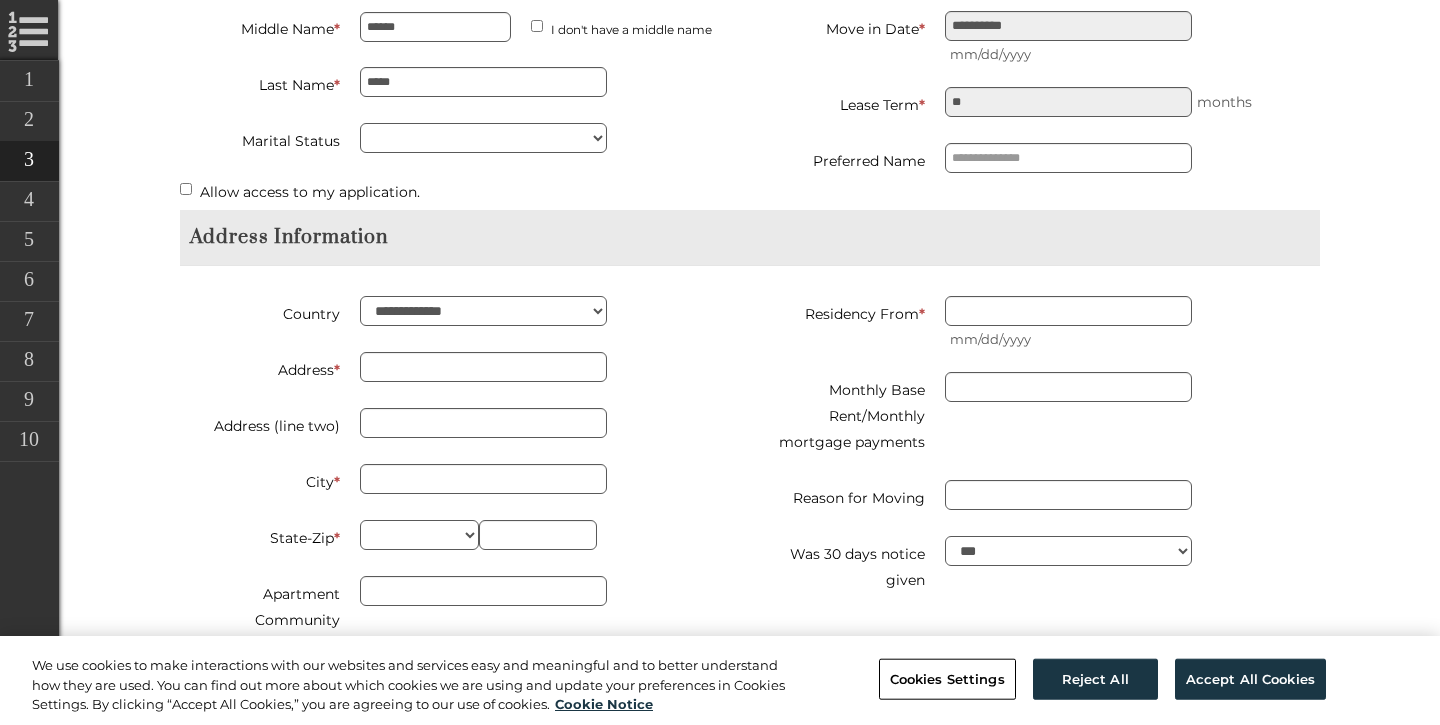 scroll, scrollTop: 946, scrollLeft: 0, axis: vertical 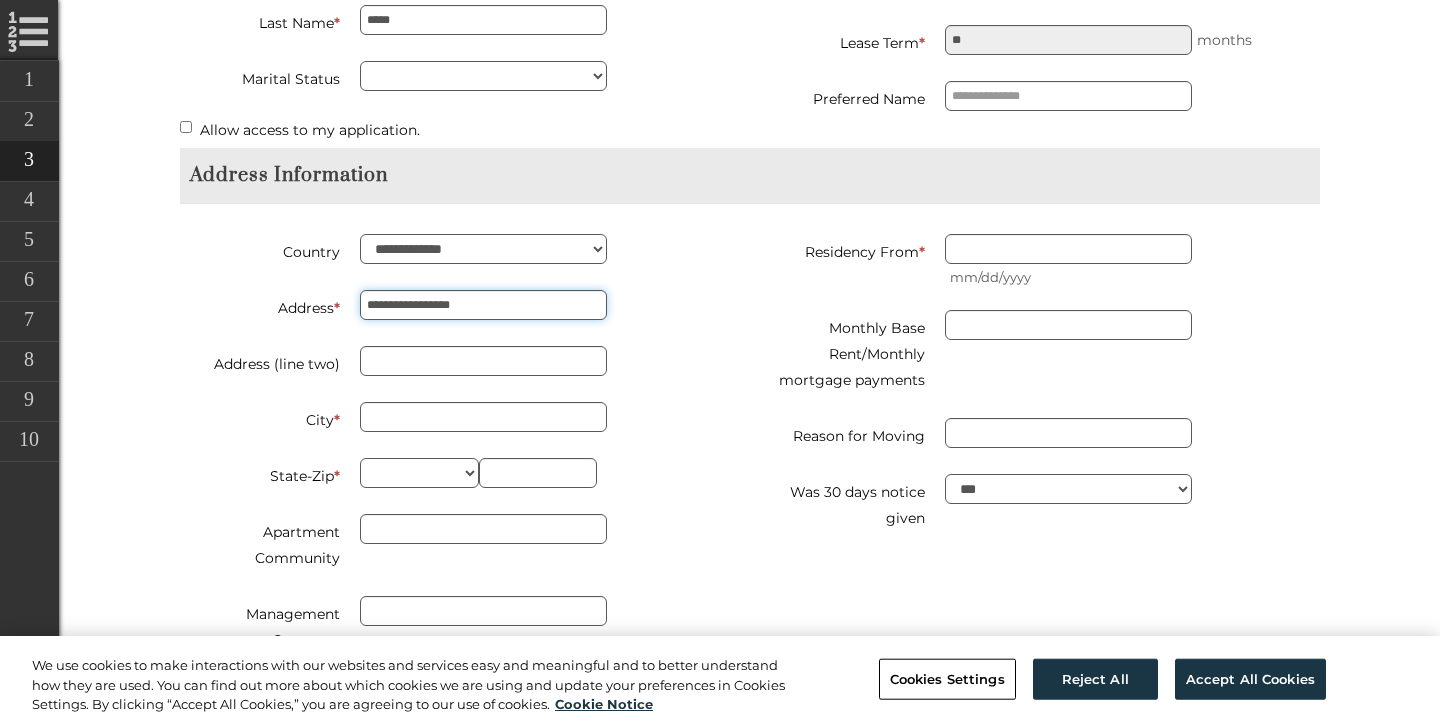 type on "**********" 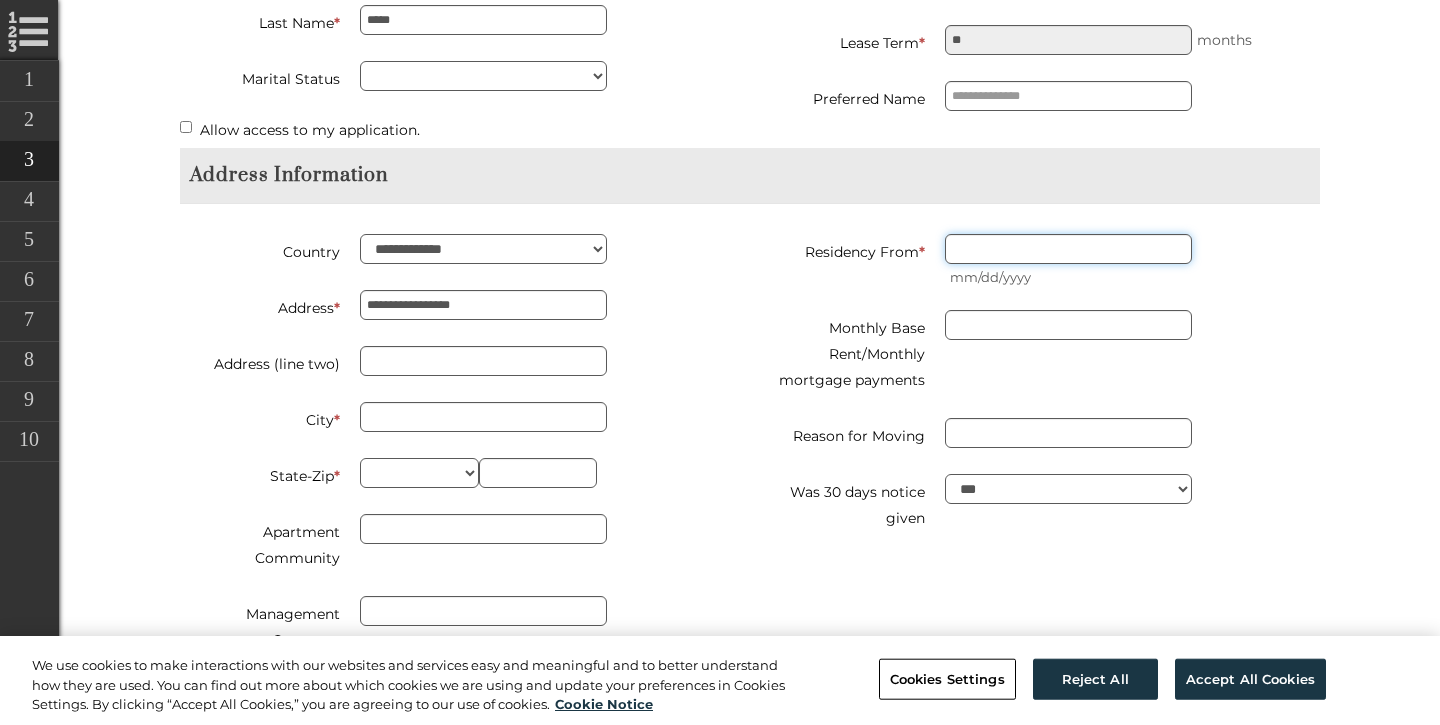 click on "Residency From  *" at bounding box center (1068, 249) 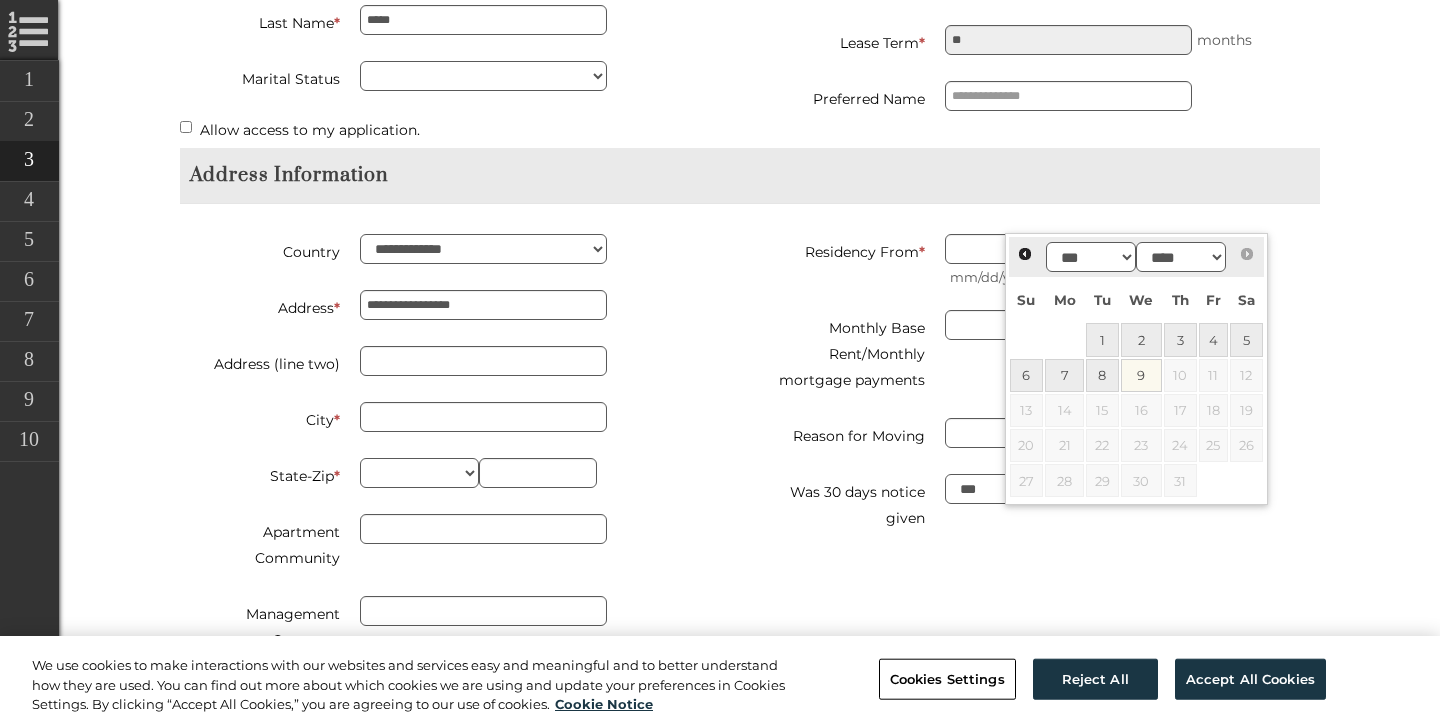 click on "Monthly Base Rent/Monthly mortgage payments" at bounding box center [845, 351] 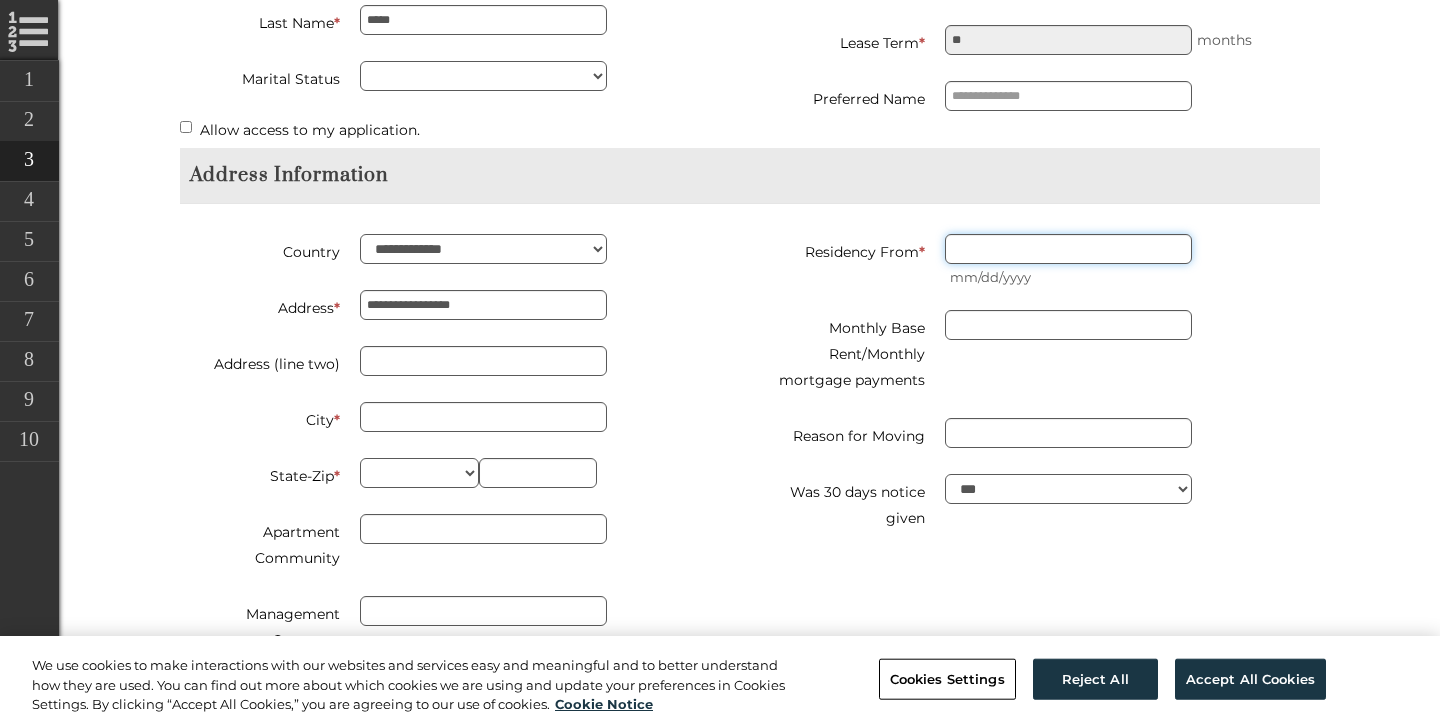 click on "Residency From  *" at bounding box center [1068, 249] 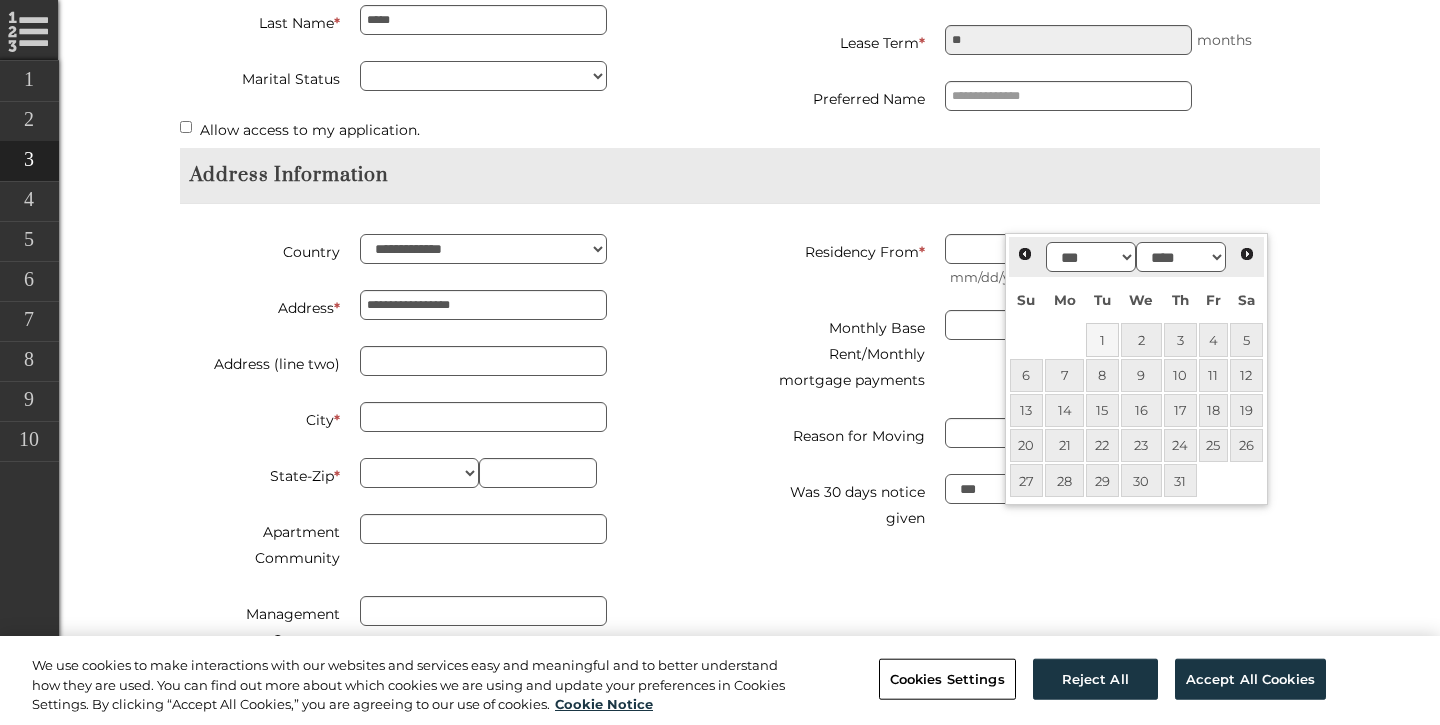 click on "1" at bounding box center (1102, 339) 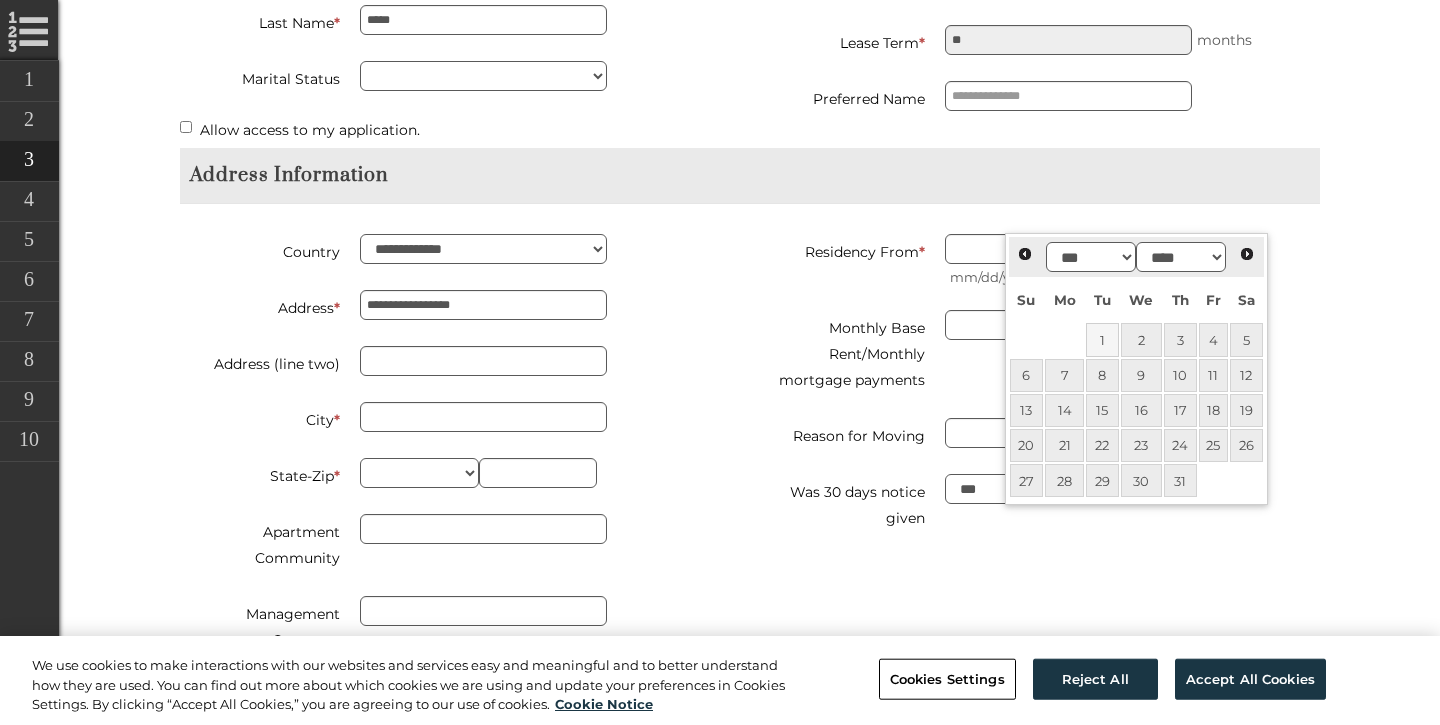 type on "**********" 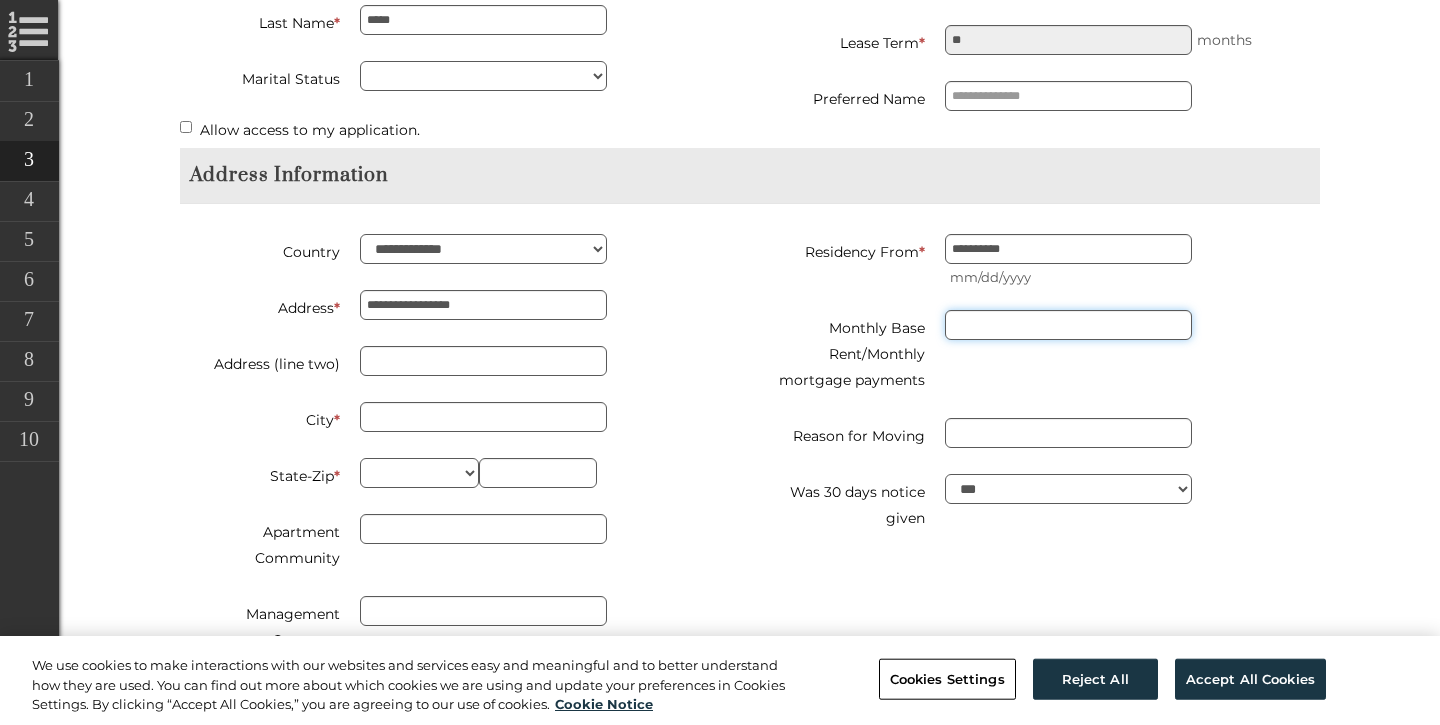 click at bounding box center [1068, 325] 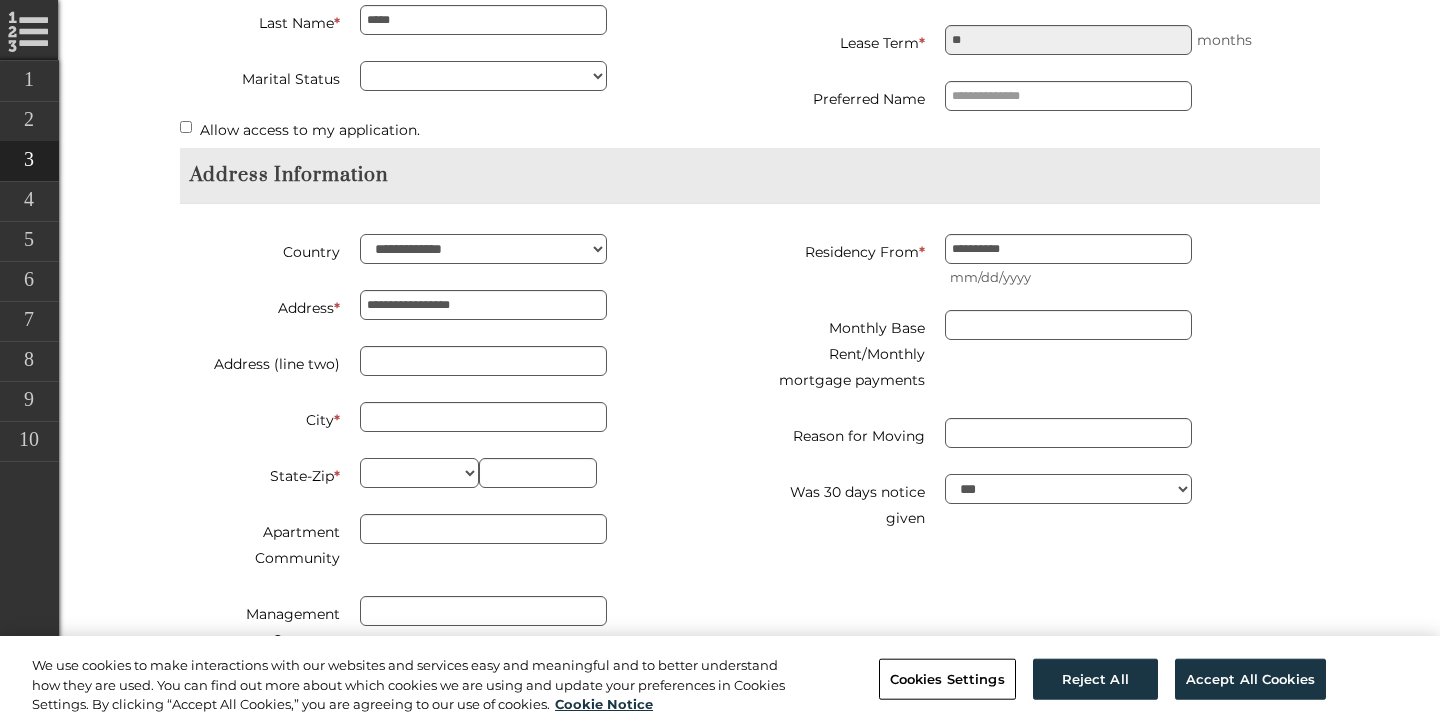 click on "**********" at bounding box center (1042, 395) 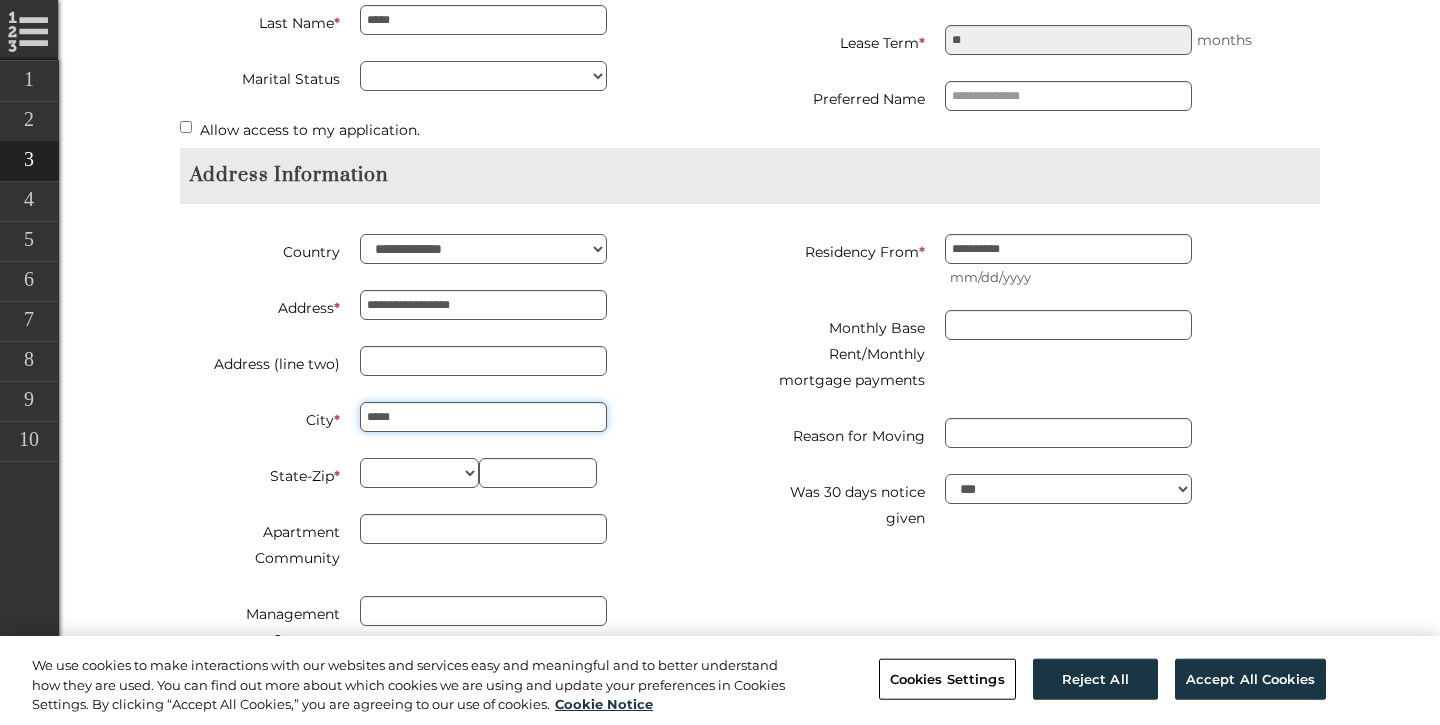 type on "*****" 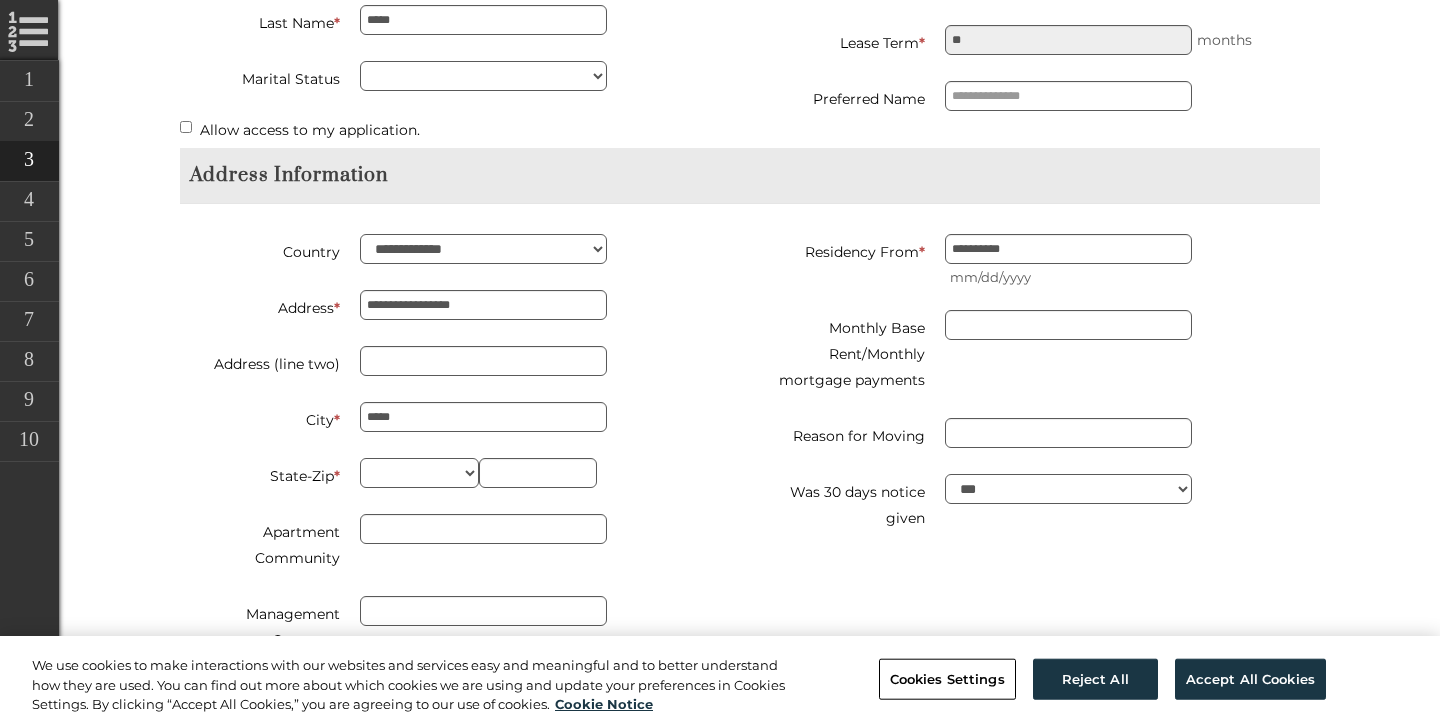 click on "**********" at bounding box center (457, 497) 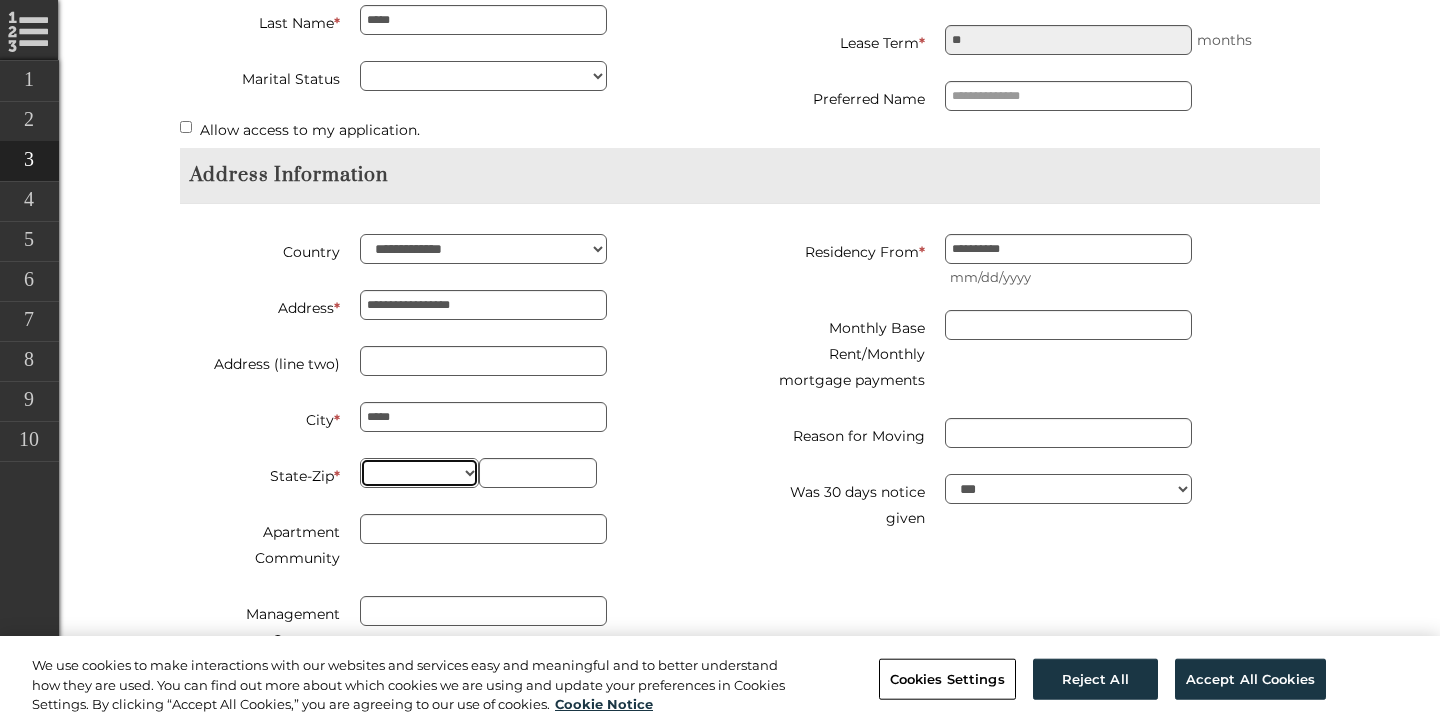 select on "**" 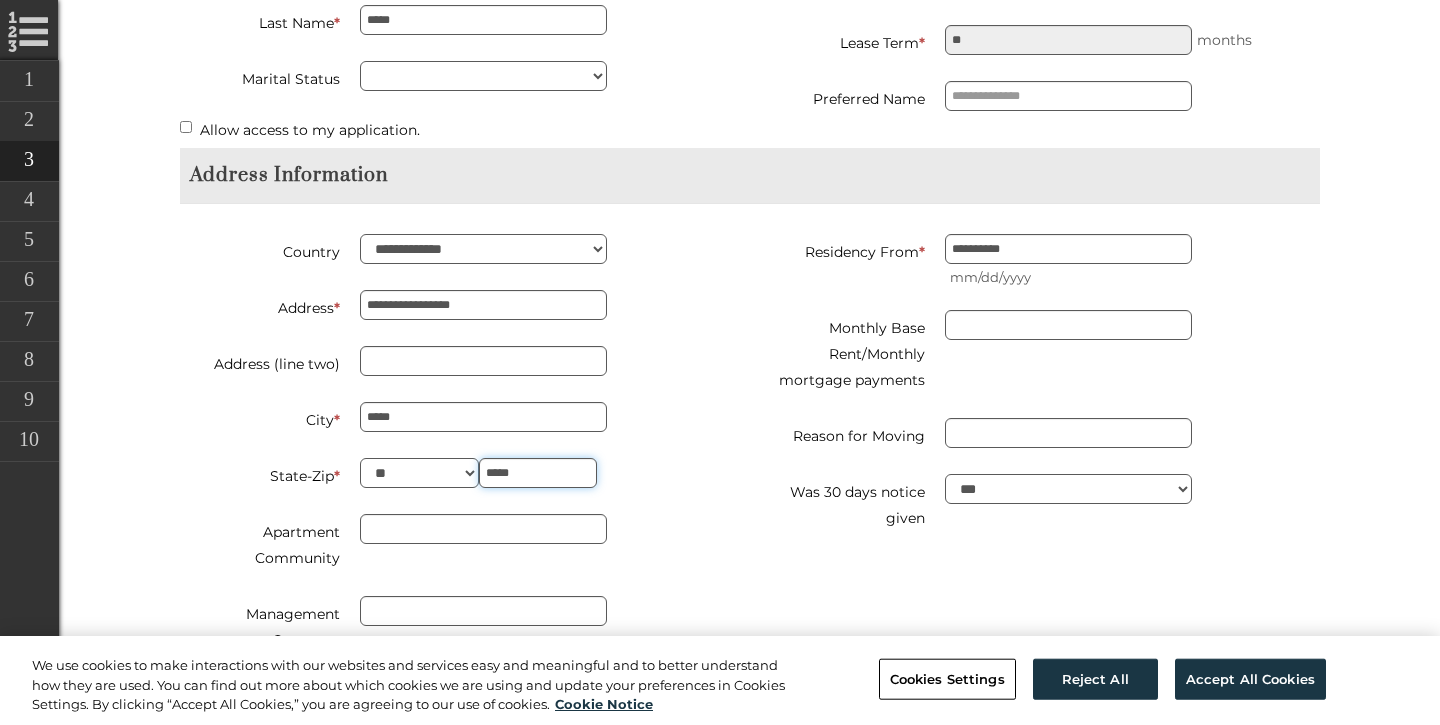 type on "*****" 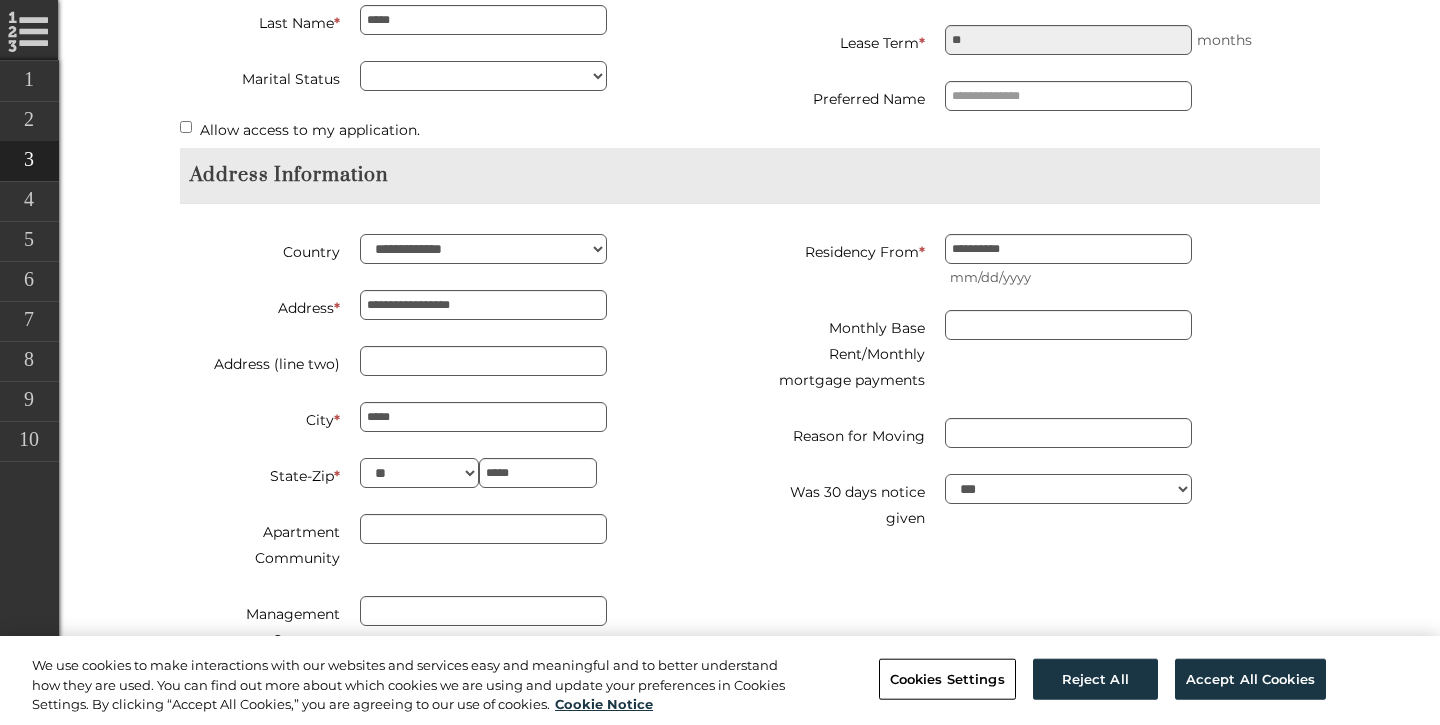 click on "**********" at bounding box center [457, 497] 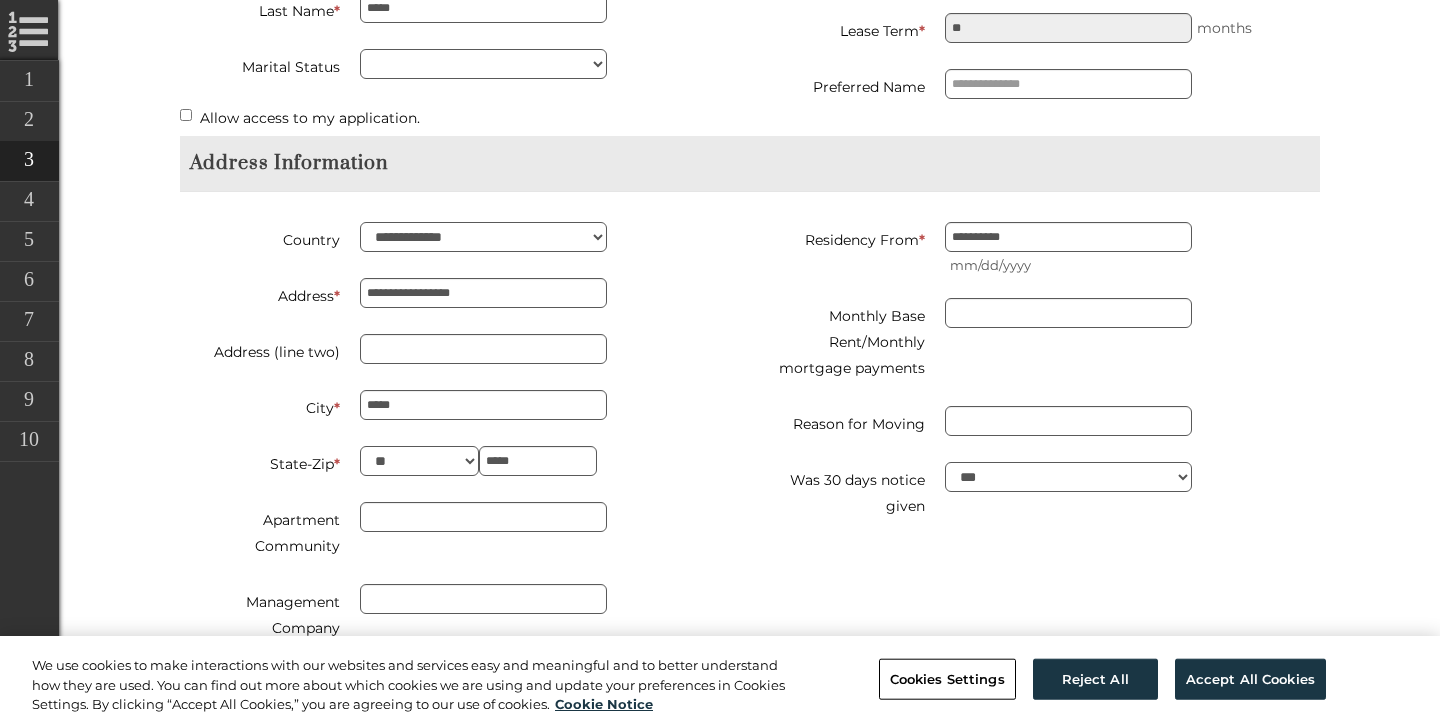 scroll, scrollTop: 960, scrollLeft: 0, axis: vertical 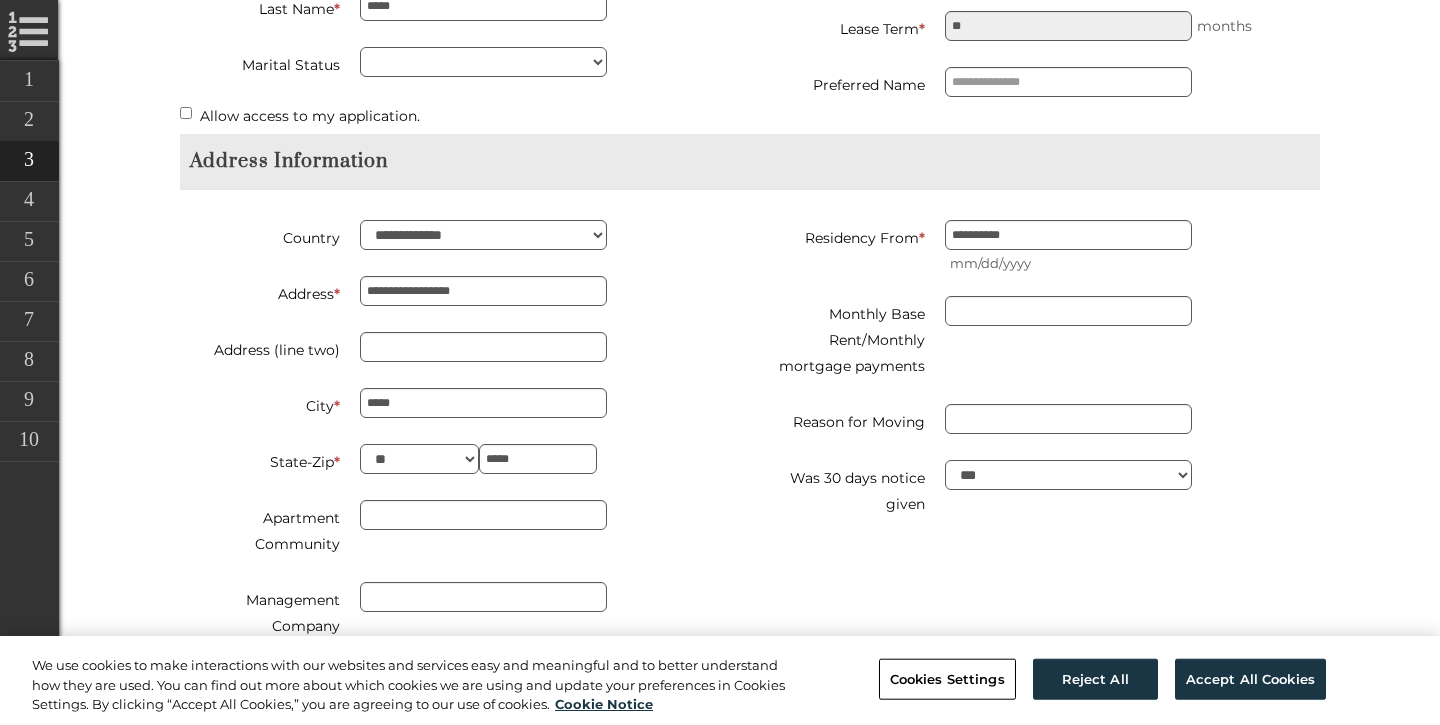click on "**********" at bounding box center (750, 483) 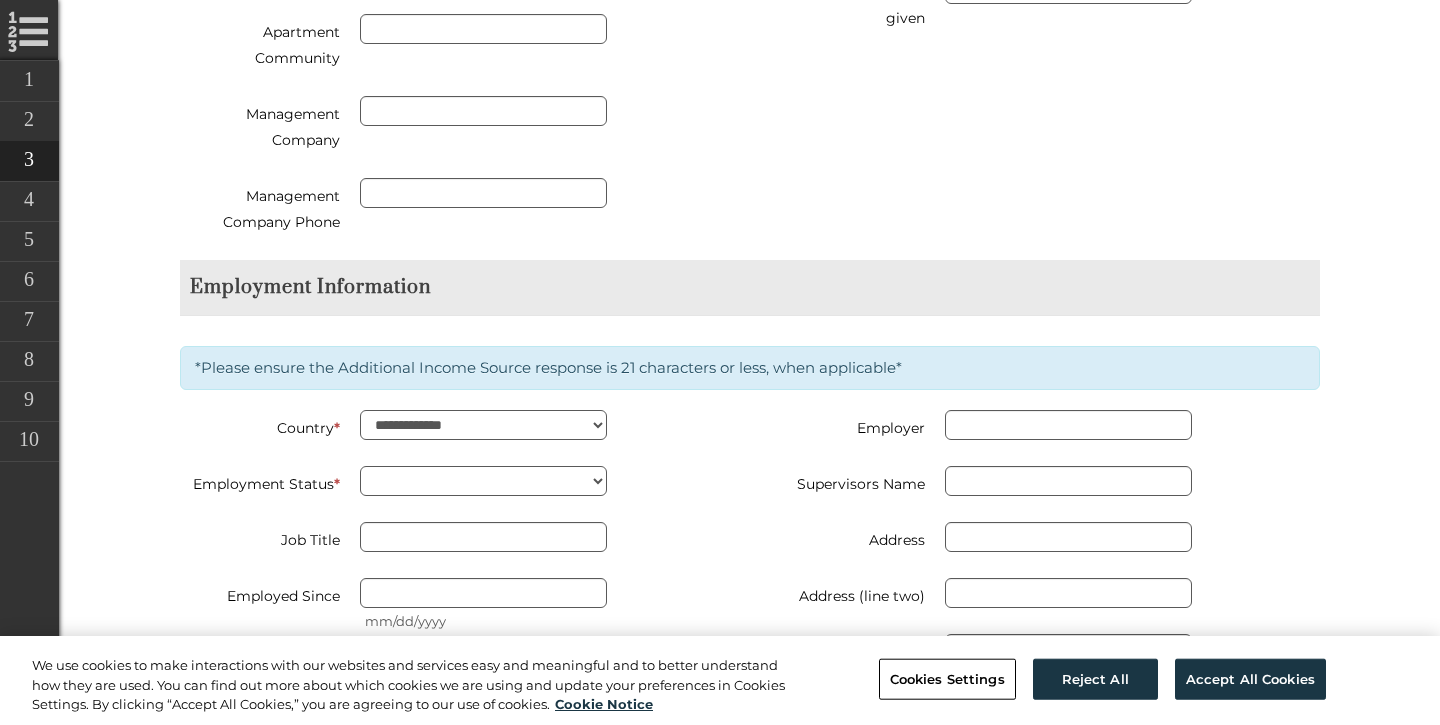 scroll, scrollTop: 2234, scrollLeft: 0, axis: vertical 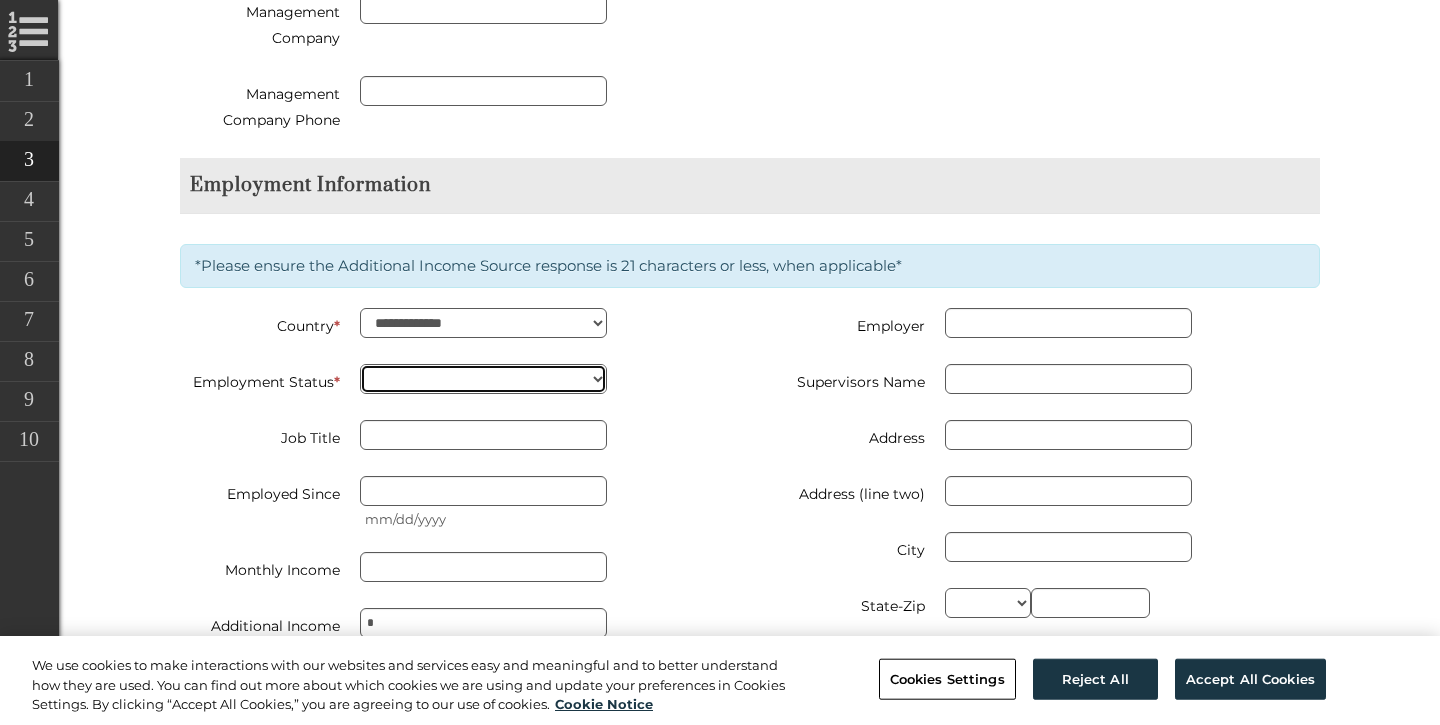 select on "********" 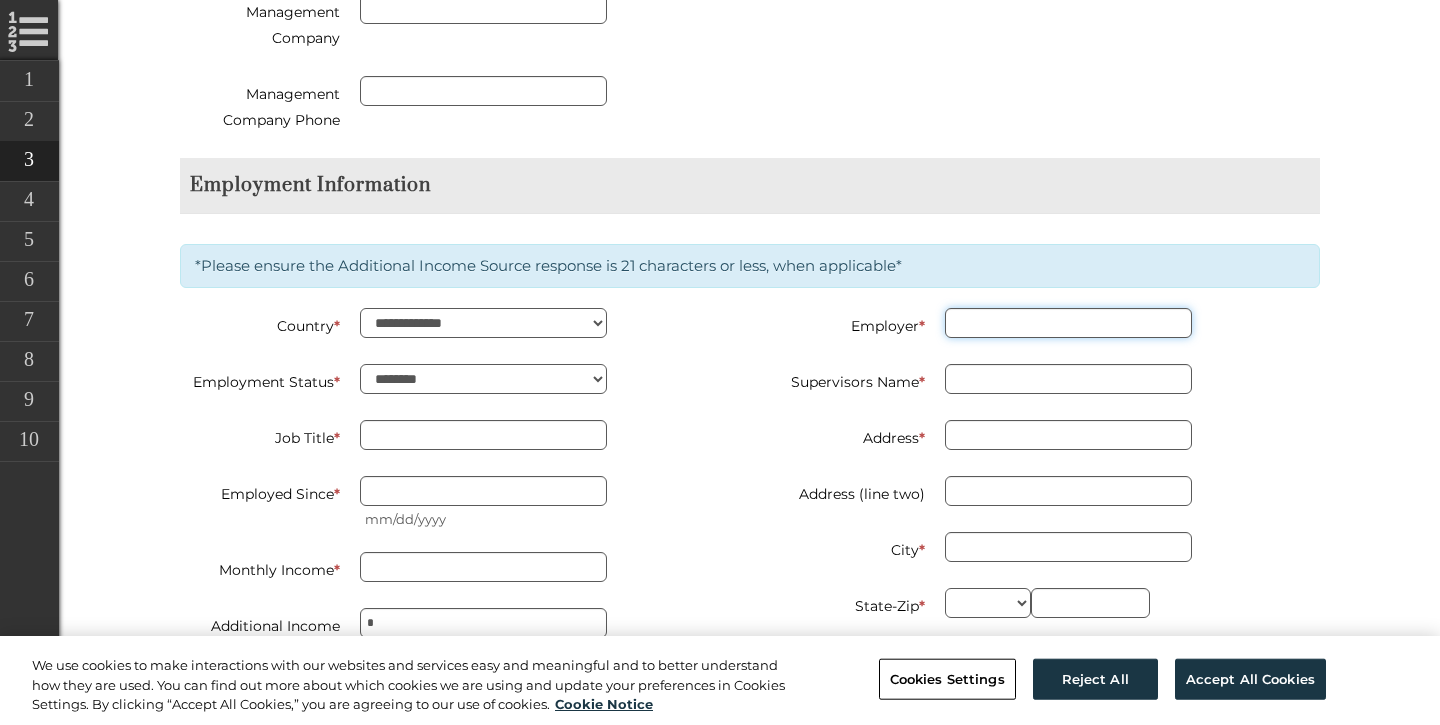 click on "Employer  *" at bounding box center [1068, 323] 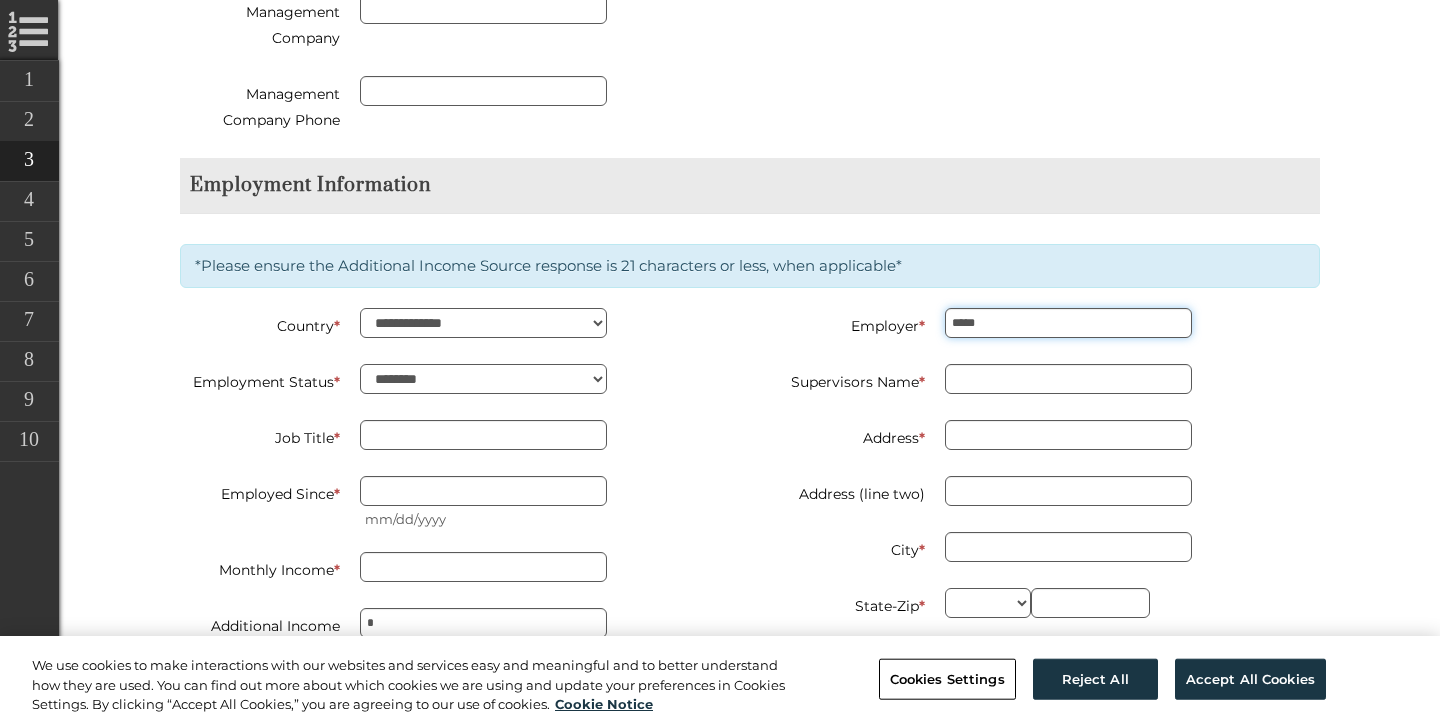 type on "*****" 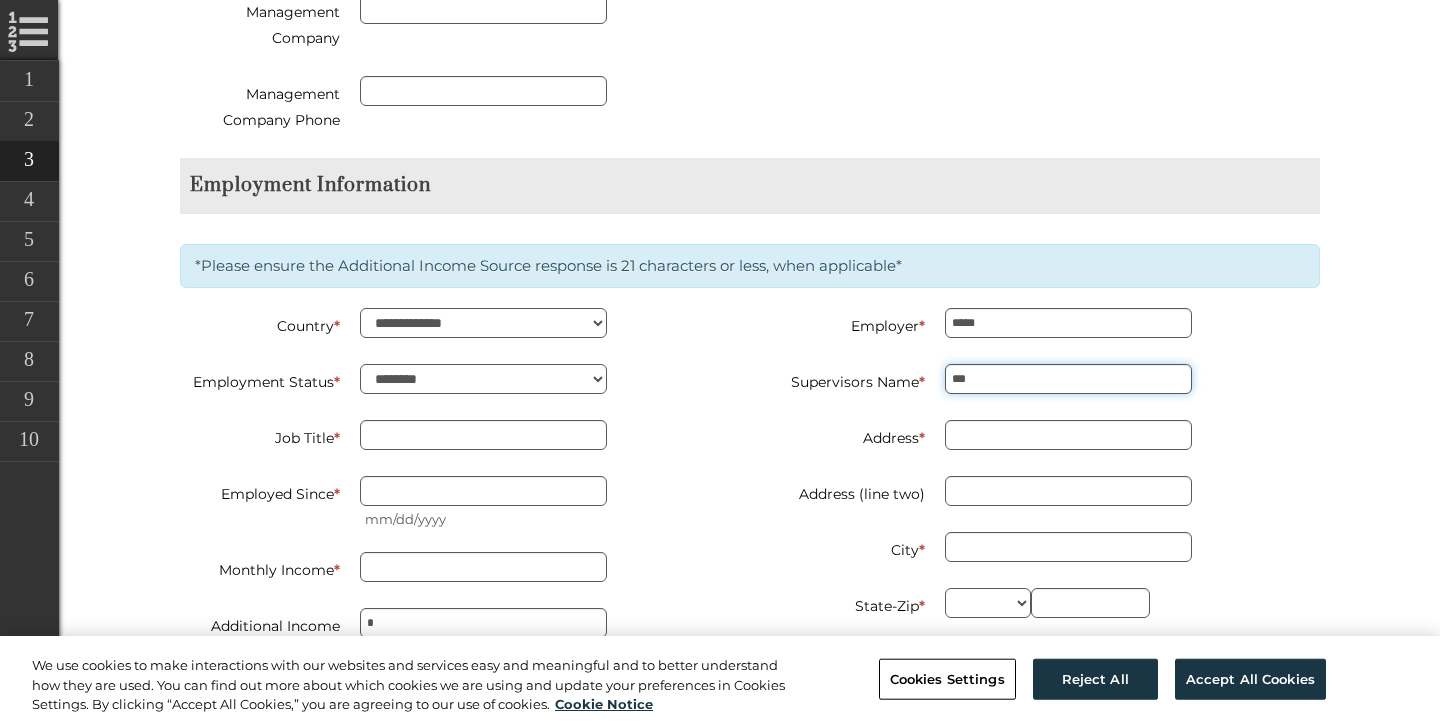 type on "**" 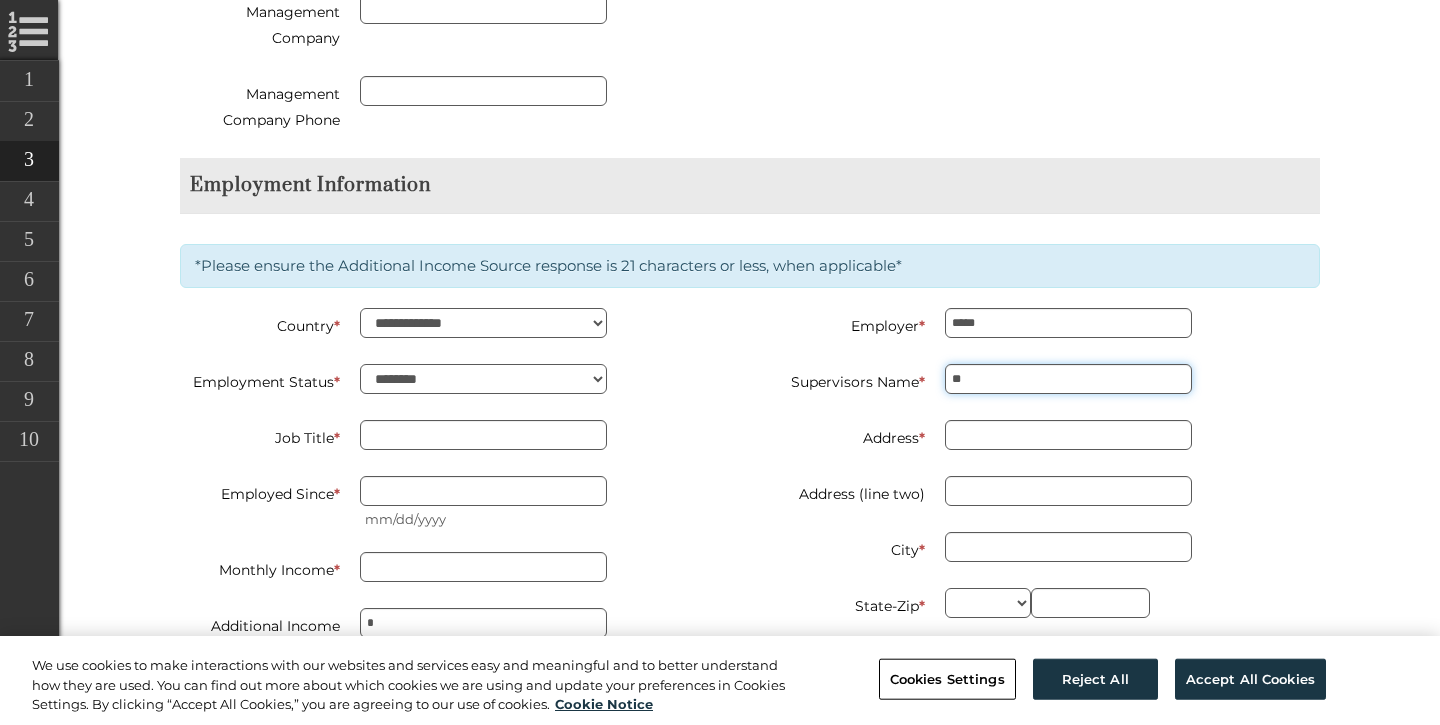 click on "**" at bounding box center (1068, 379) 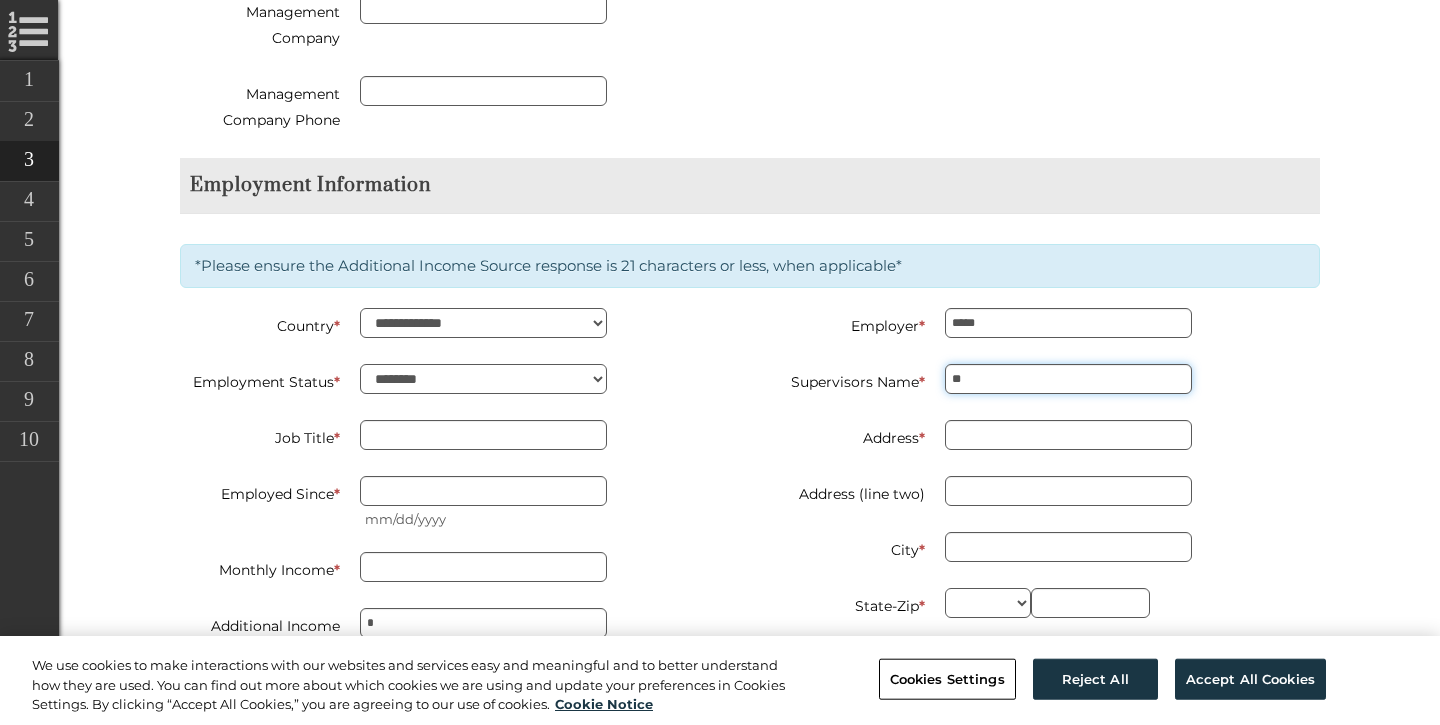 type on "**********" 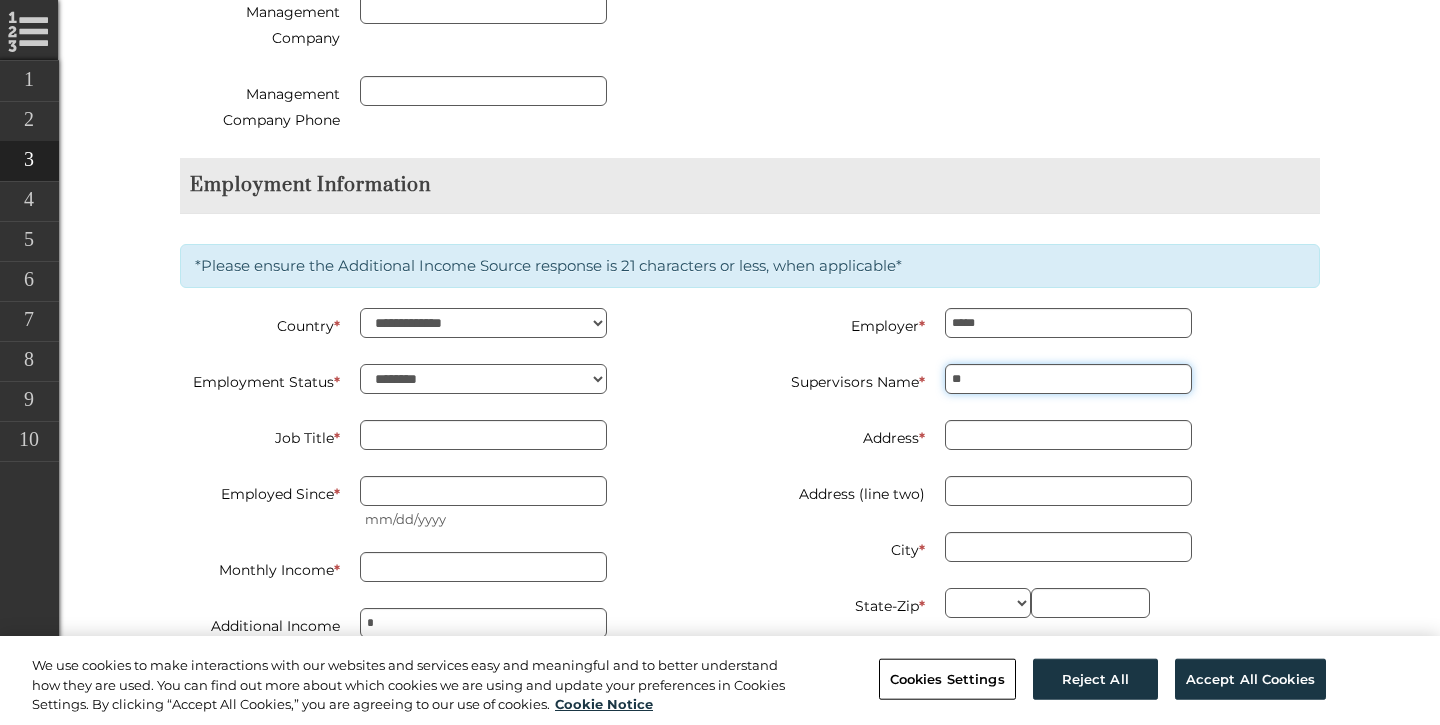 type on "********" 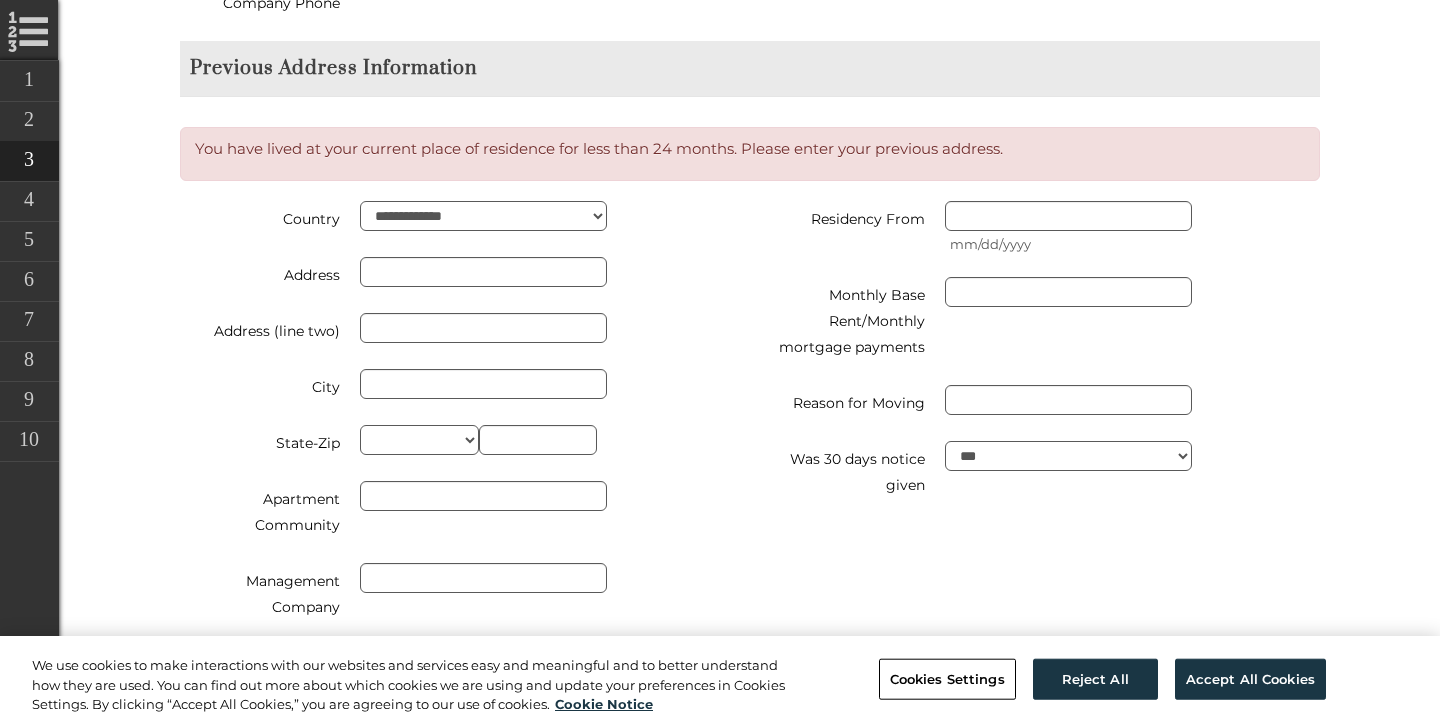 scroll, scrollTop: 2373, scrollLeft: 0, axis: vertical 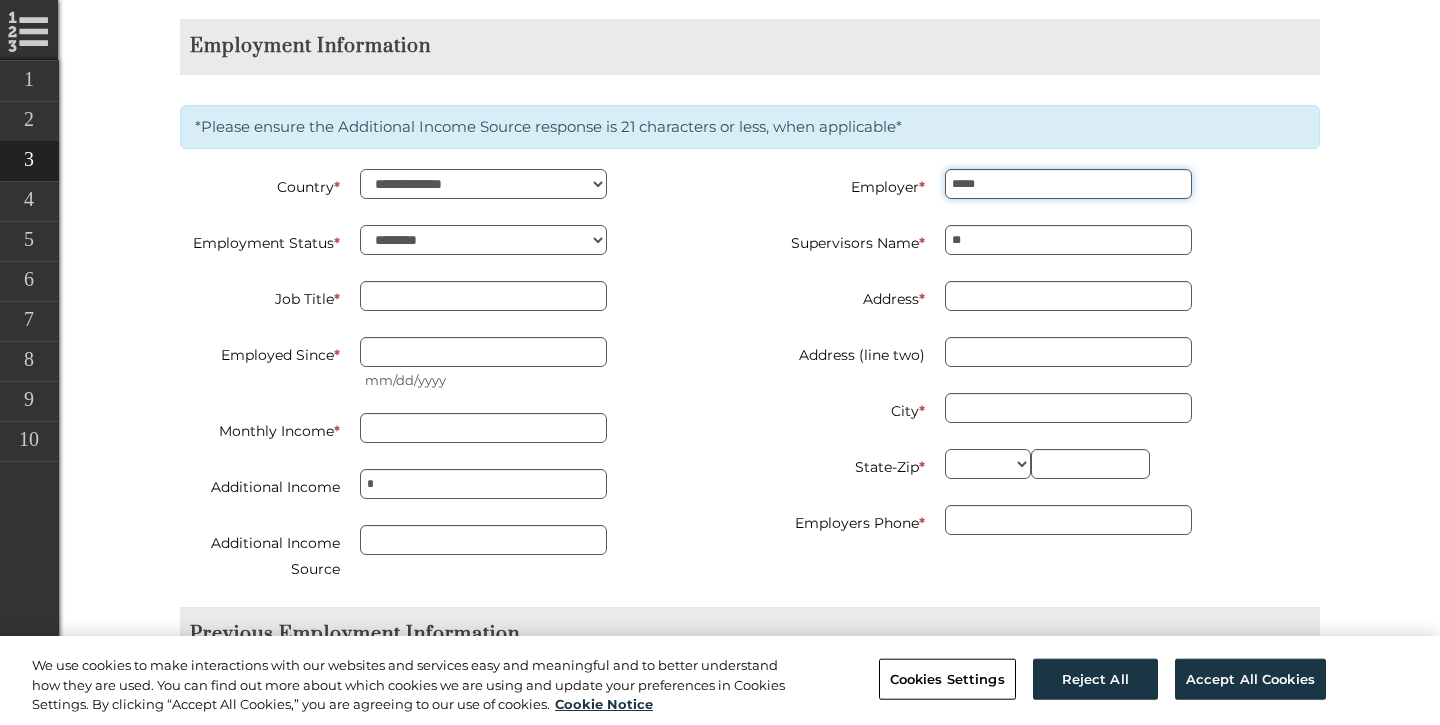 click on "*****" at bounding box center [1068, 184] 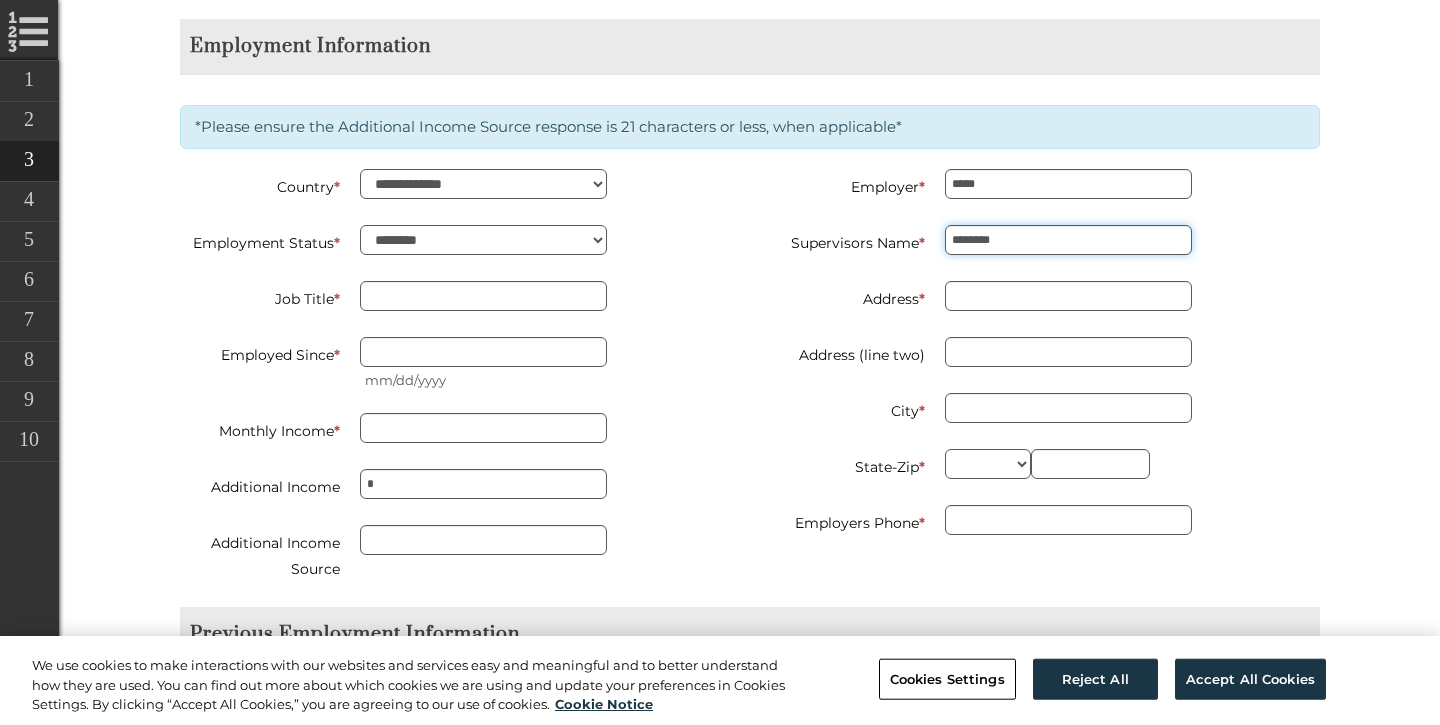 type on "********" 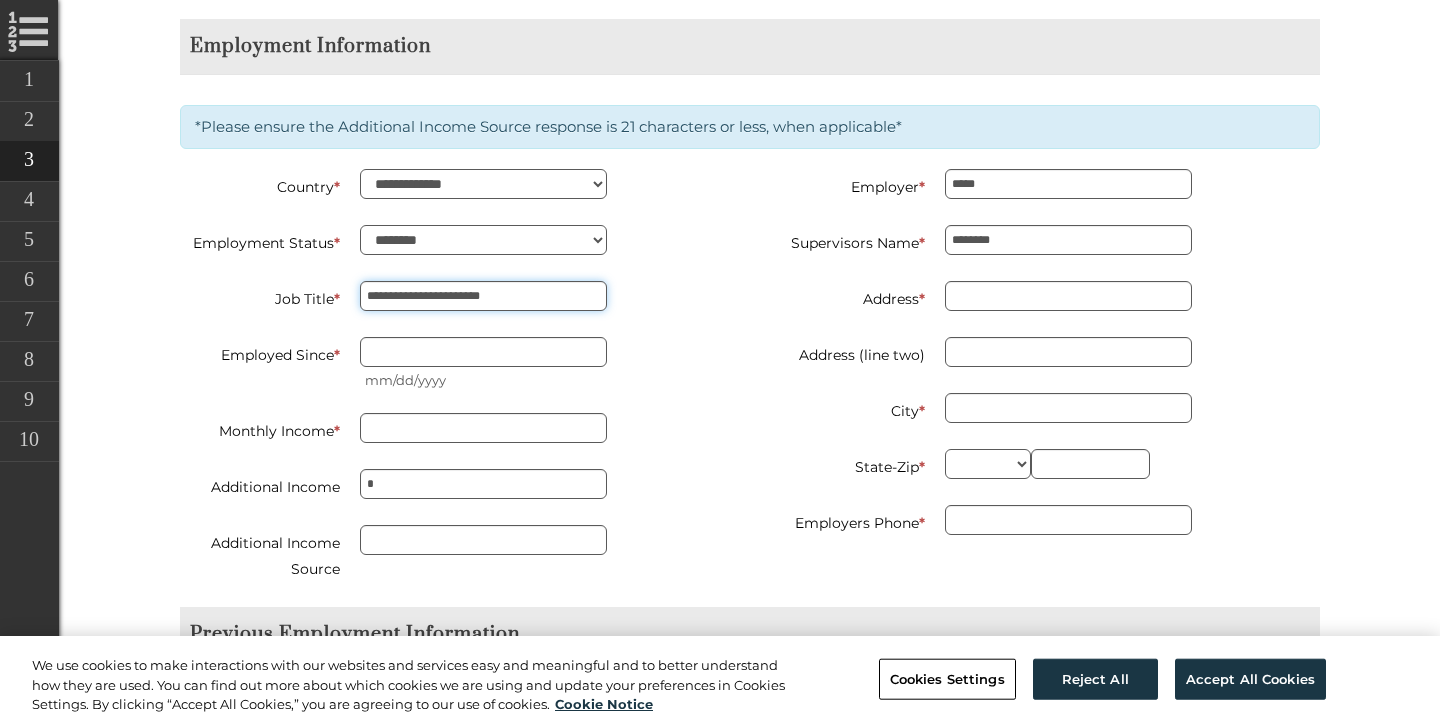 type on "**********" 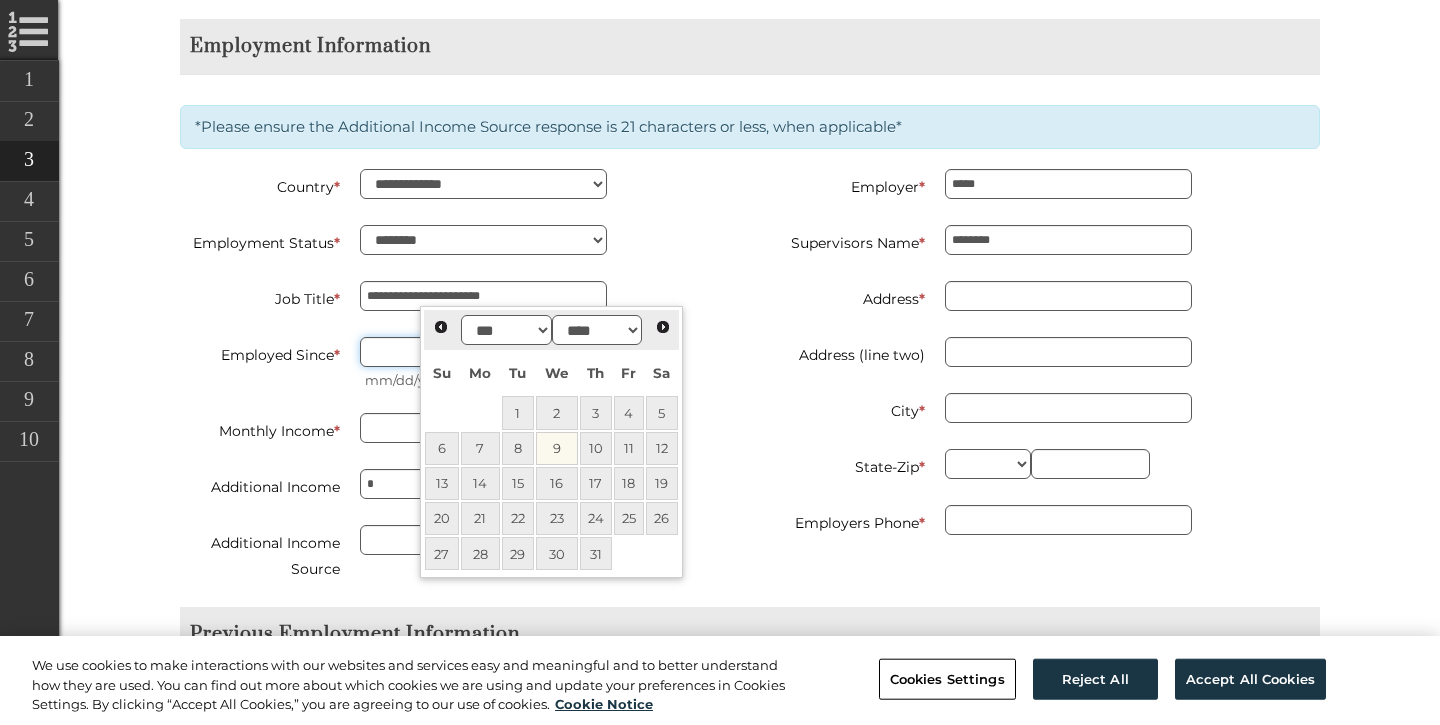 click on "Employed Since  *" at bounding box center [483, 352] 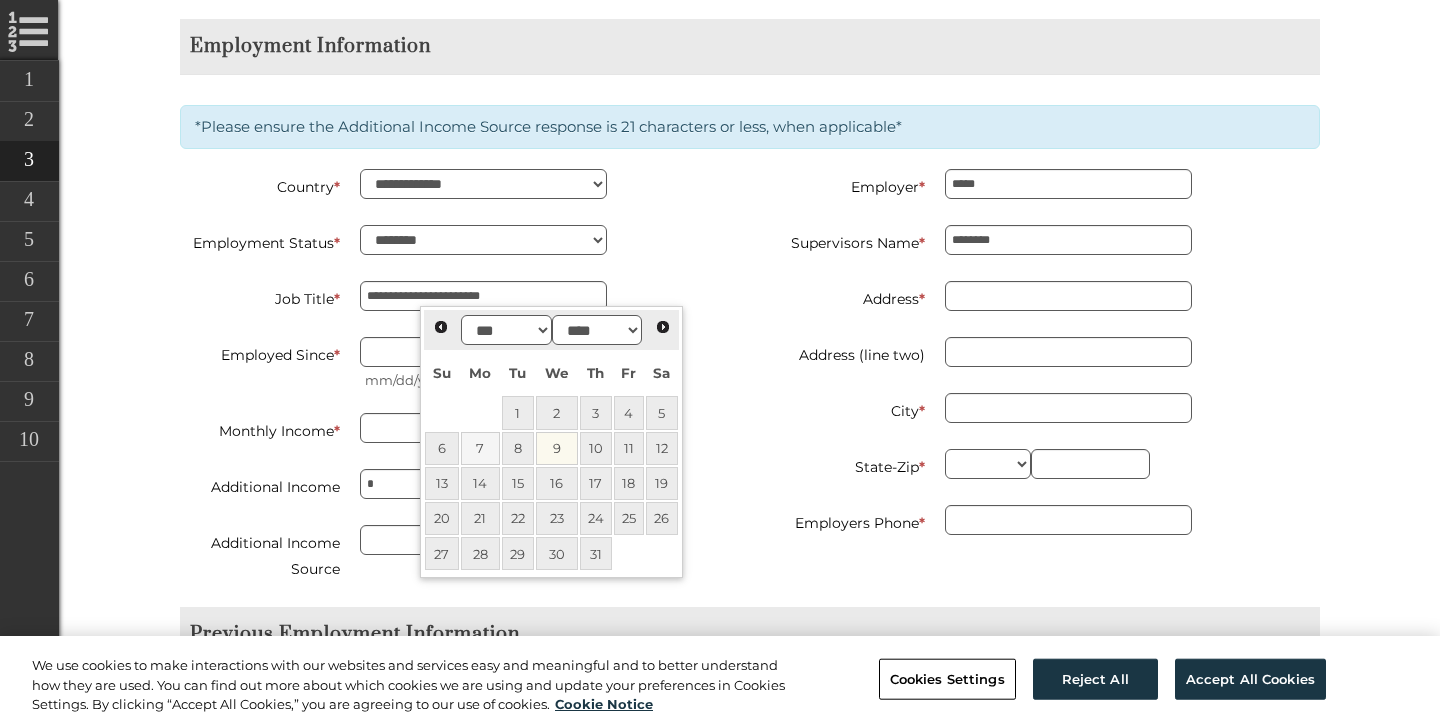 click on "7" at bounding box center [480, 448] 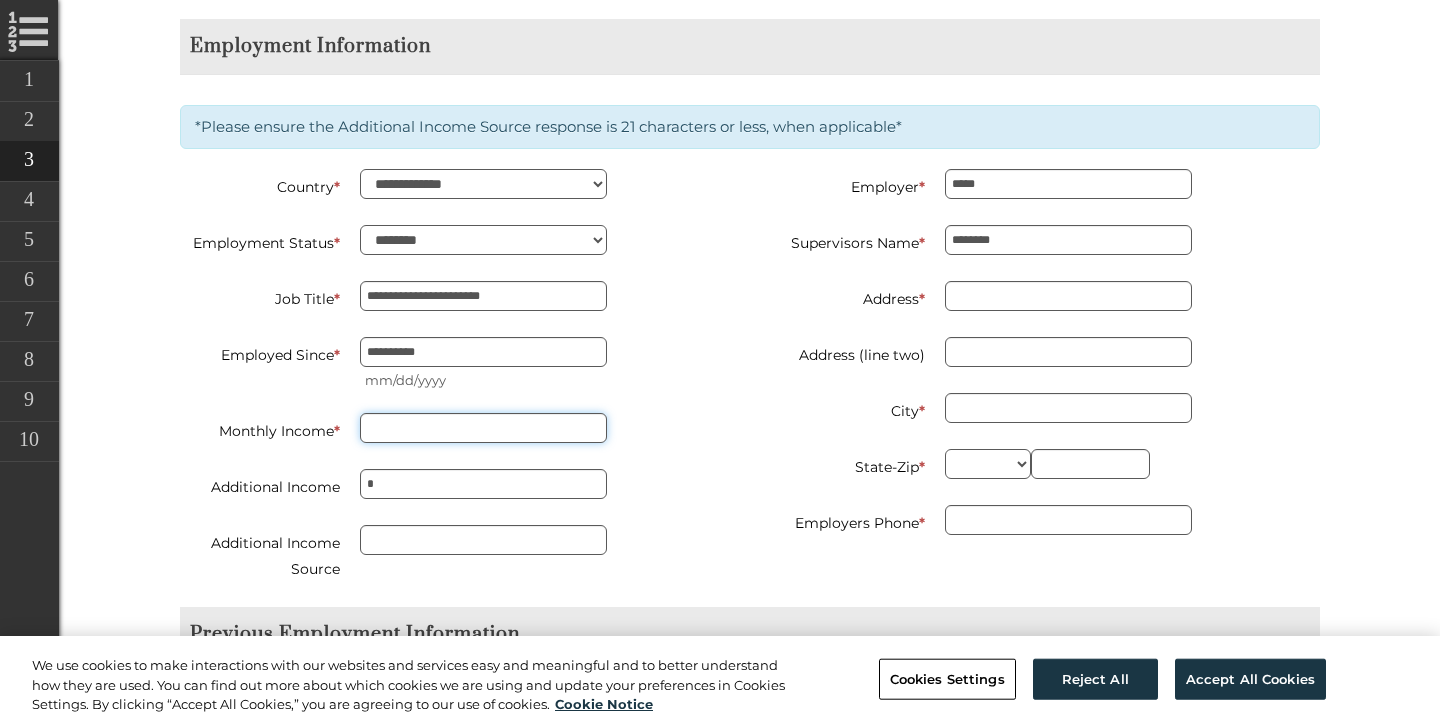 click on "Monthly Income  *" at bounding box center (483, 428) 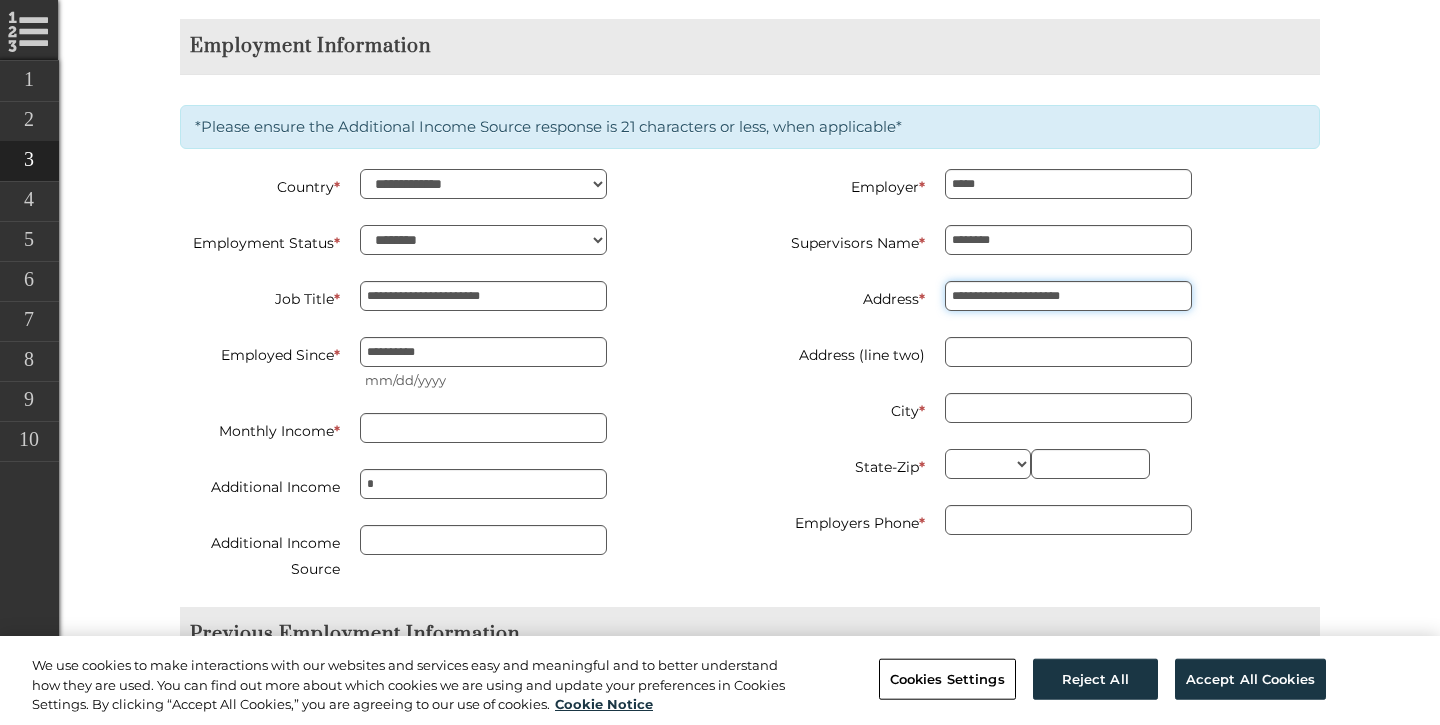 type on "**********" 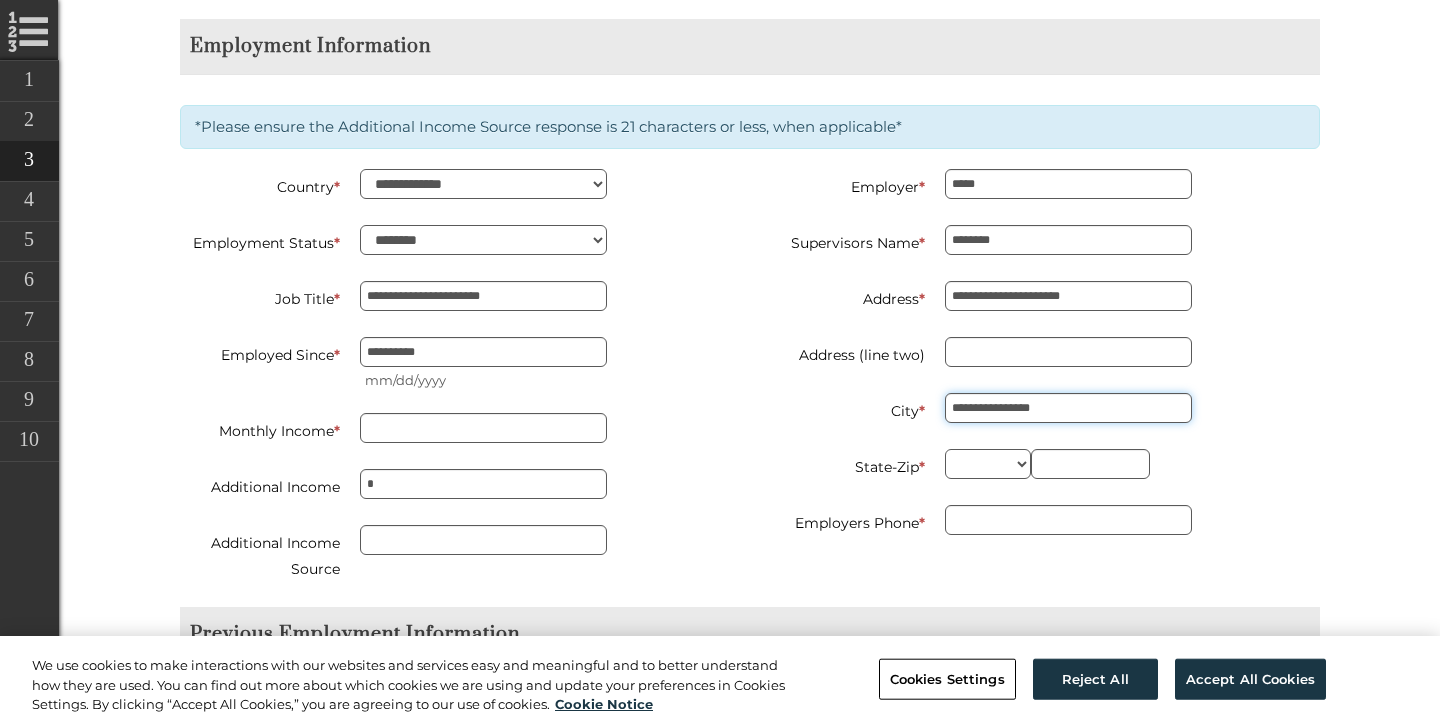 type on "**********" 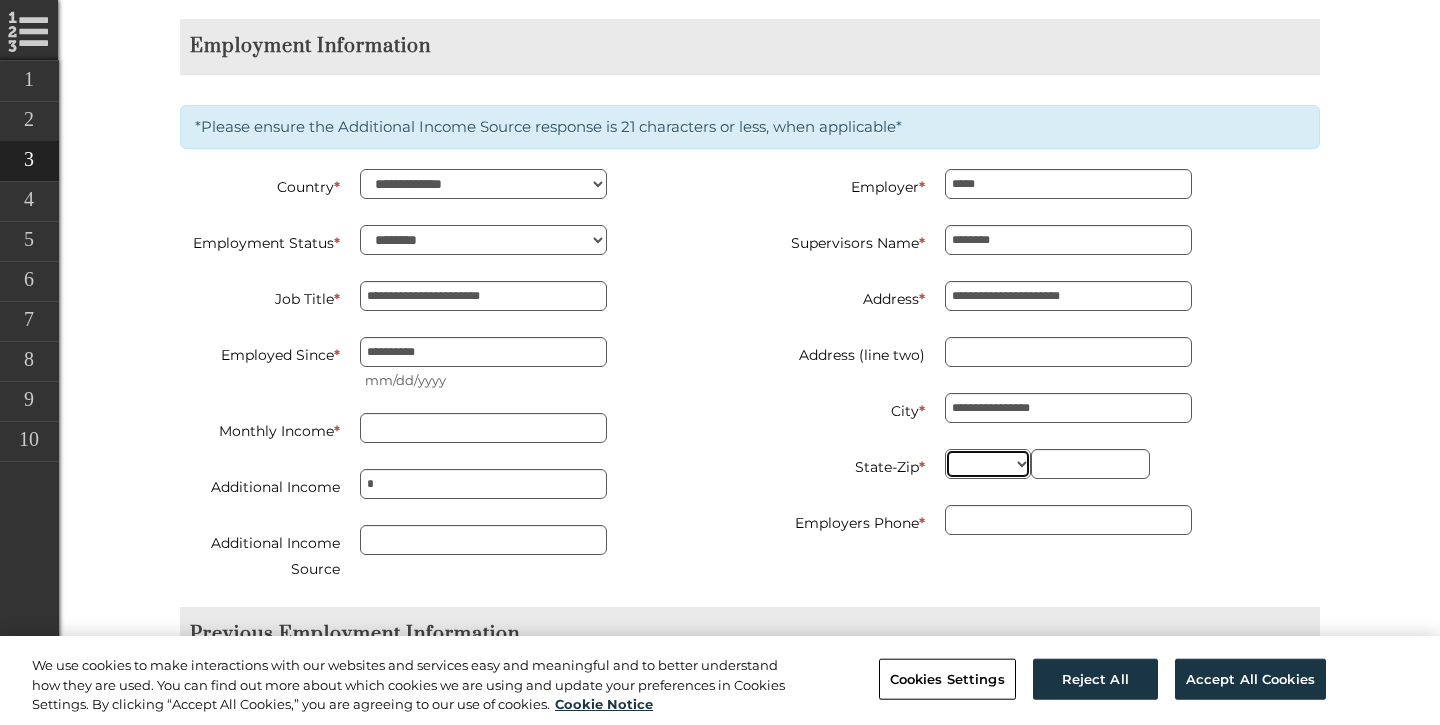 select on "**" 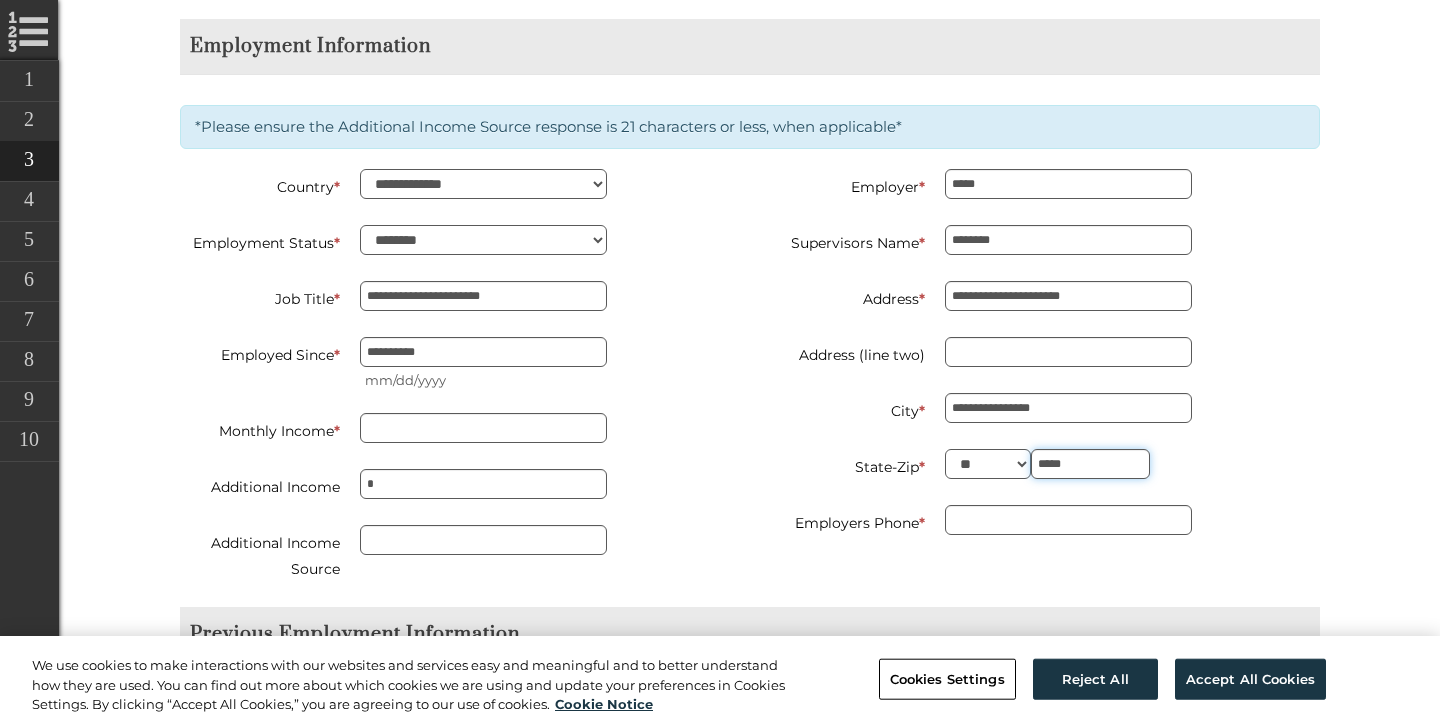 scroll, scrollTop: 2418, scrollLeft: 0, axis: vertical 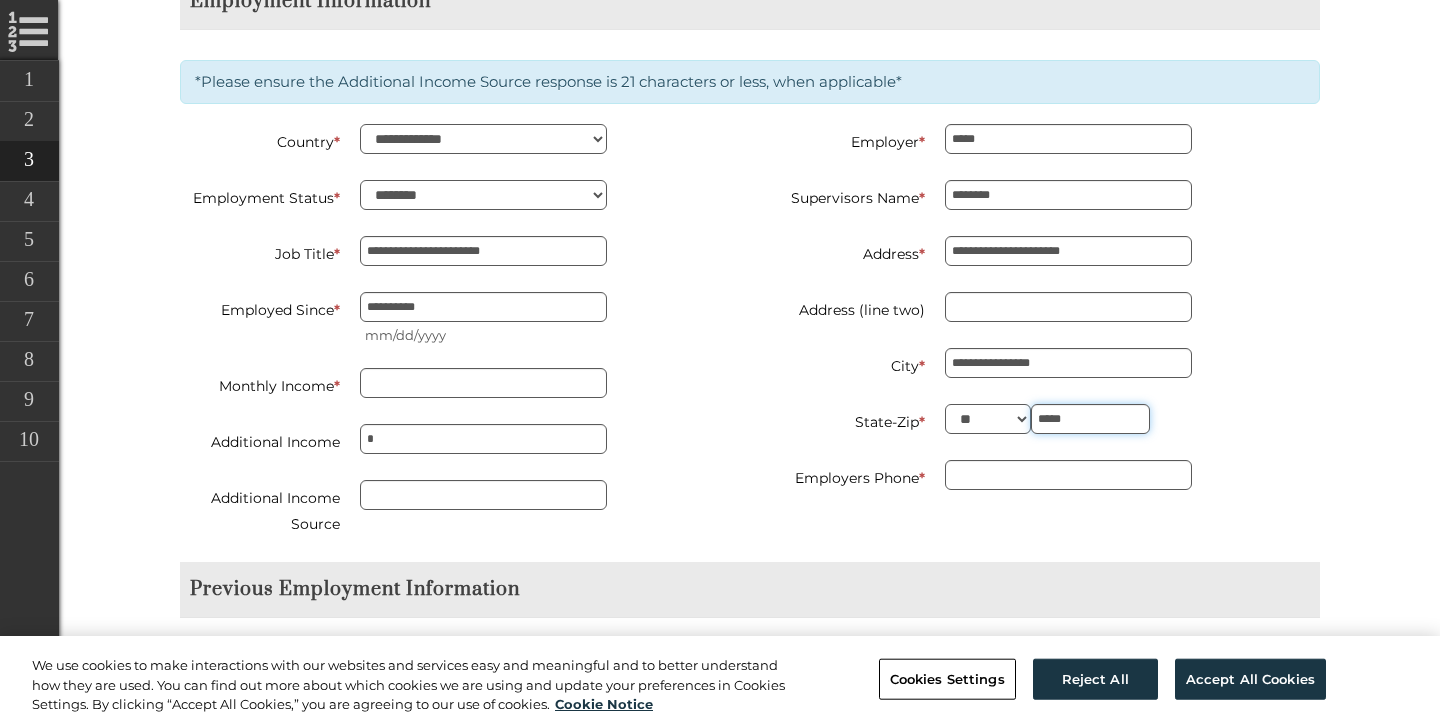 type on "*****" 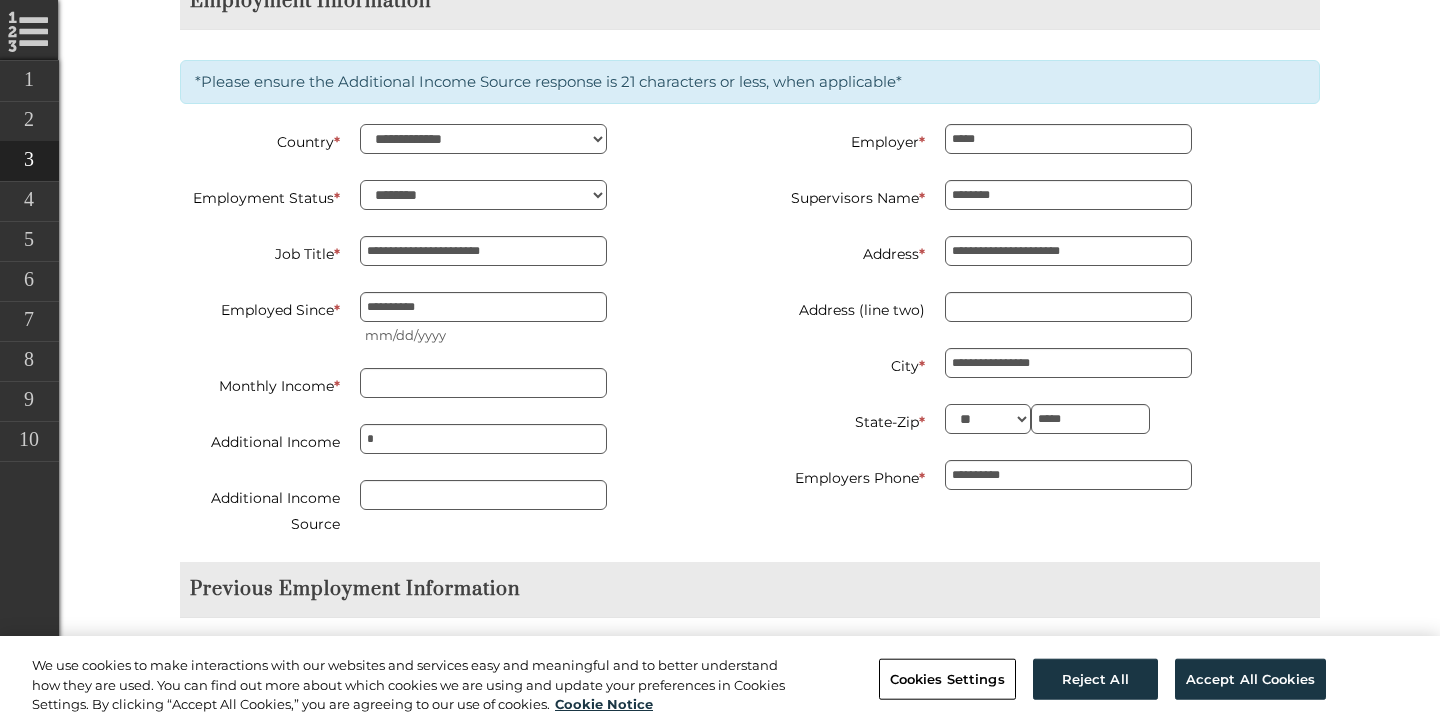 type on "**********" 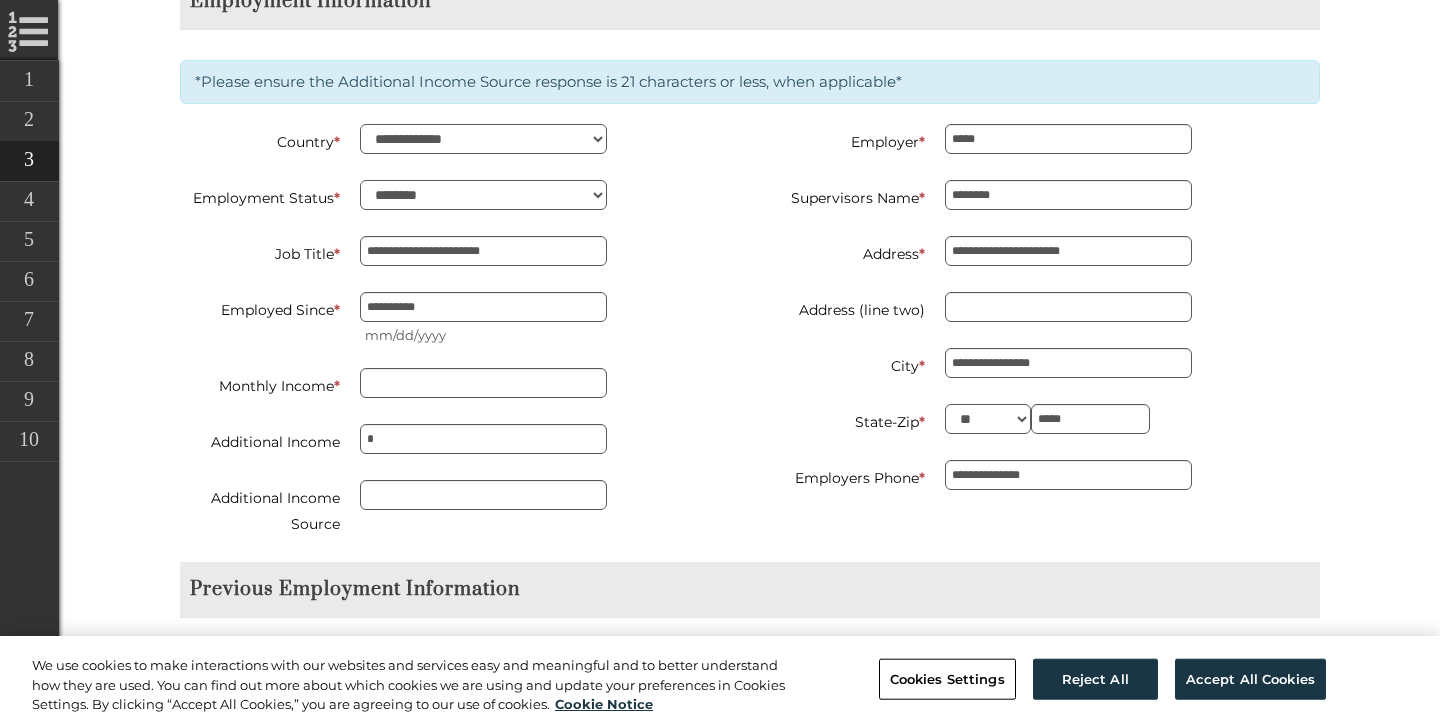 click on "**********" at bounding box center [1132, 475] 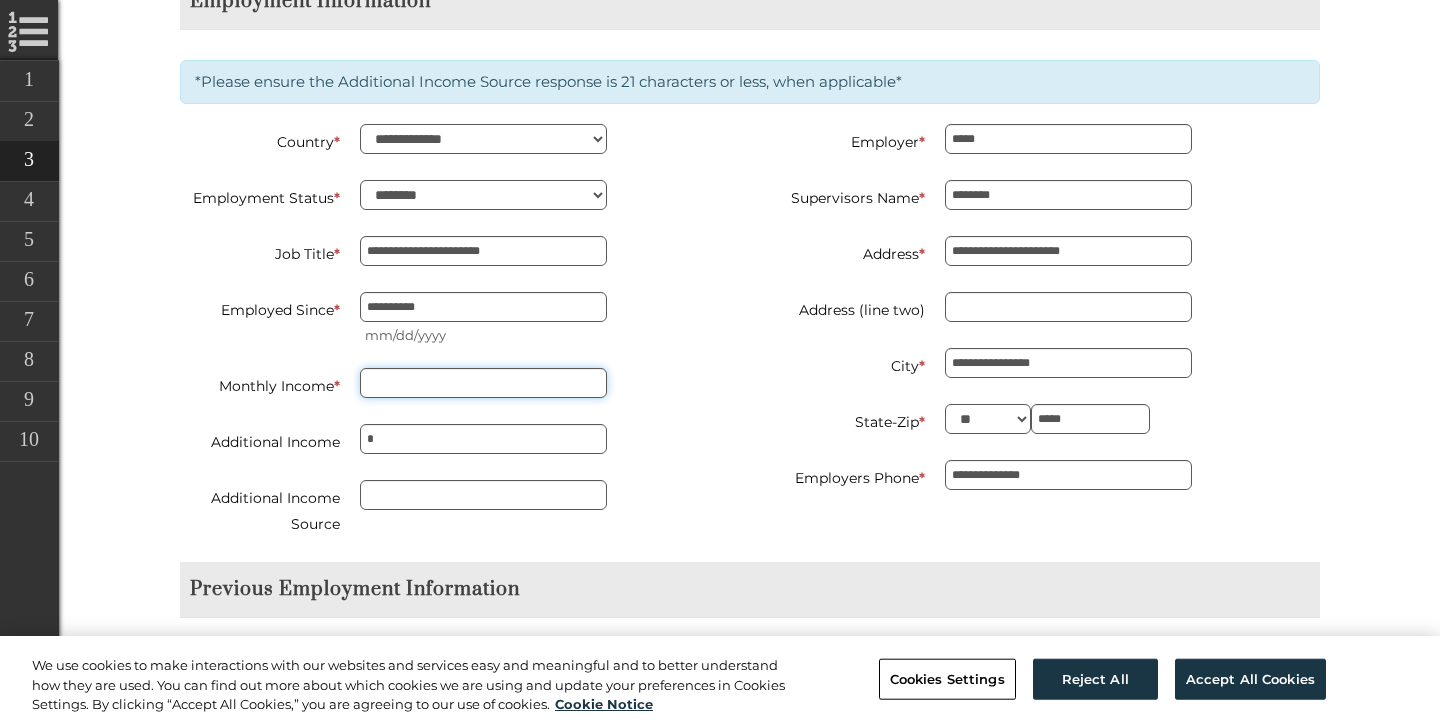click on "Monthly Income  *" at bounding box center (483, 383) 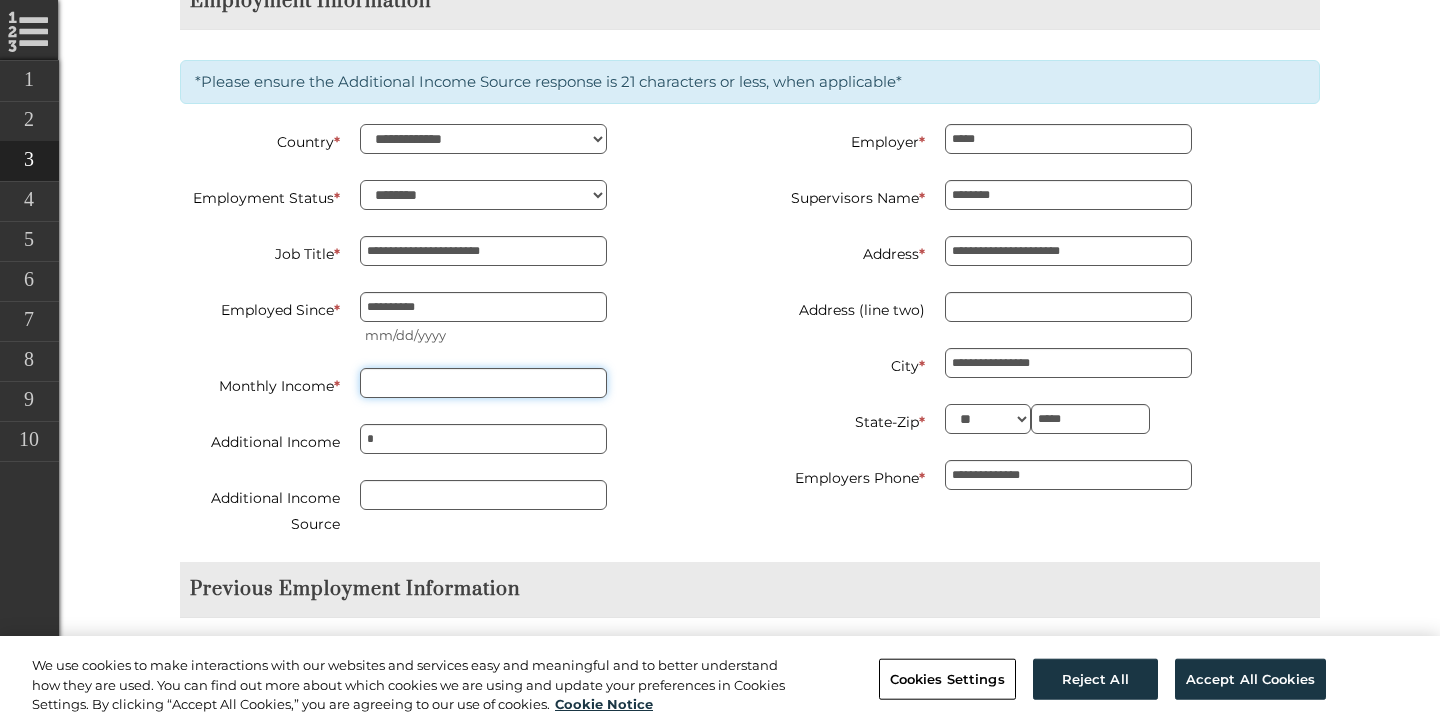 type on "*" 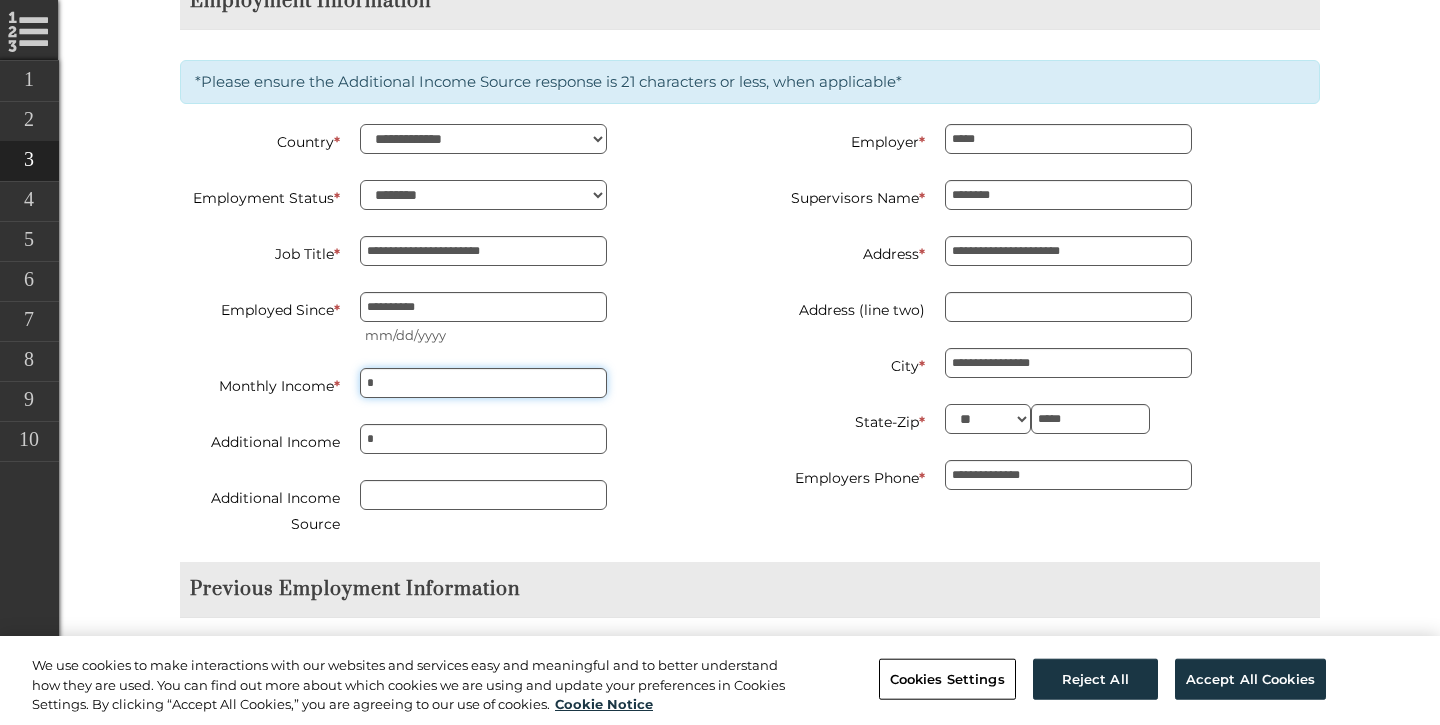 type on "**********" 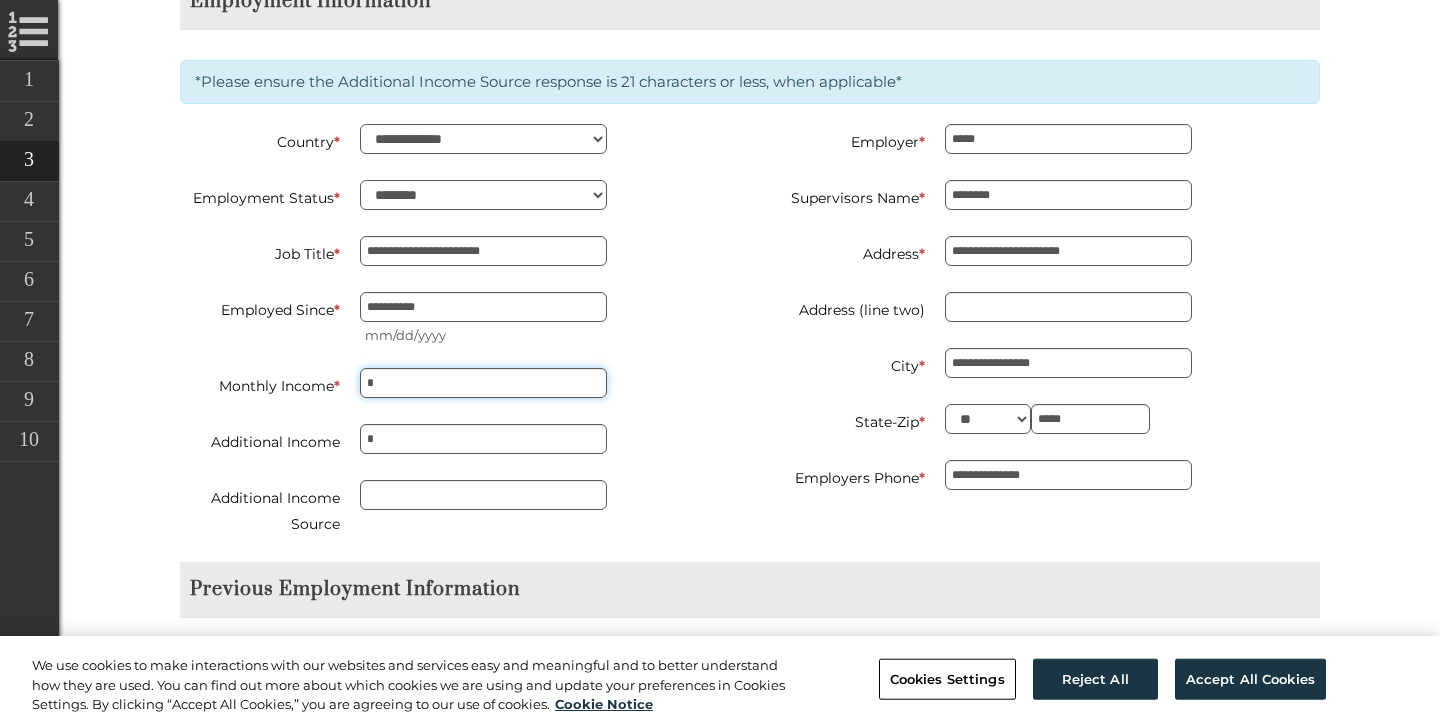 type on "********" 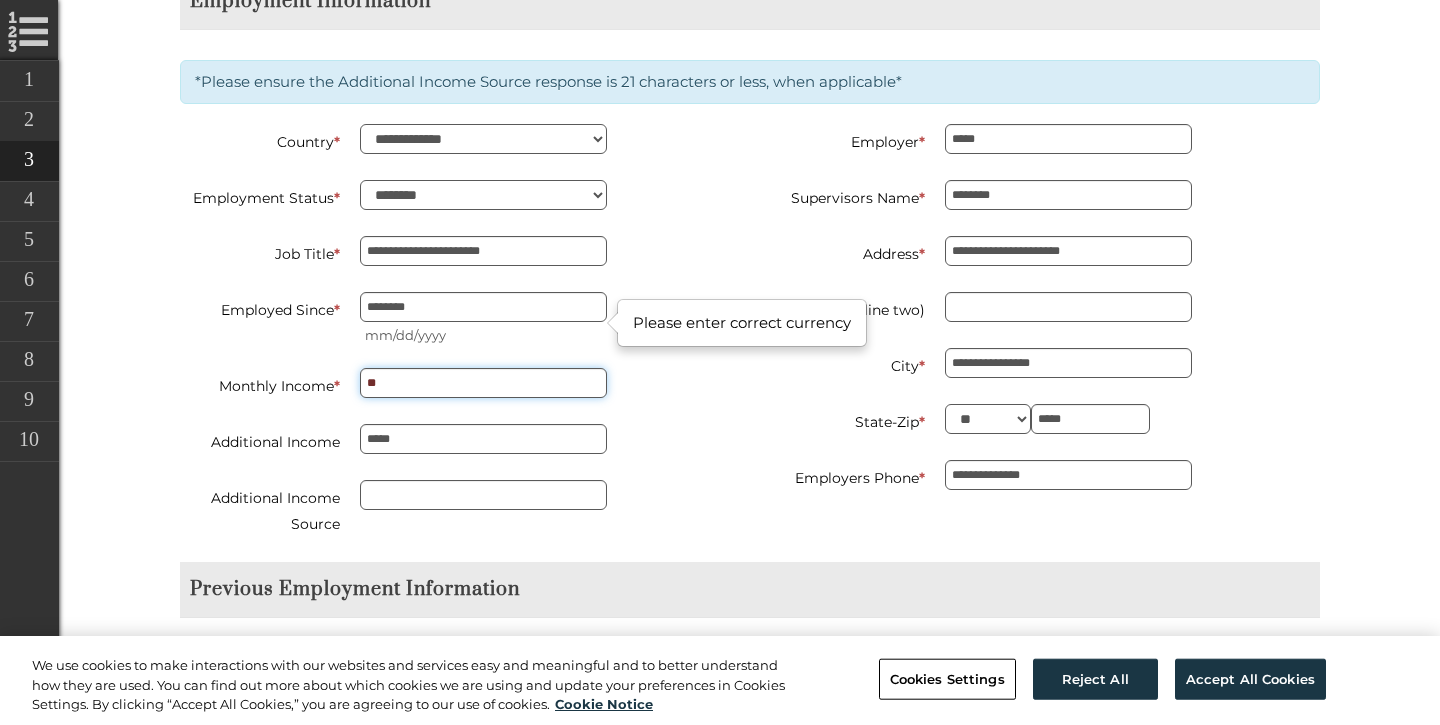 type on "*" 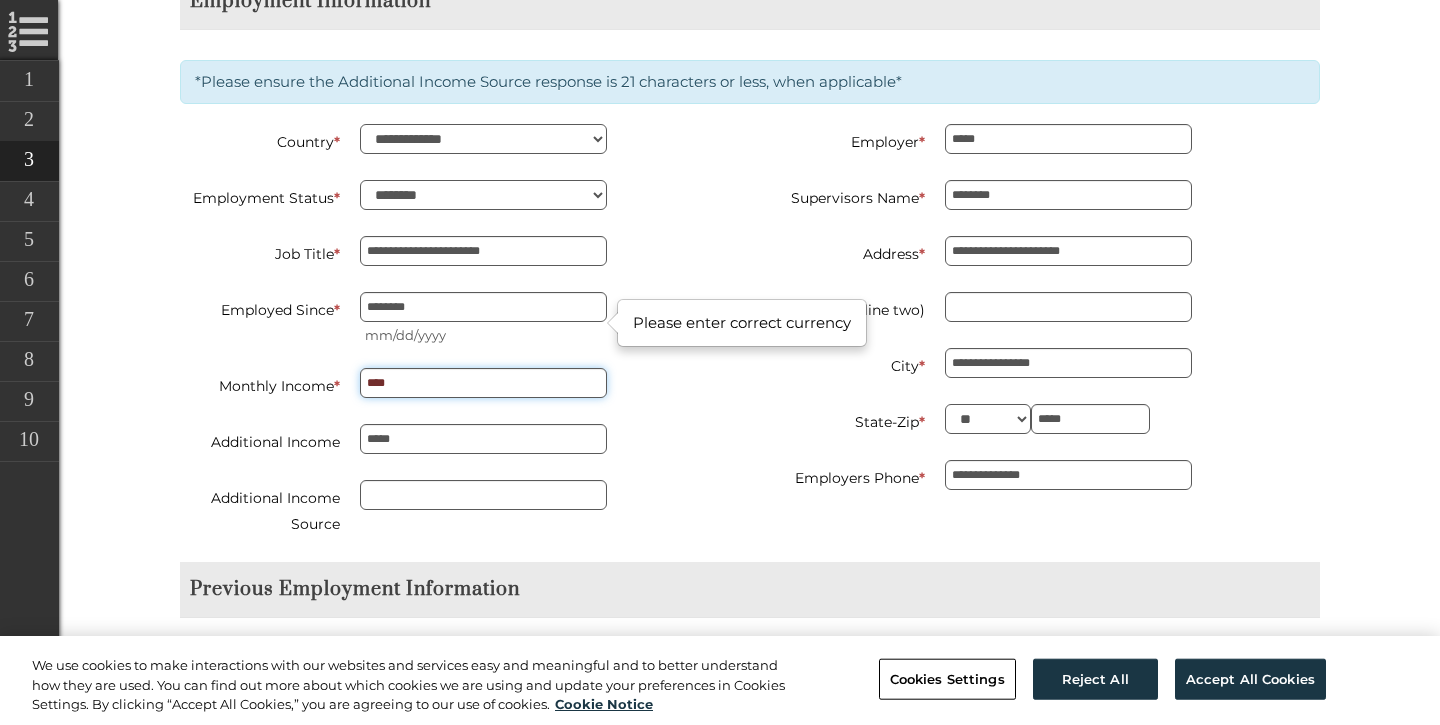 type on "****" 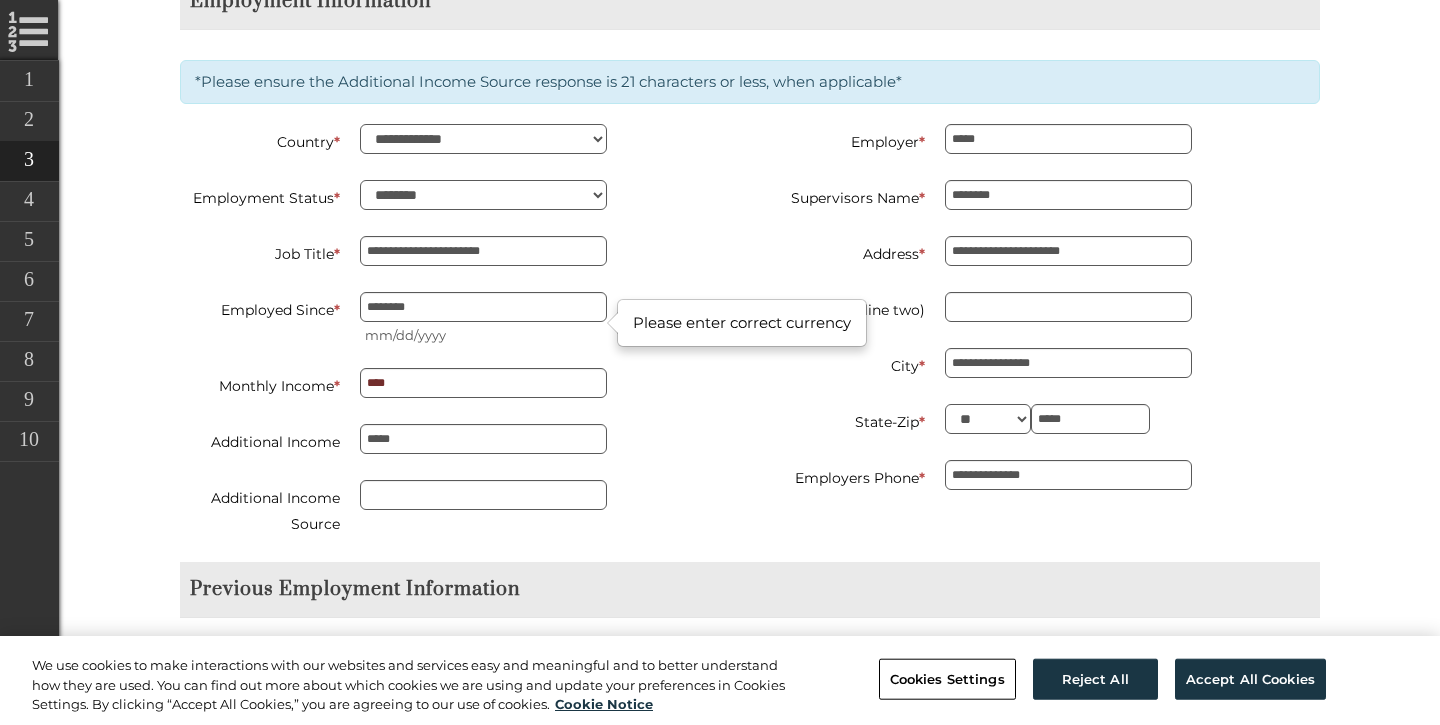 type on "**********" 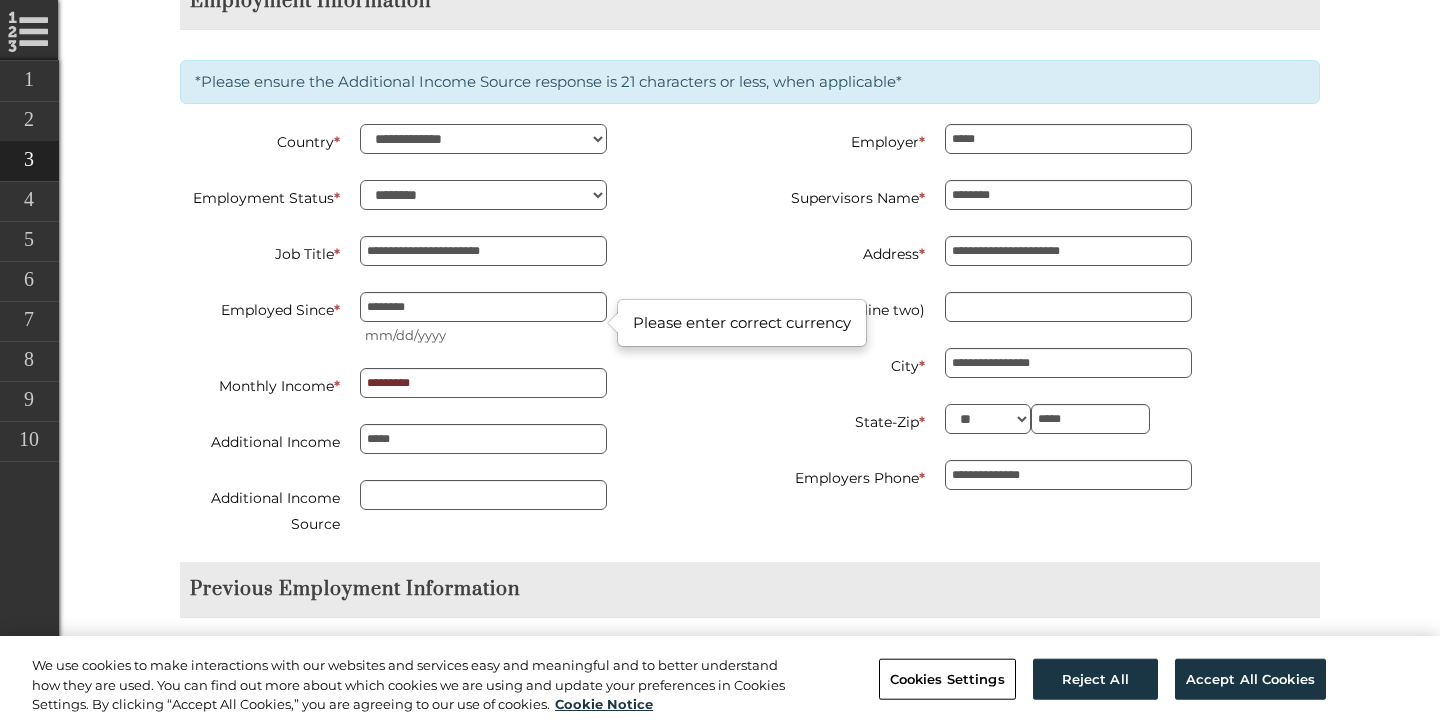 click at bounding box center (547, 495) 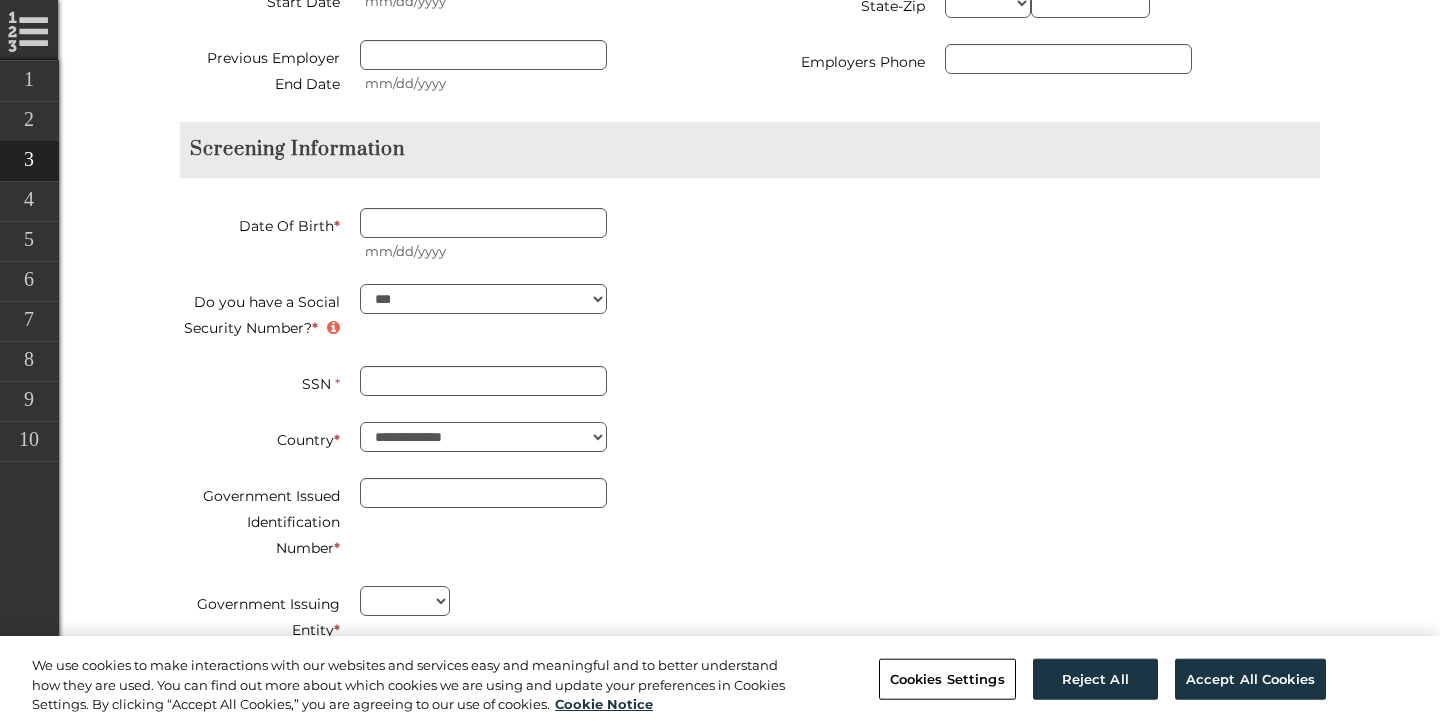scroll, scrollTop: 3354, scrollLeft: 0, axis: vertical 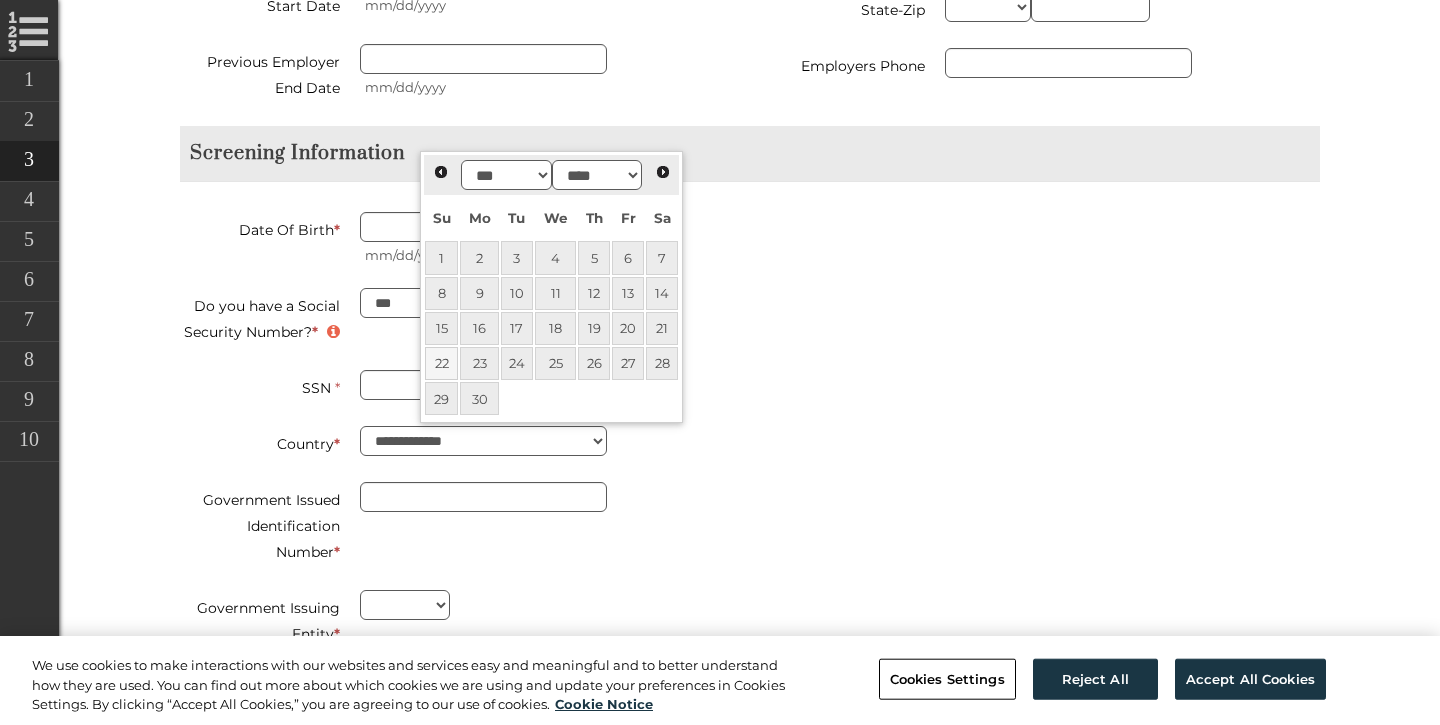 click on "22" at bounding box center (441, 363) 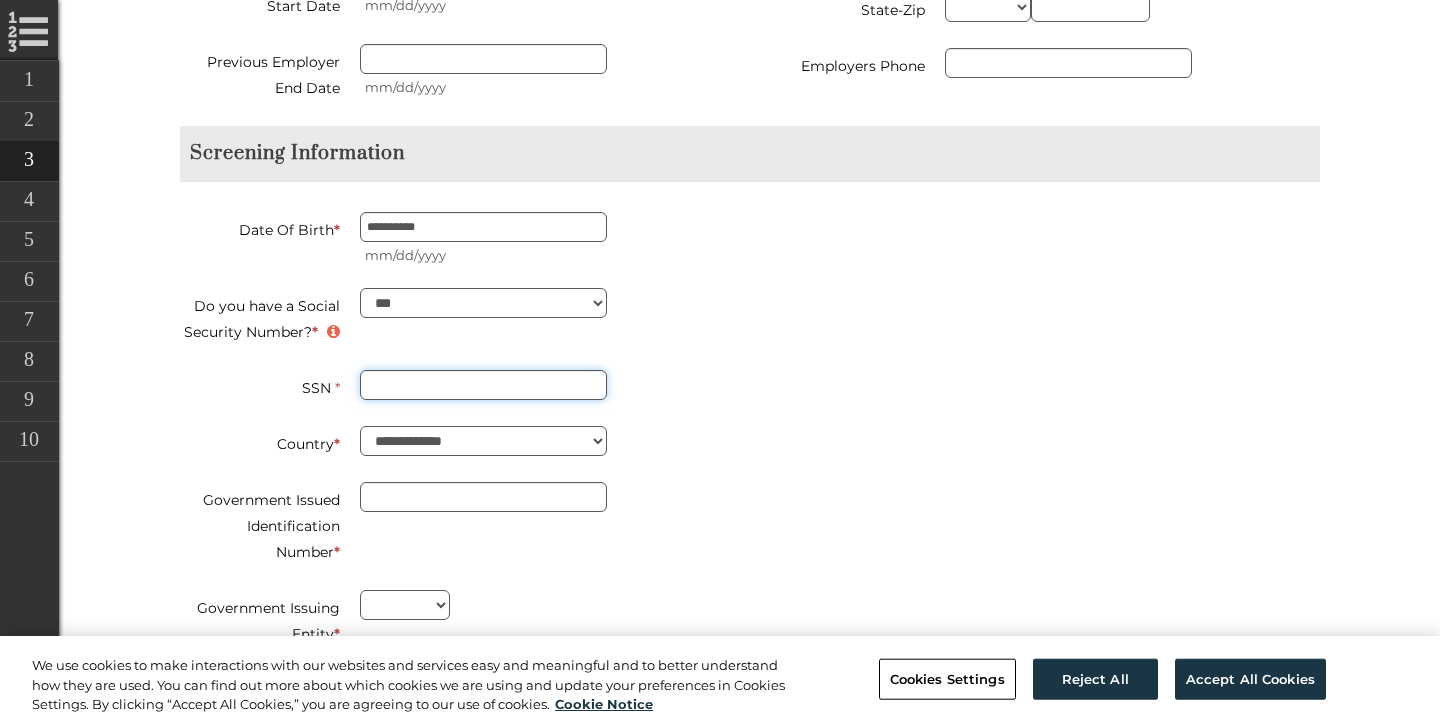 click on "SSN    *" at bounding box center (483, 385) 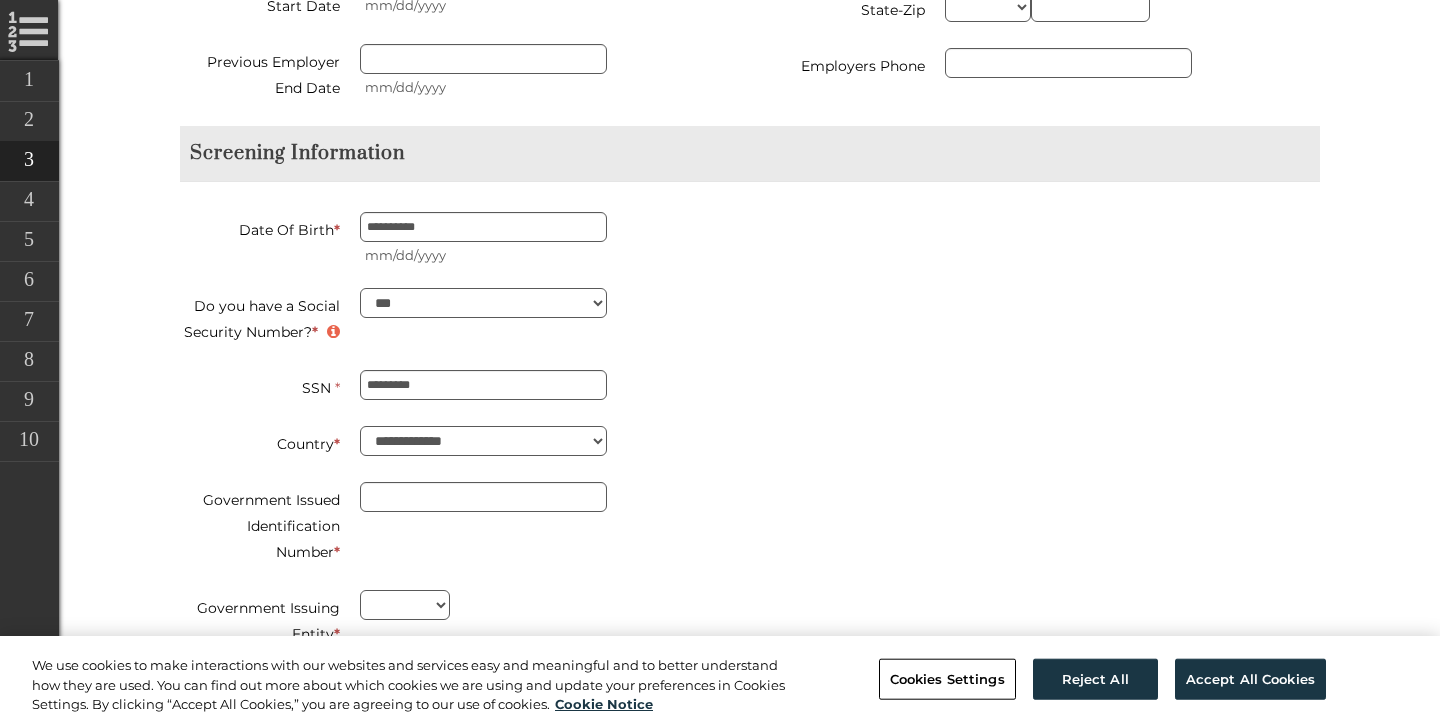type on "**********" 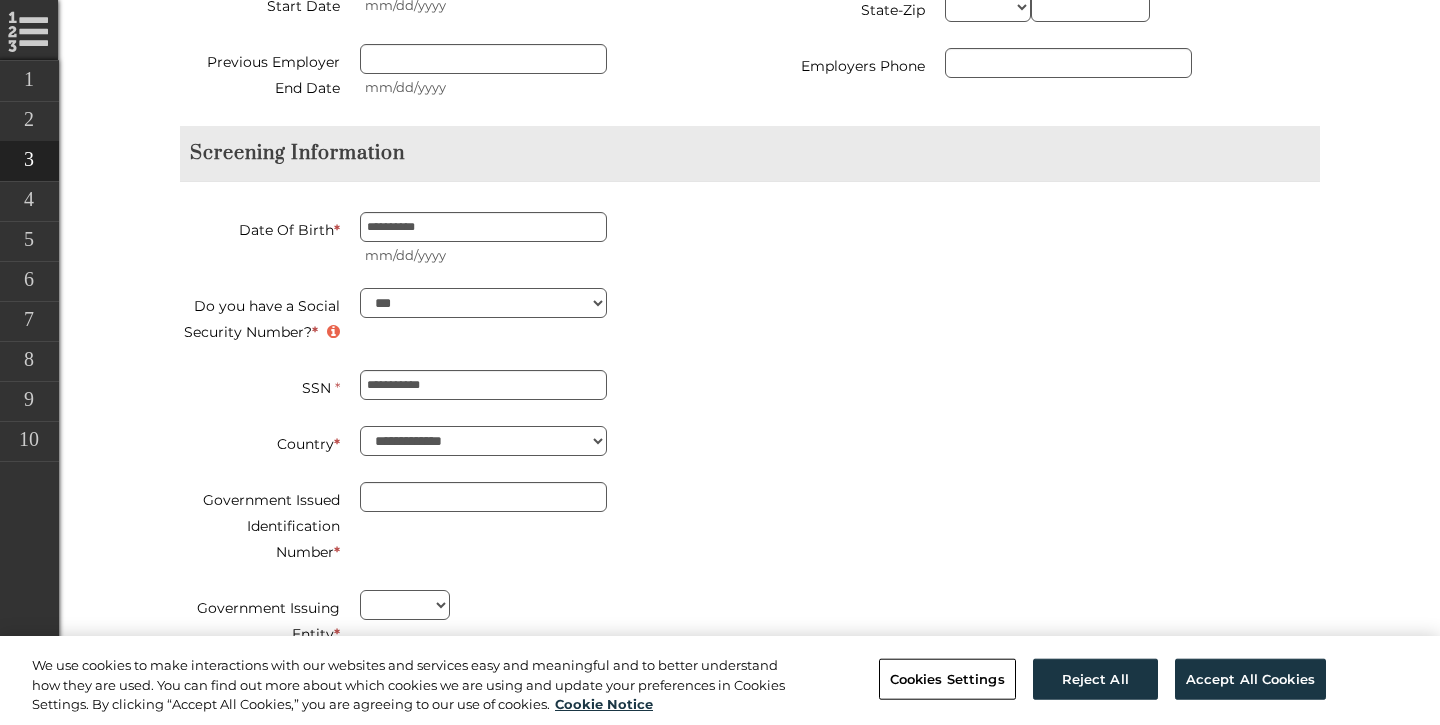 click on "**********" at bounding box center (457, 444) 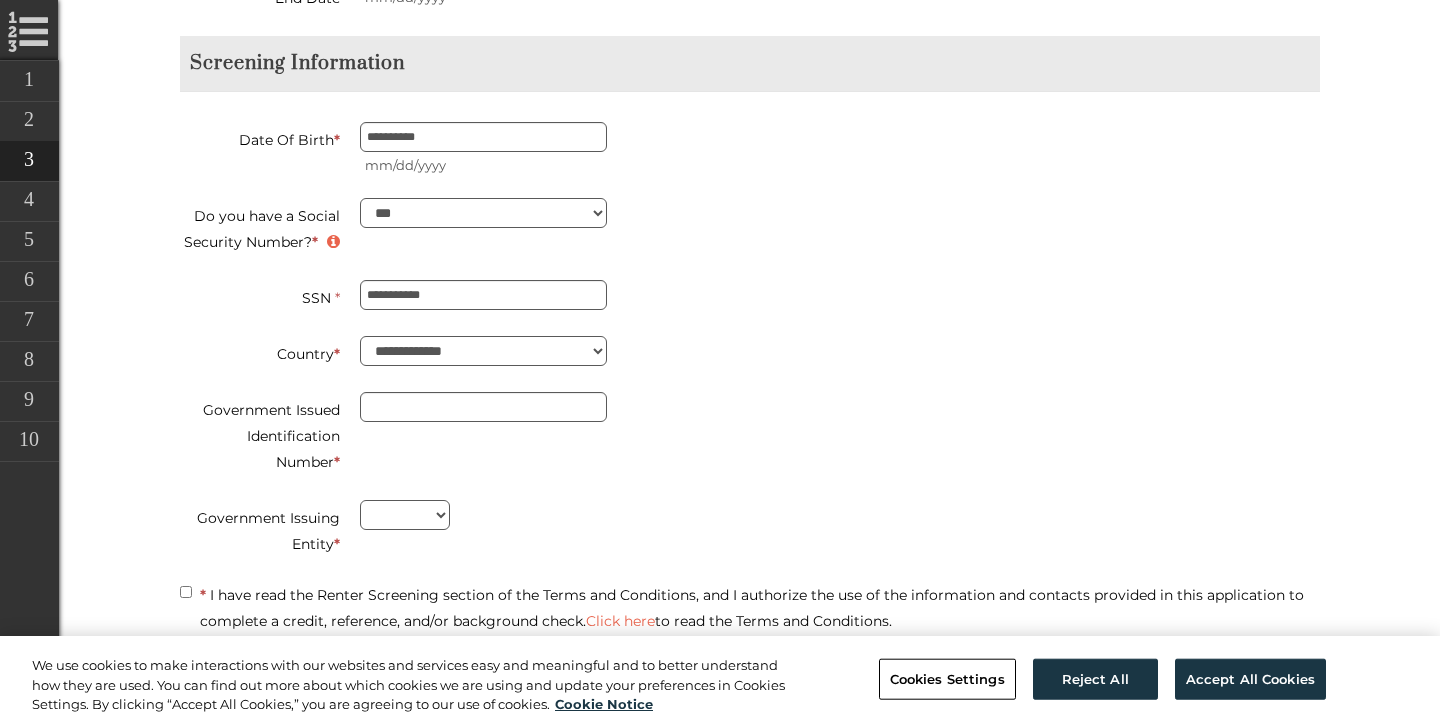 scroll, scrollTop: 3504, scrollLeft: 0, axis: vertical 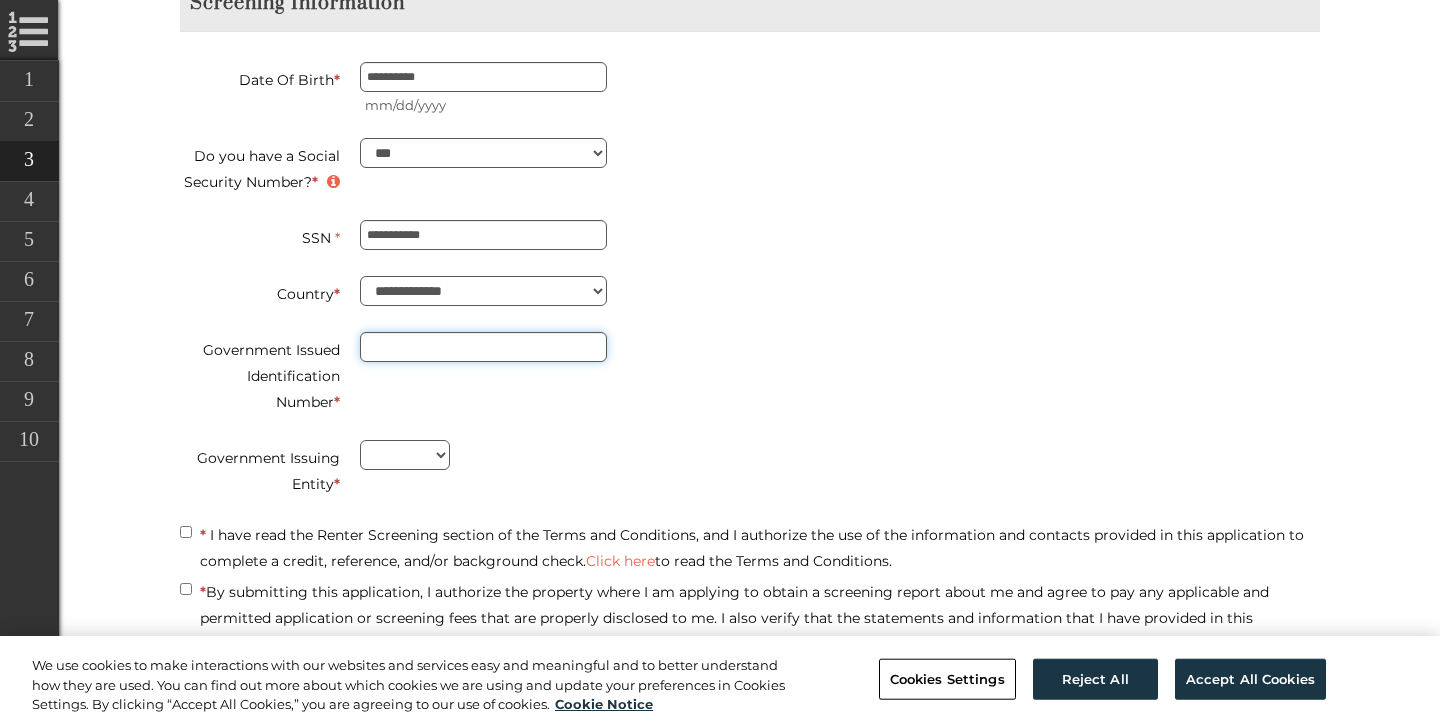 click on "Government Issued Identification Number  *" at bounding box center [483, 347] 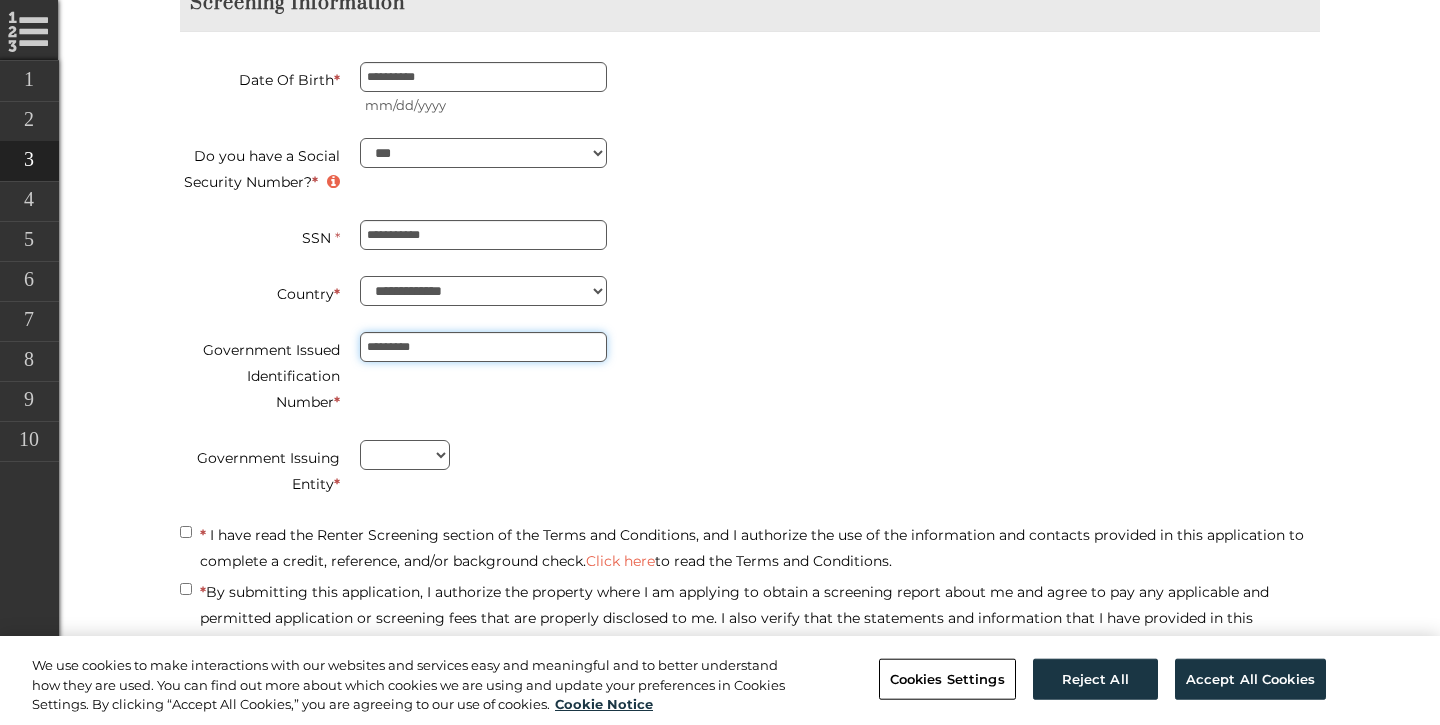 type on "*********" 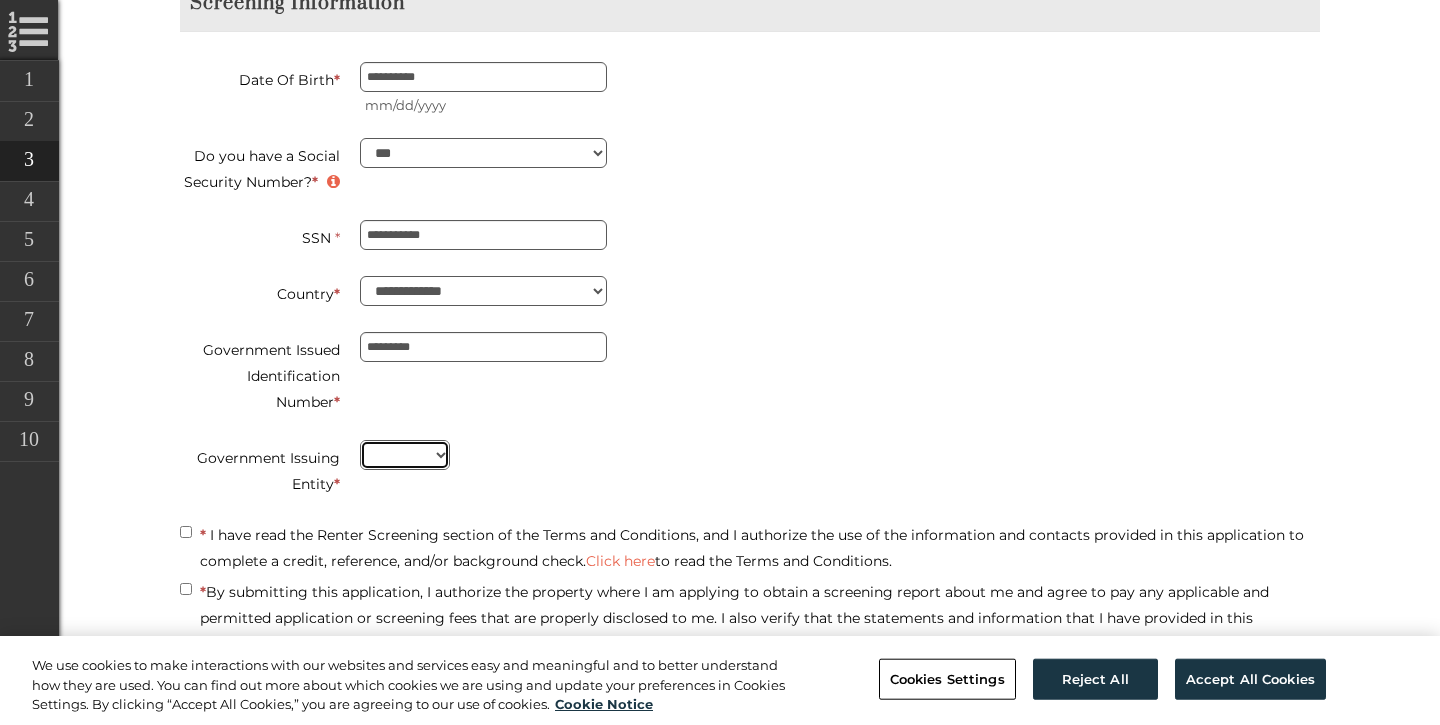 select on "**" 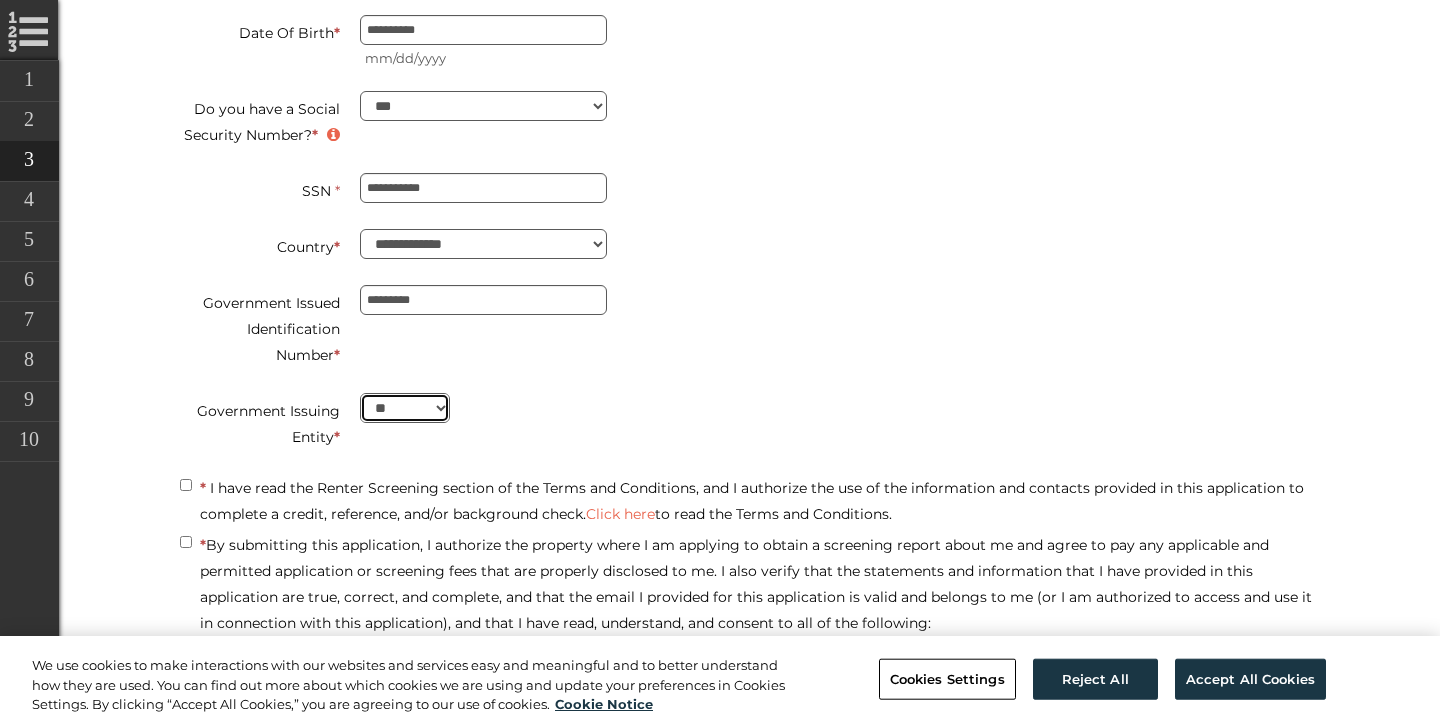scroll, scrollTop: 3557, scrollLeft: 0, axis: vertical 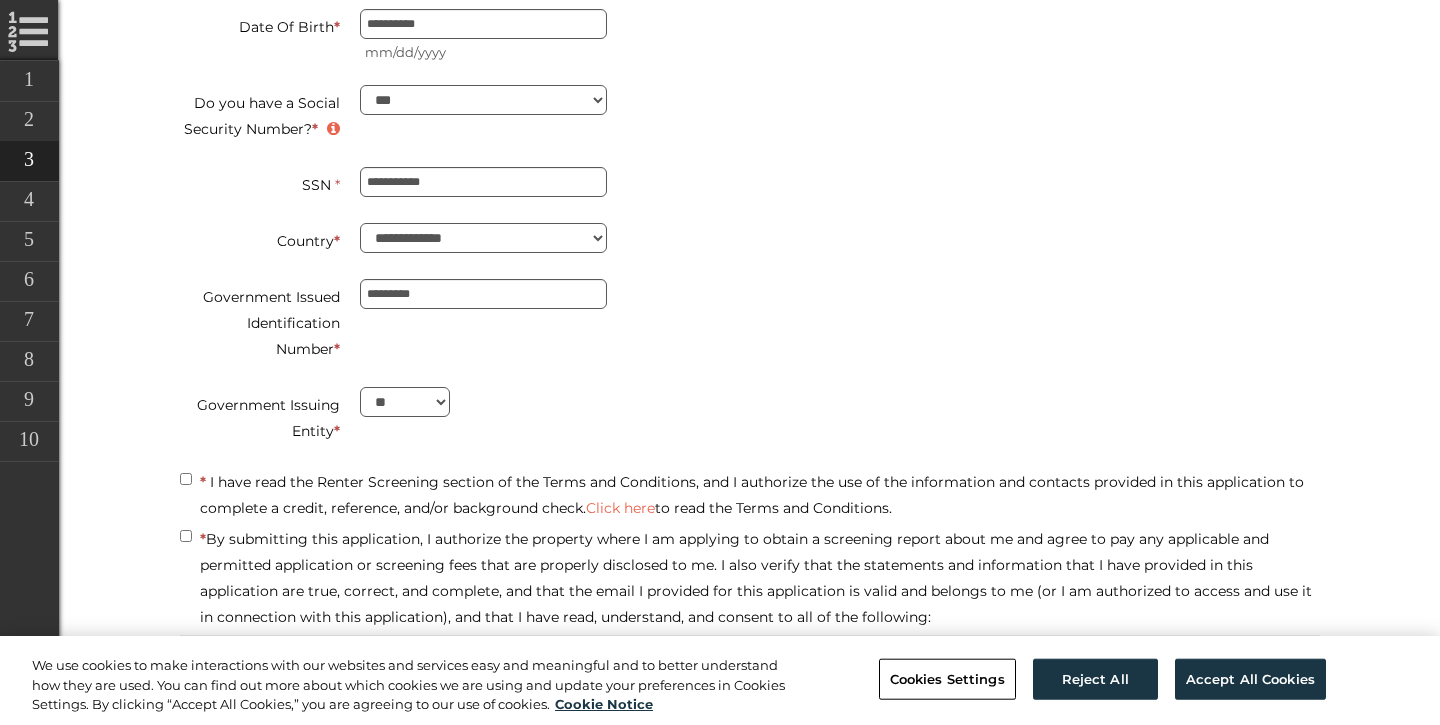 click on "*  By submitting this application, I authorize the property where I am applying to obtain a screening report about me and agree to pay any applicable and permitted application or screening fees that are properly disclosed to me. I also verify that the statements and information that I have provided in this application are true, correct, and complete, and that the email I provided for this application is valid and belongs to me (or I am authorized to access and use it in connection with this application), and that I have read, understand, and consent to all of the following:" at bounding box center (750, 578) 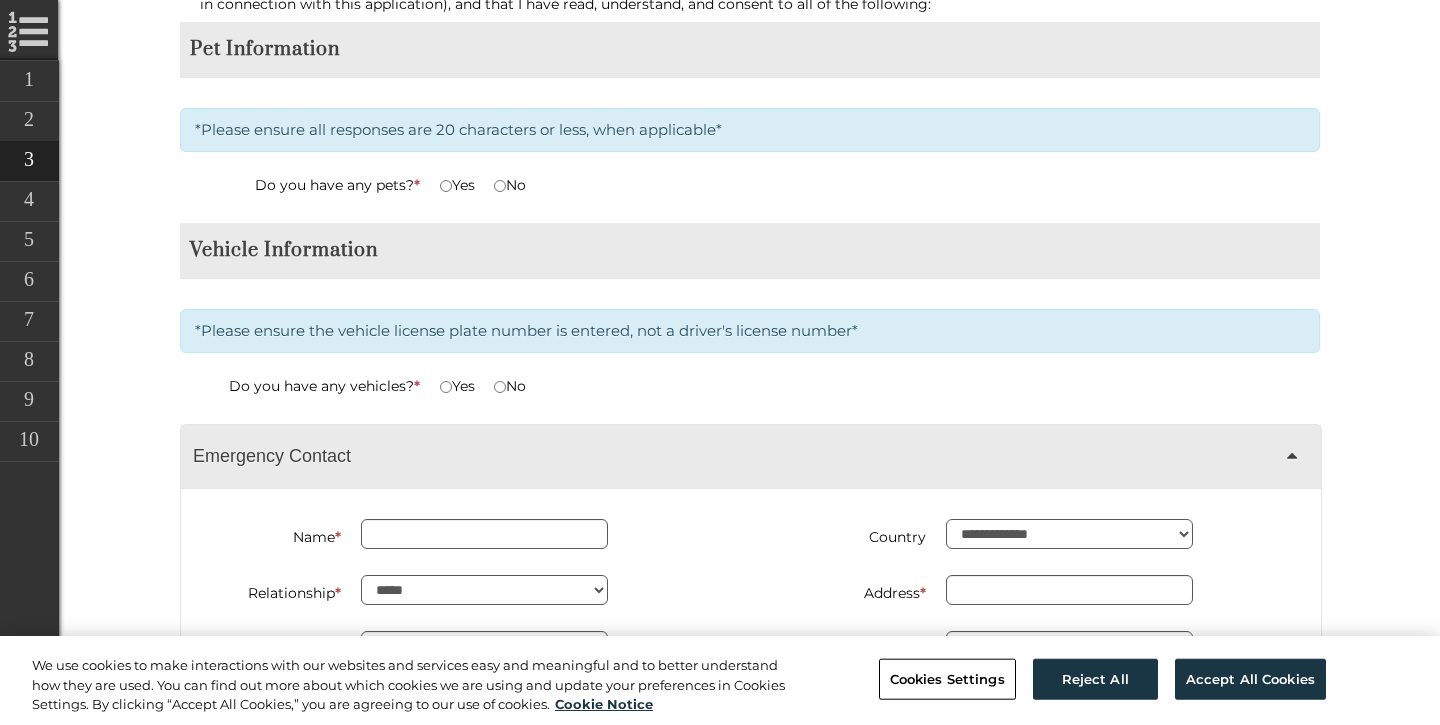 scroll, scrollTop: 4269, scrollLeft: 0, axis: vertical 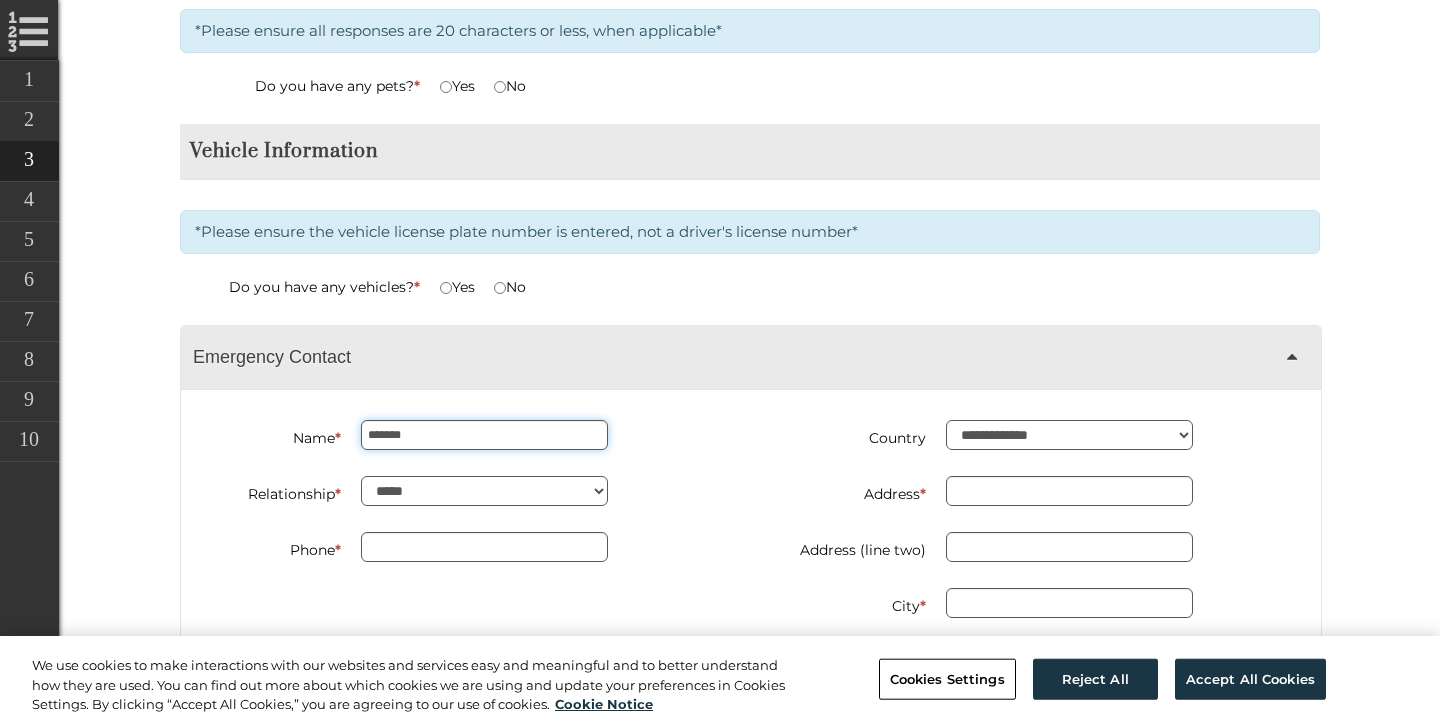 type on "*******" 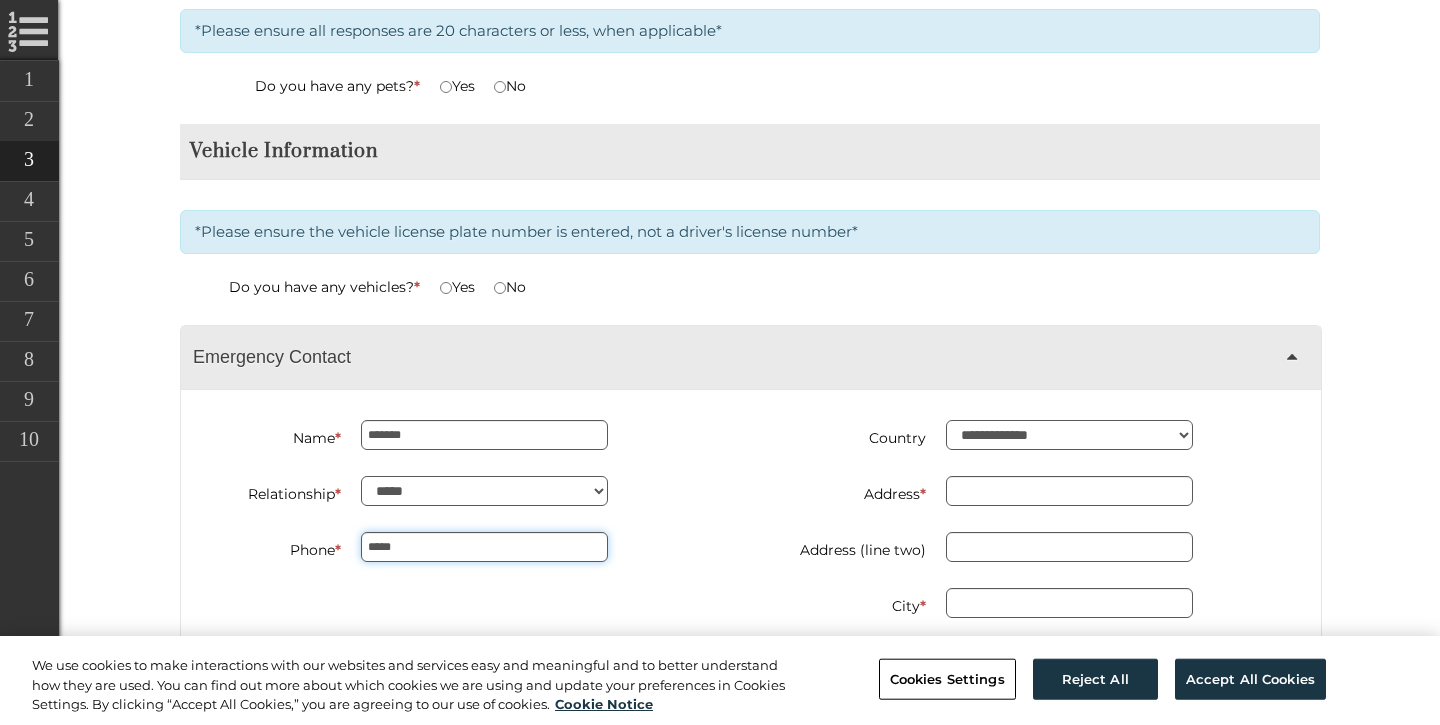 type on "*****" 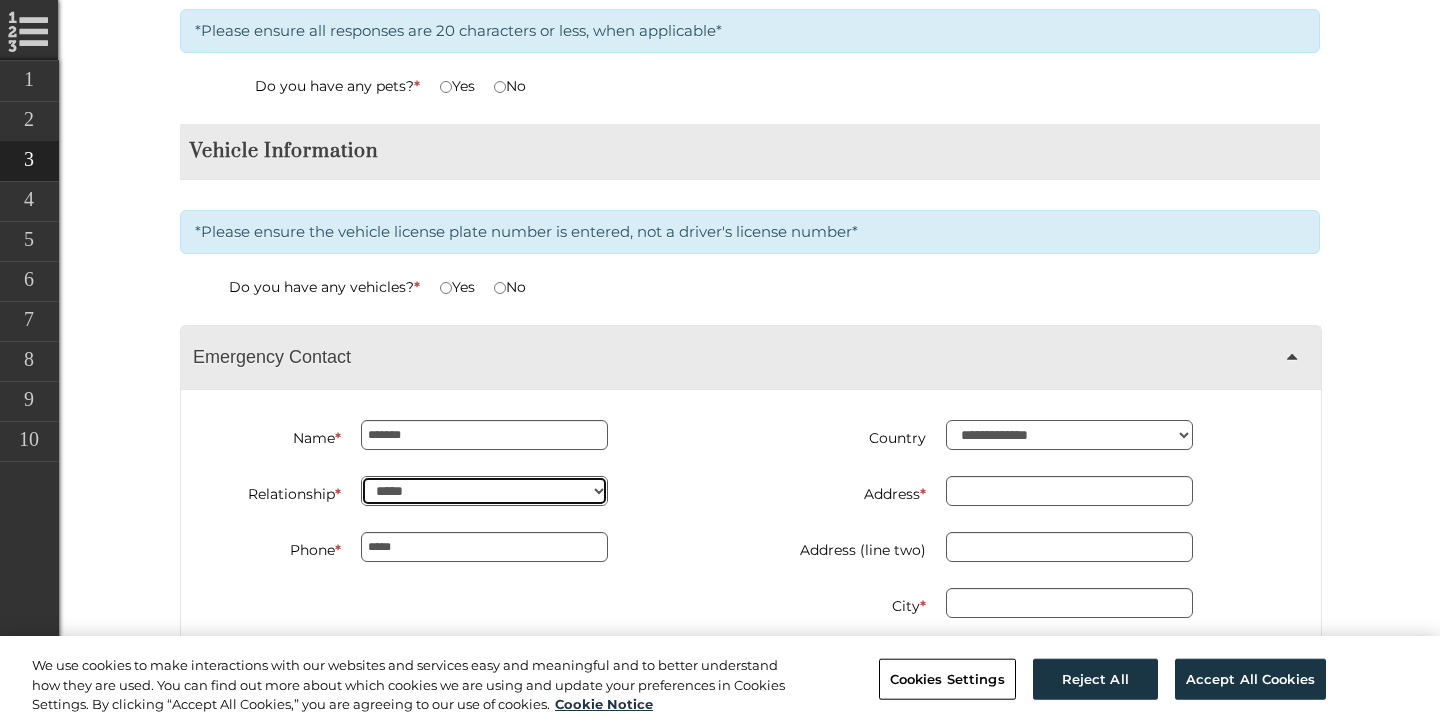 scroll, scrollTop: 4322, scrollLeft: 0, axis: vertical 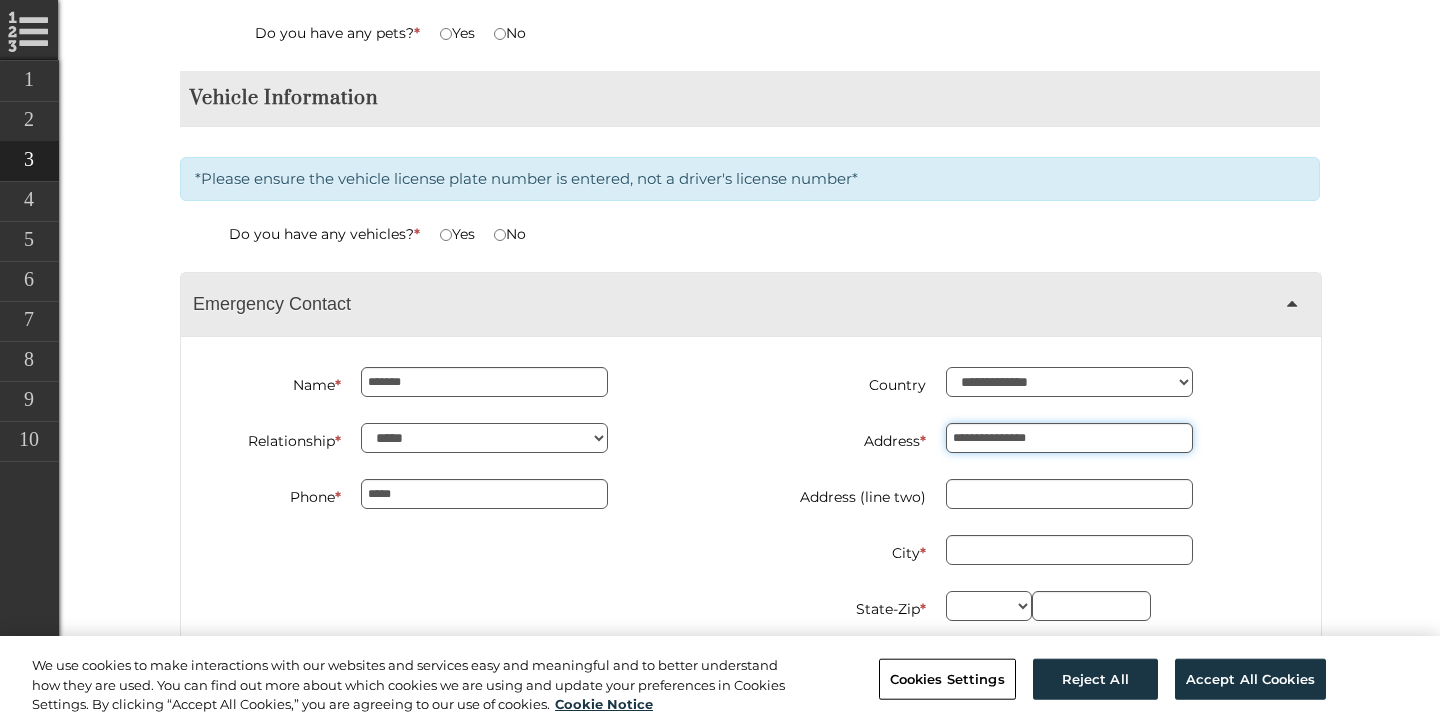 type on "**********" 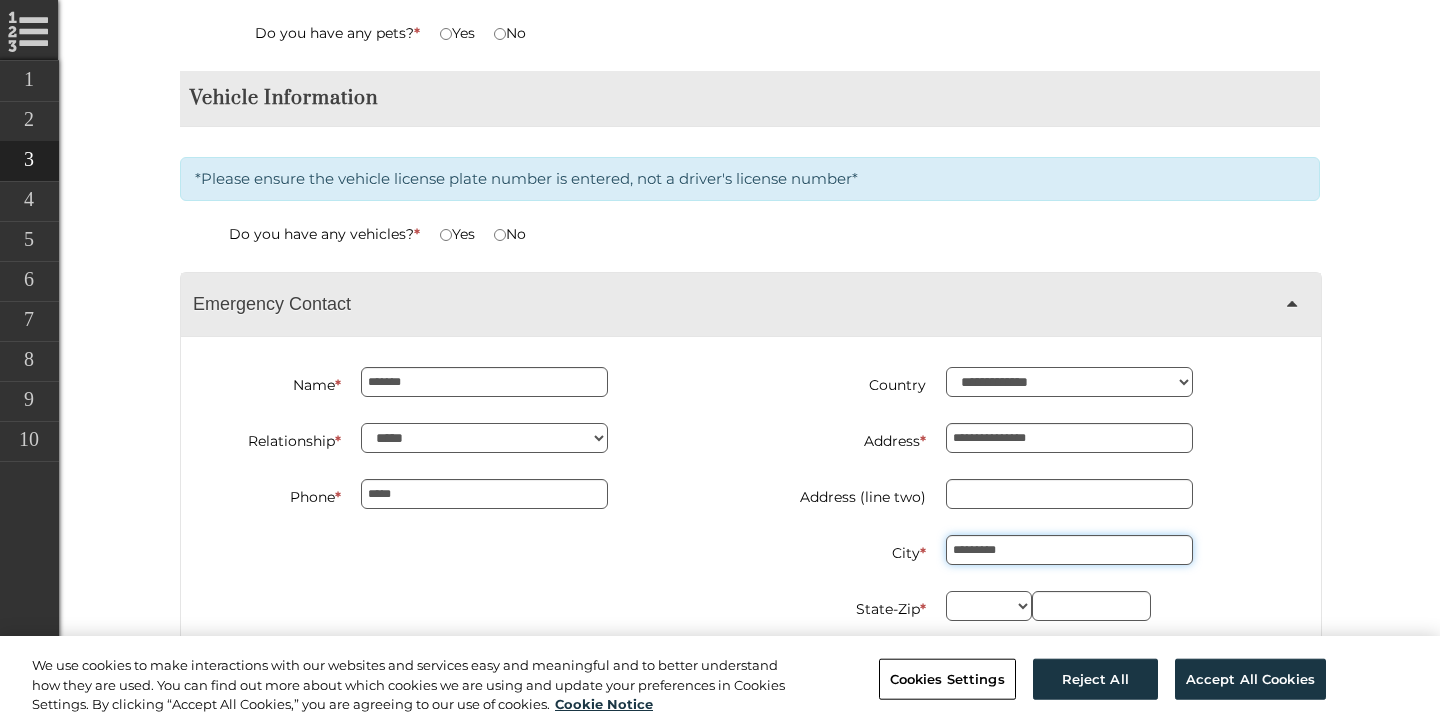 type on "*********" 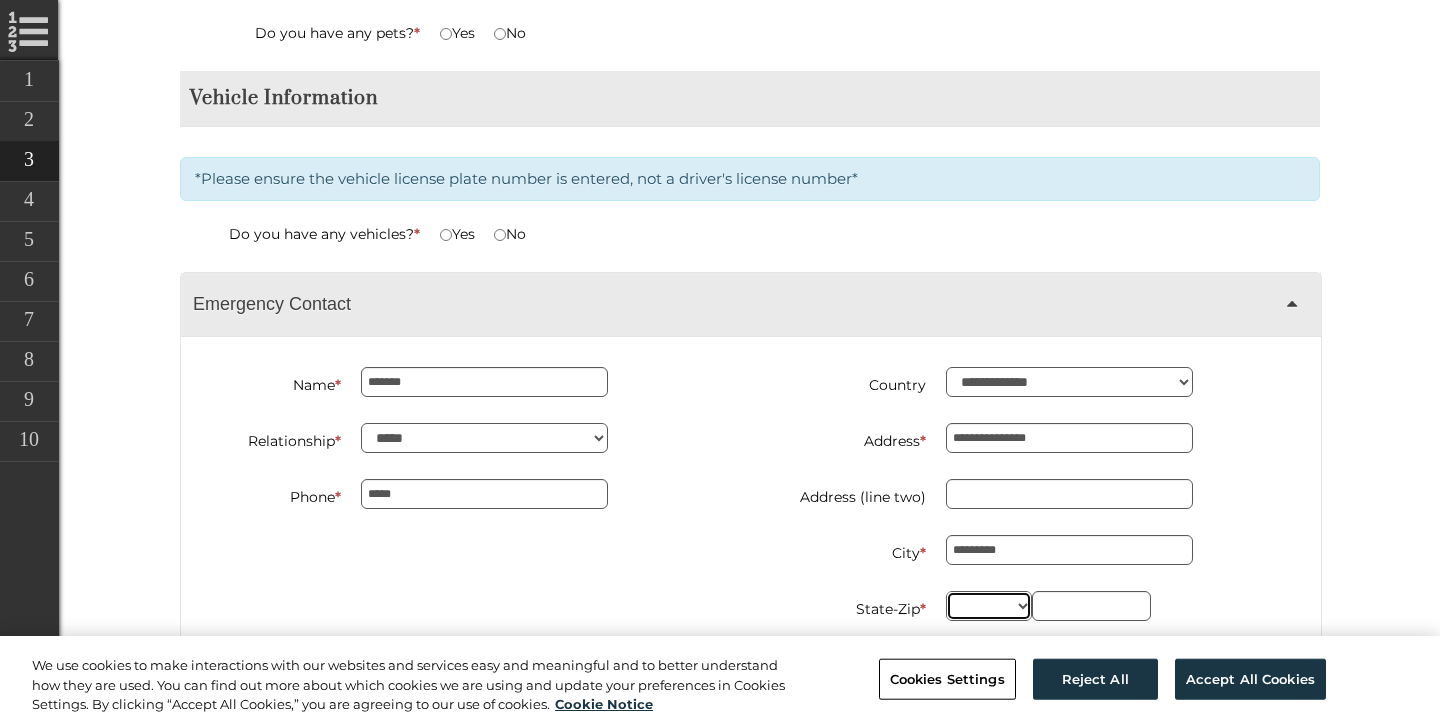 select on "**" 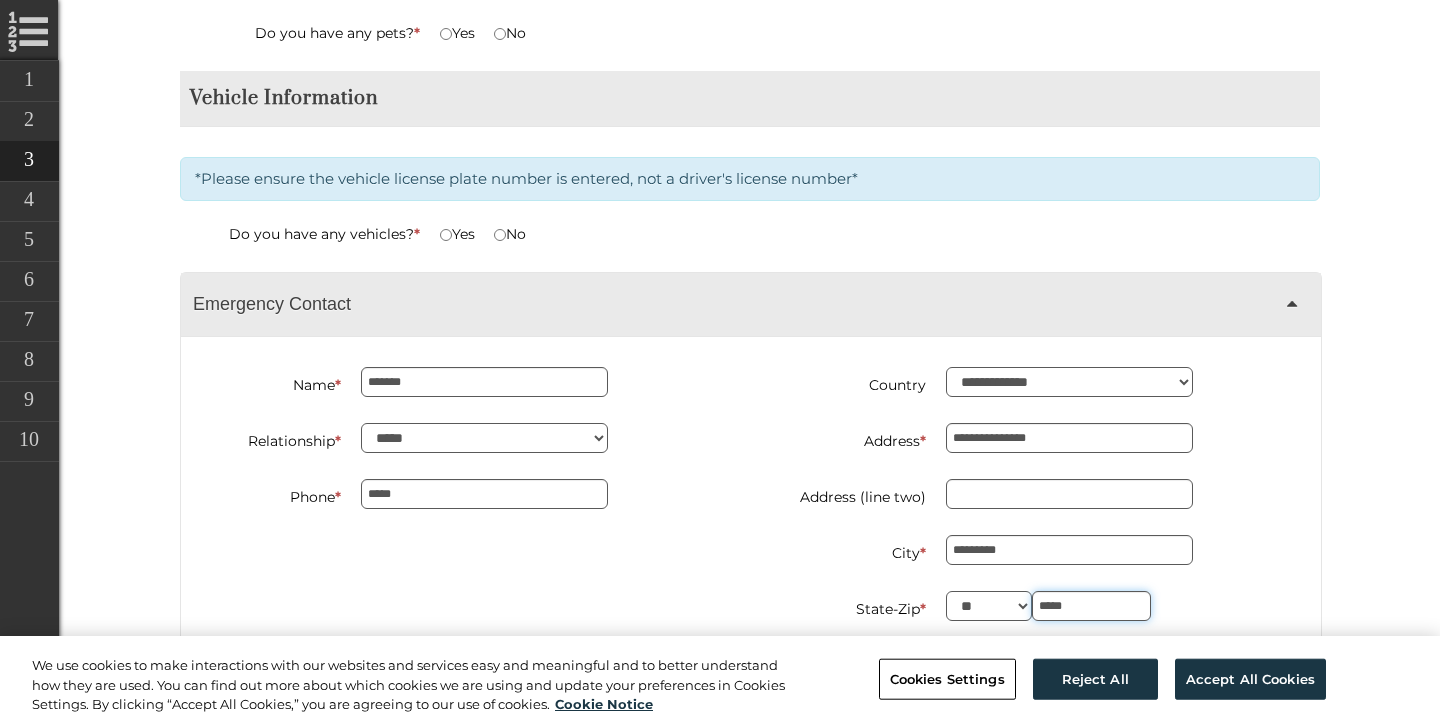 type on "*****" 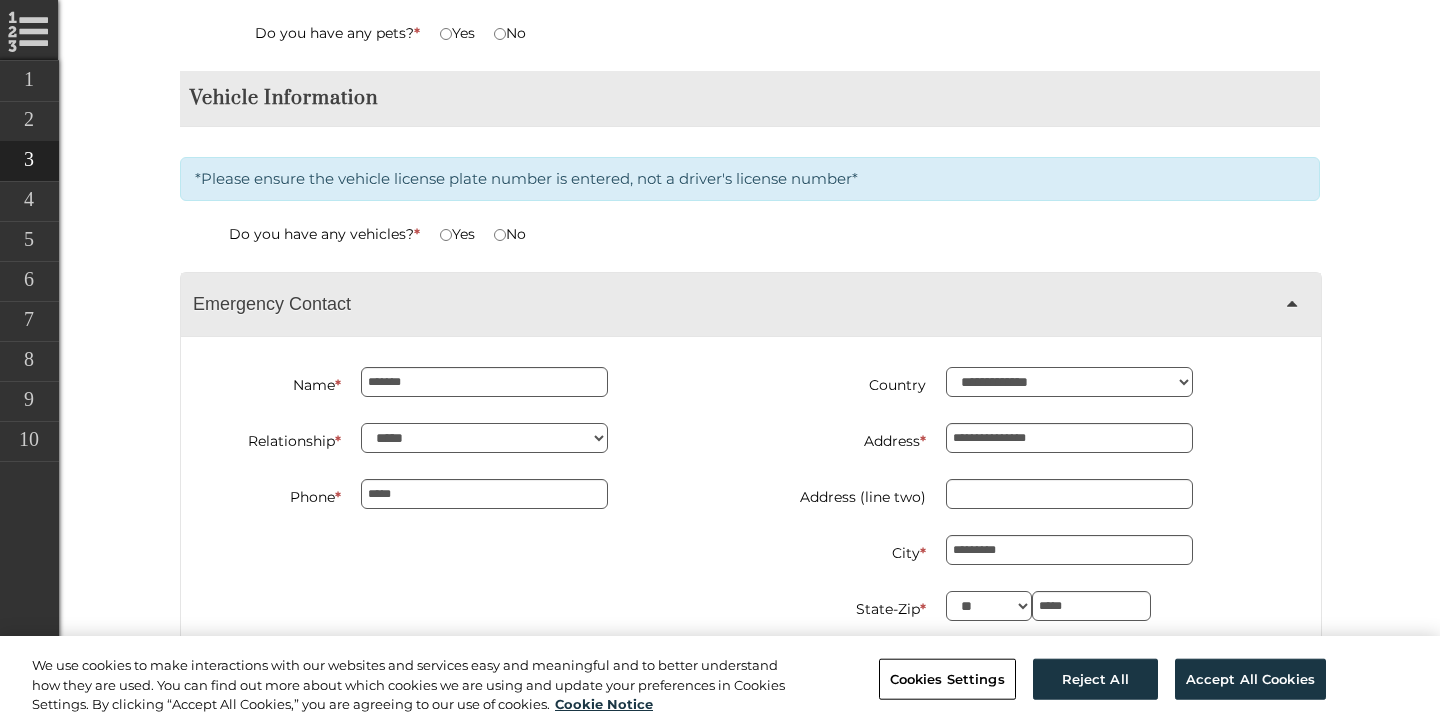 click on "**********" at bounding box center (751, 507) 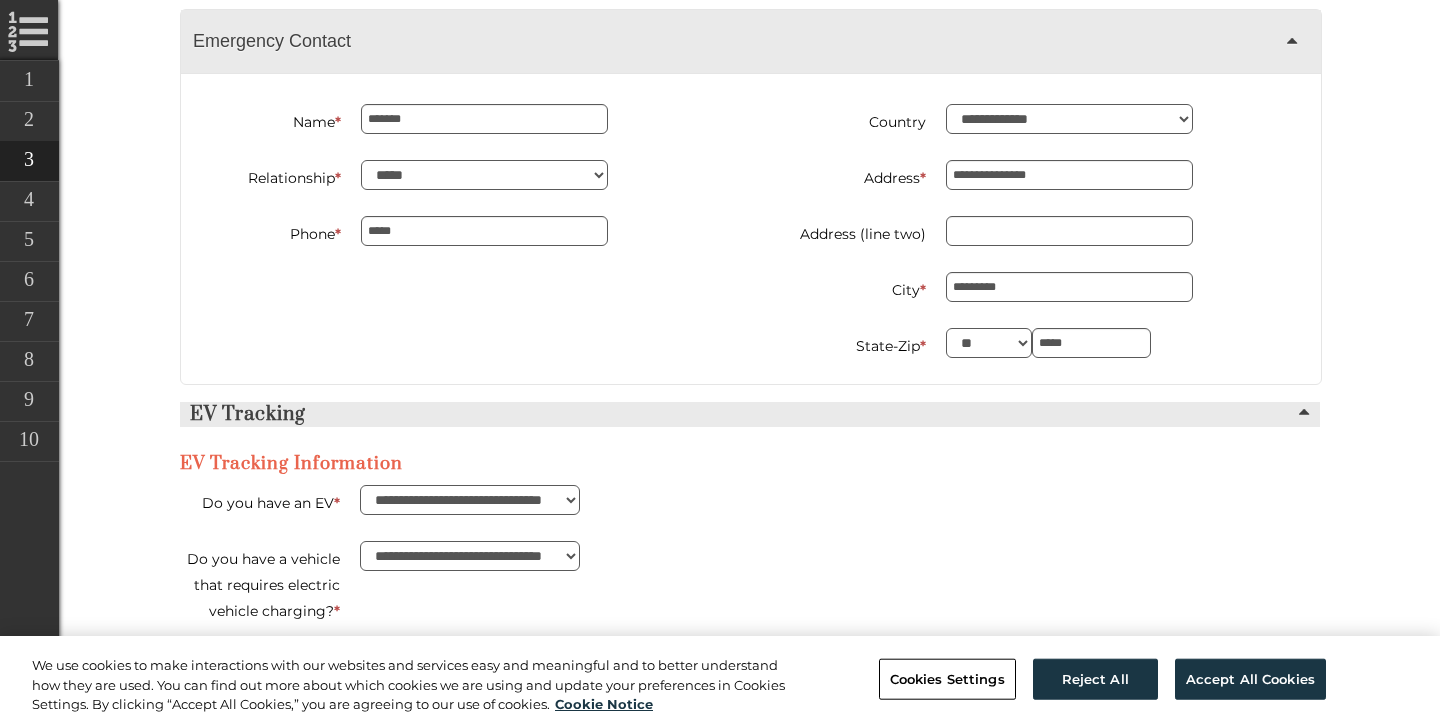 scroll, scrollTop: 4588, scrollLeft: 0, axis: vertical 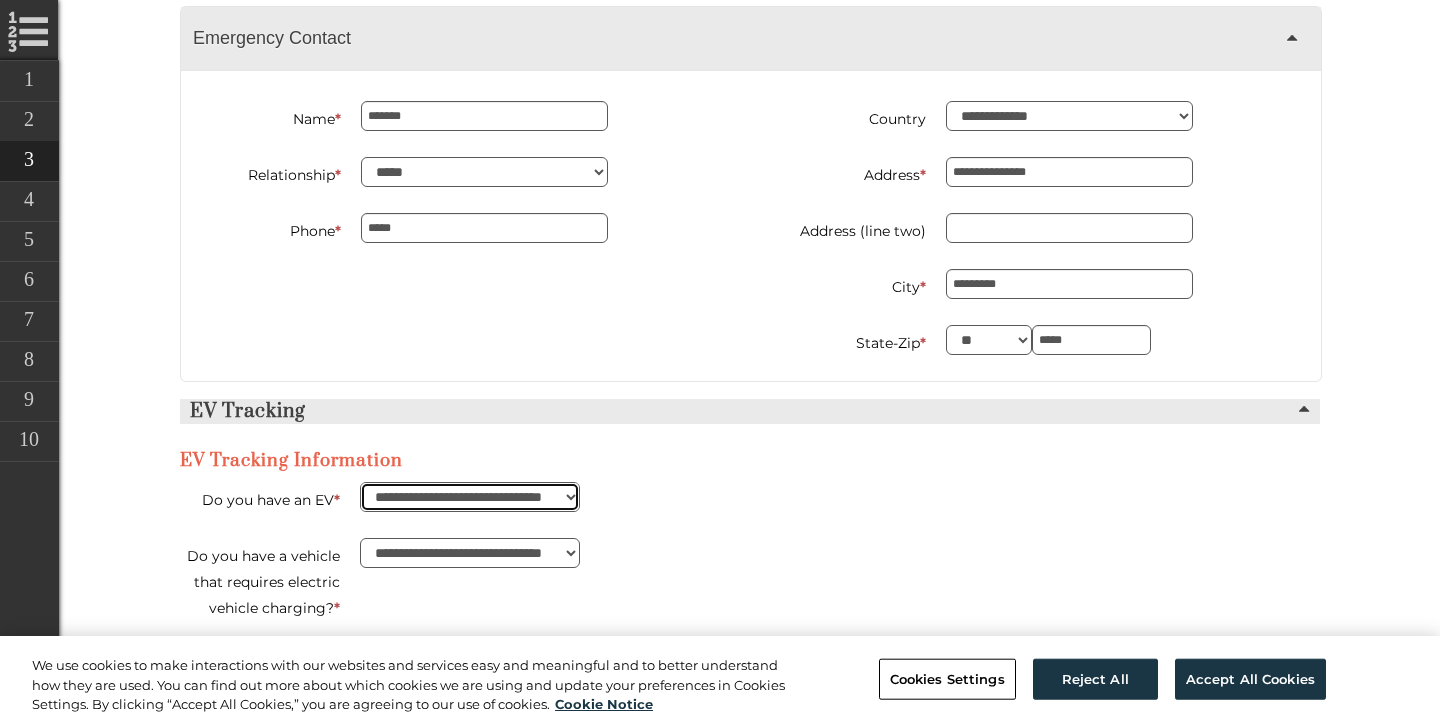 click on "**********" at bounding box center [470, 497] 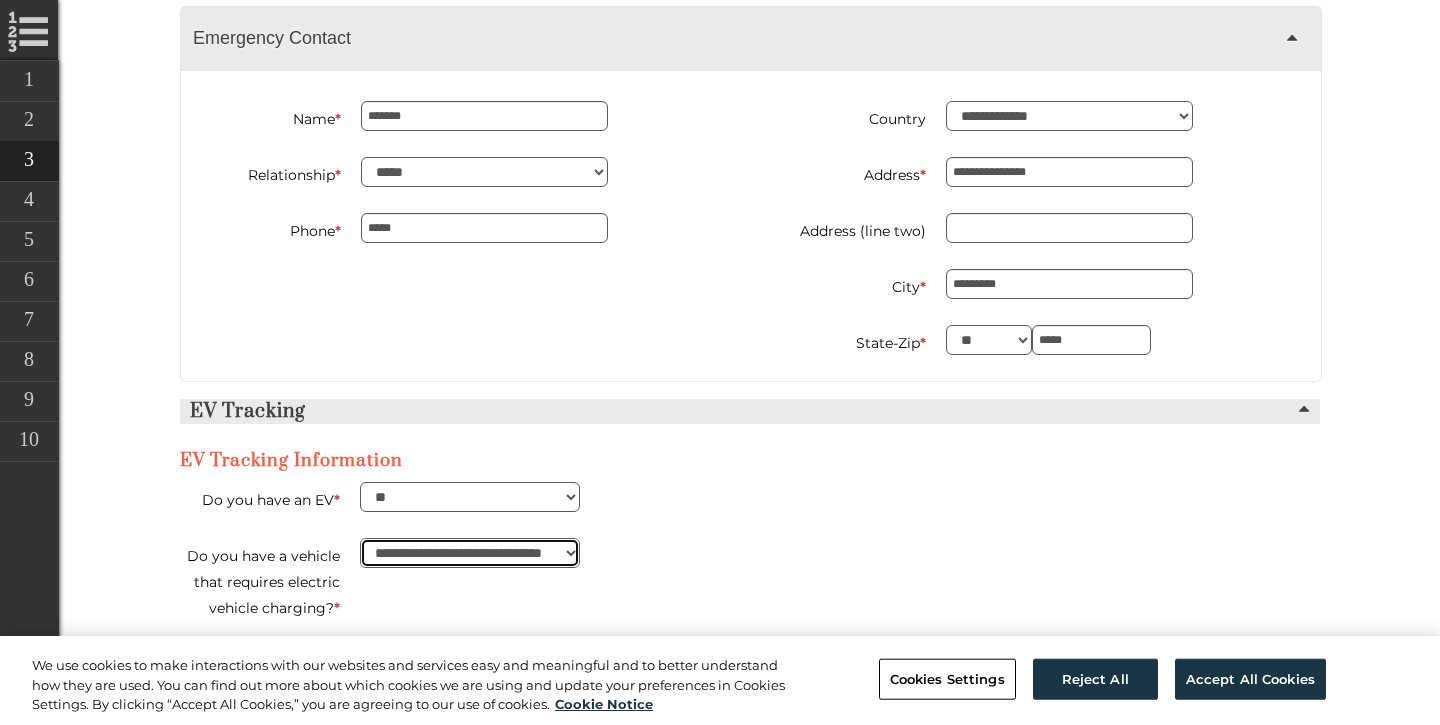 select on "**" 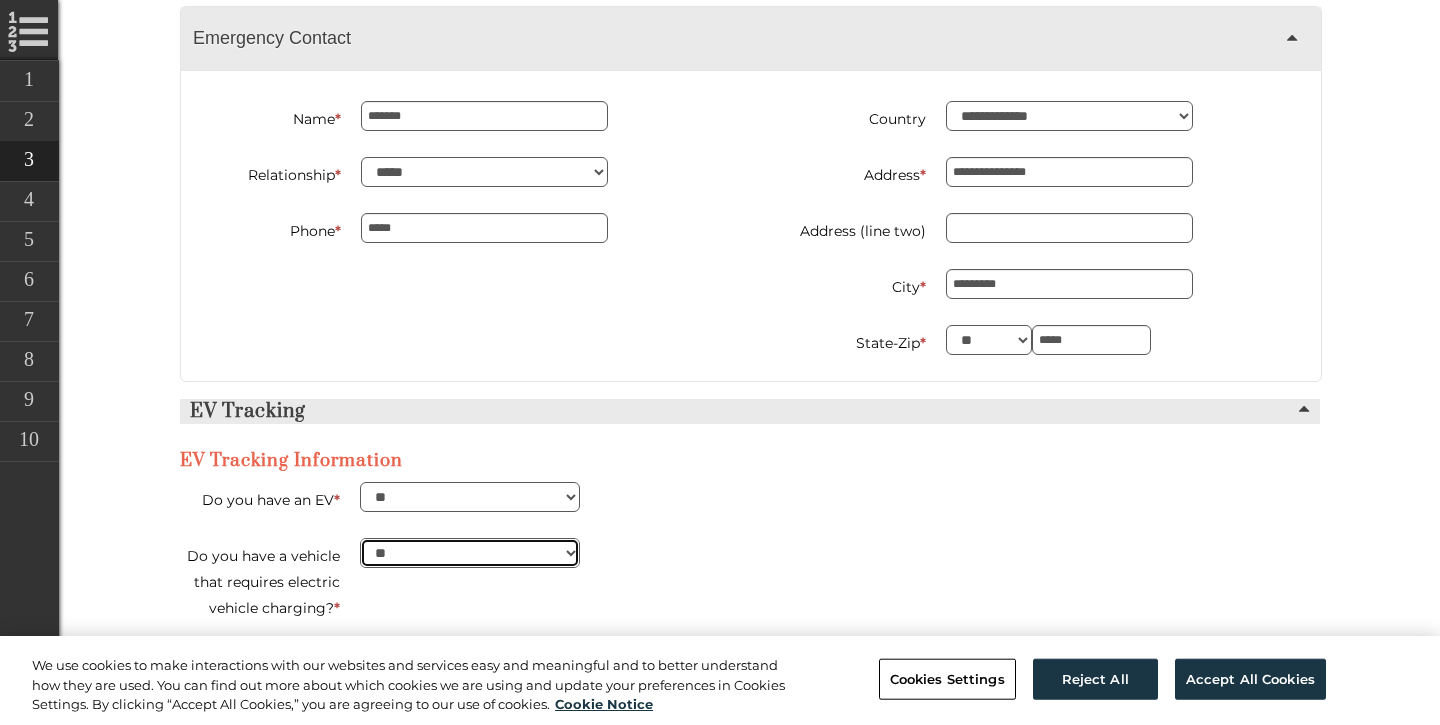 scroll, scrollTop: 4647, scrollLeft: 0, axis: vertical 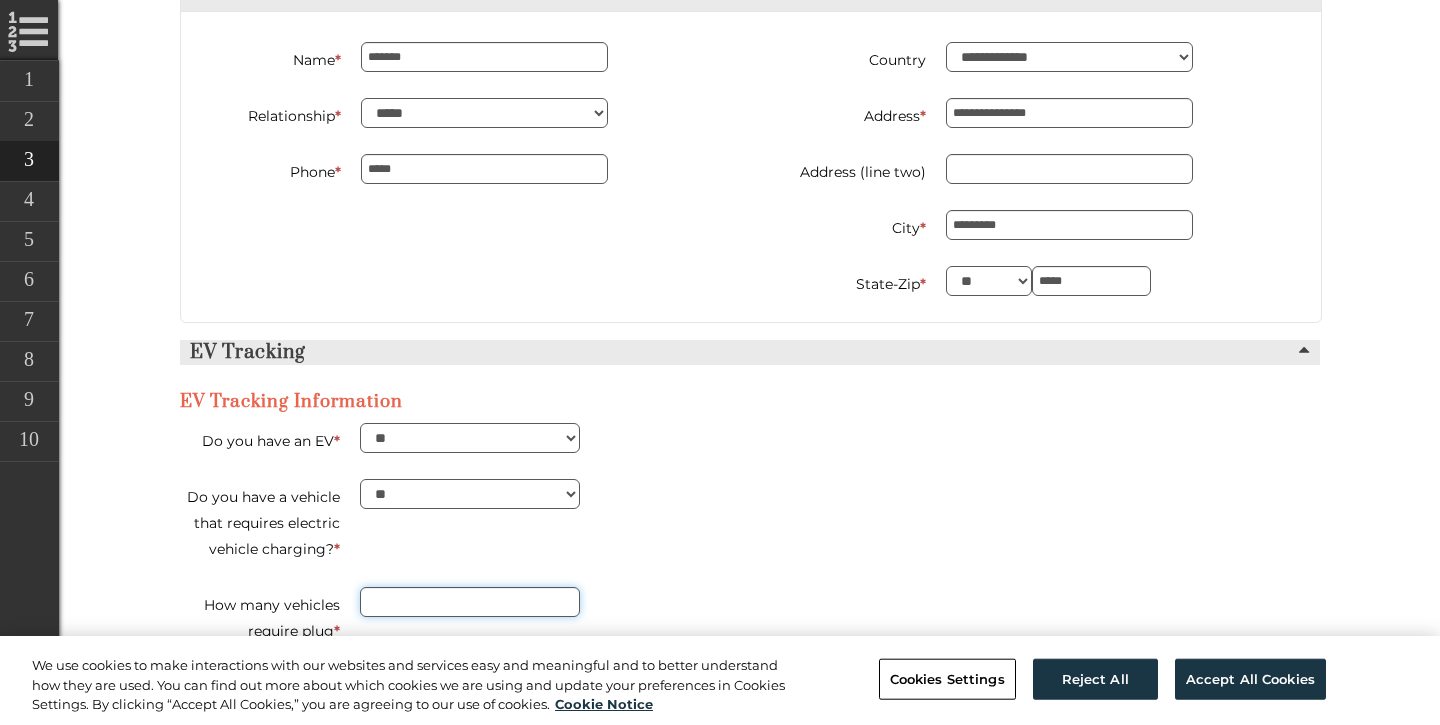 click on "How many vehicles require plug  *" at bounding box center [470, 602] 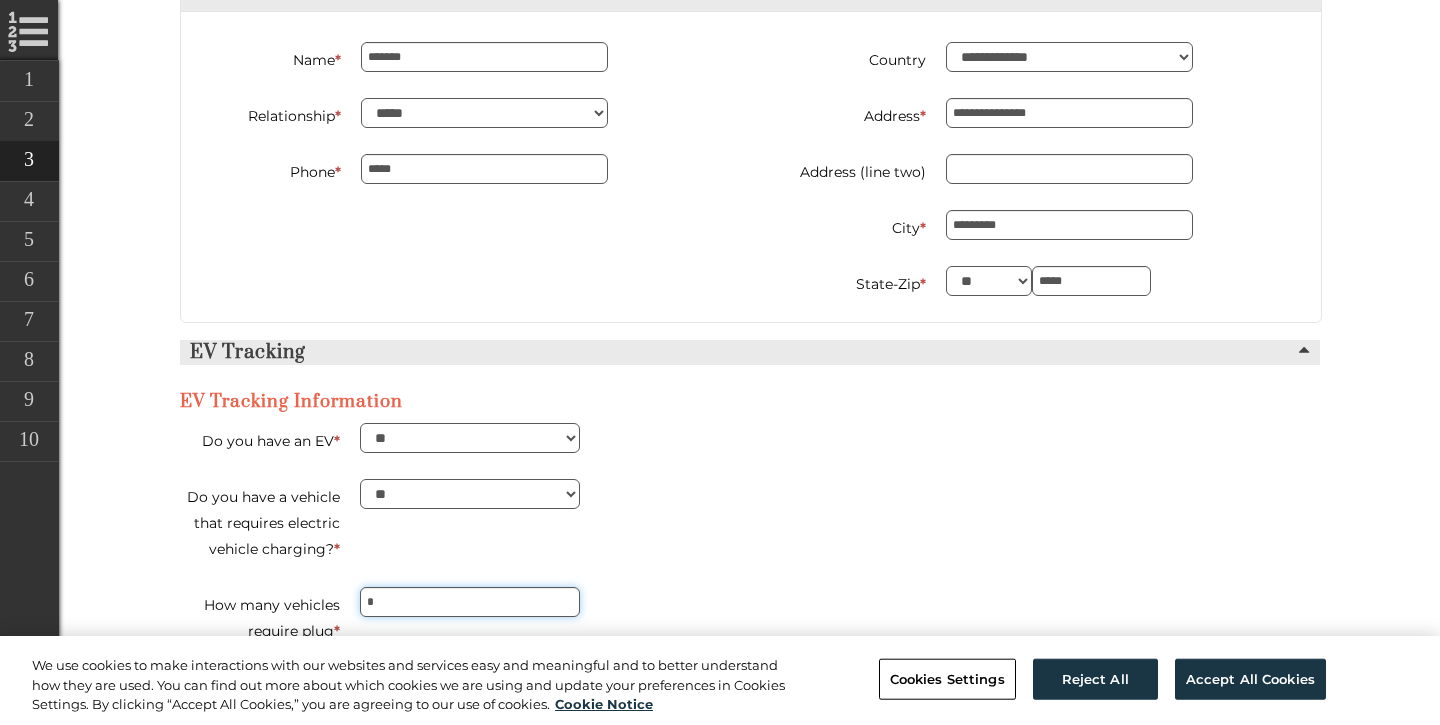 type on "*" 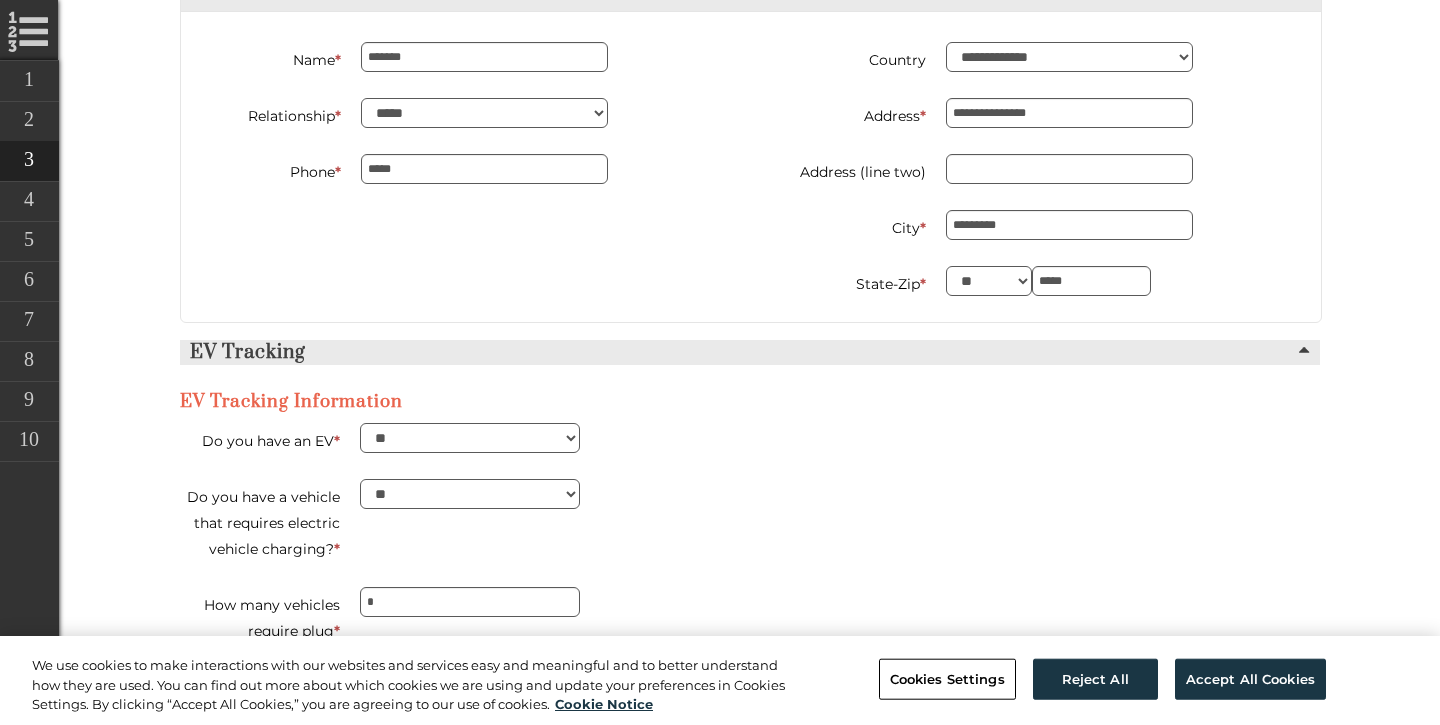 click on "*" at bounding box center [840, 602] 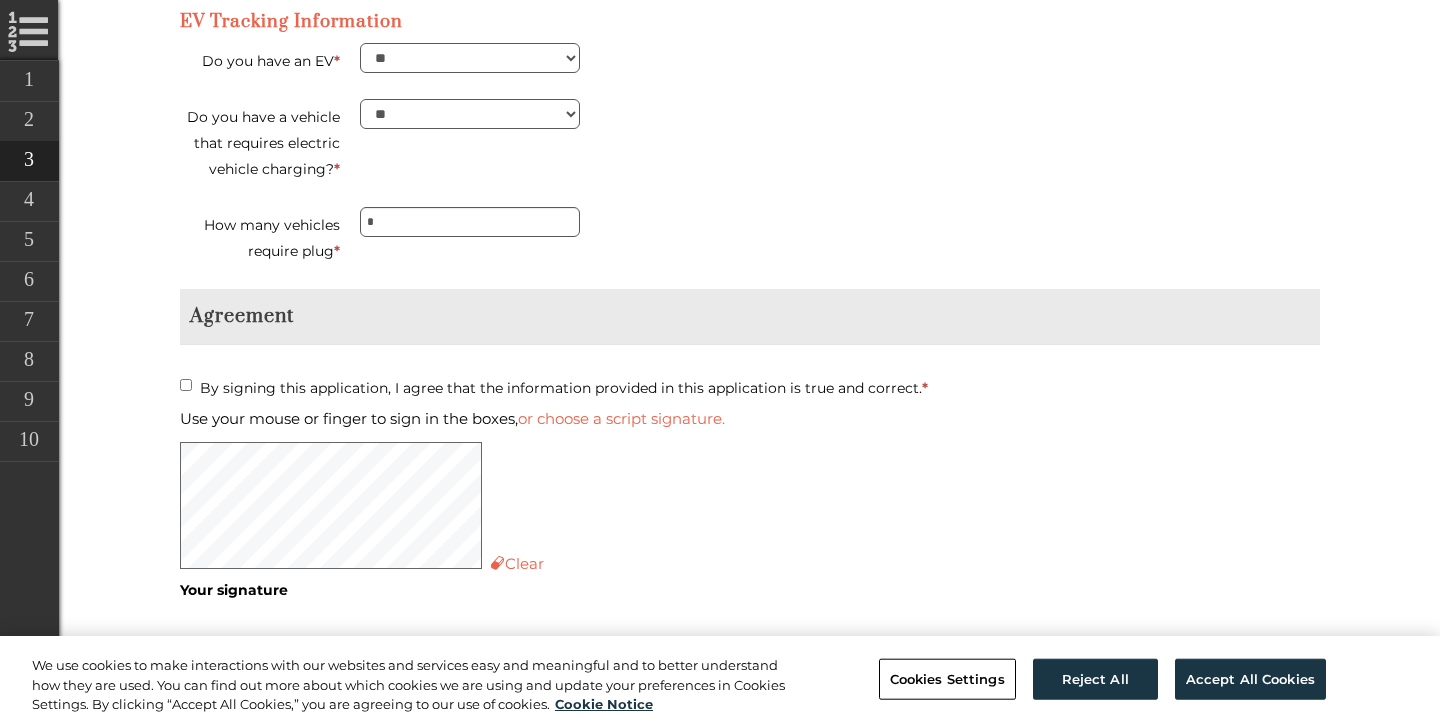 scroll, scrollTop: 4972, scrollLeft: 0, axis: vertical 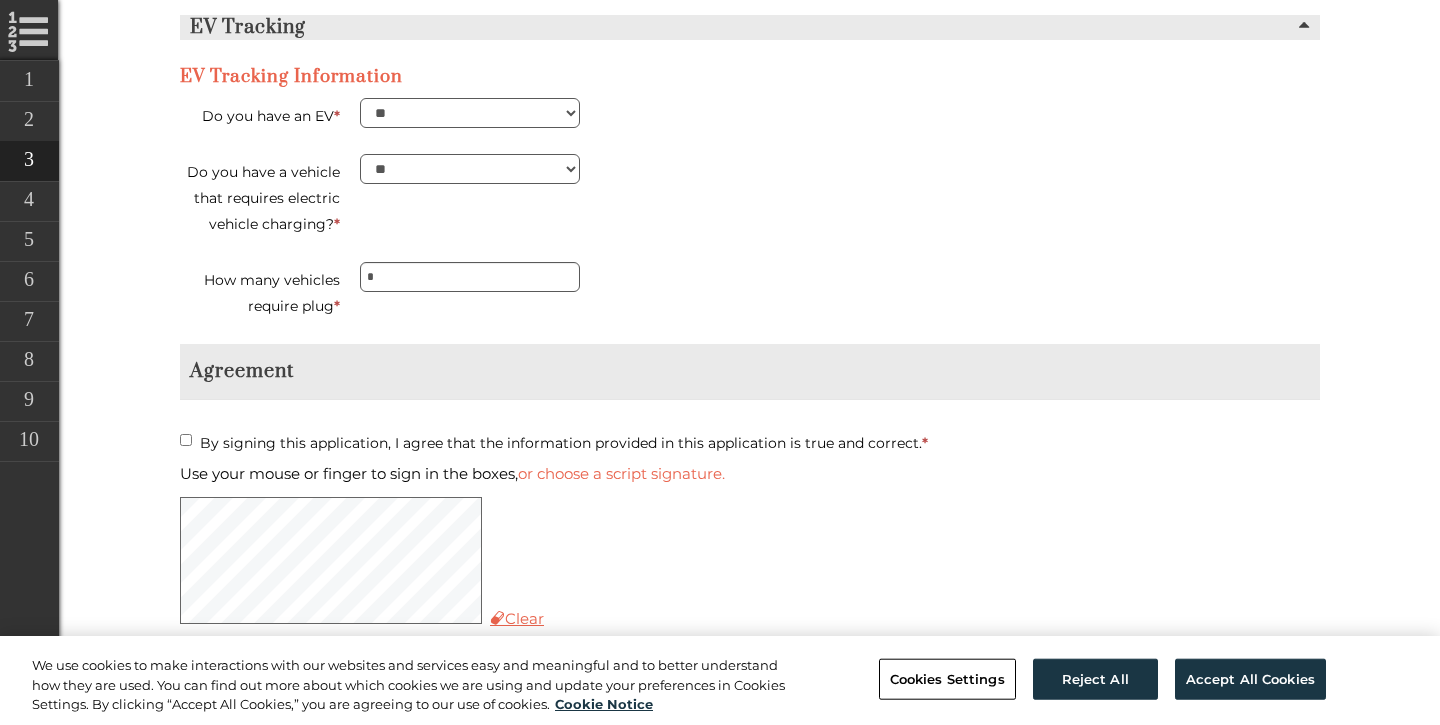 click on "Clear" at bounding box center (517, 618) 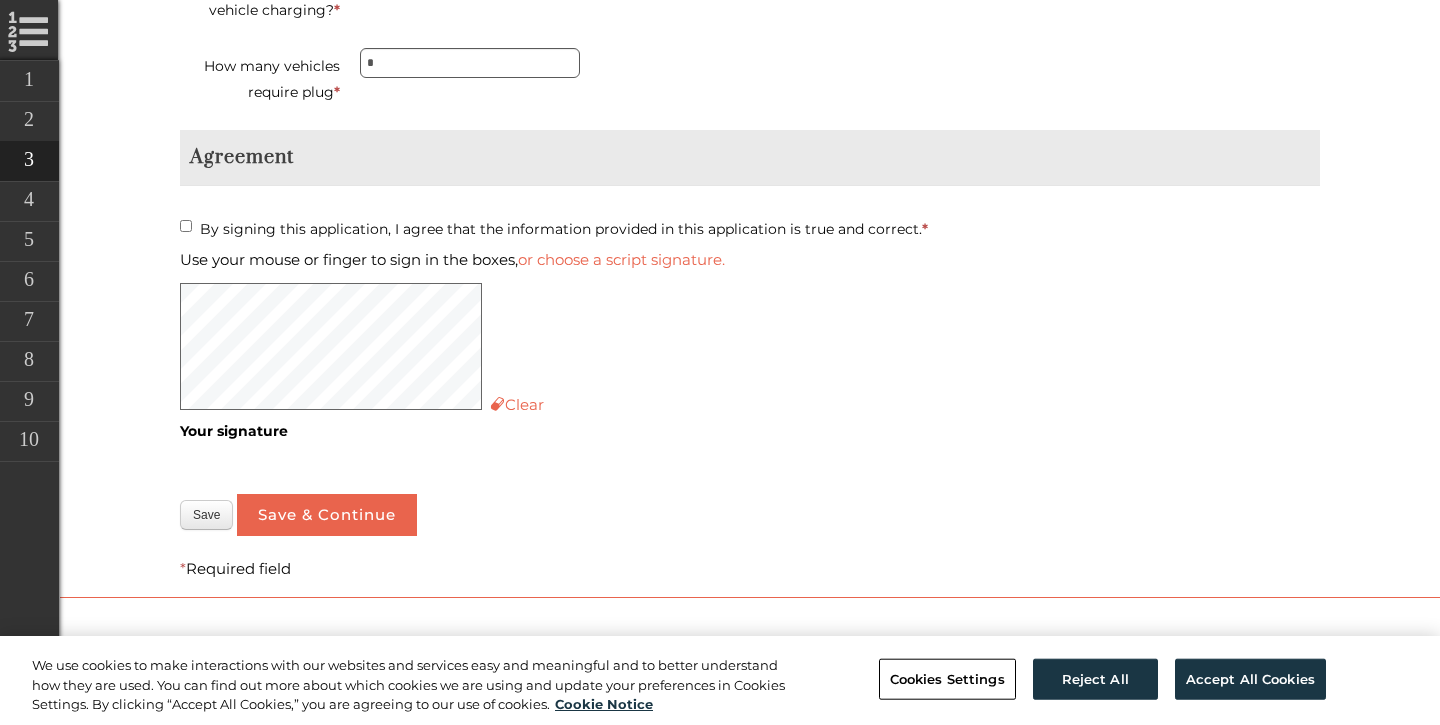 scroll, scrollTop: 5185, scrollLeft: 0, axis: vertical 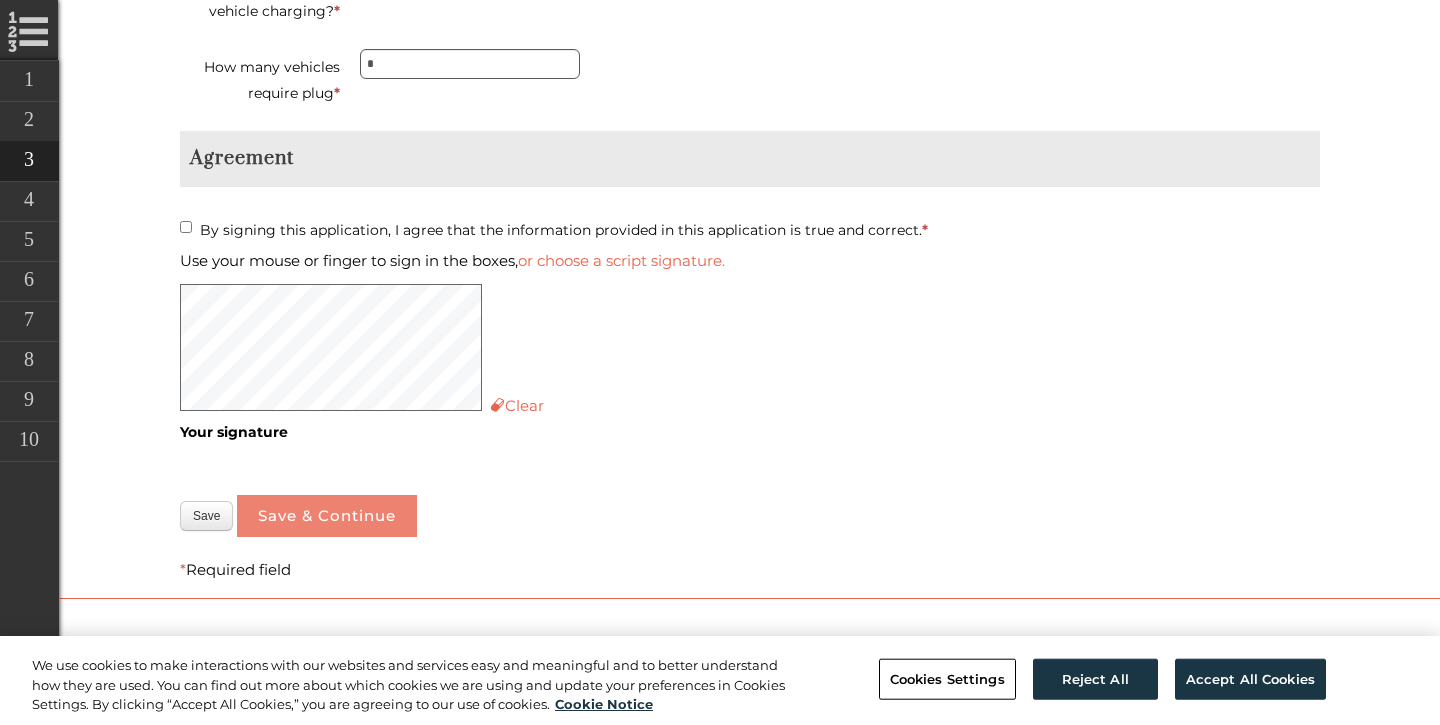 click on "Save & Continue" at bounding box center [327, 516] 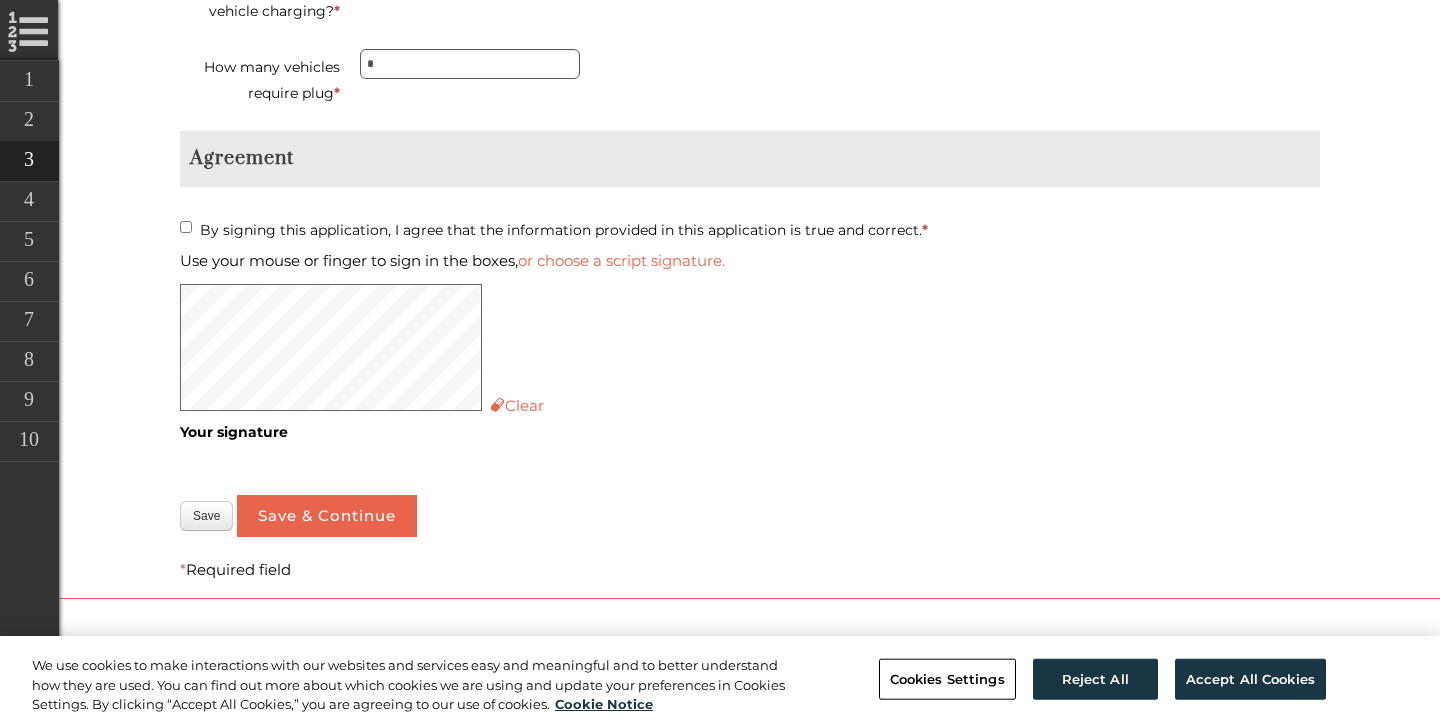 scroll, scrollTop: 4318, scrollLeft: 0, axis: vertical 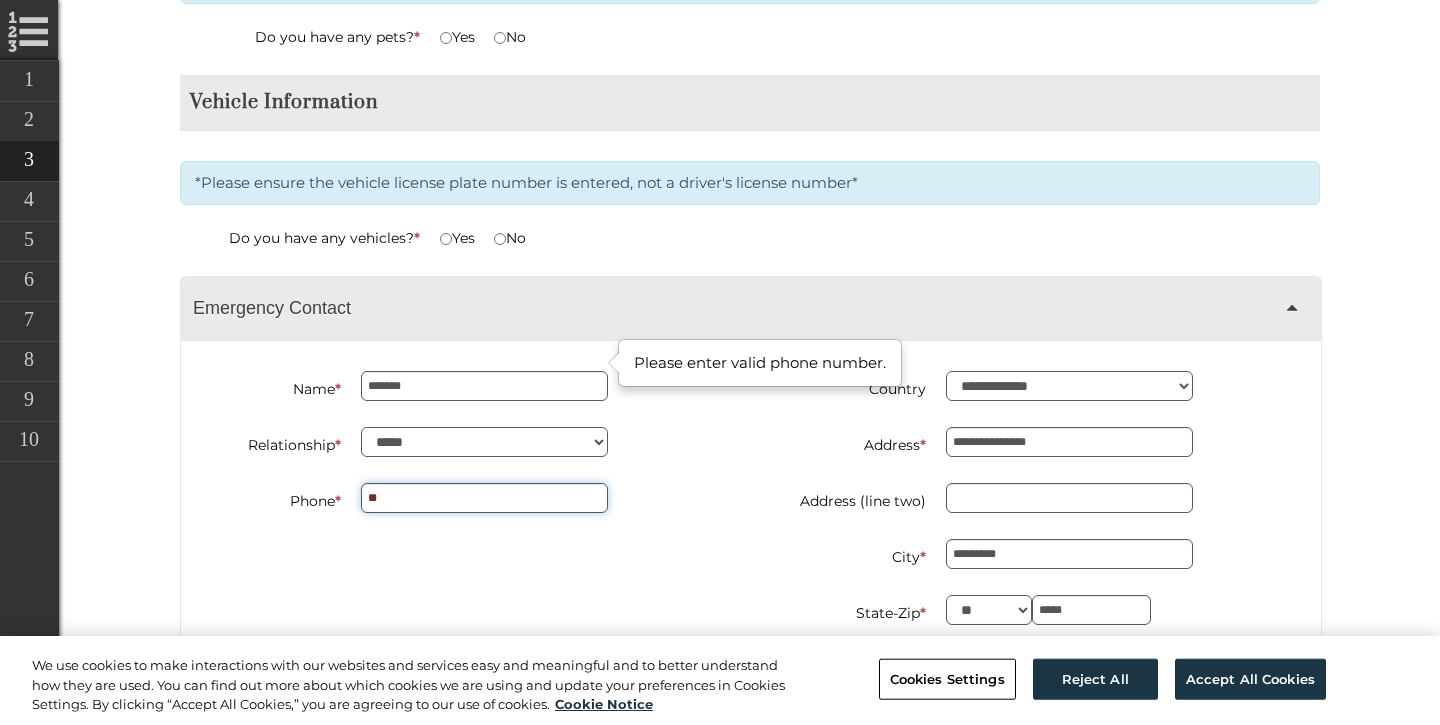 type on "*" 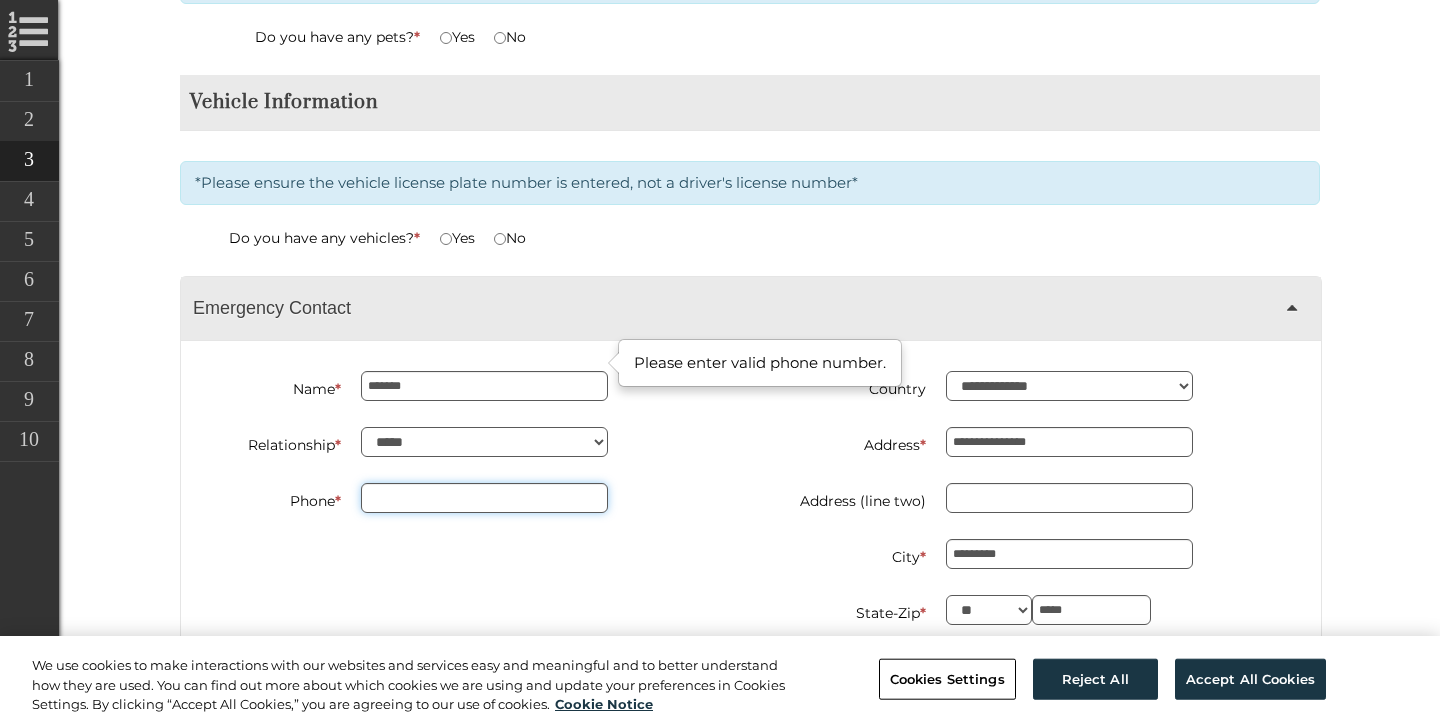 type 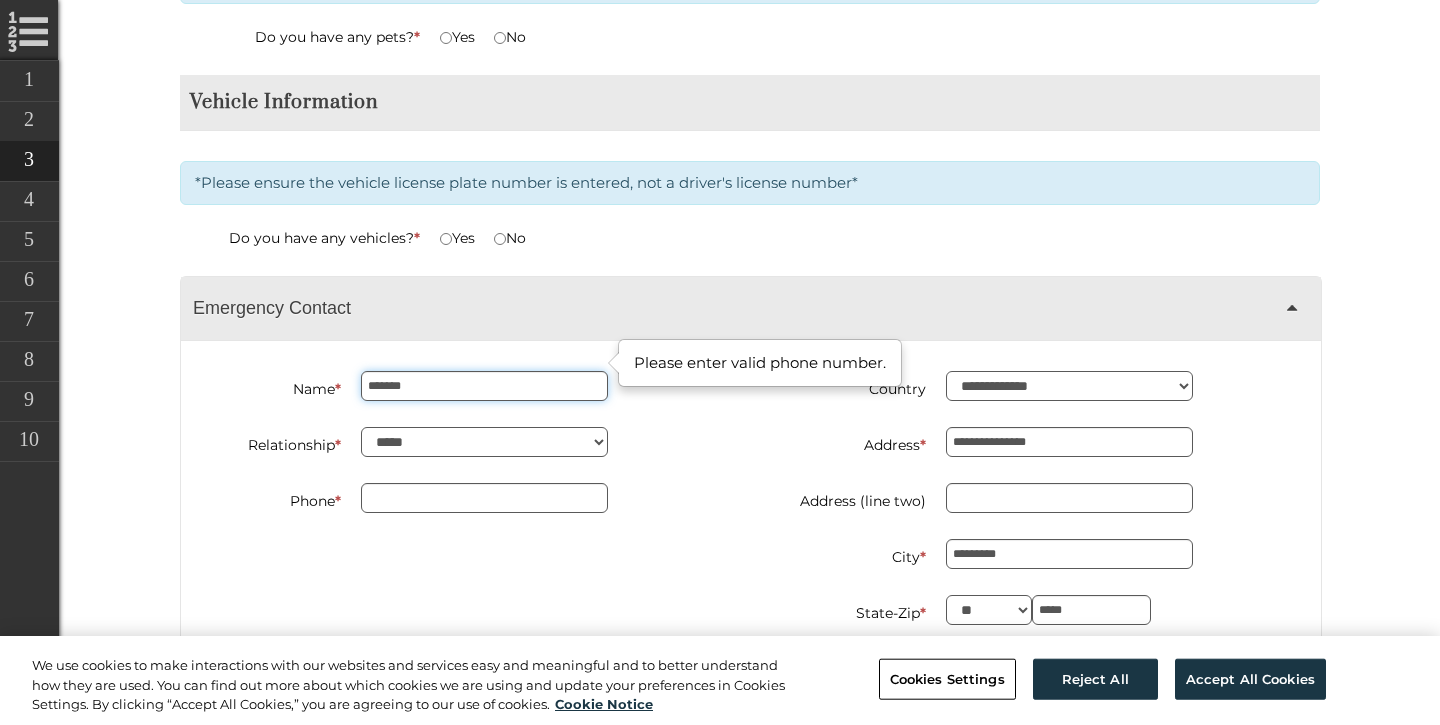 click on "*******" at bounding box center [484, 386] 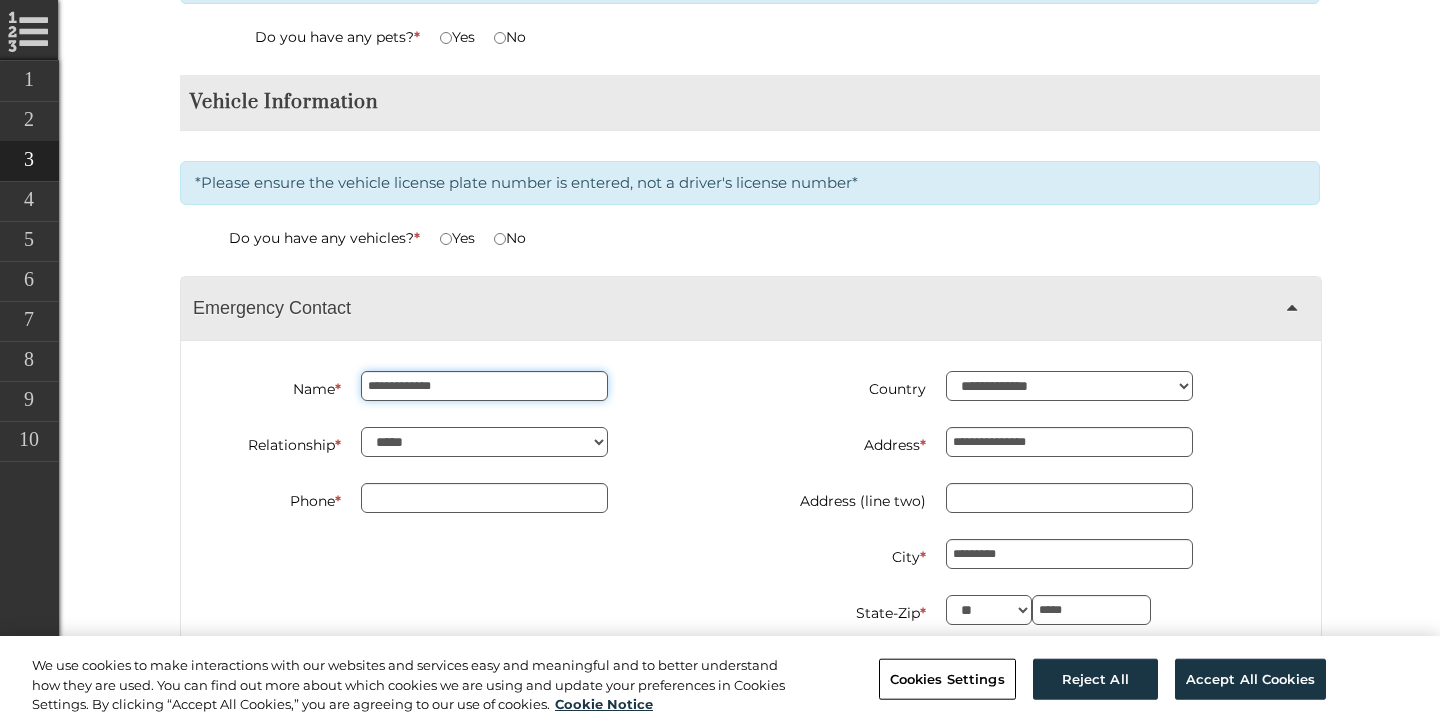 type on "**********" 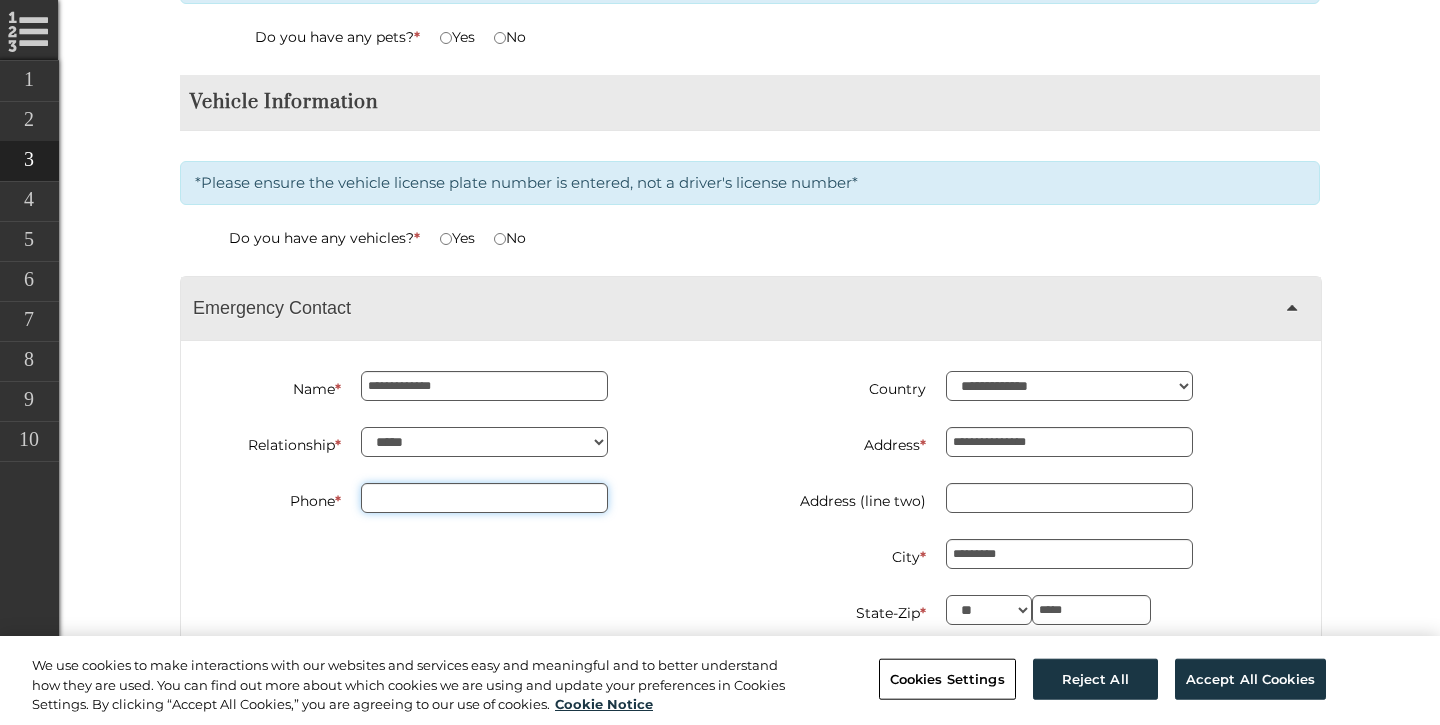 type on "**********" 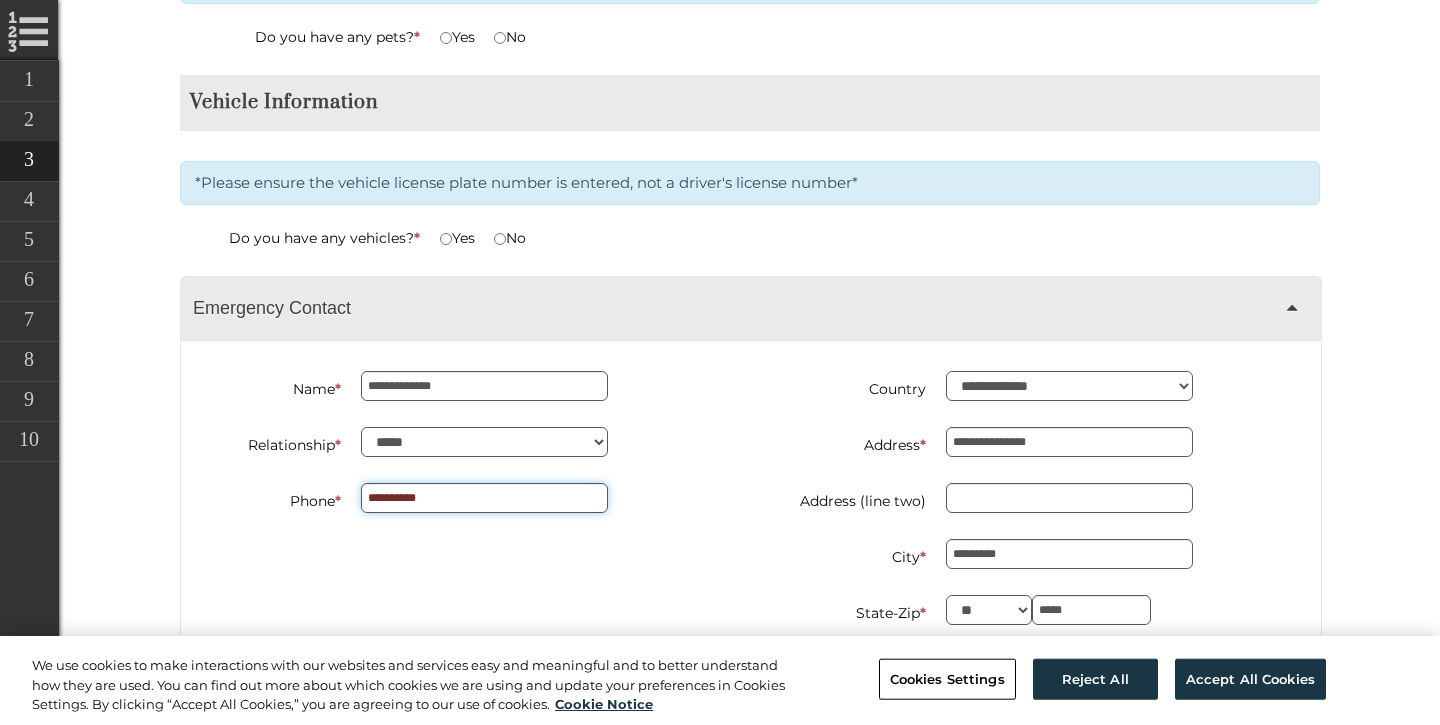 type on "**********" 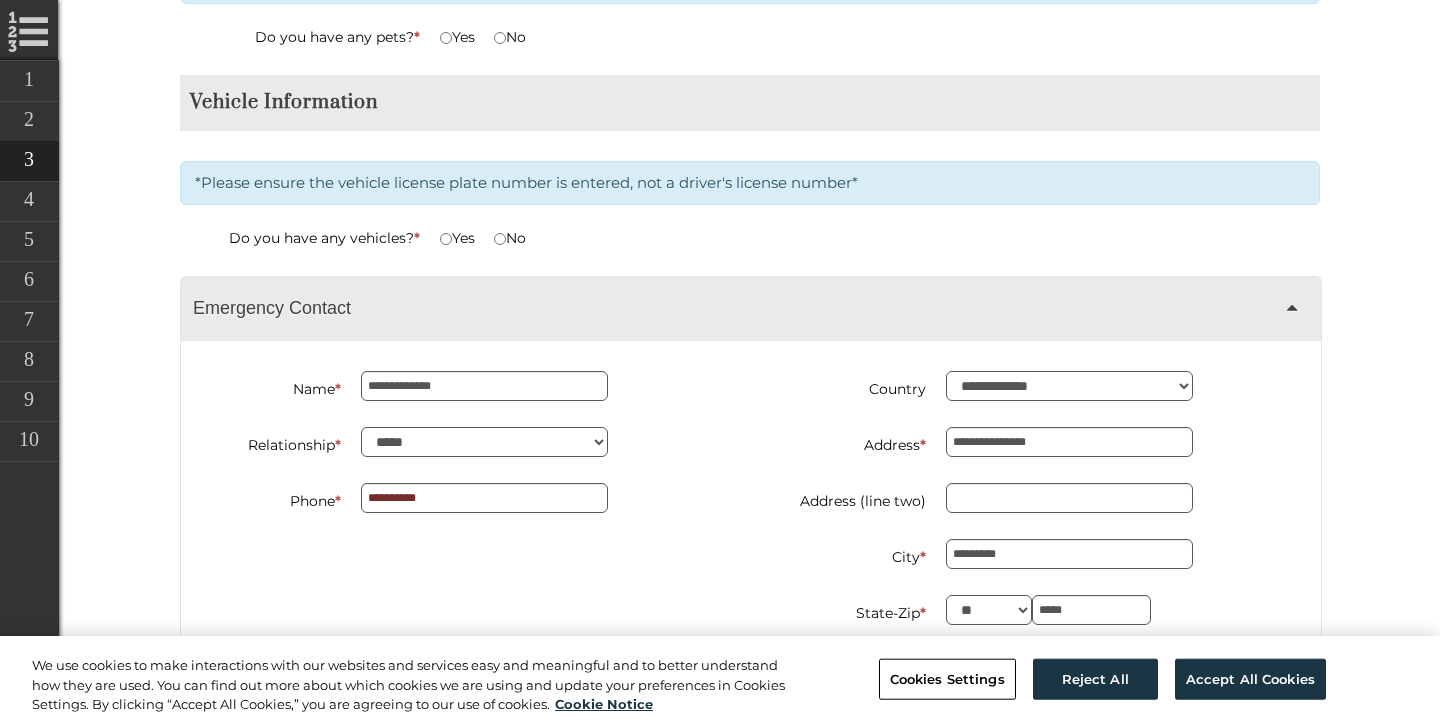 type on "**********" 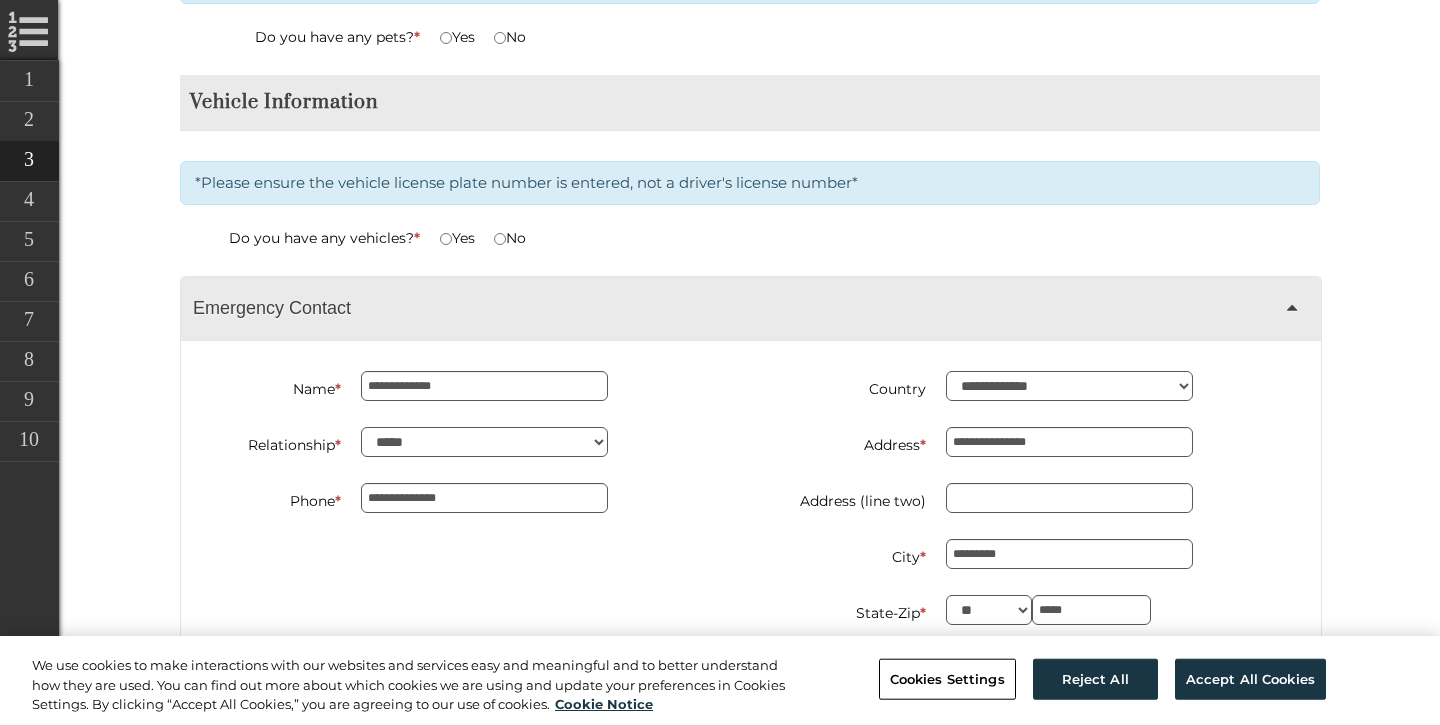 click on "**********" at bounding box center (751, 511) 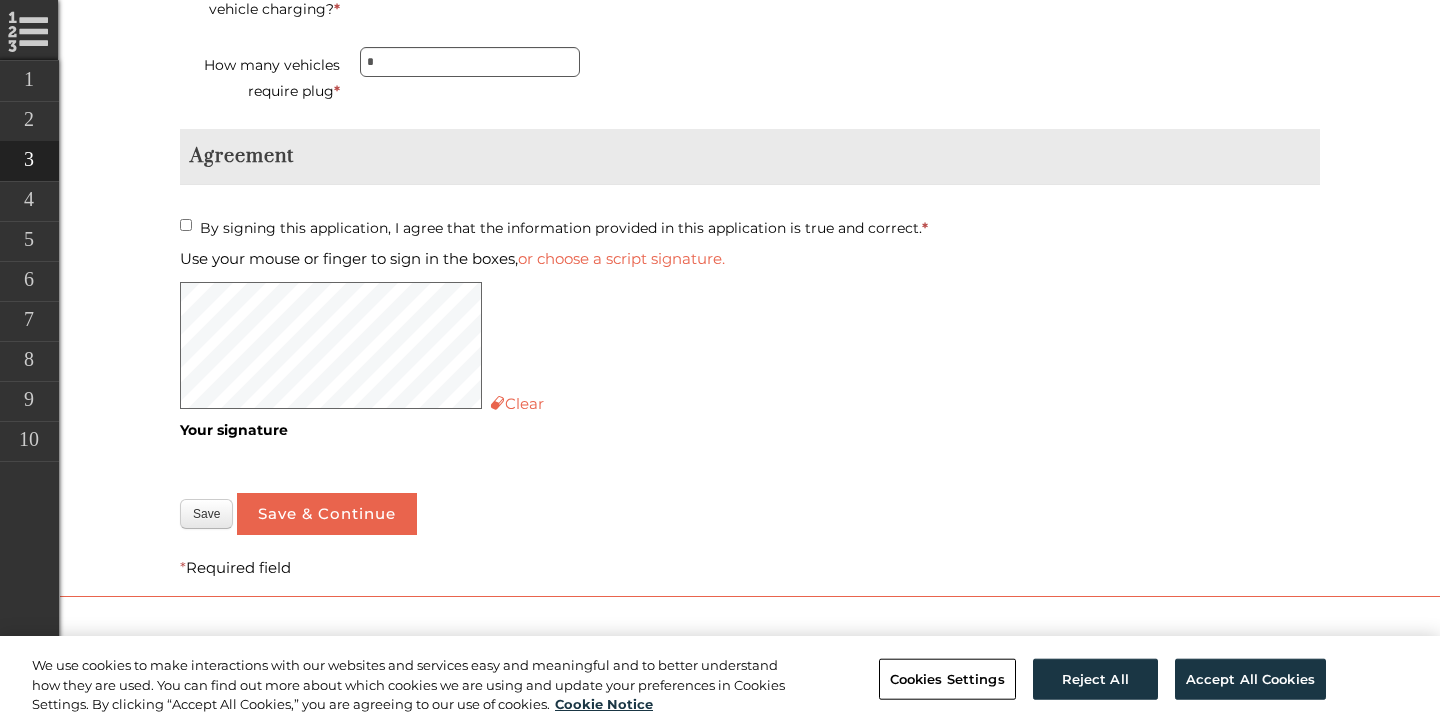 scroll, scrollTop: 5185, scrollLeft: 0, axis: vertical 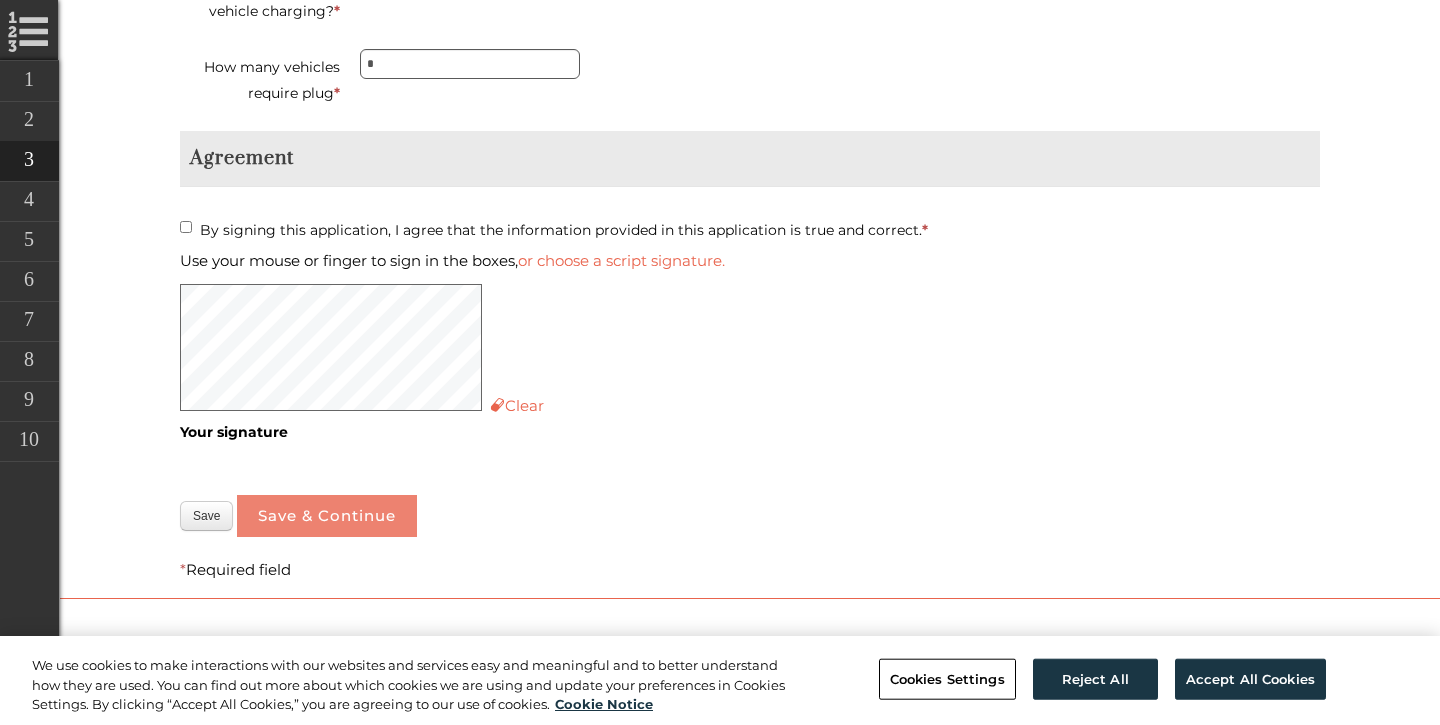click on "Save & Continue" at bounding box center [327, 516] 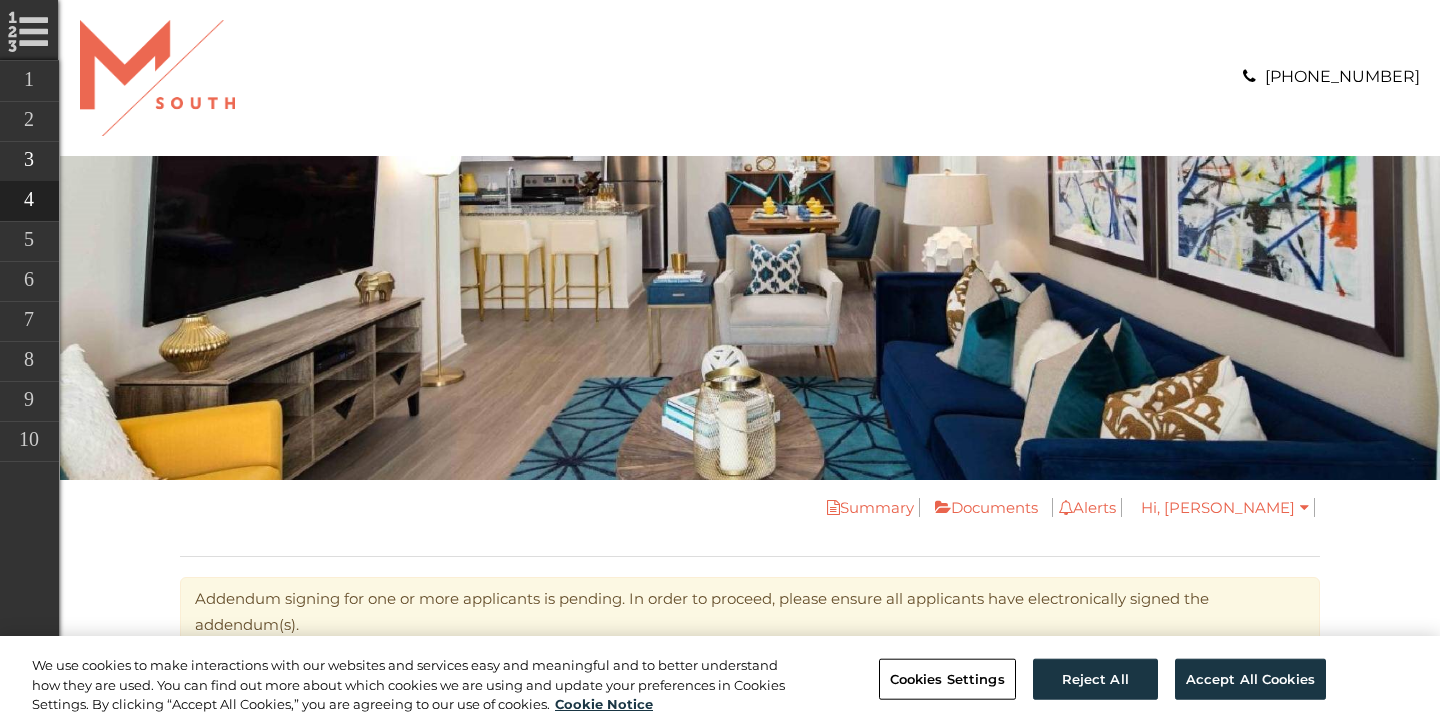 scroll, scrollTop: 0, scrollLeft: 0, axis: both 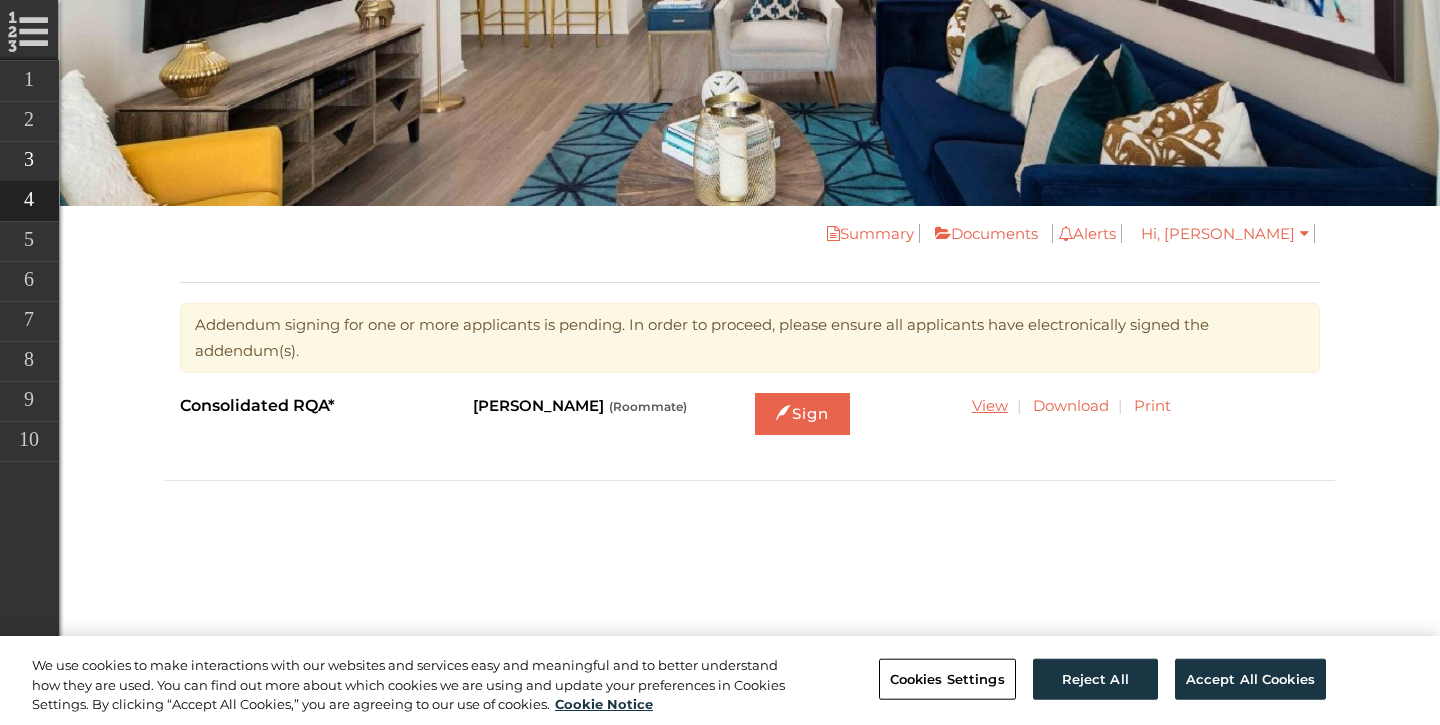 click on "View" at bounding box center [987, 405] 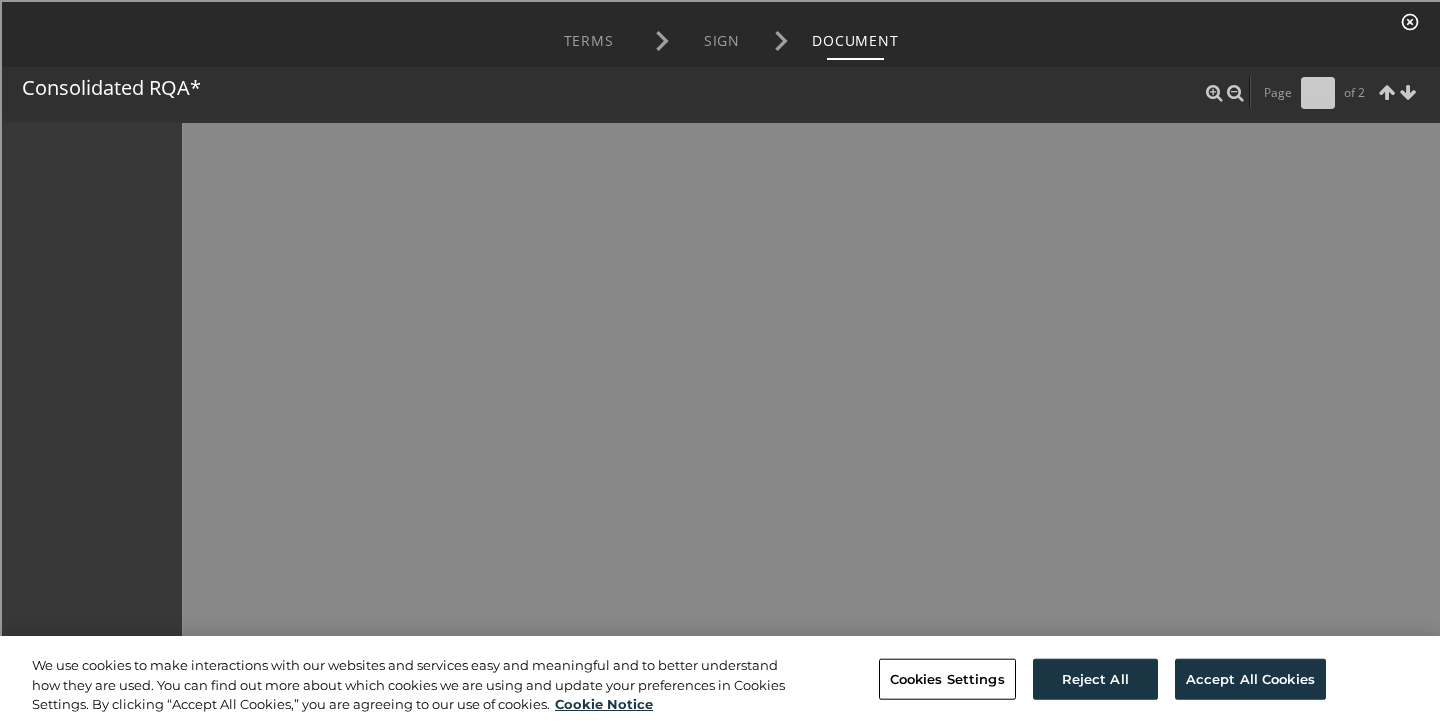scroll, scrollTop: 0, scrollLeft: 0, axis: both 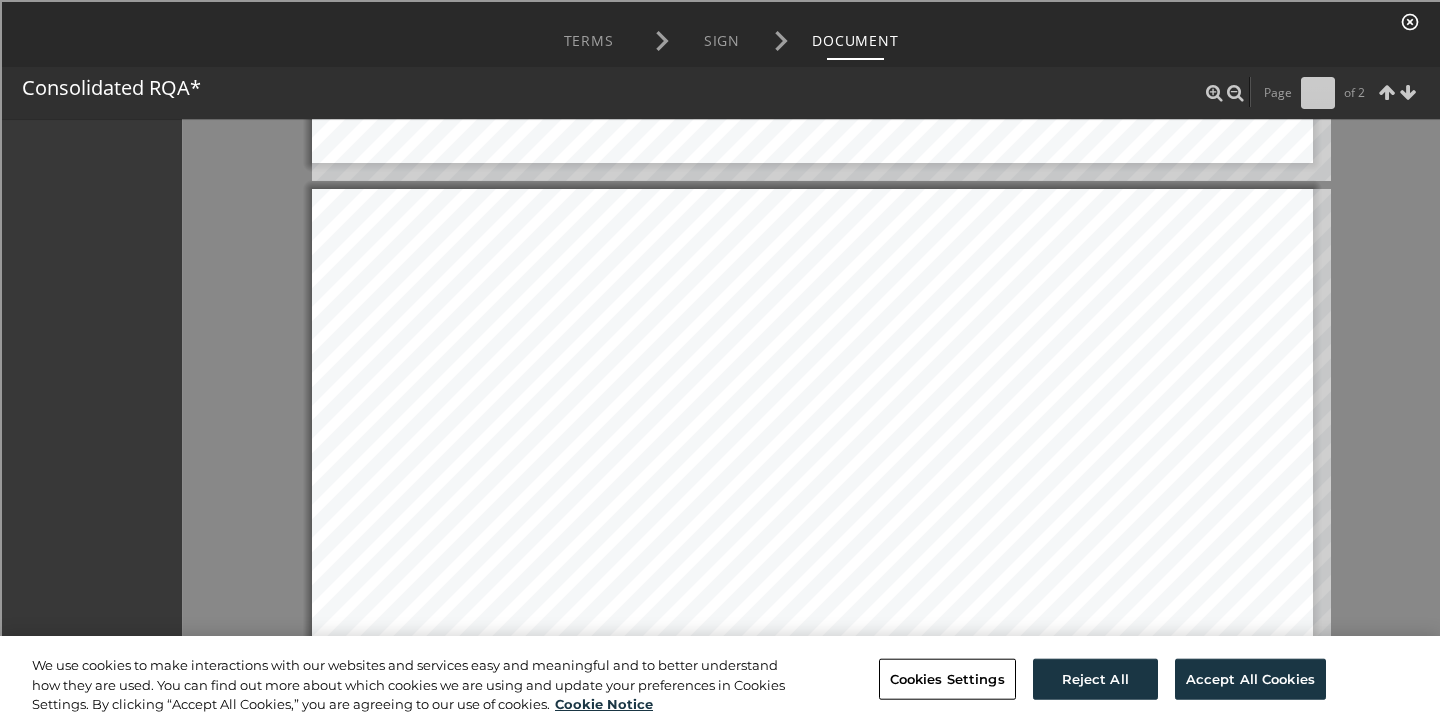 type on "*" 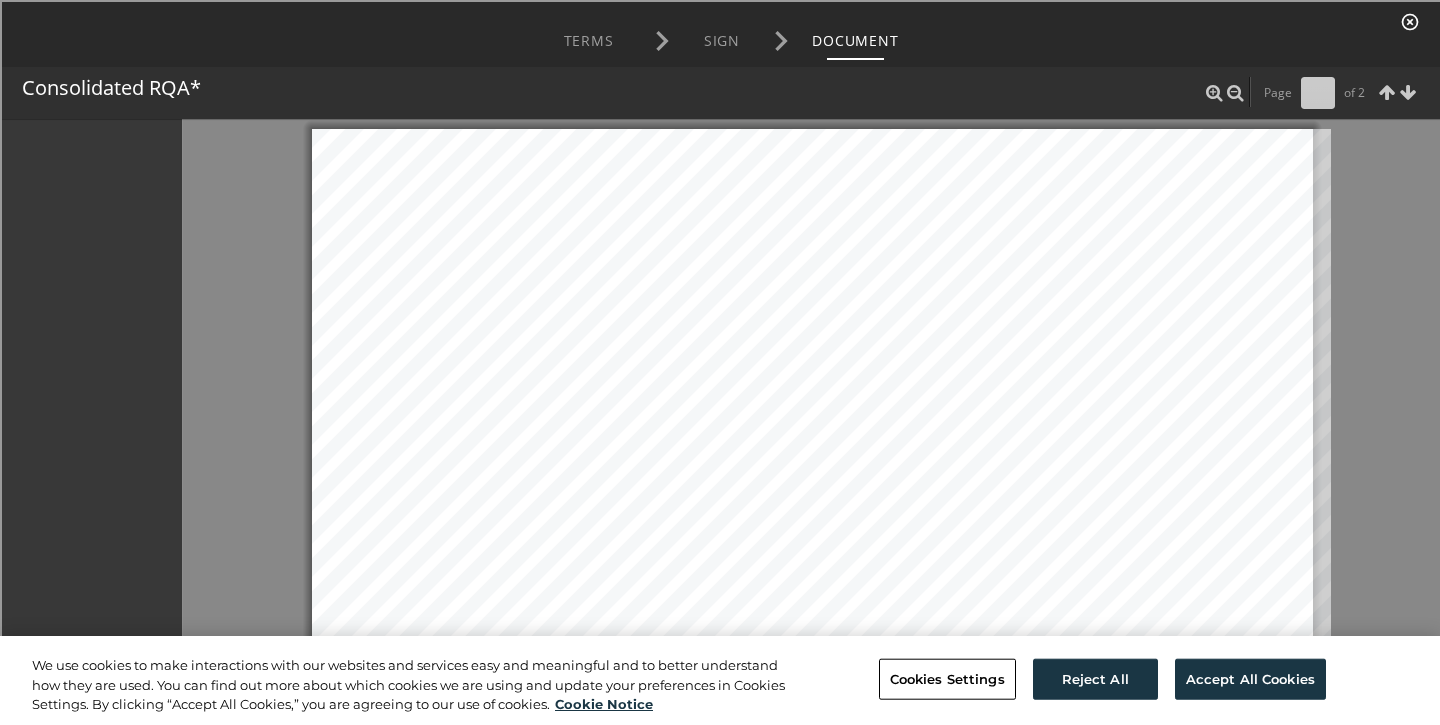 scroll, scrollTop: 0, scrollLeft: 0, axis: both 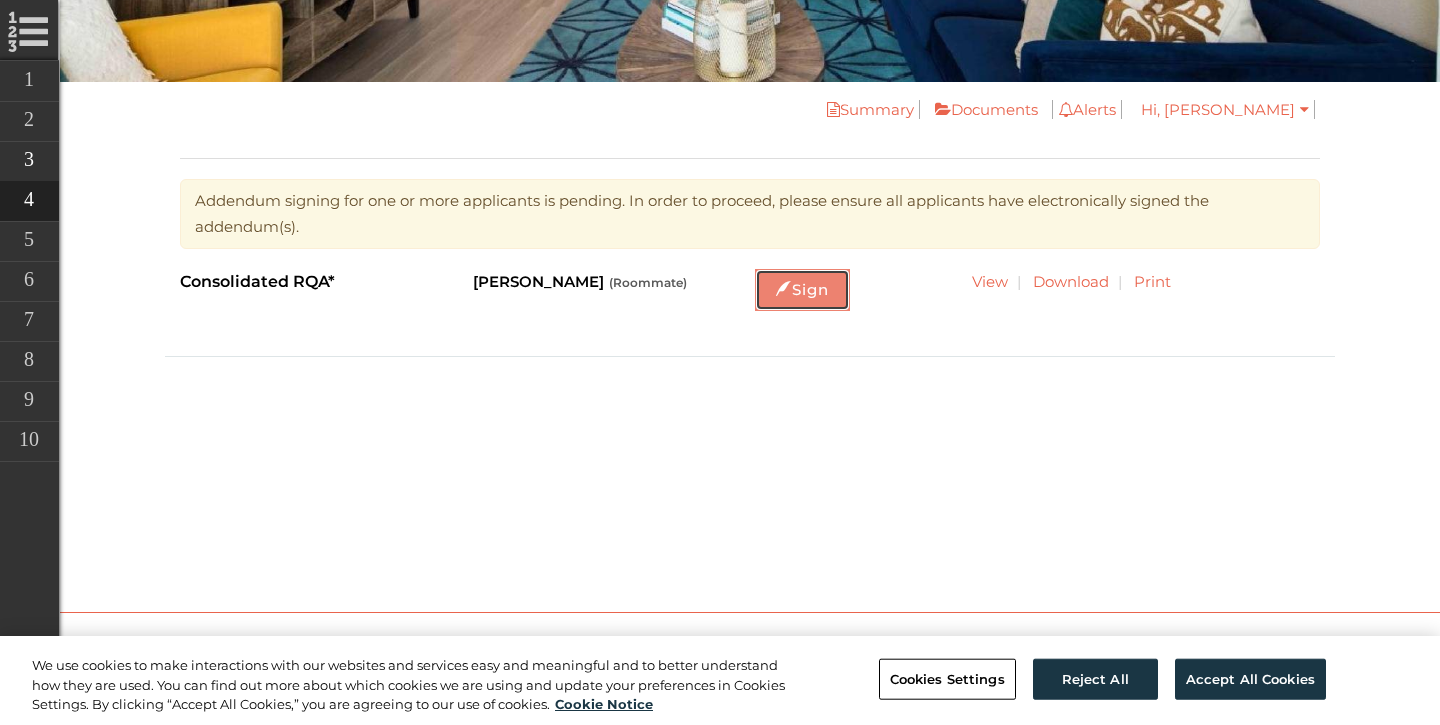 click on "Sign" at bounding box center (802, 290) 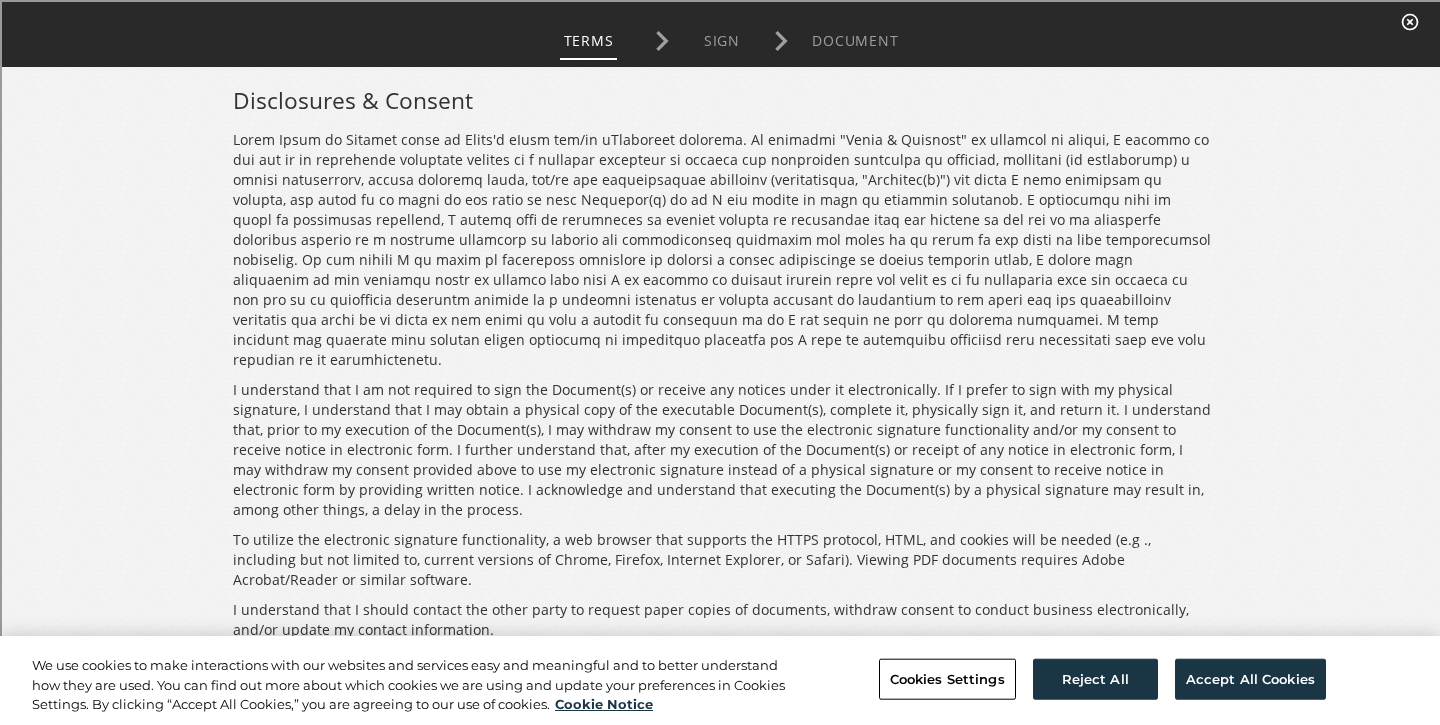 scroll, scrollTop: 0, scrollLeft: 0, axis: both 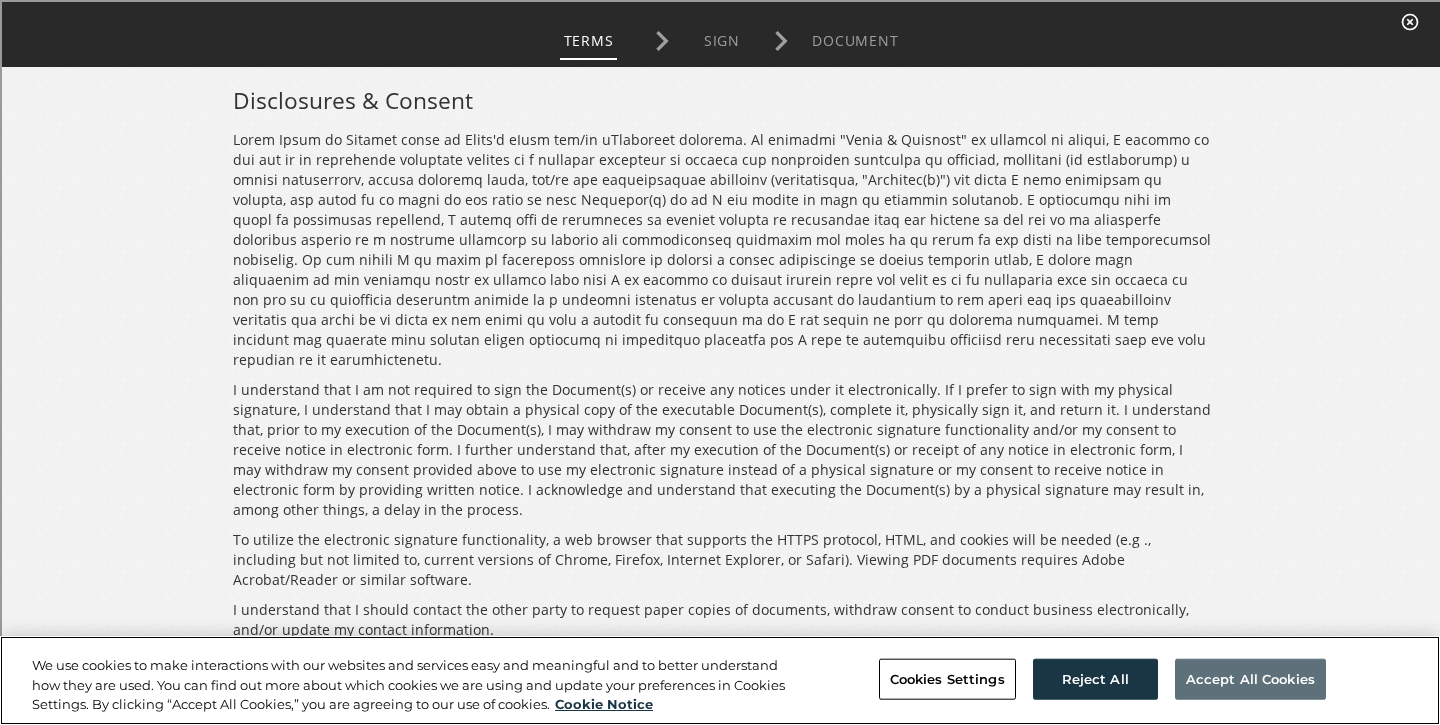 click on "Accept All Cookies" at bounding box center [1250, 679] 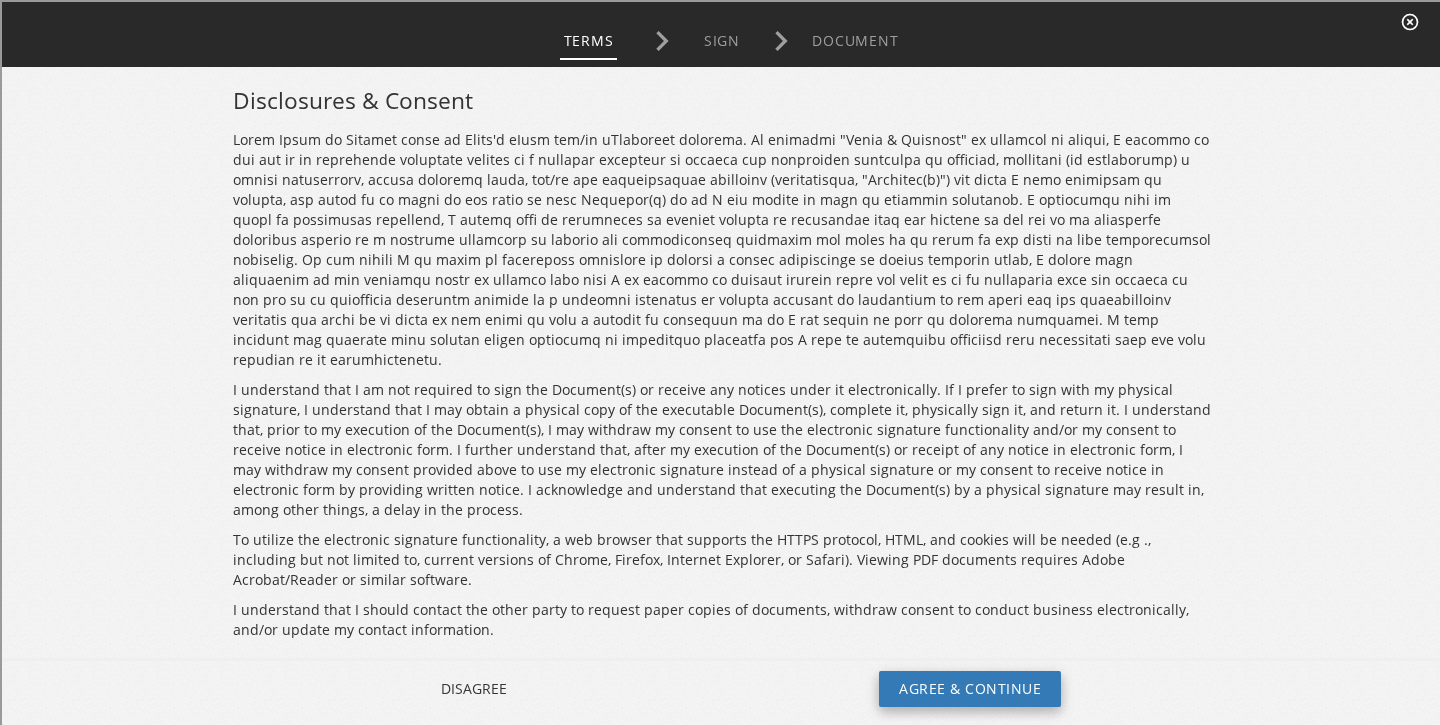 click on "Agree & Continue" at bounding box center (968, 687) 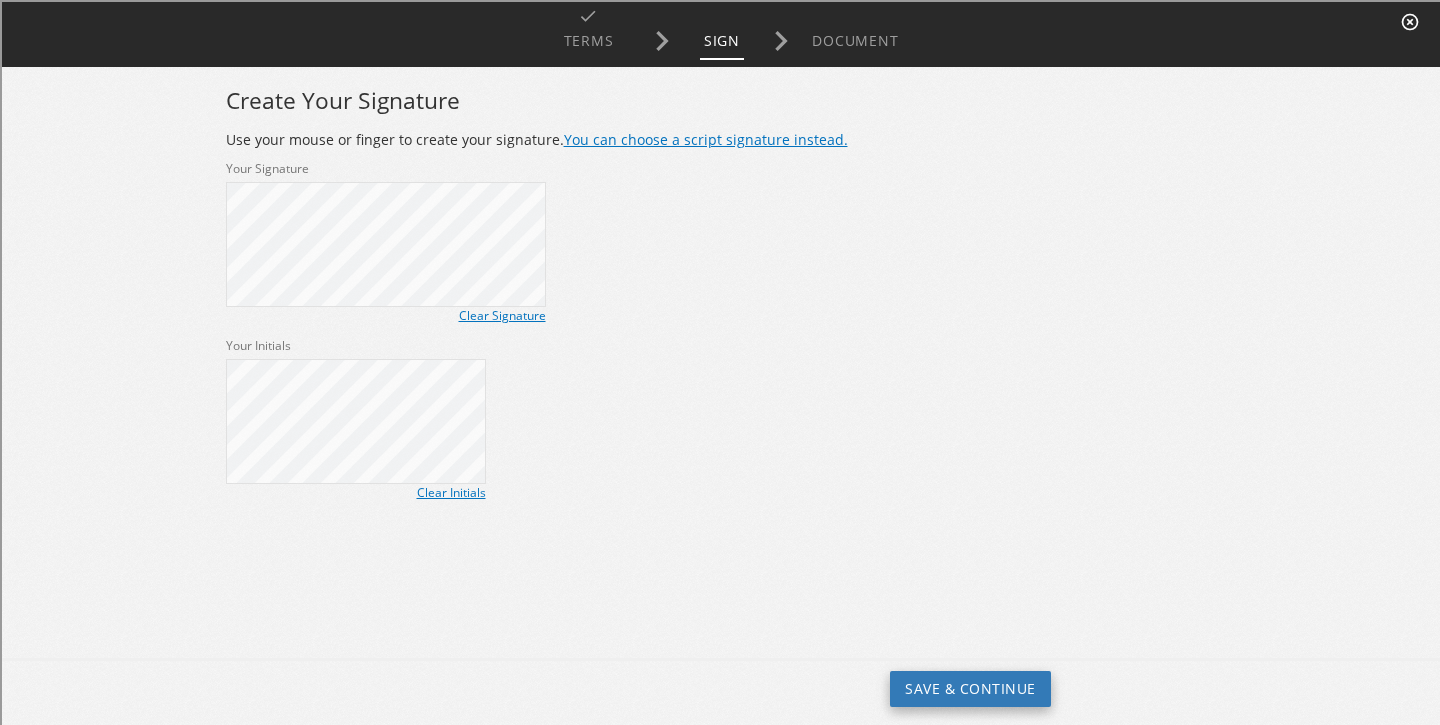 click on "Save & Continue" at bounding box center [968, 687] 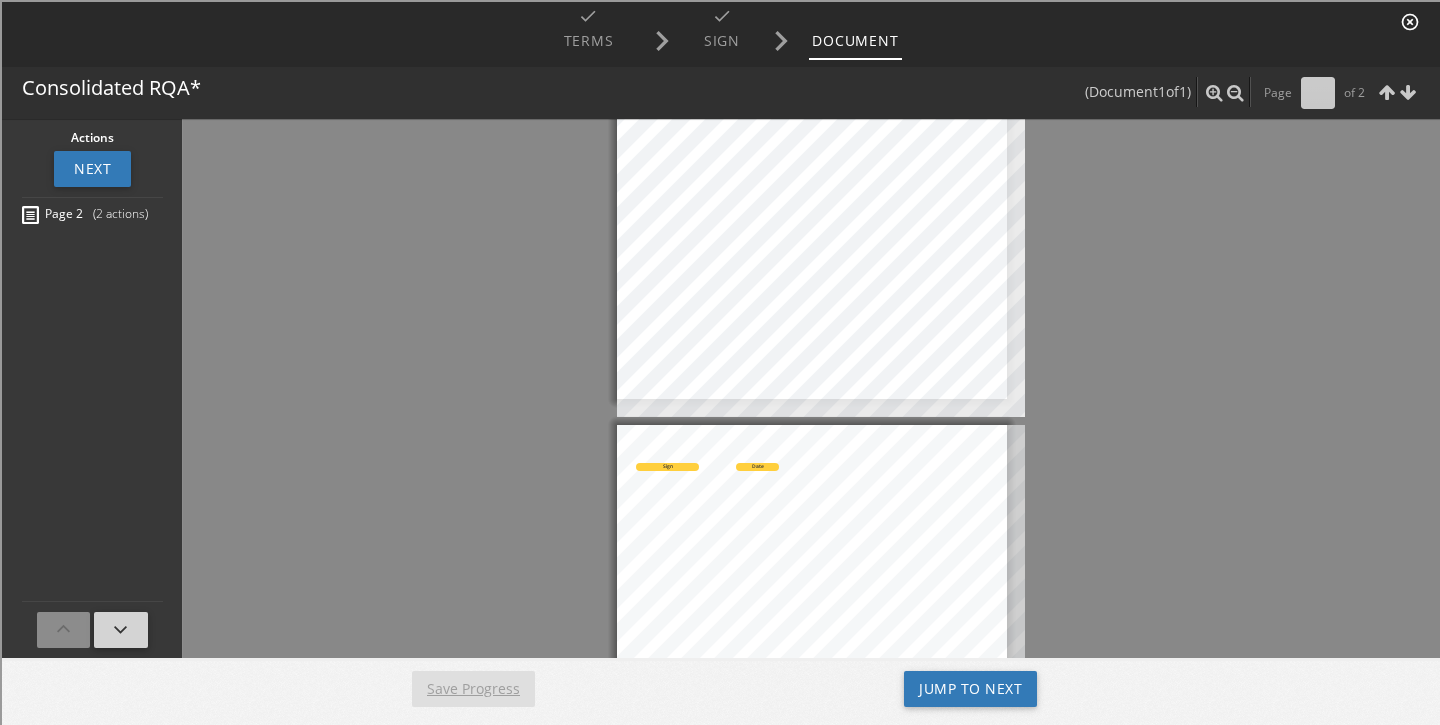 scroll, scrollTop: 531, scrollLeft: 0, axis: vertical 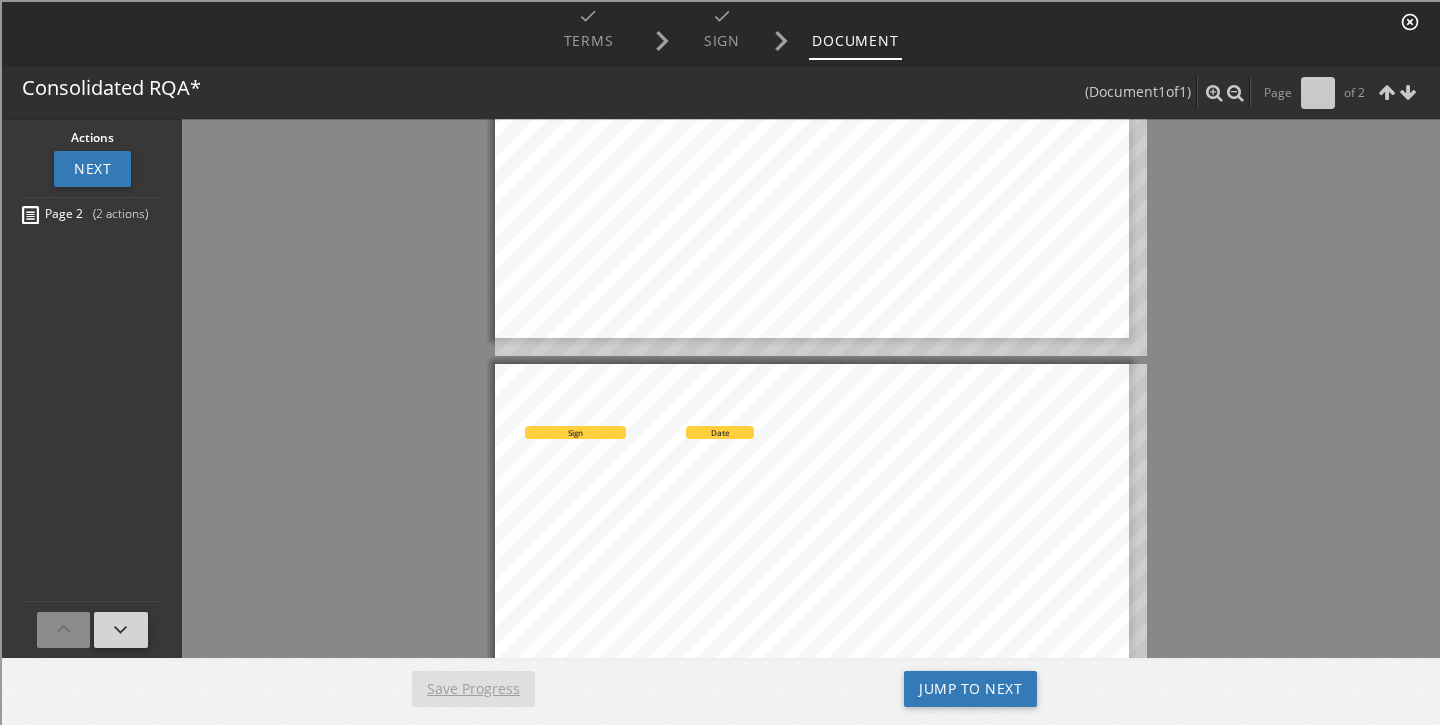 click on "Sign" at bounding box center (573, 430) 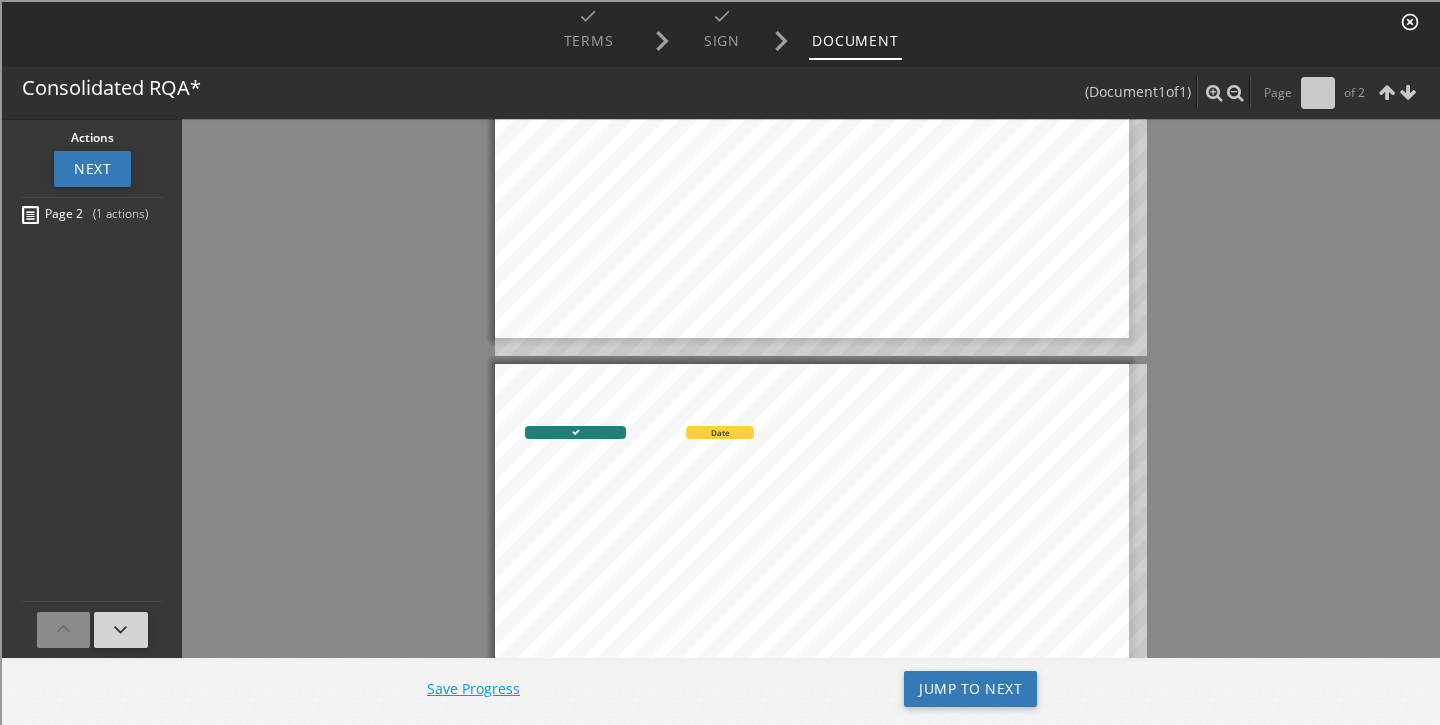 click on "Date" at bounding box center [718, 430] 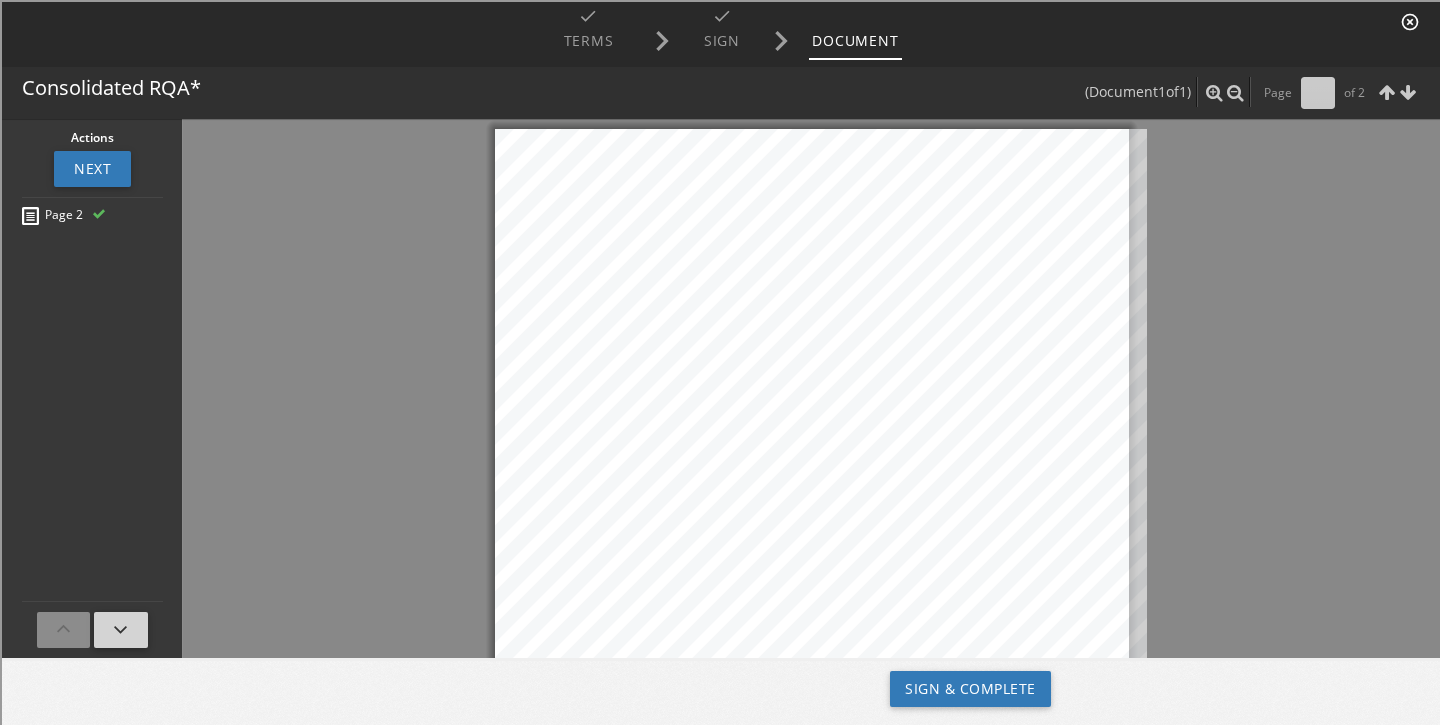 scroll, scrollTop: 0, scrollLeft: 0, axis: both 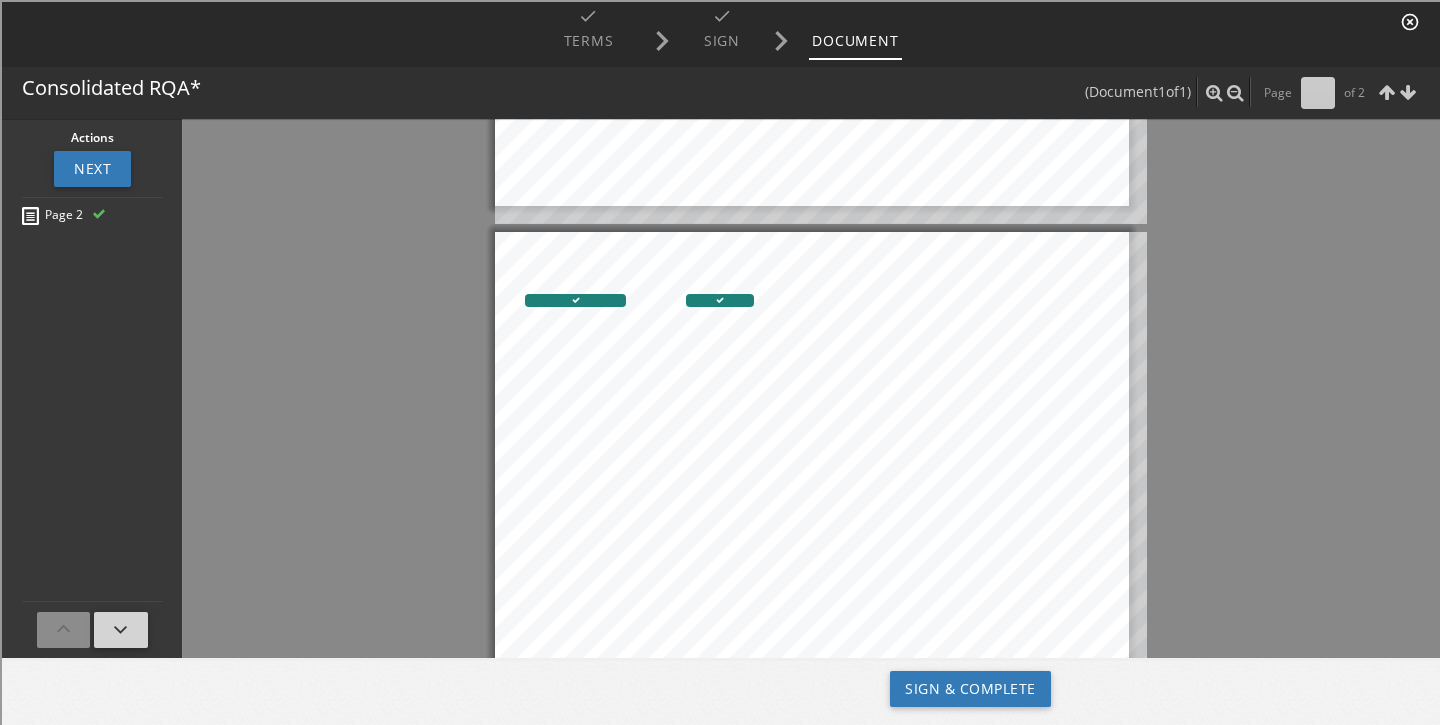 type on "*" 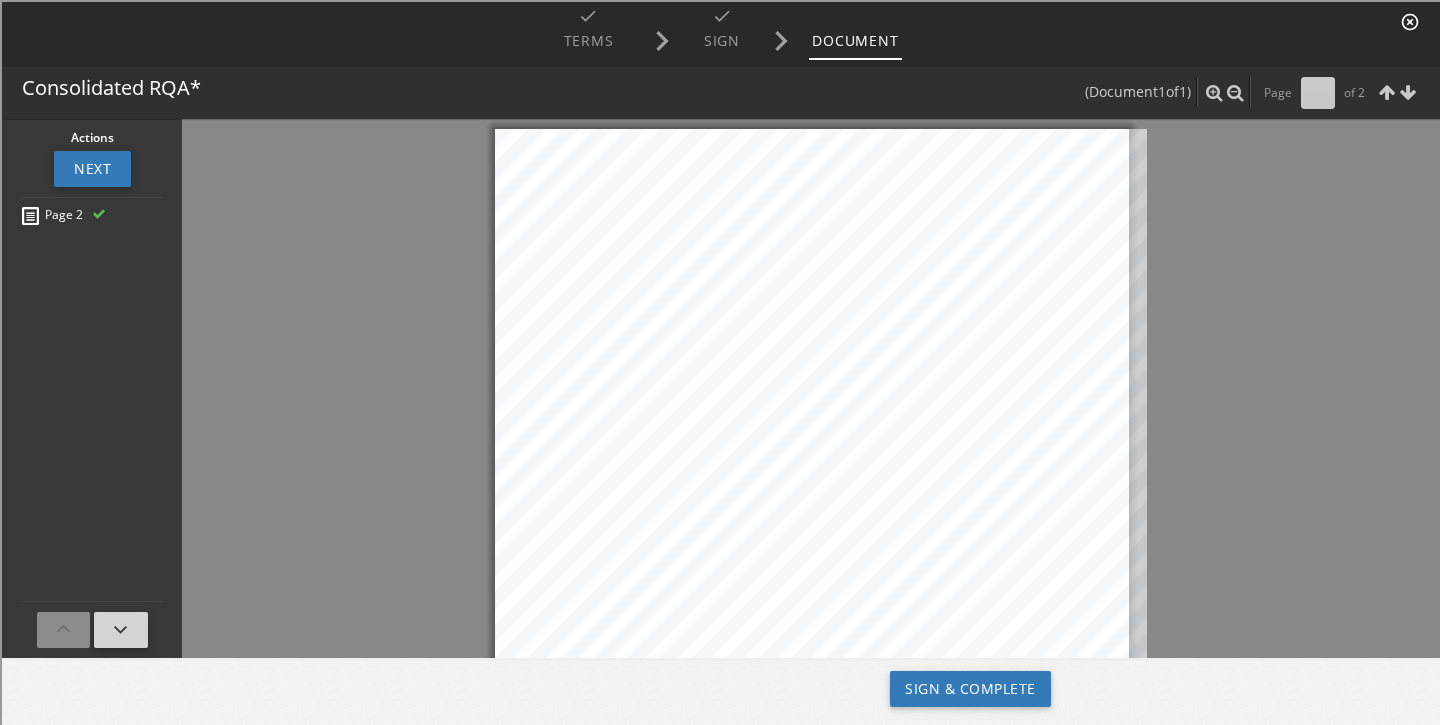 scroll, scrollTop: 0, scrollLeft: 0, axis: both 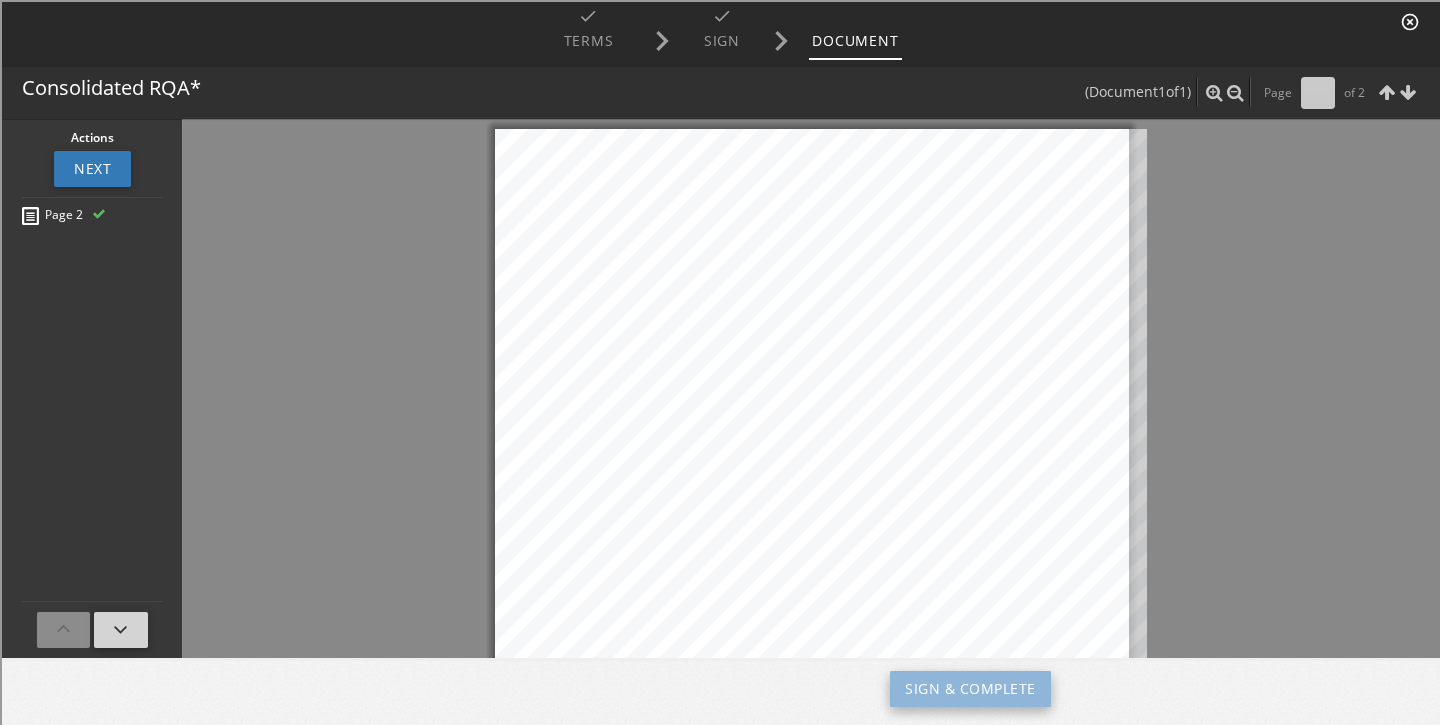 click on "Sign & Complete" at bounding box center (968, 687) 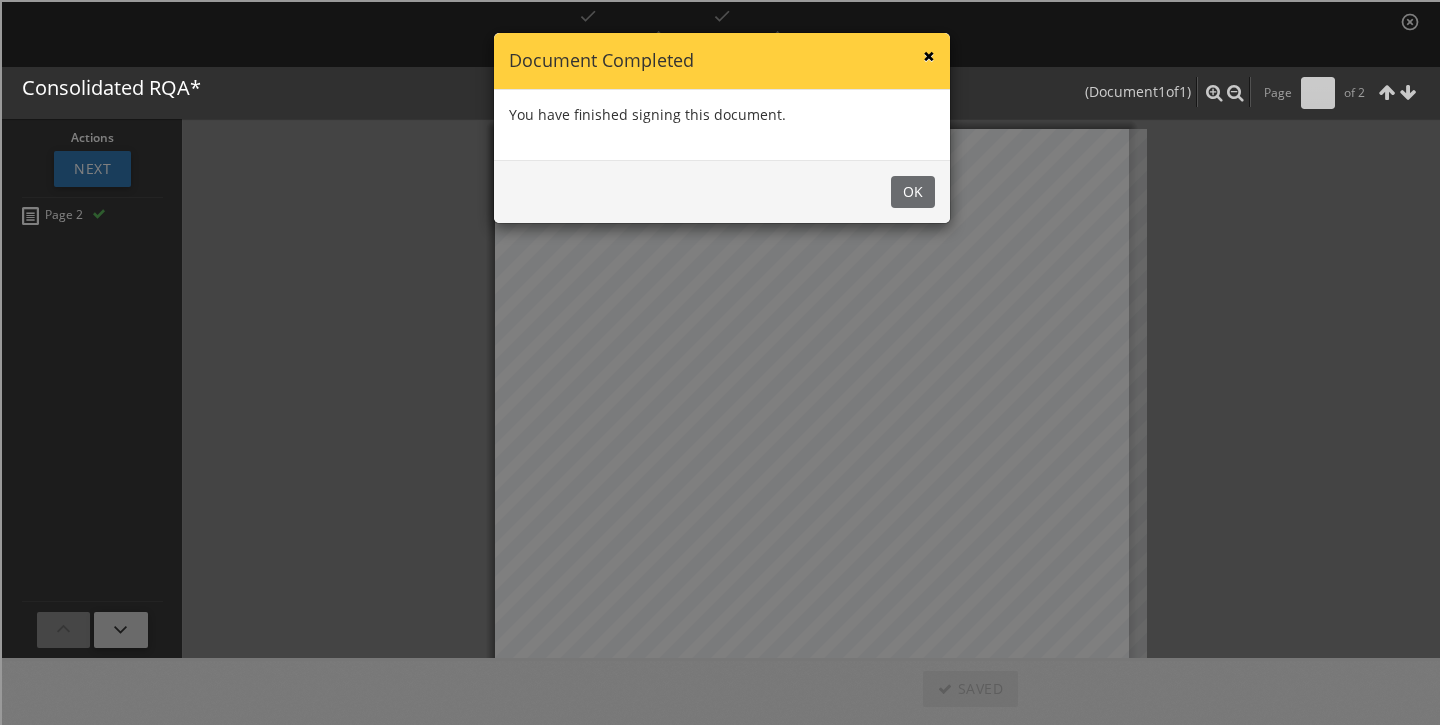 scroll, scrollTop: 74, scrollLeft: 0, axis: vertical 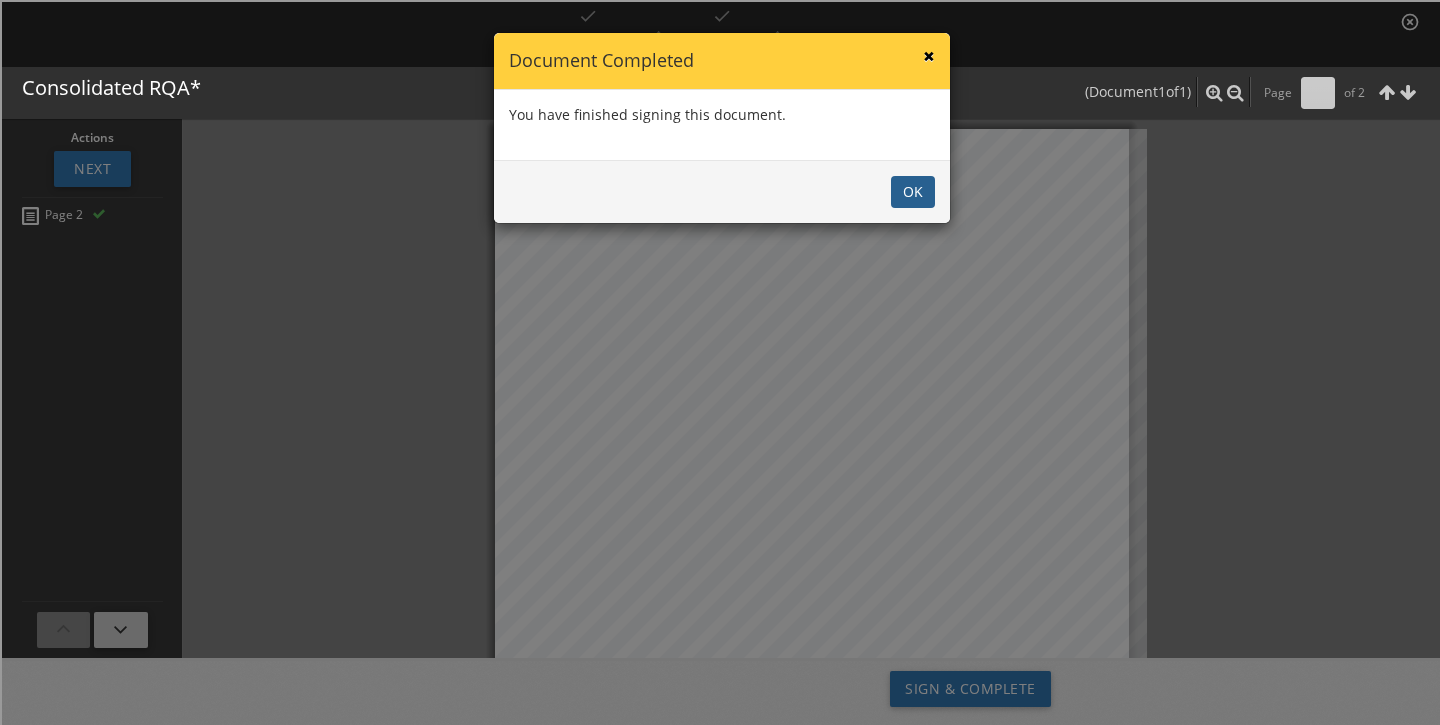 click on "OK" at bounding box center (911, 190) 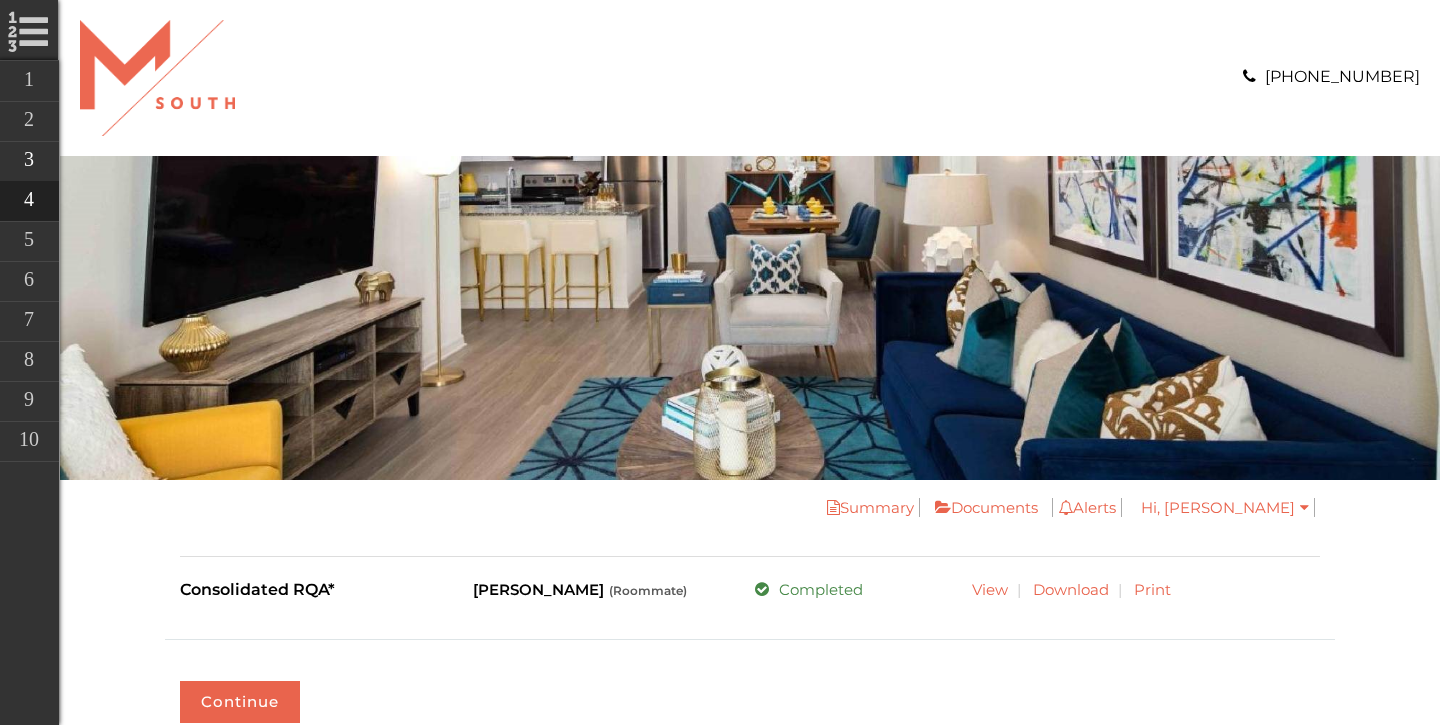 scroll, scrollTop: 159, scrollLeft: 0, axis: vertical 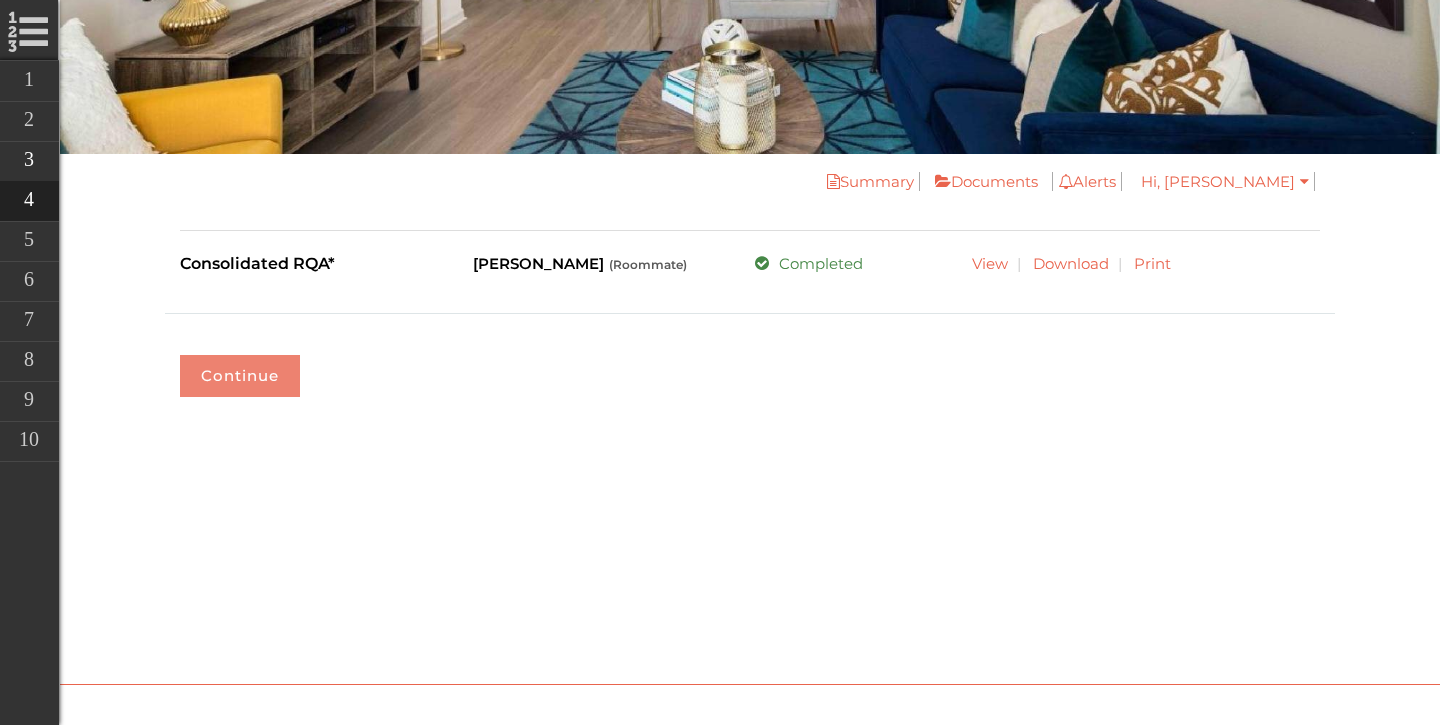 click on "Continue" at bounding box center [240, 376] 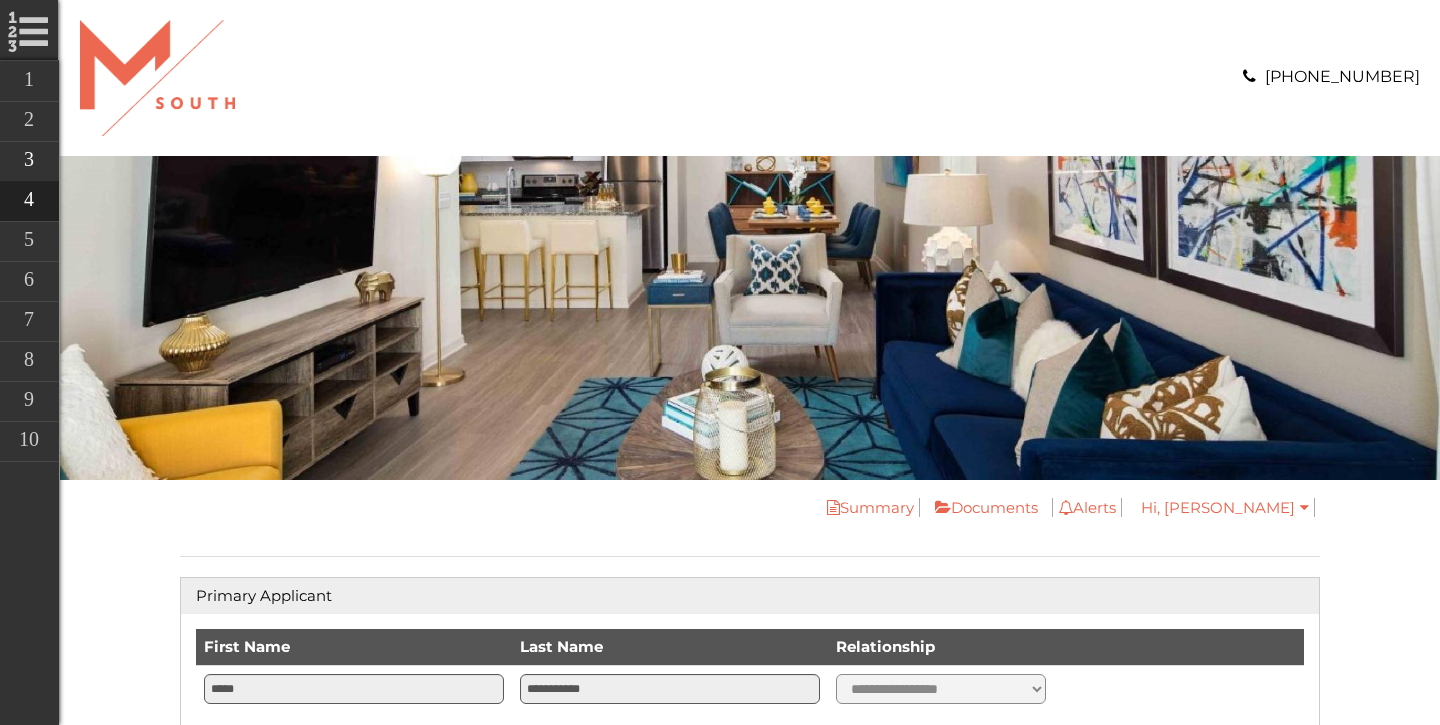 scroll, scrollTop: 0, scrollLeft: 0, axis: both 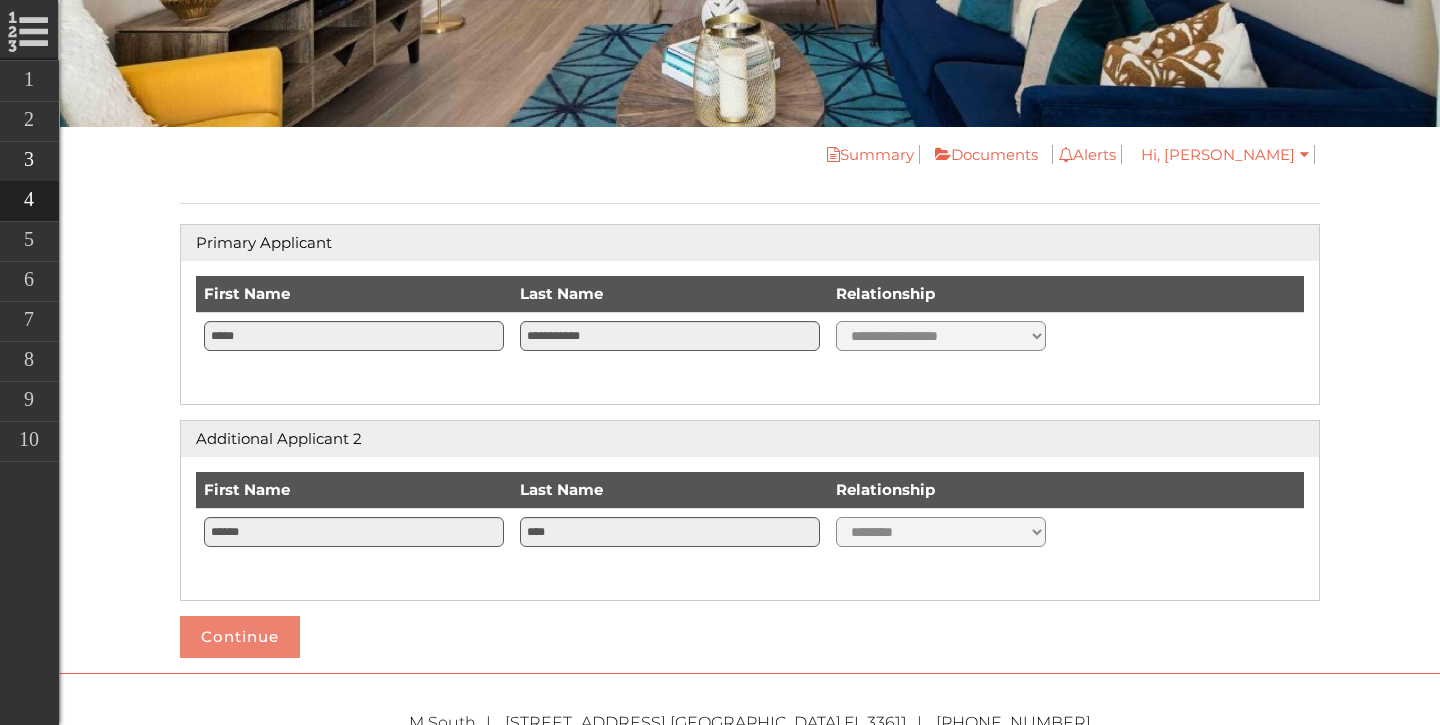 click on "Continue" at bounding box center (240, 637) 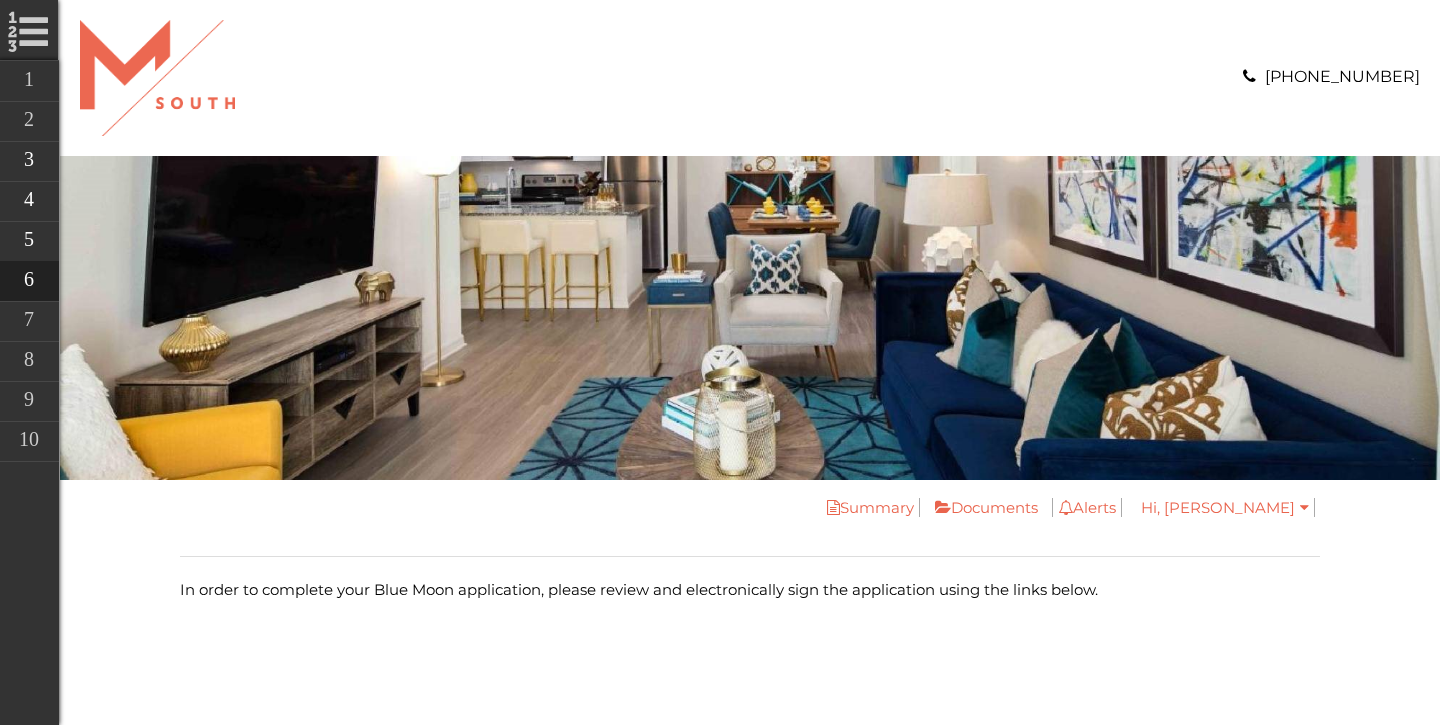 scroll, scrollTop: 0, scrollLeft: 0, axis: both 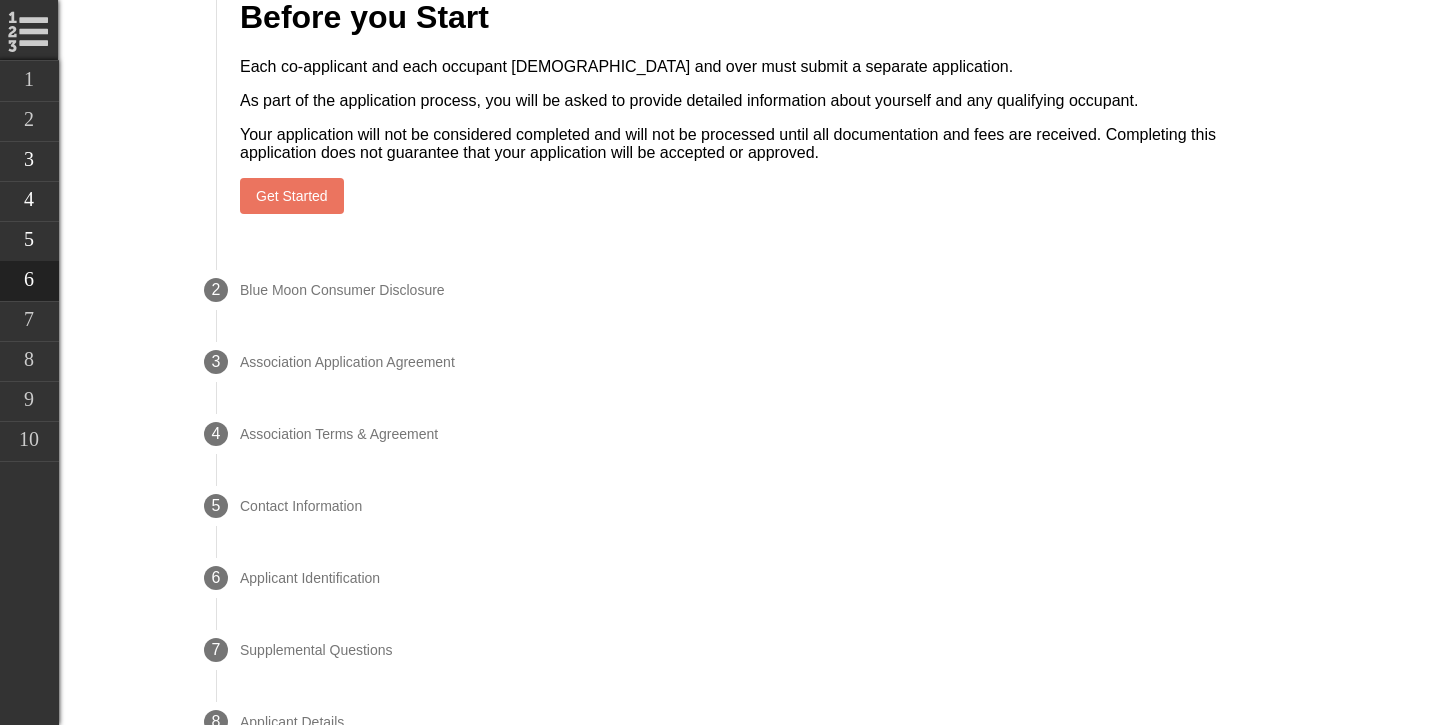 click on "Get Started" at bounding box center (292, 196) 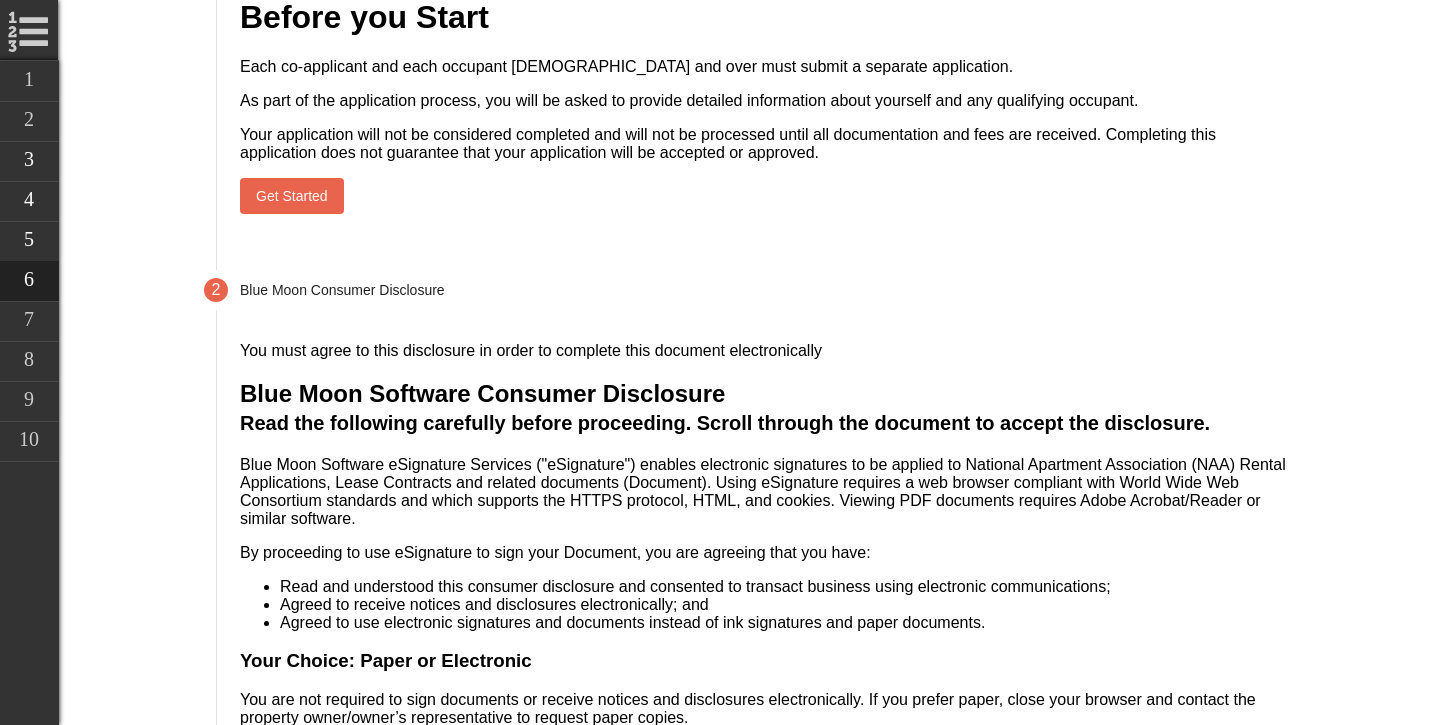 scroll, scrollTop: 708, scrollLeft: 0, axis: vertical 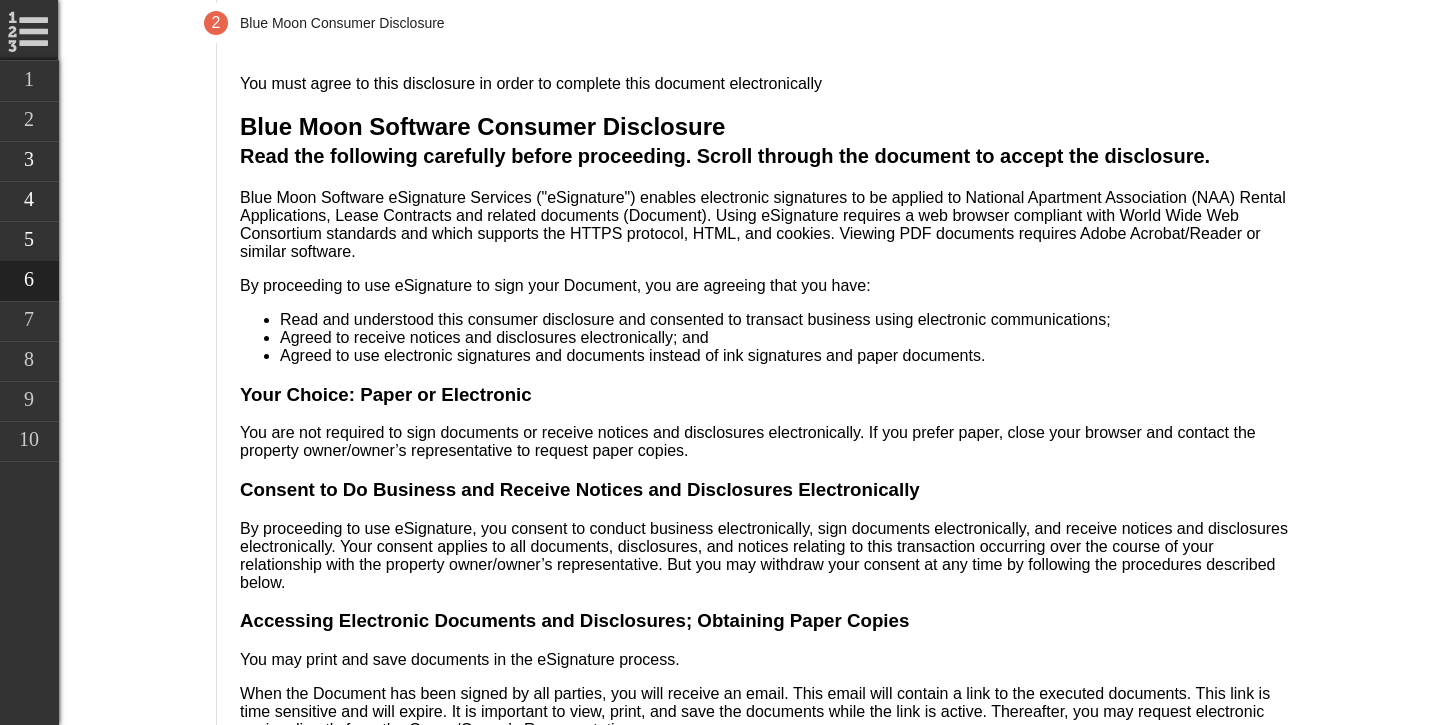 click on "I agree" at bounding box center (371, 1239) 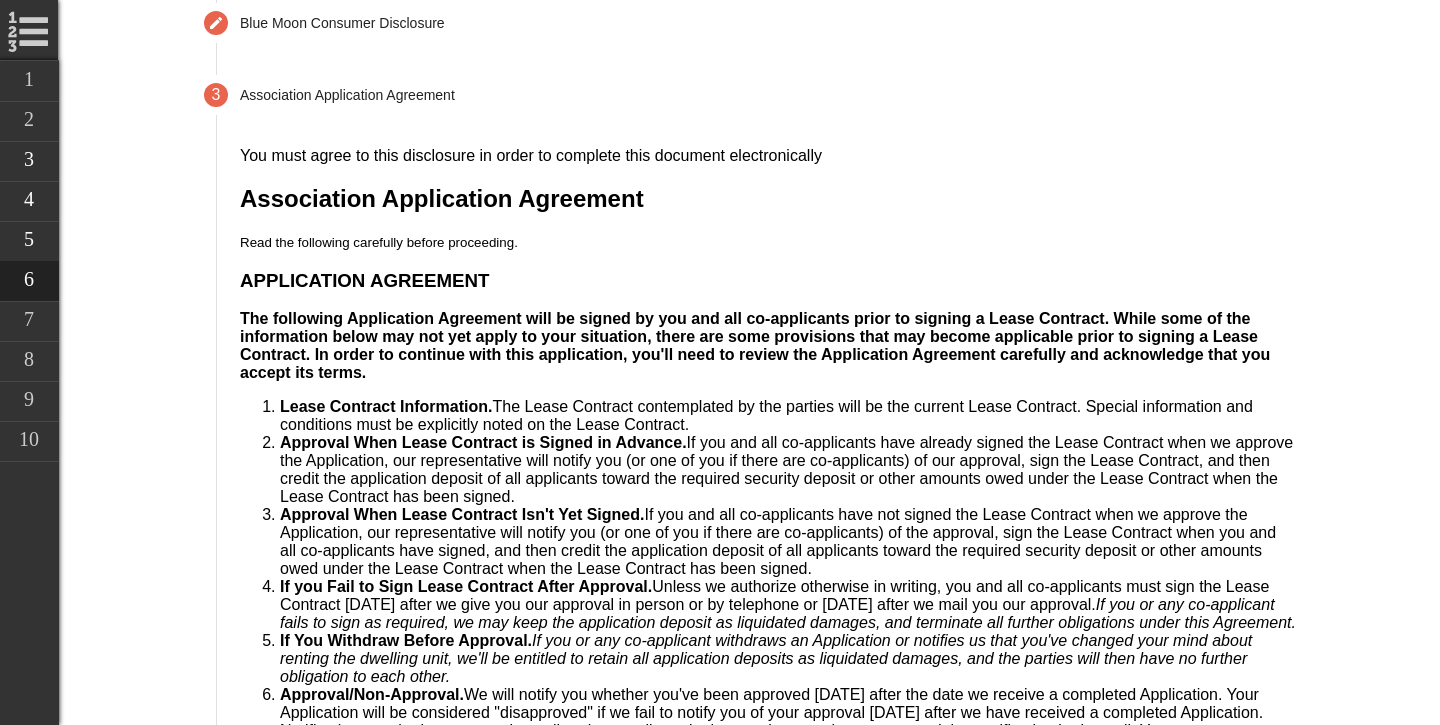 scroll, scrollTop: 780, scrollLeft: 0, axis: vertical 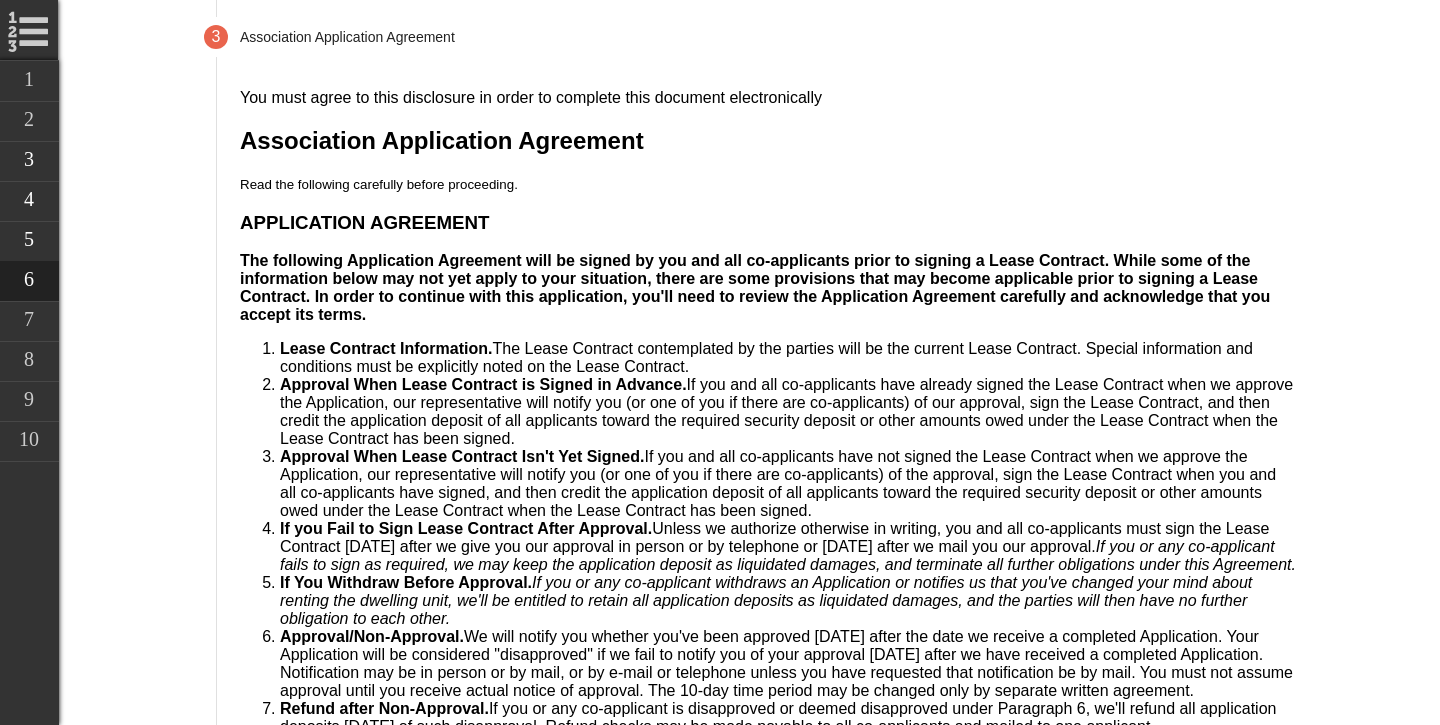 click on "I agree" at bounding box center [371, 914] 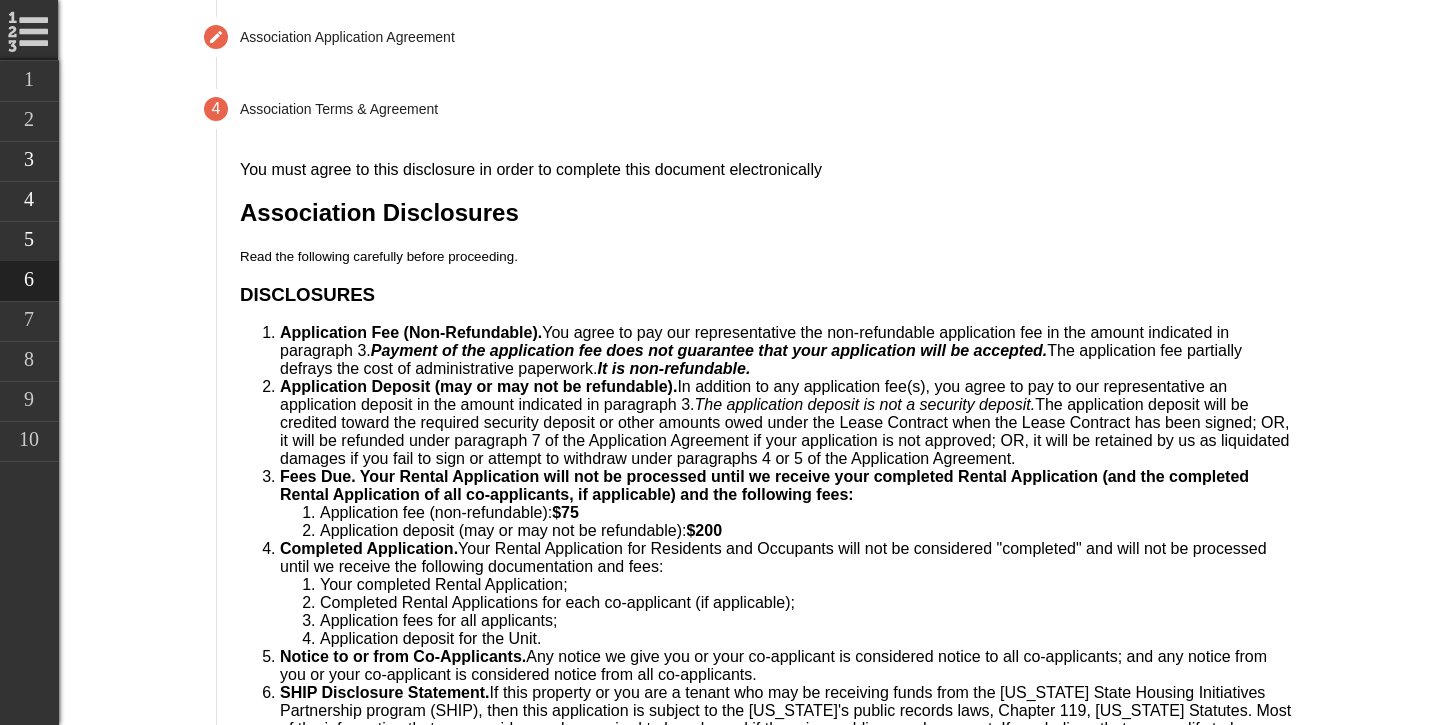 scroll, scrollTop: 852, scrollLeft: 0, axis: vertical 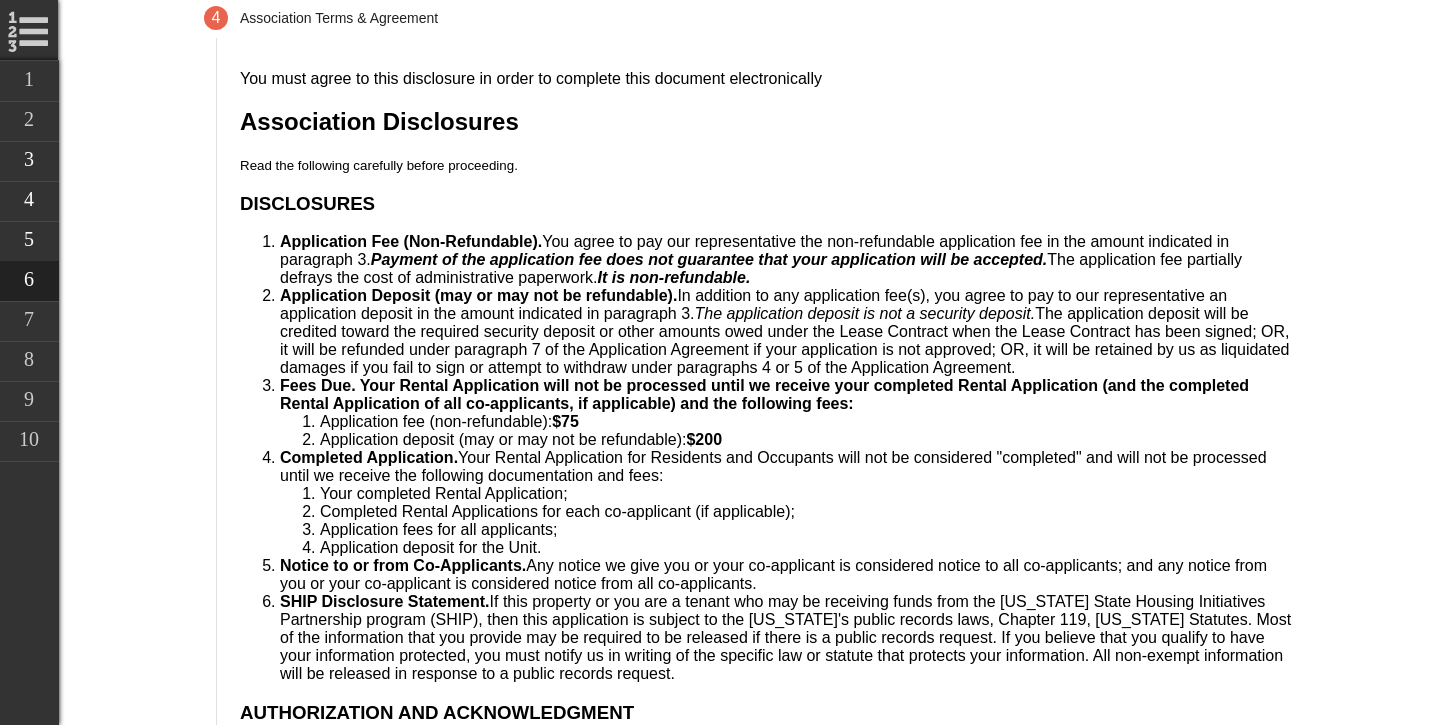 click on "I agree" at bounding box center [371, 1340] 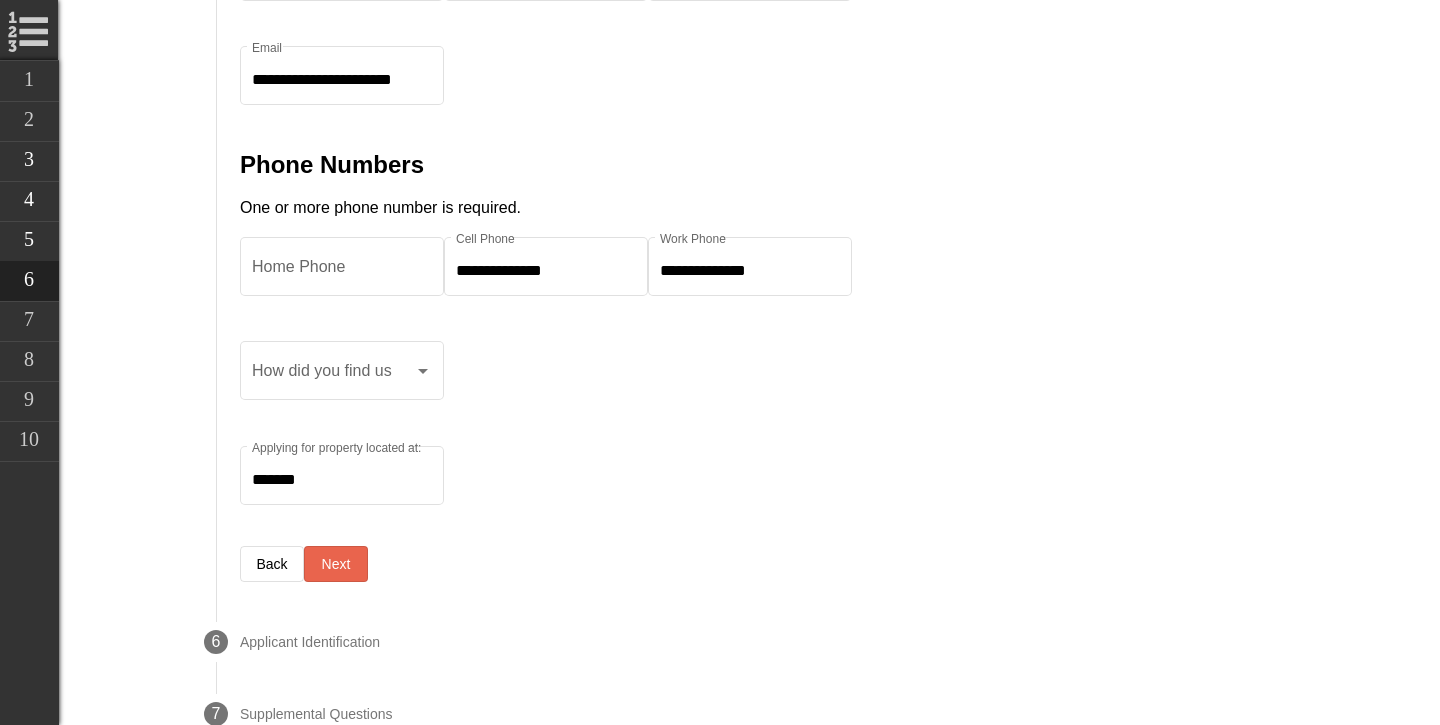 scroll, scrollTop: 1214, scrollLeft: 0, axis: vertical 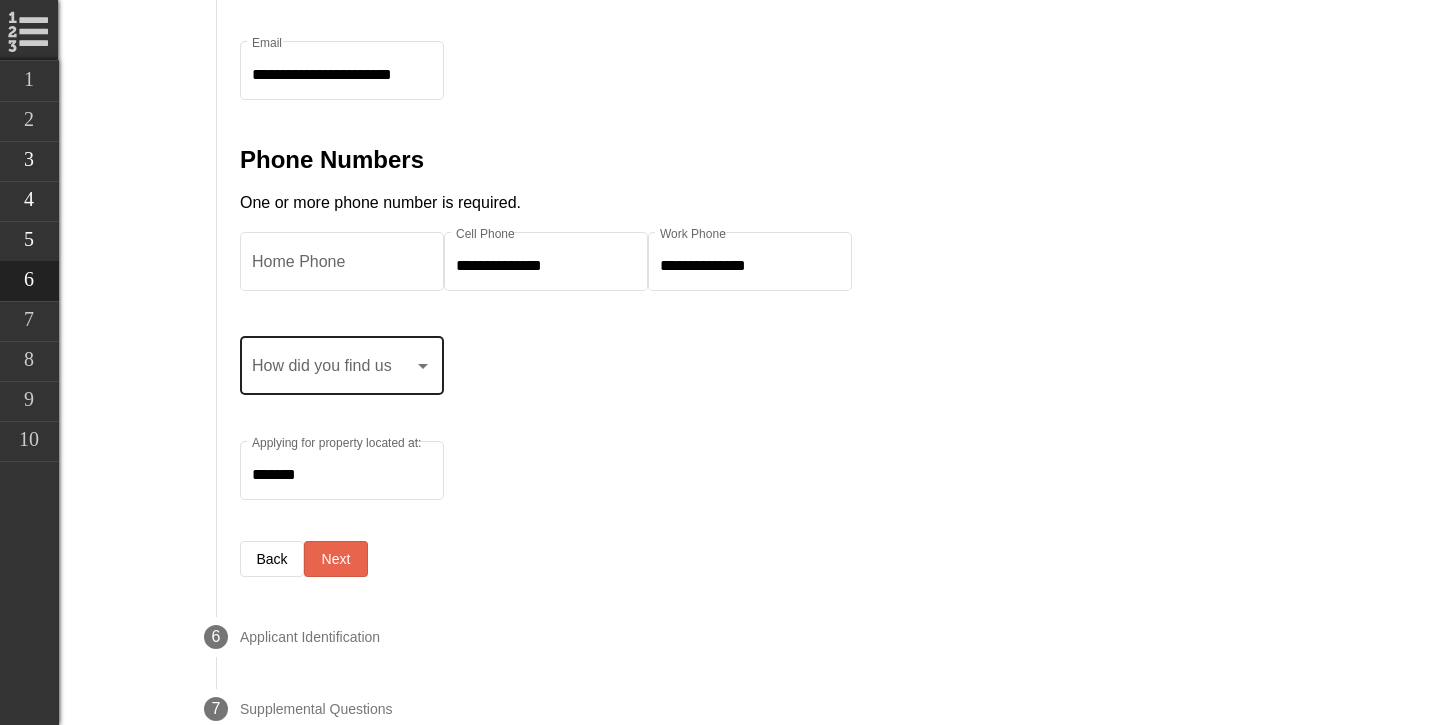 click on "How did you find us" at bounding box center (342, 363) 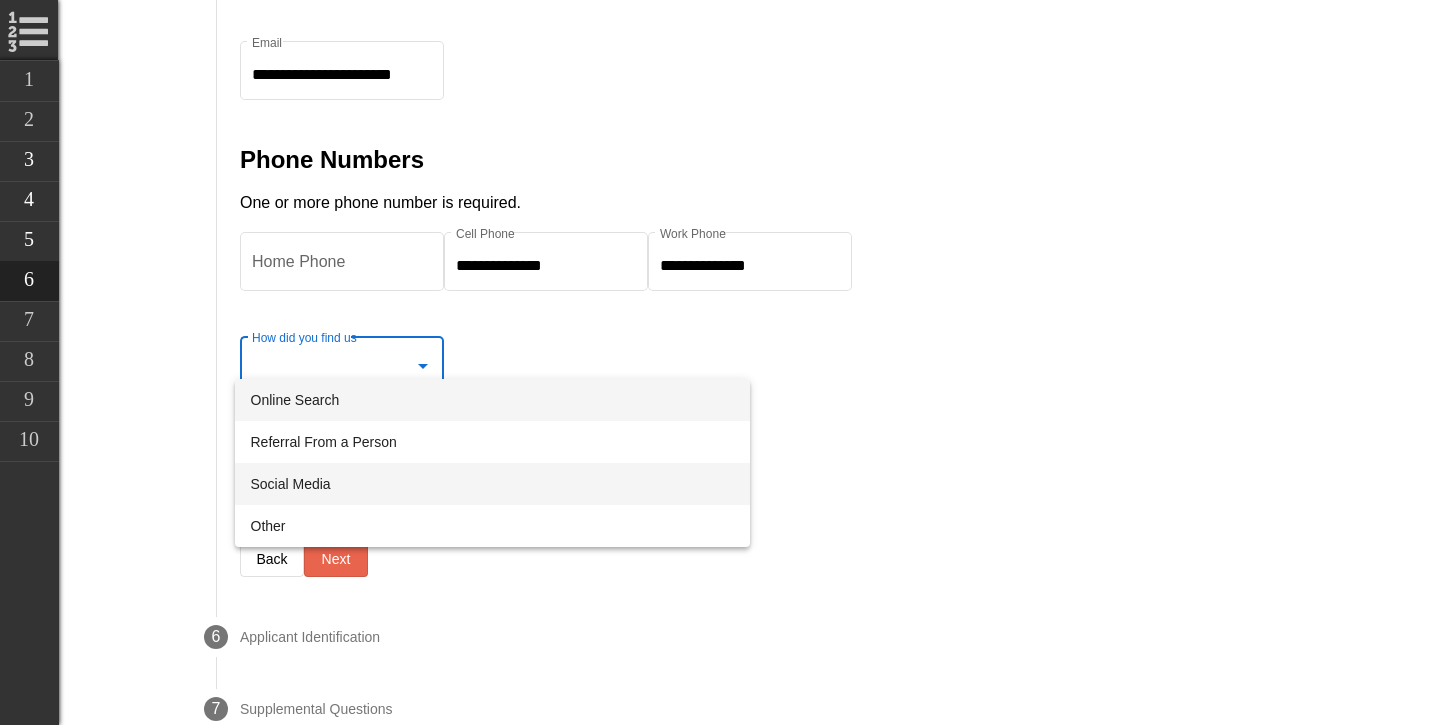 click on "Social Media" at bounding box center (492, 484) 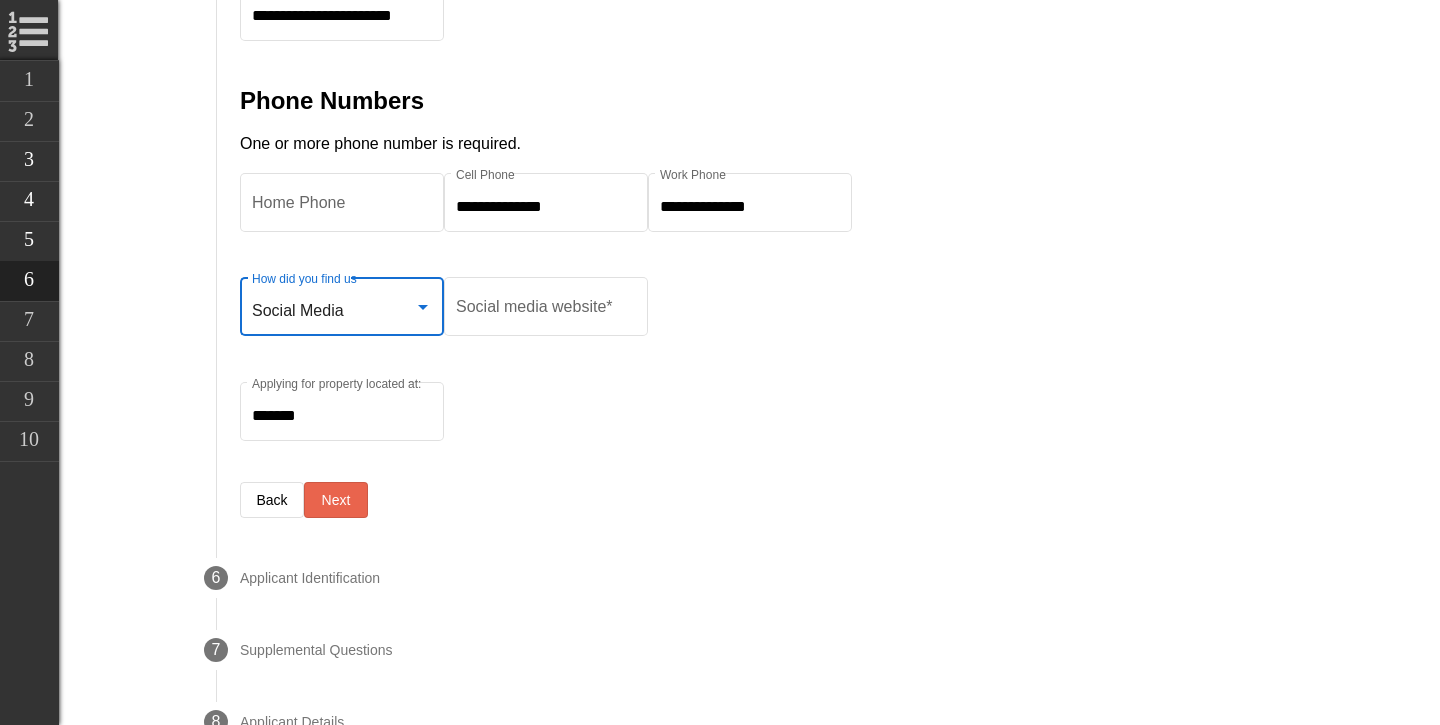 scroll, scrollTop: 1275, scrollLeft: 0, axis: vertical 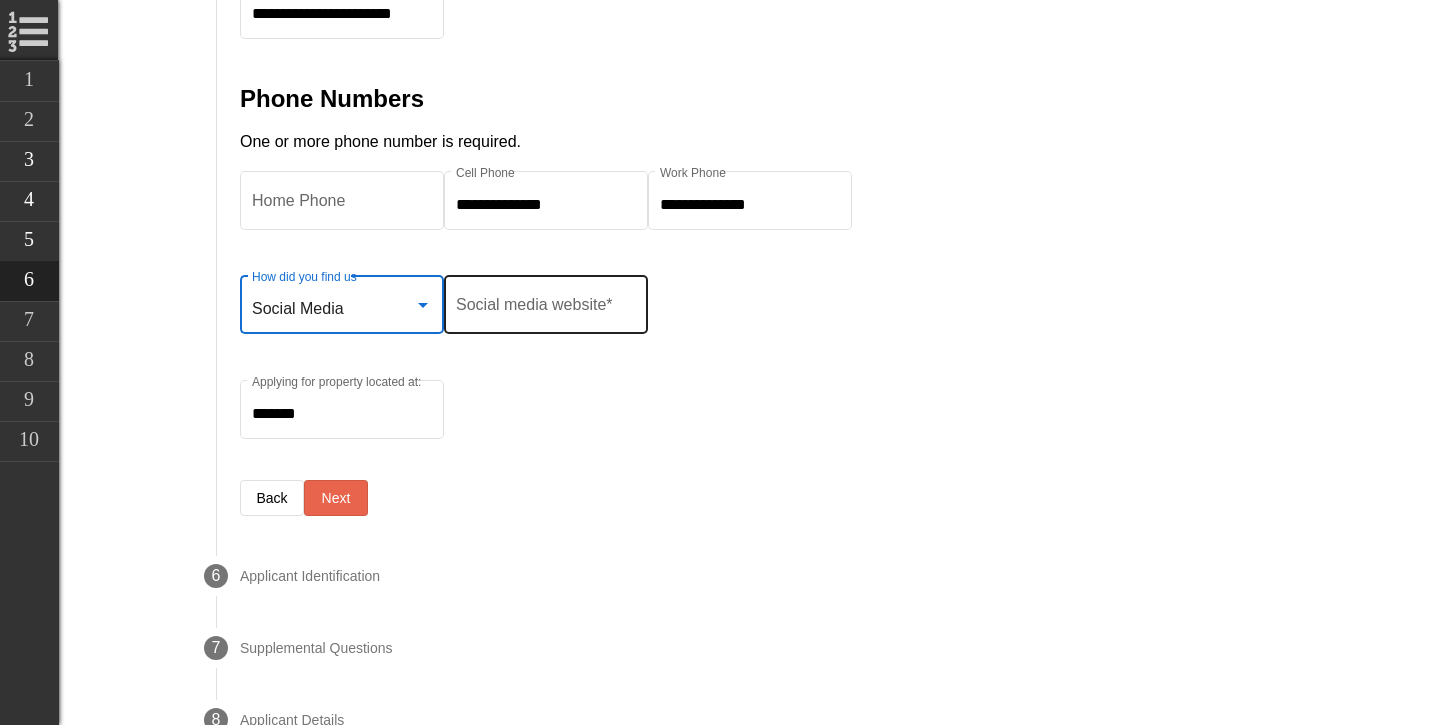 click on "Social media website  *" at bounding box center [546, 309] 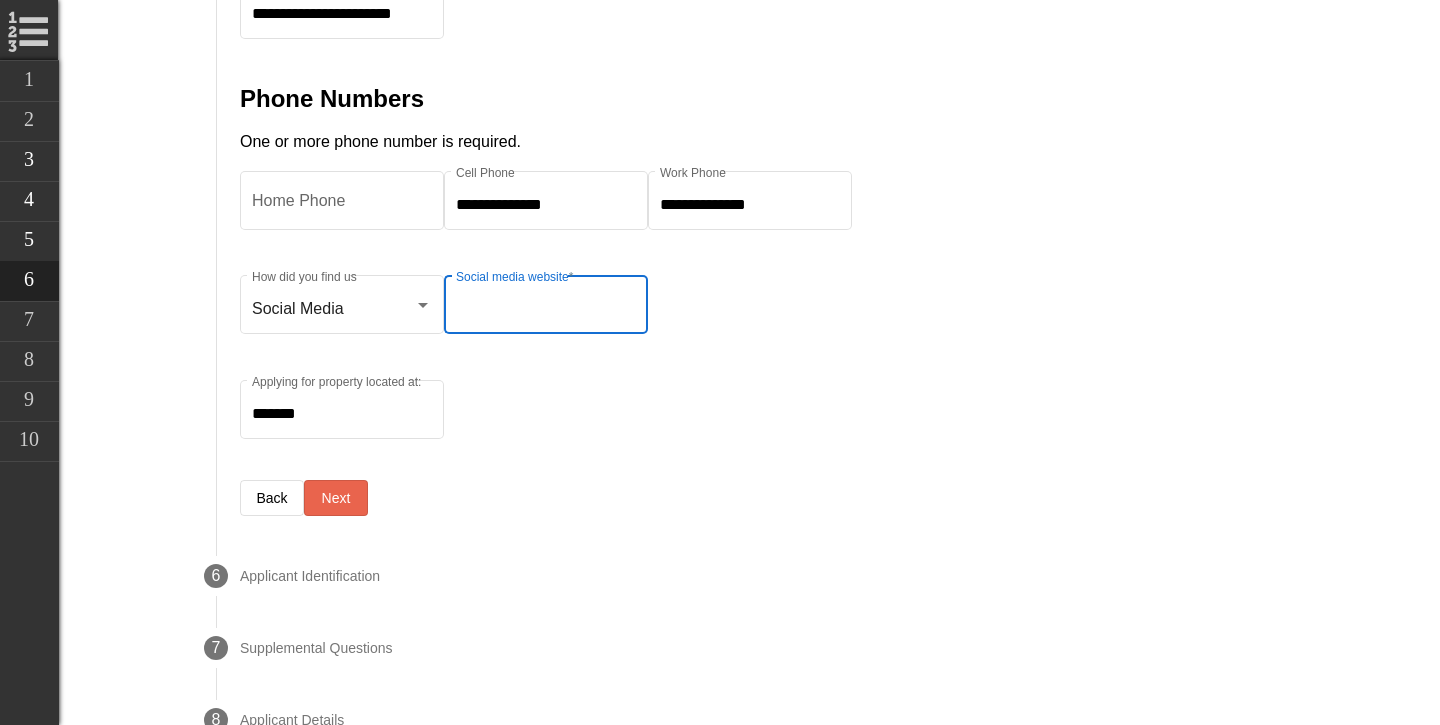 click on "**********" at bounding box center [768, 153] 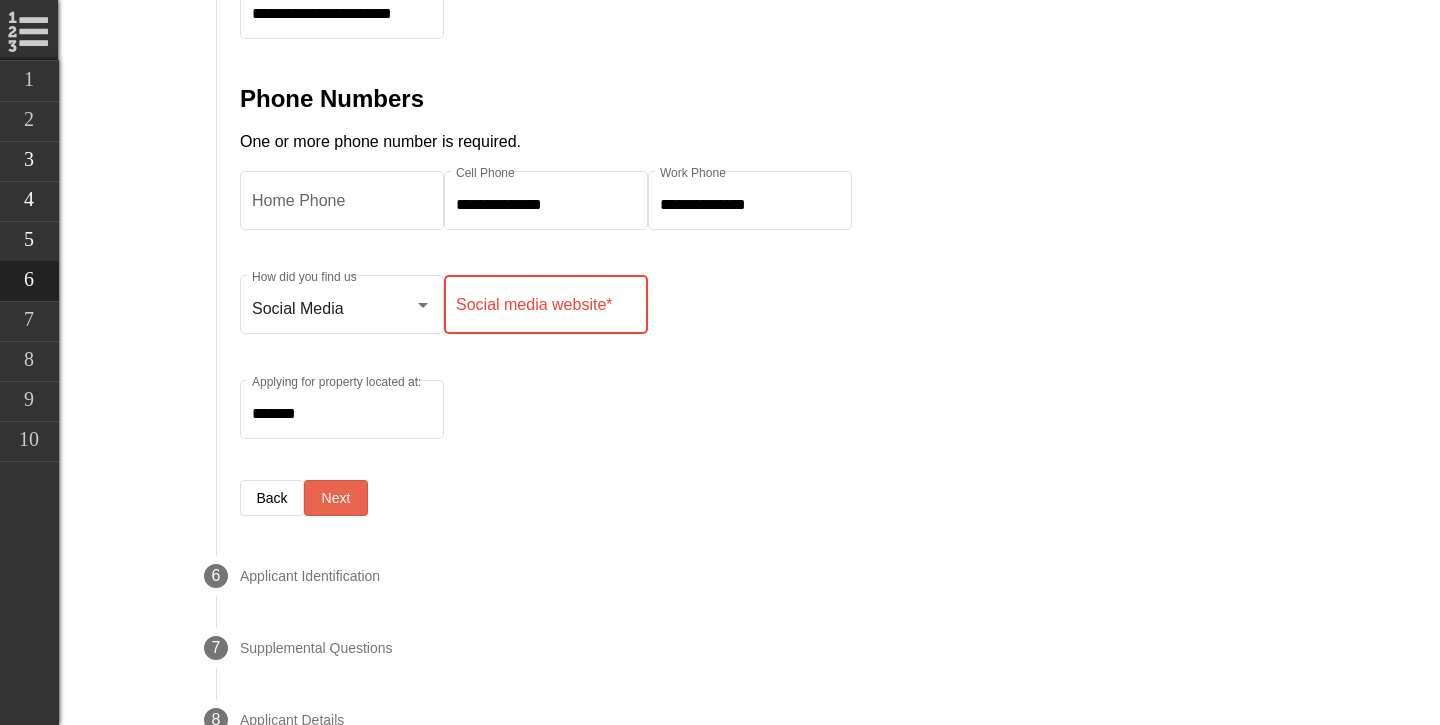 click on "Social media website  *" at bounding box center (546, 309) 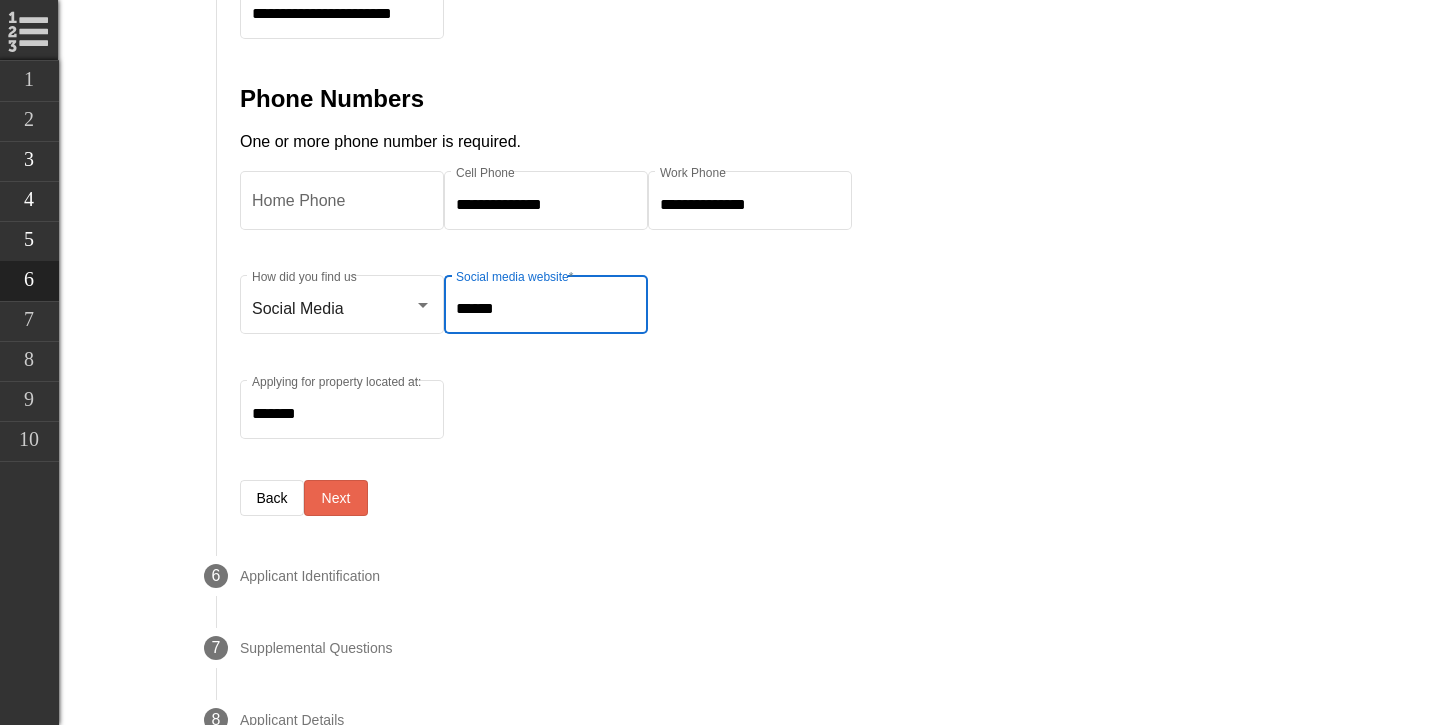 type on "******" 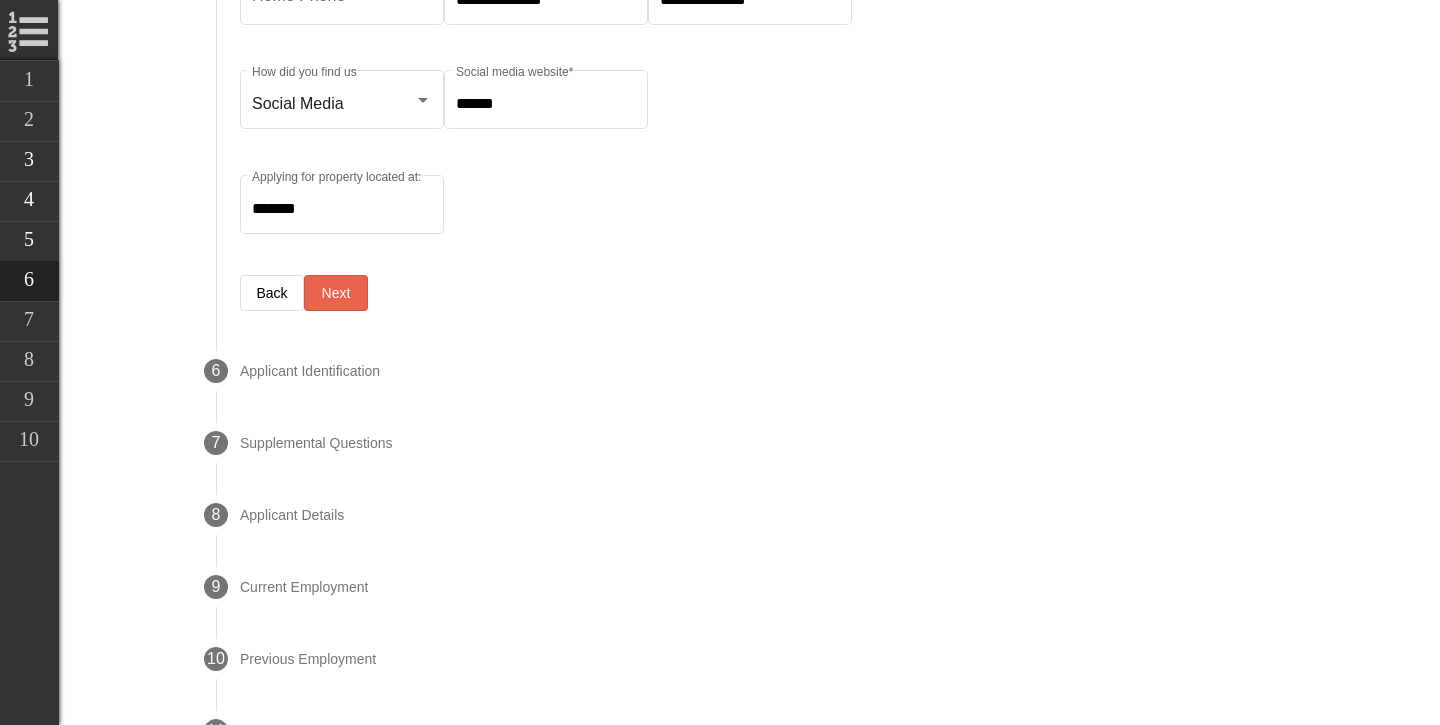 scroll, scrollTop: 1509, scrollLeft: 0, axis: vertical 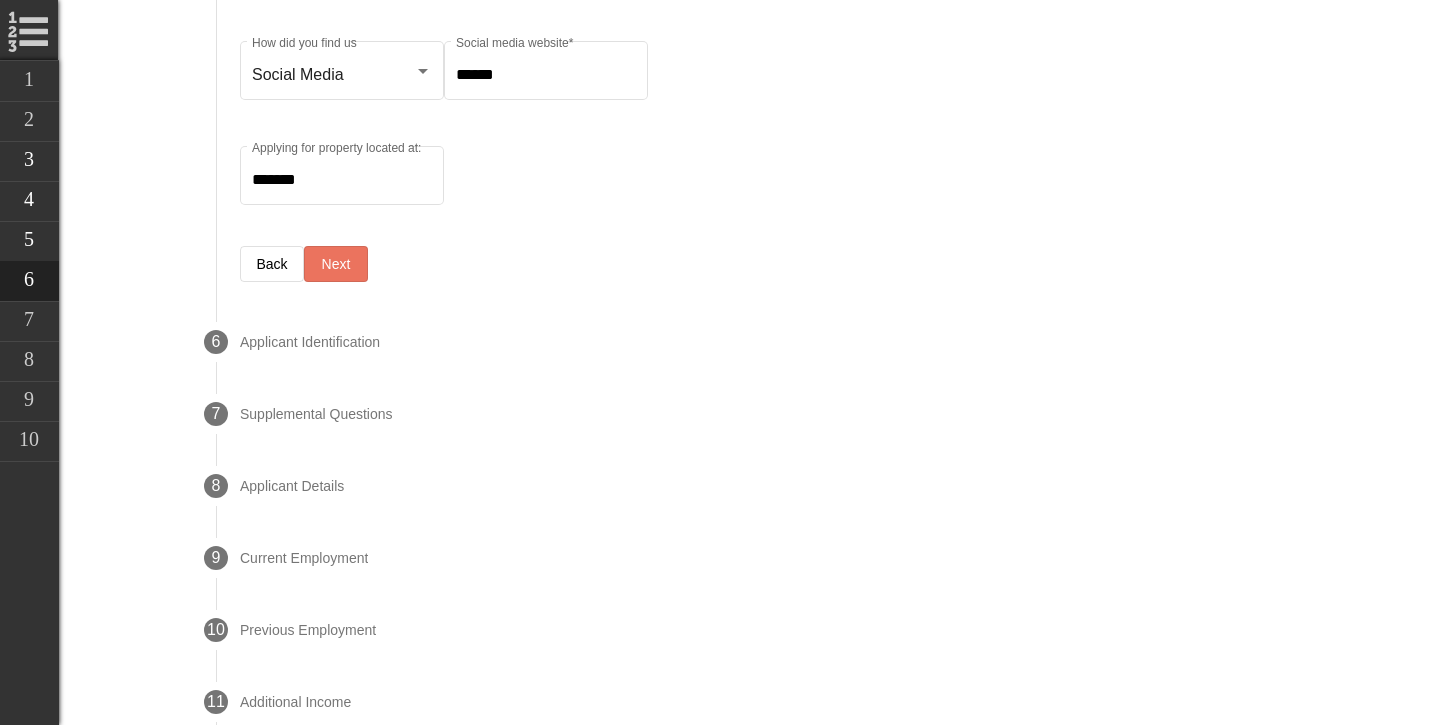 click on "Next" at bounding box center [336, 264] 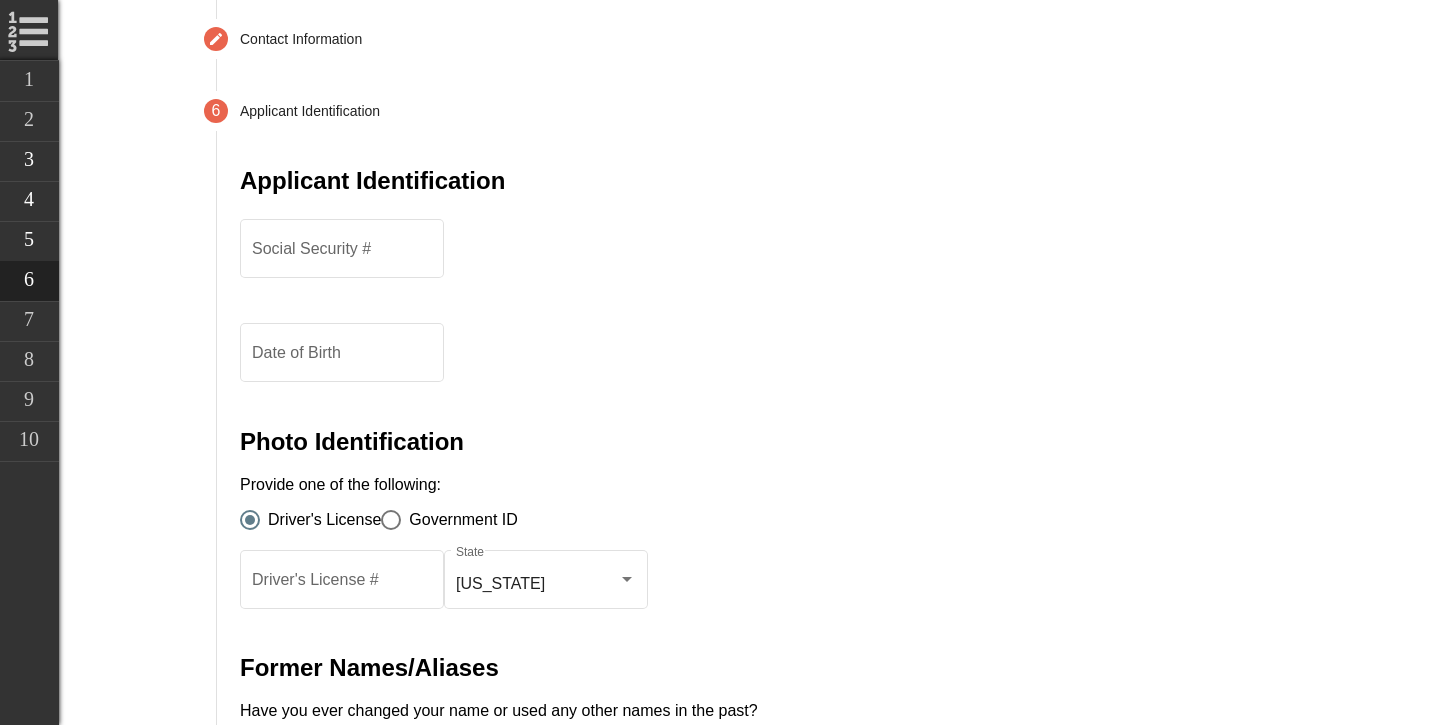 scroll, scrollTop: 918, scrollLeft: 0, axis: vertical 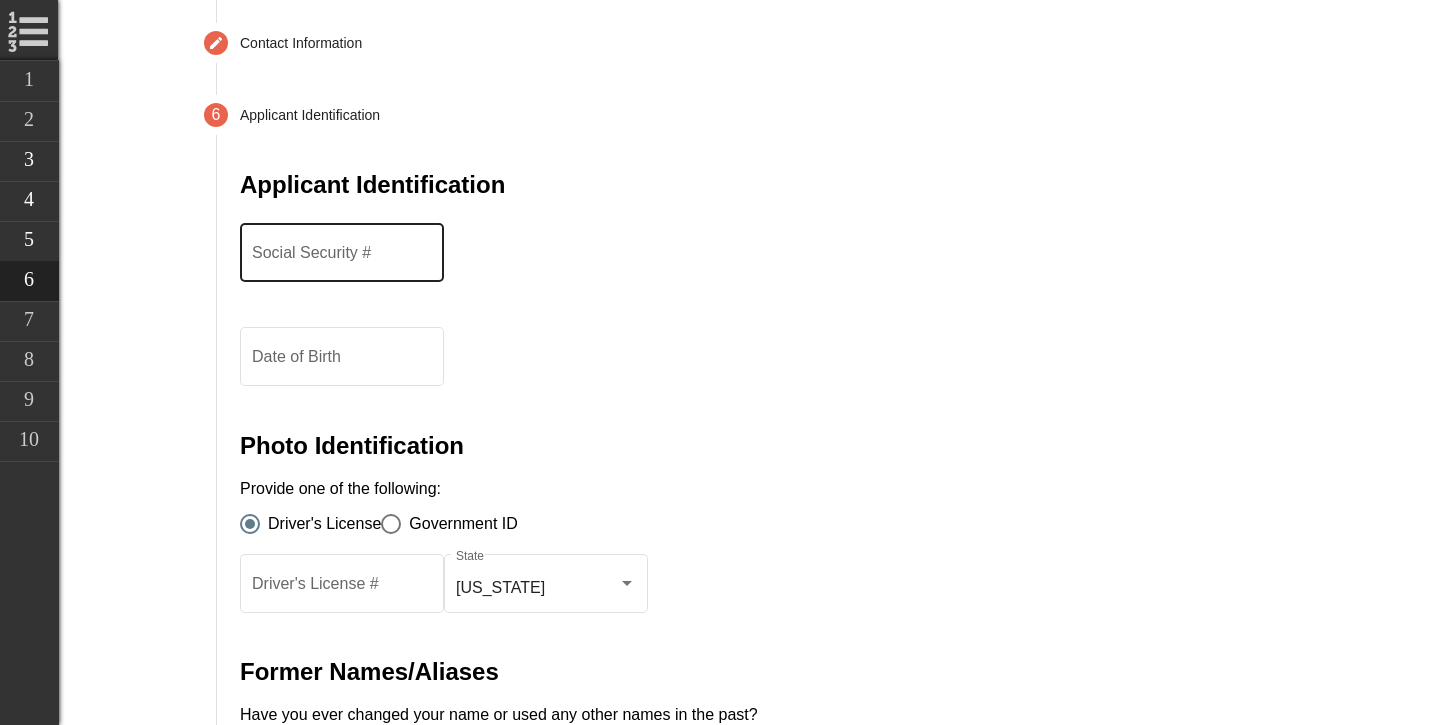 click on "Social Security #" at bounding box center (342, 257) 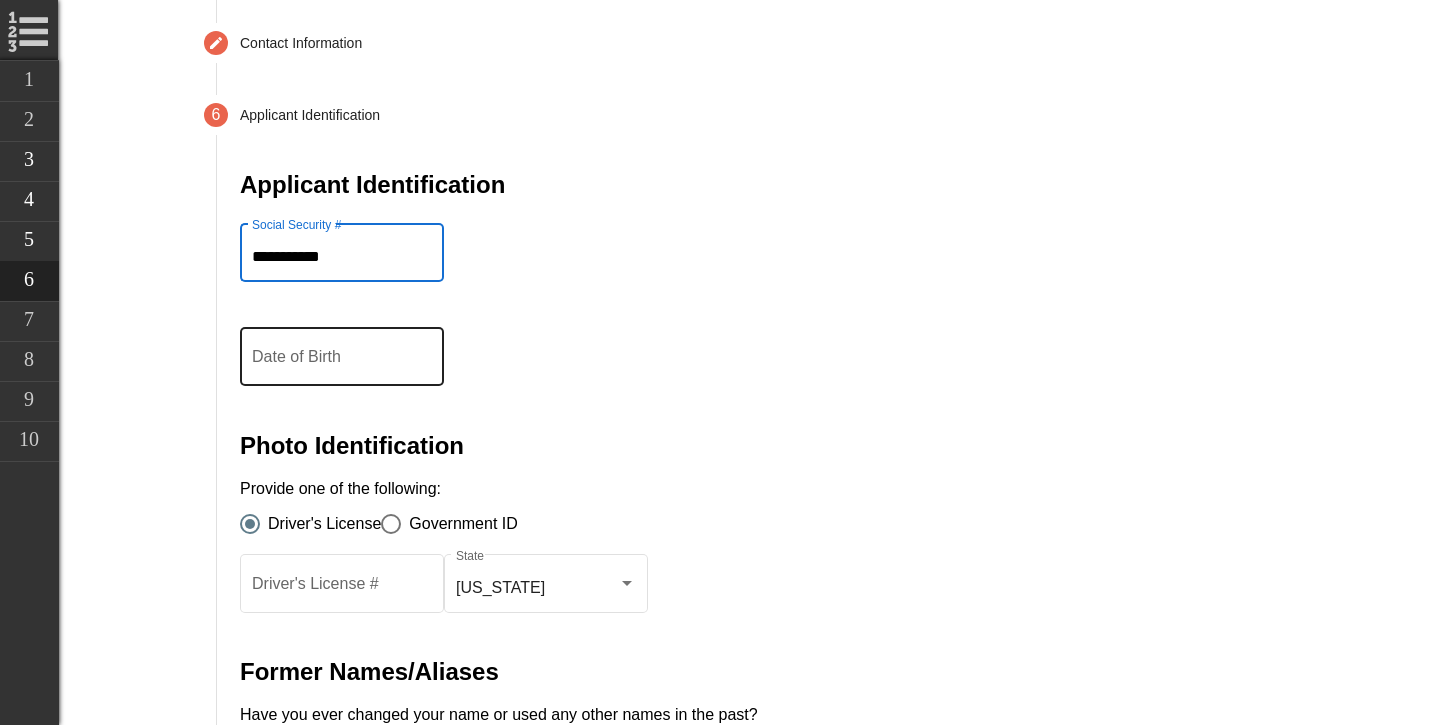type on "**********" 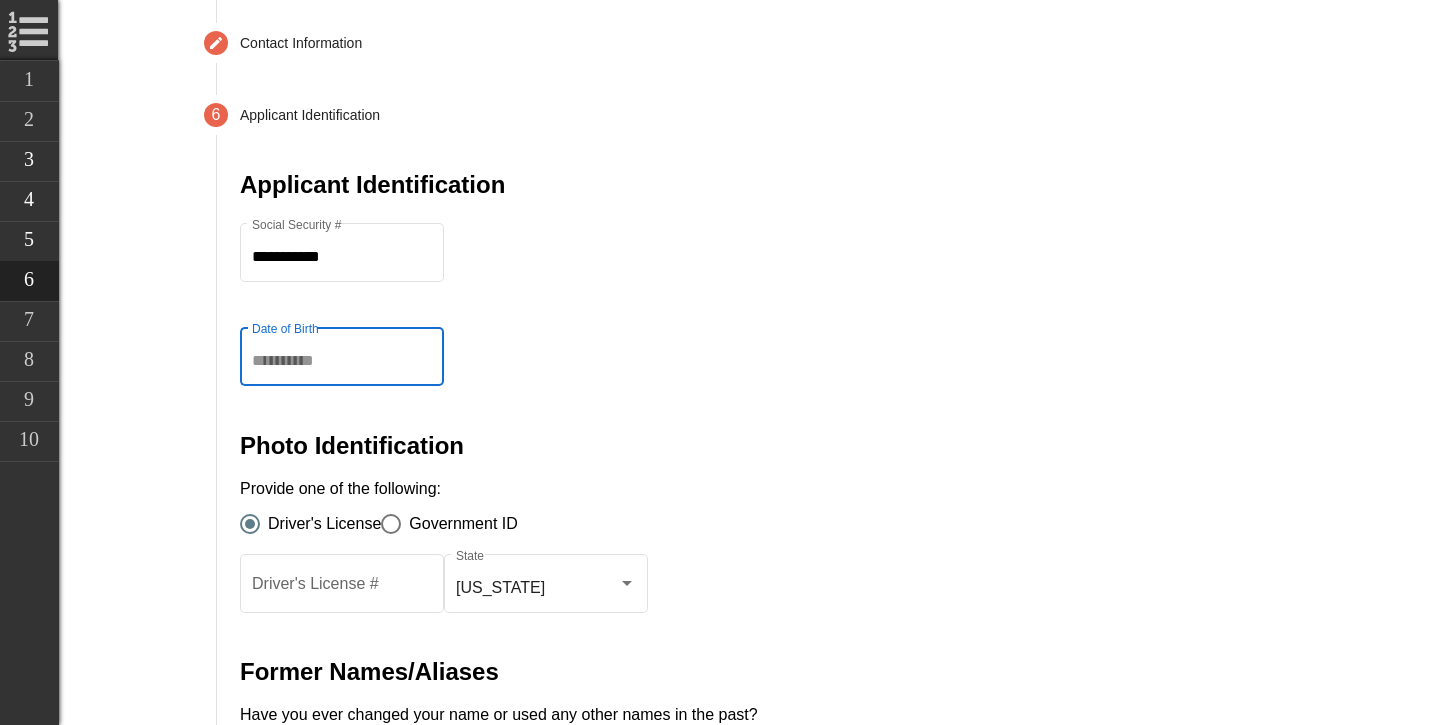click on "Date of Birth" at bounding box center [342, 361] 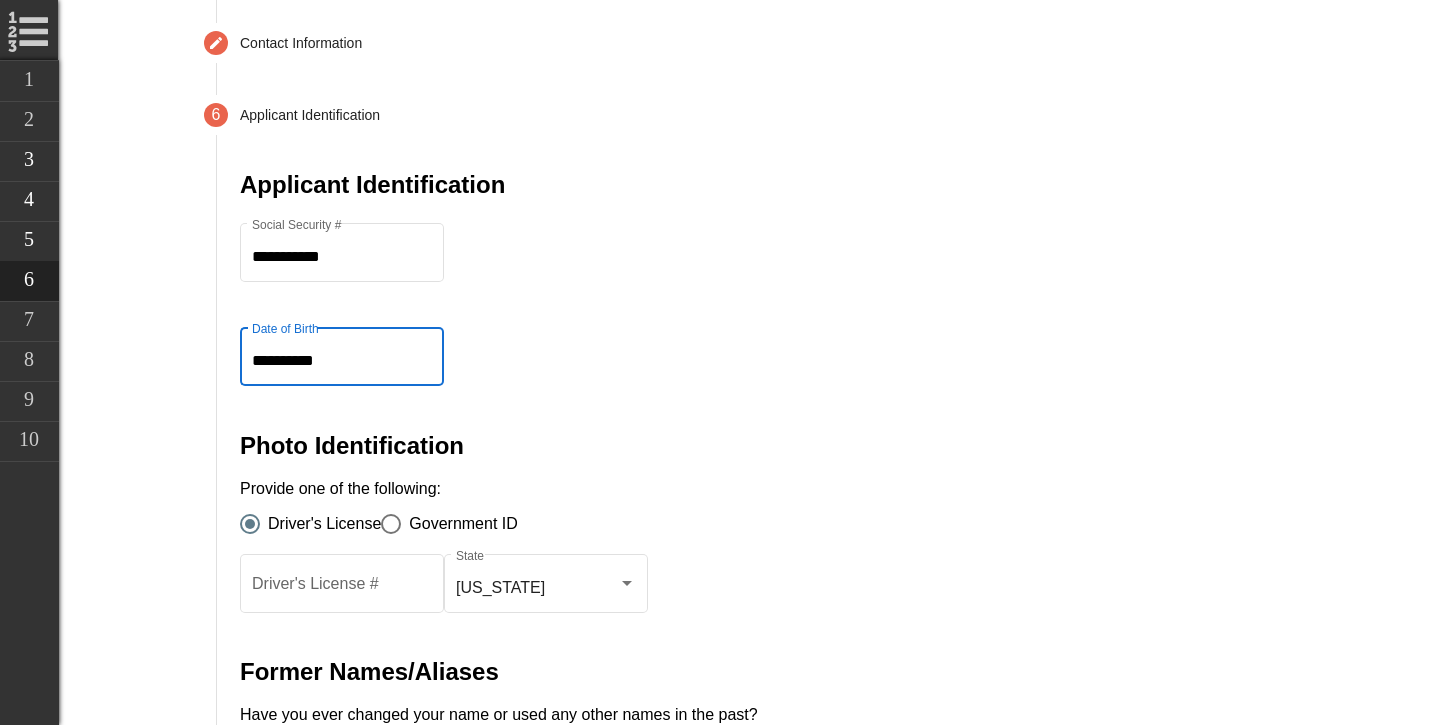 type on "**********" 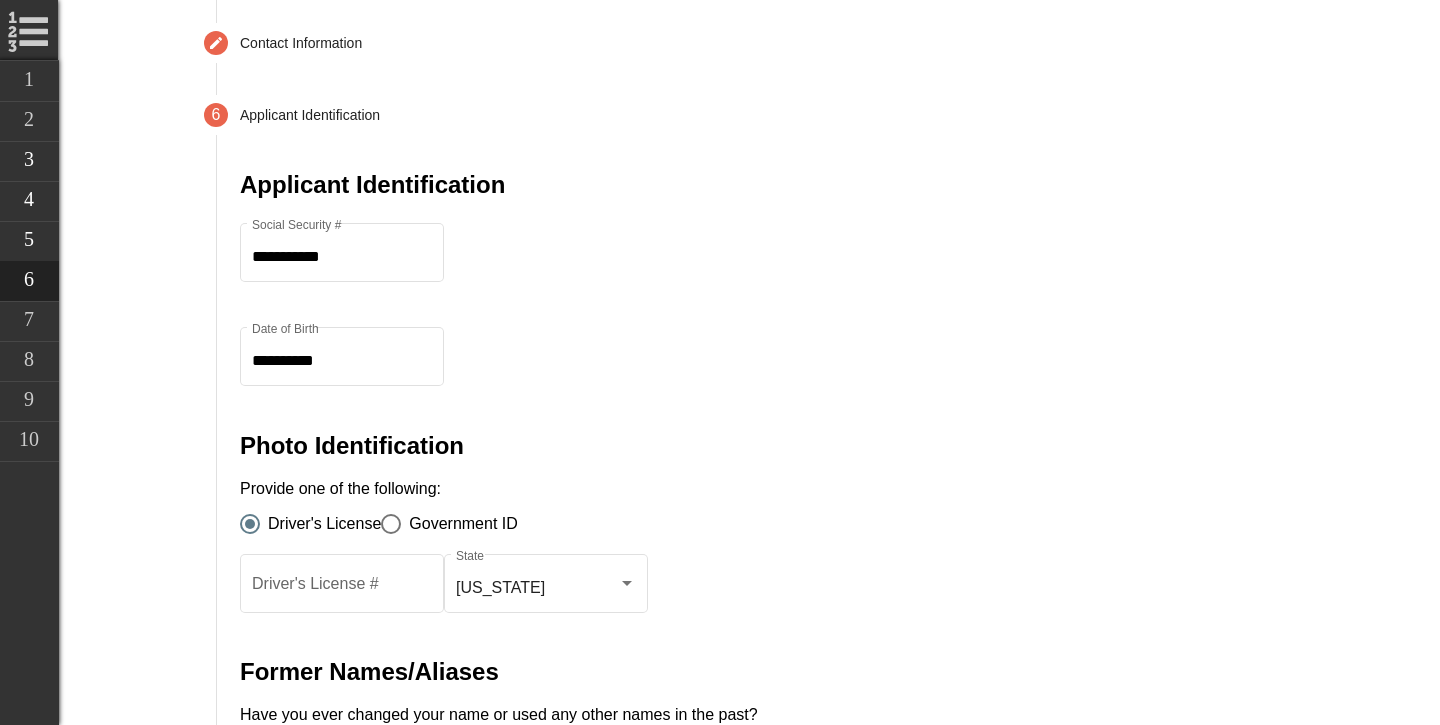 click on "**********" at bounding box center (768, 367) 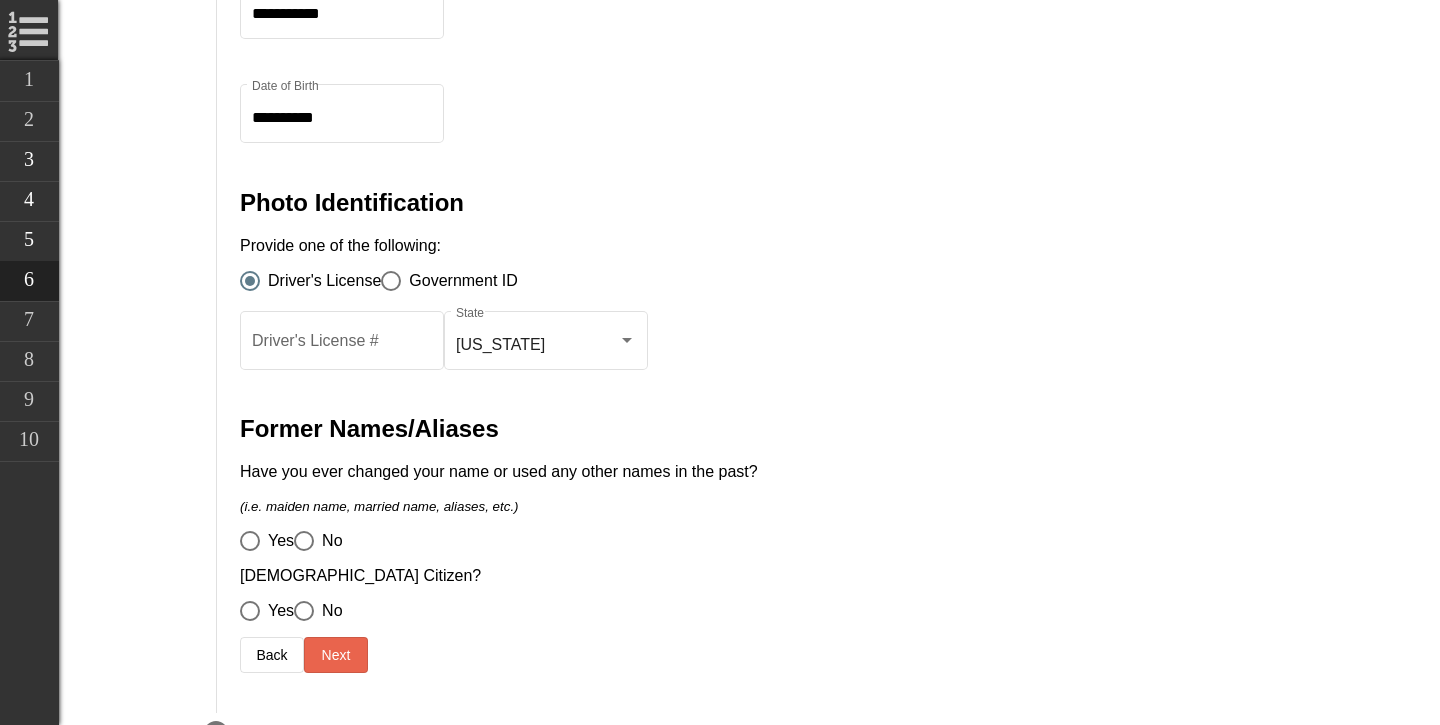 scroll, scrollTop: 1161, scrollLeft: 0, axis: vertical 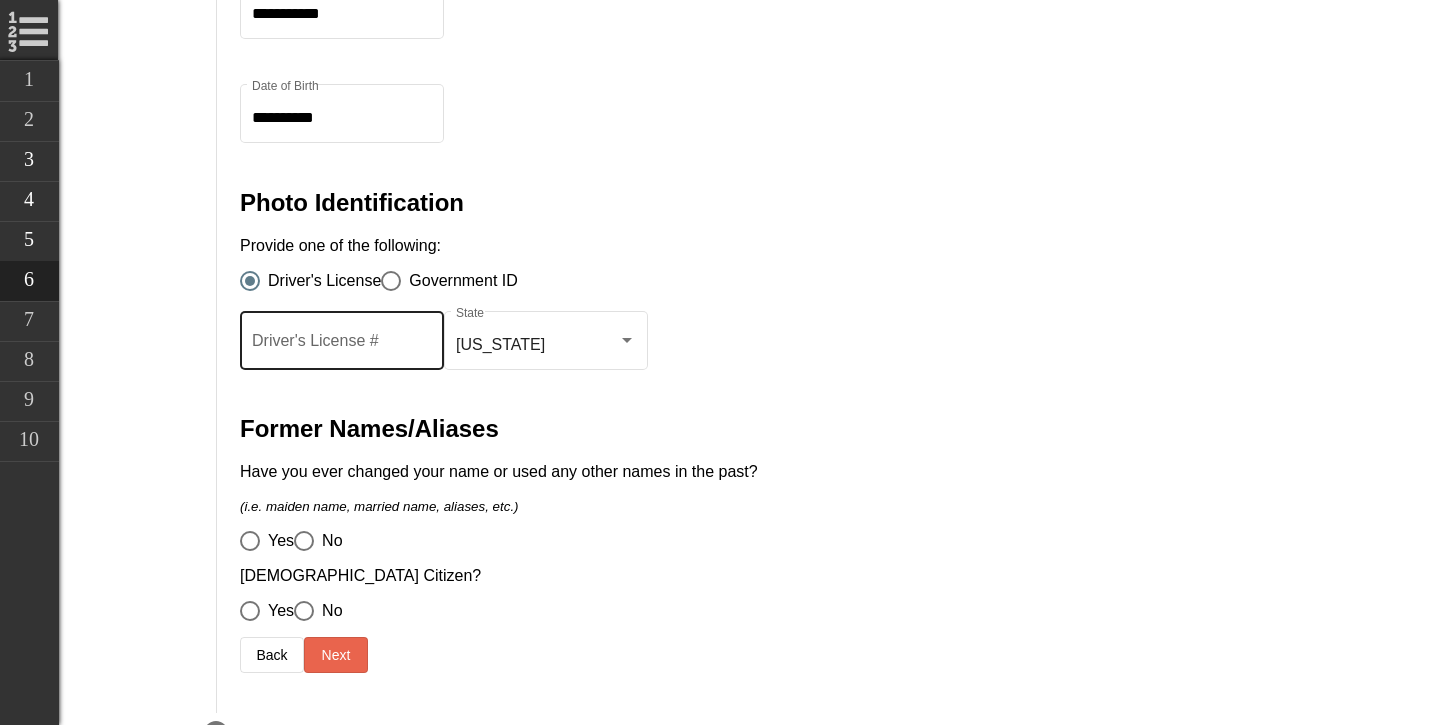 click on "Driver's License #" at bounding box center (342, 345) 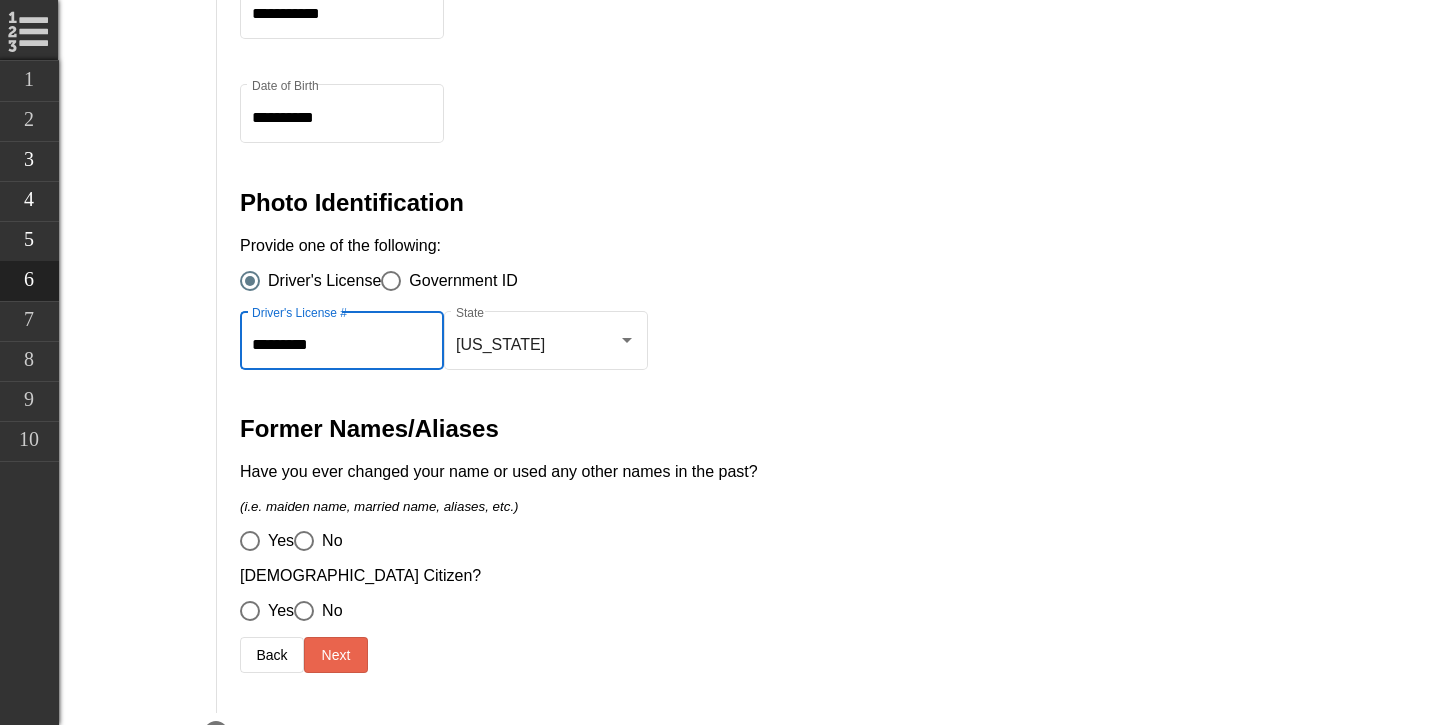 type on "*********" 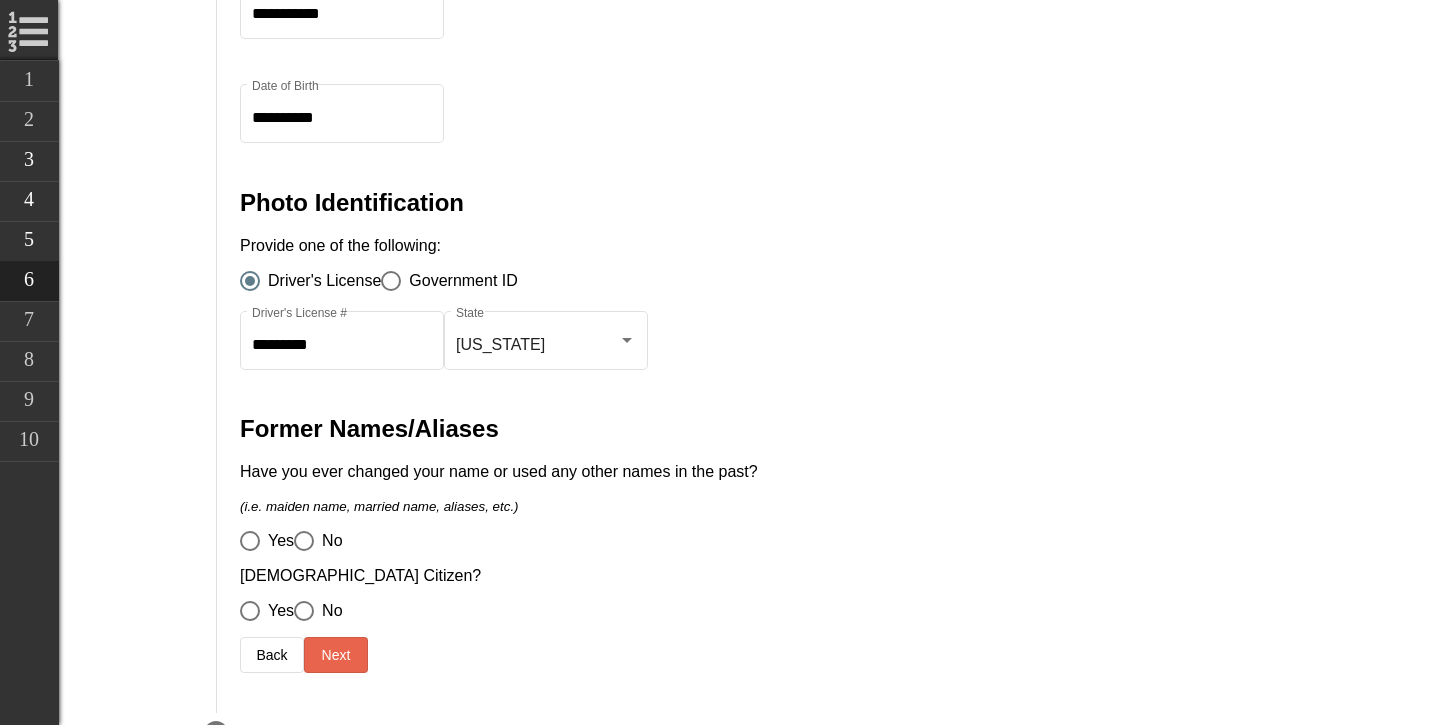 click on "**********" at bounding box center (768, 324) 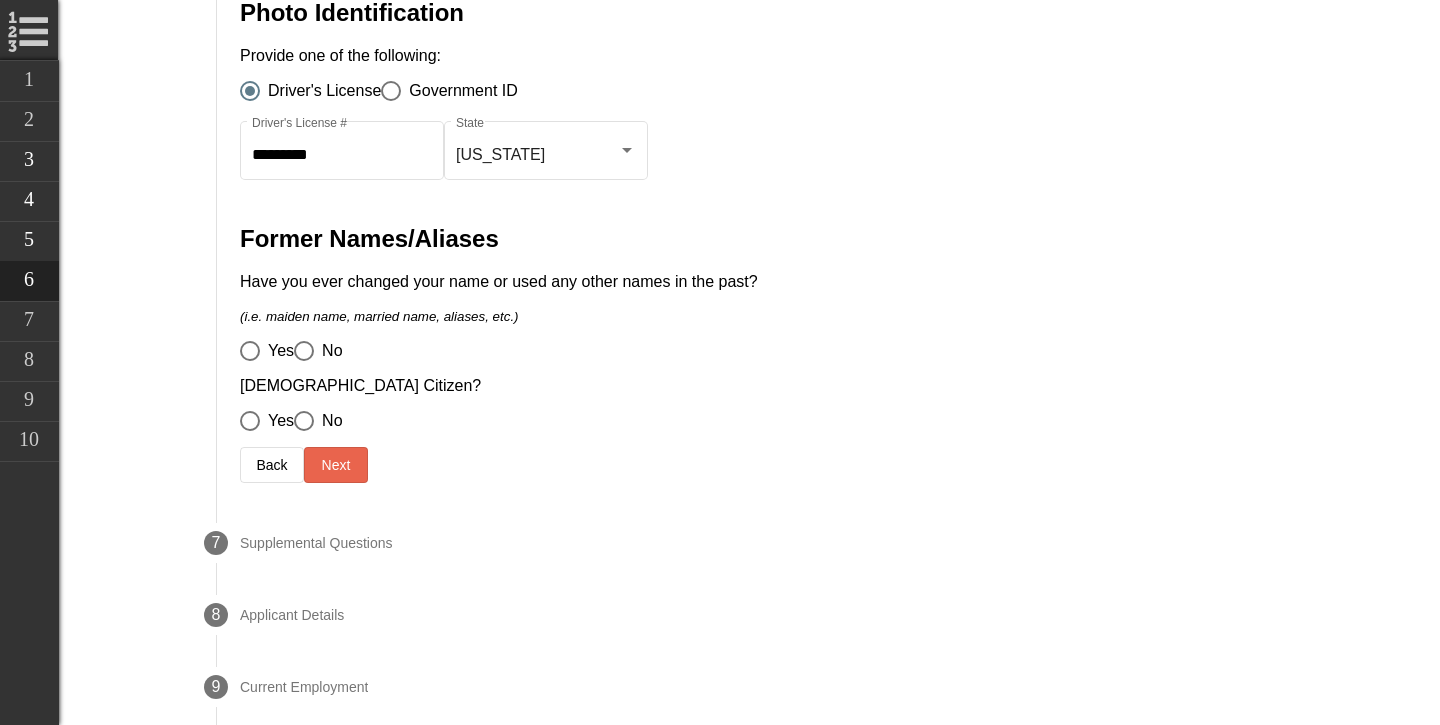 scroll, scrollTop: 1352, scrollLeft: 0, axis: vertical 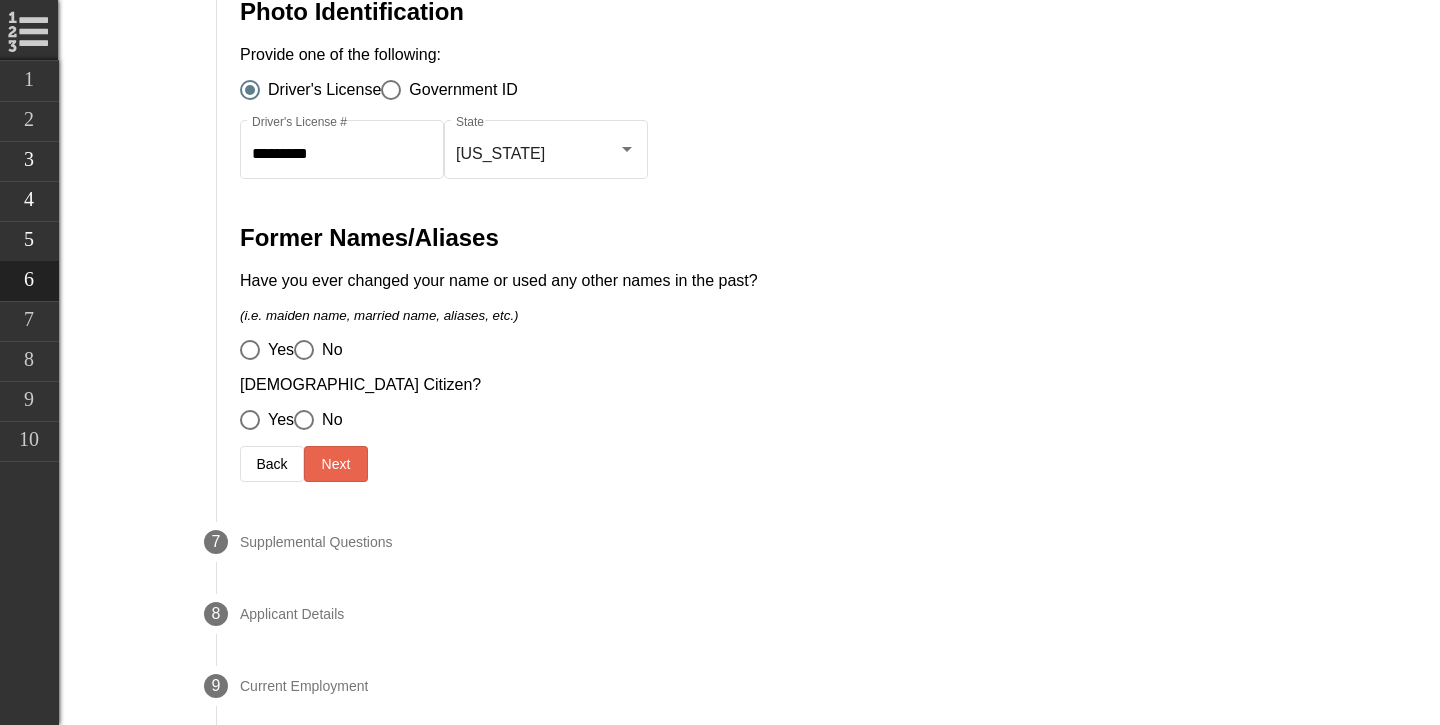 click on "No" at bounding box center [328, 350] 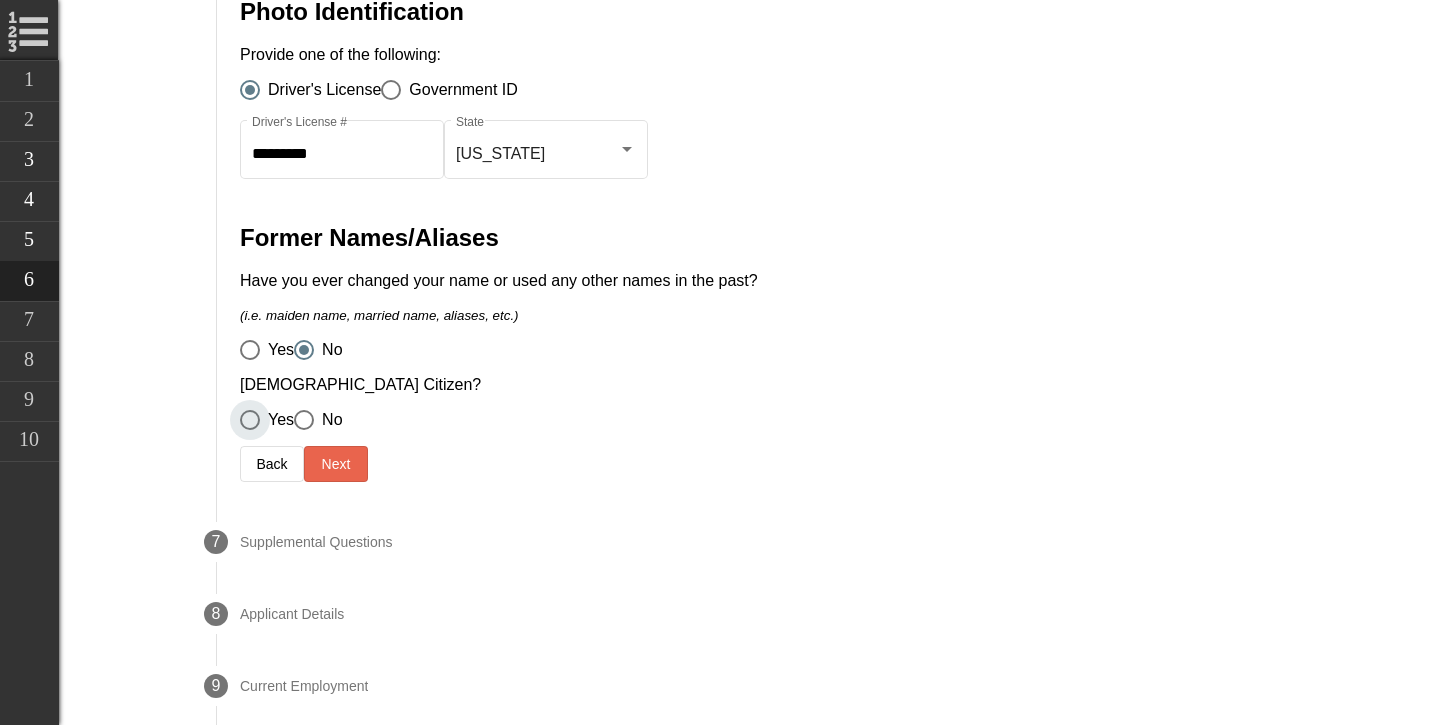 click at bounding box center [250, 420] 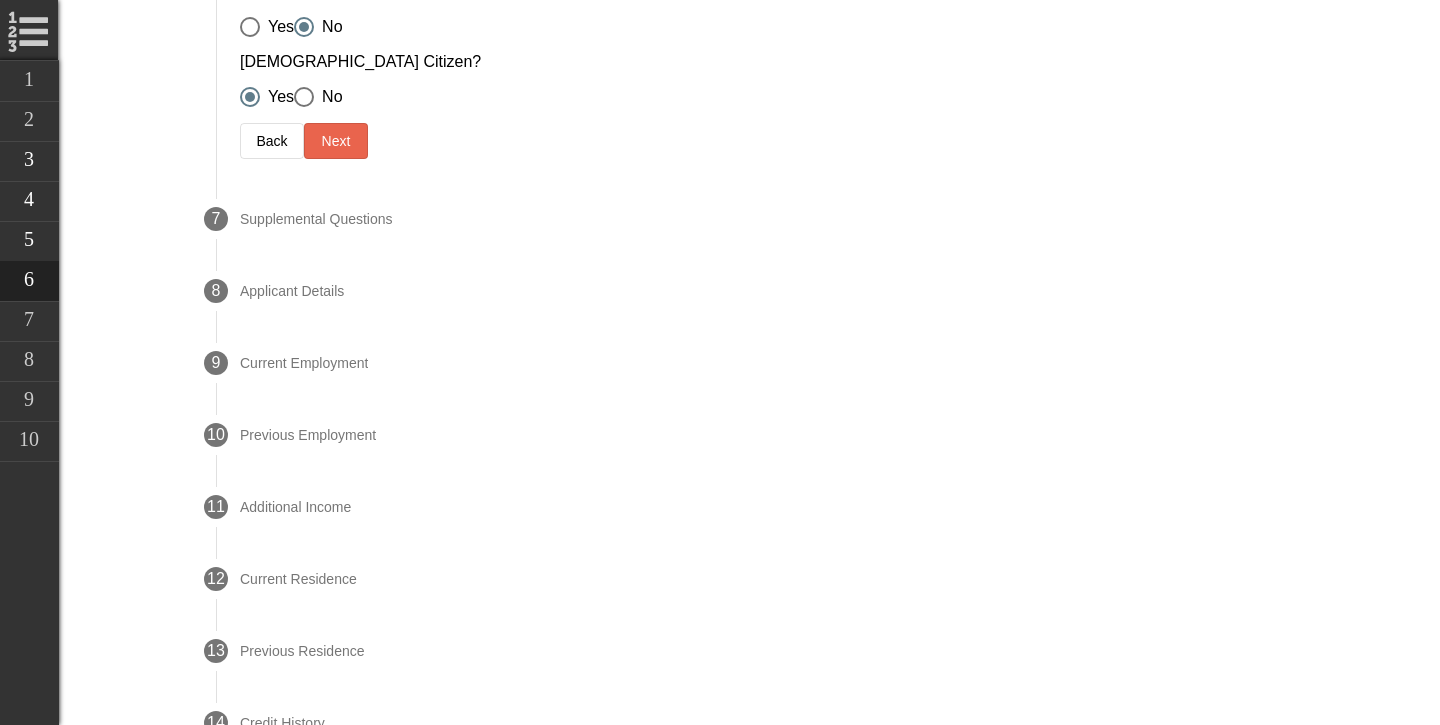 scroll, scrollTop: 1674, scrollLeft: 0, axis: vertical 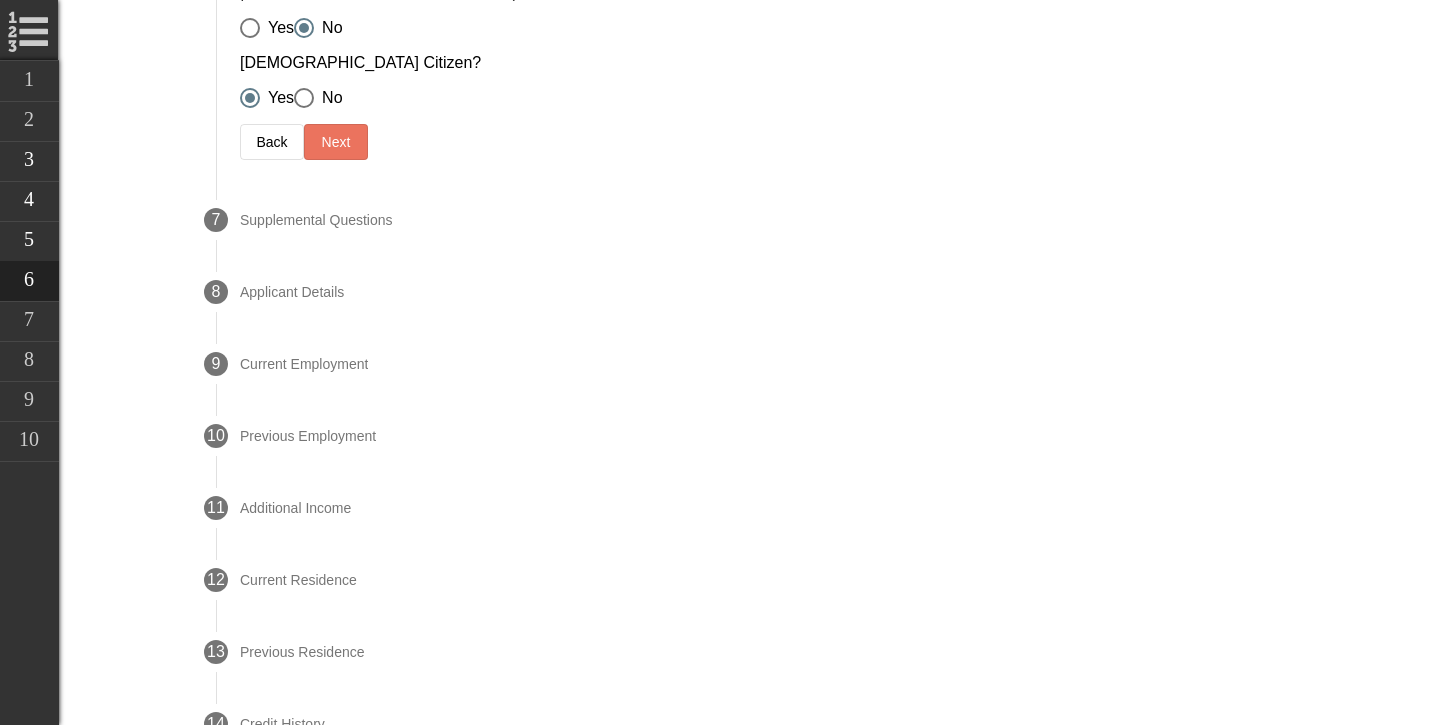click on "Next" at bounding box center [336, 142] 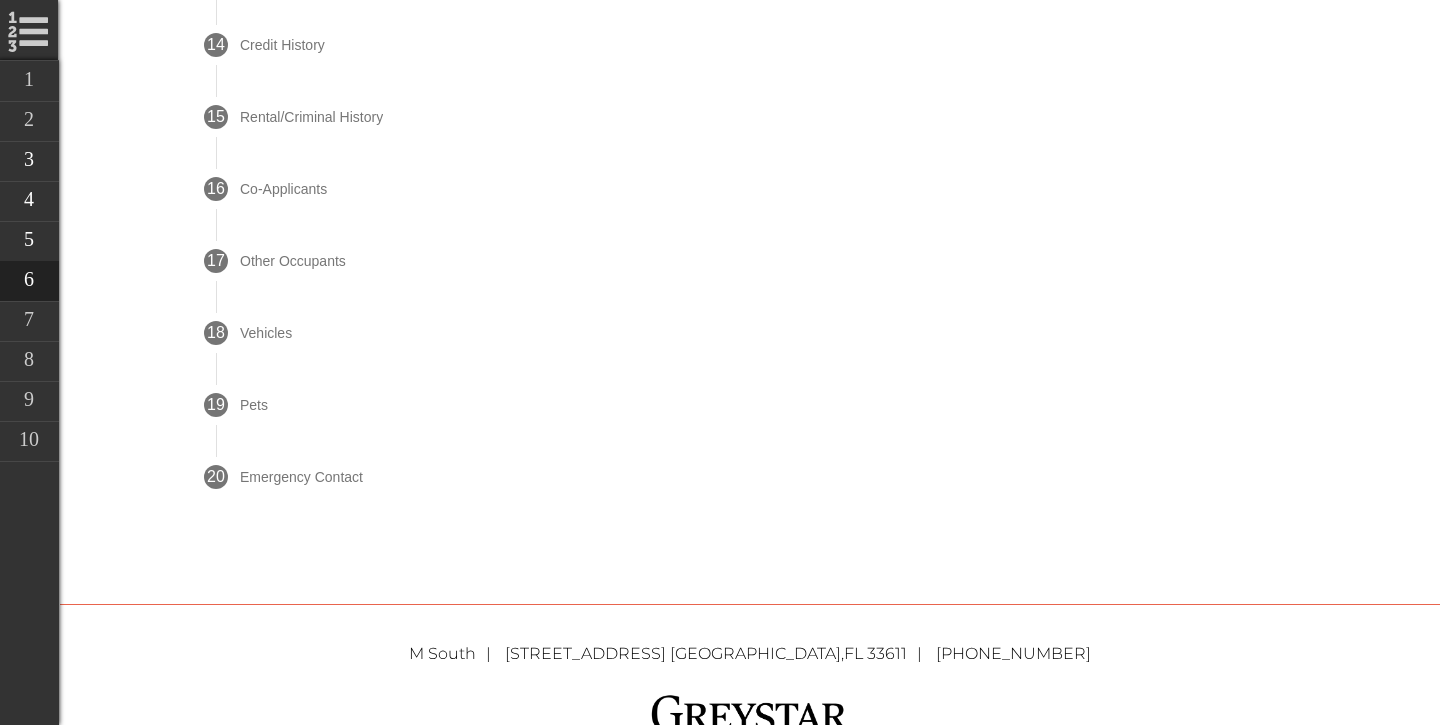 scroll, scrollTop: 1068, scrollLeft: 0, axis: vertical 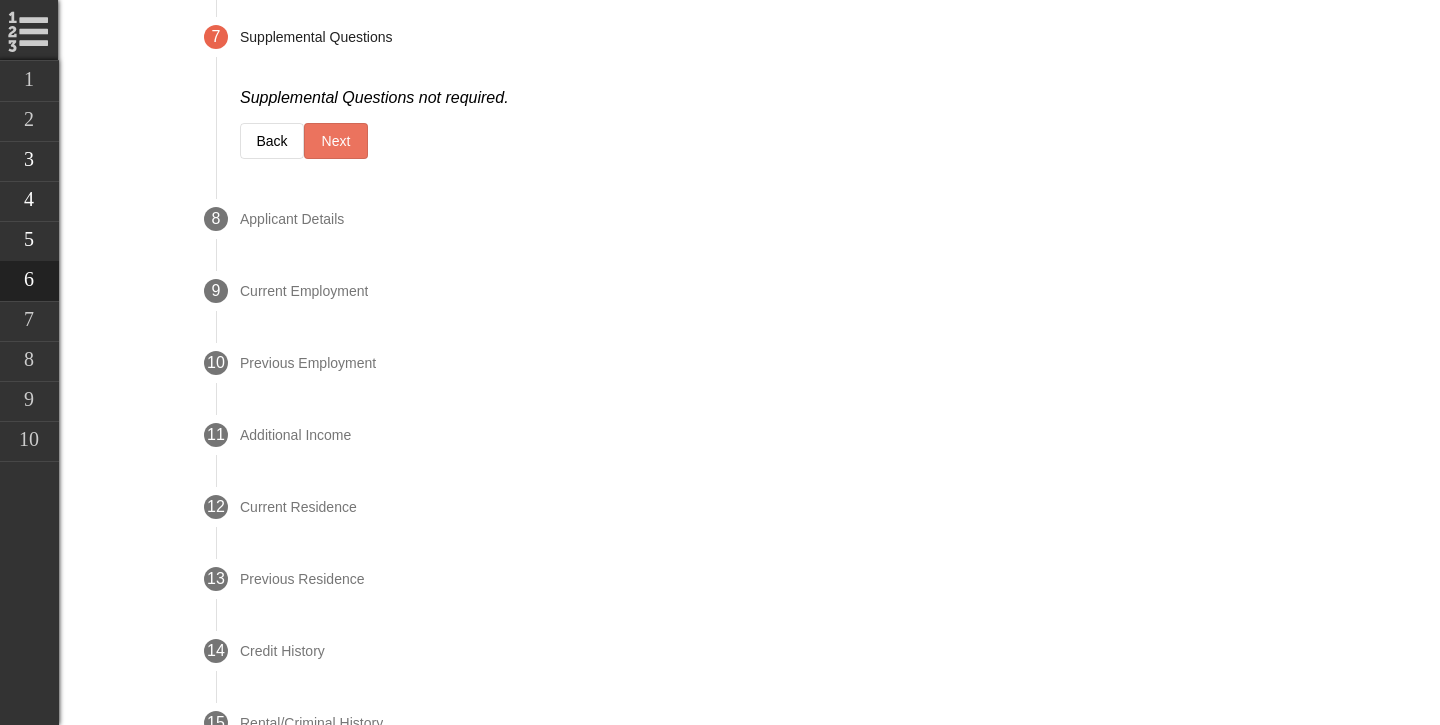 click on "Next" at bounding box center (336, 141) 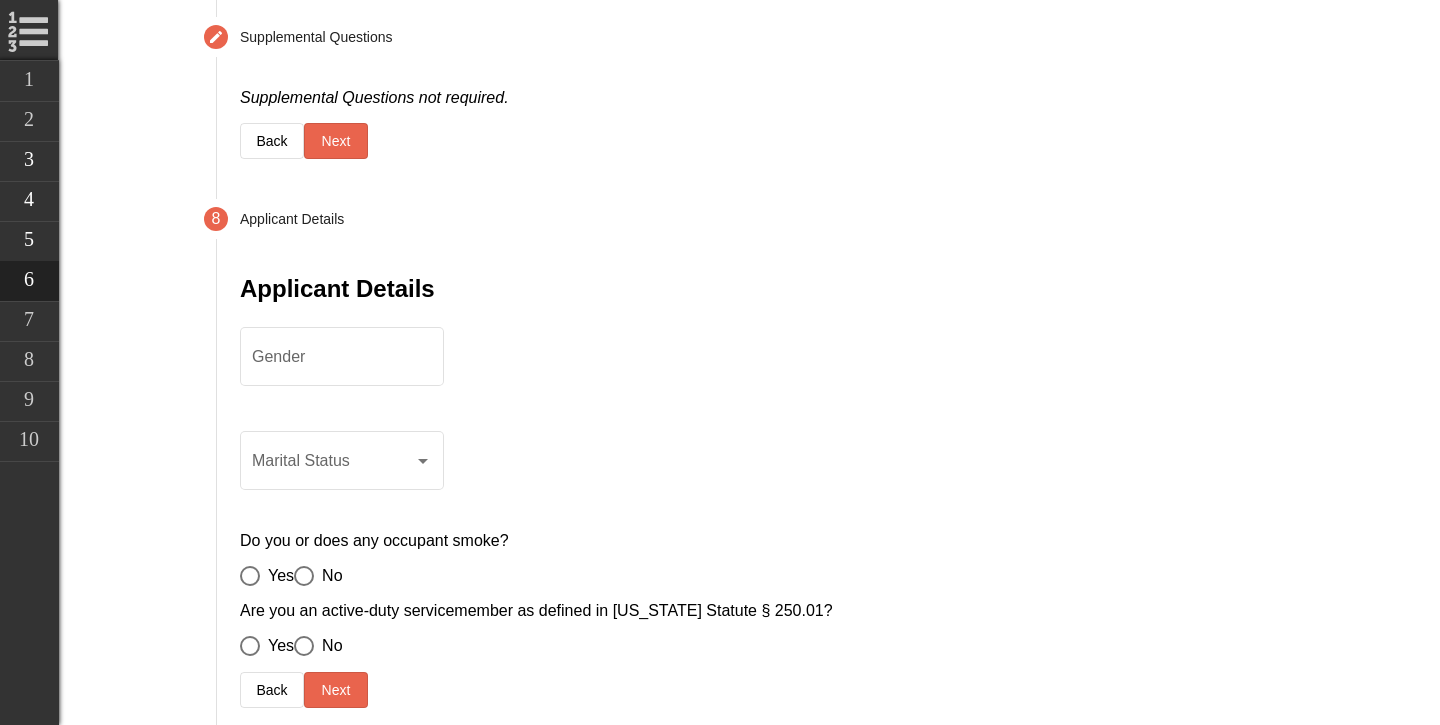 scroll, scrollTop: 1095, scrollLeft: 0, axis: vertical 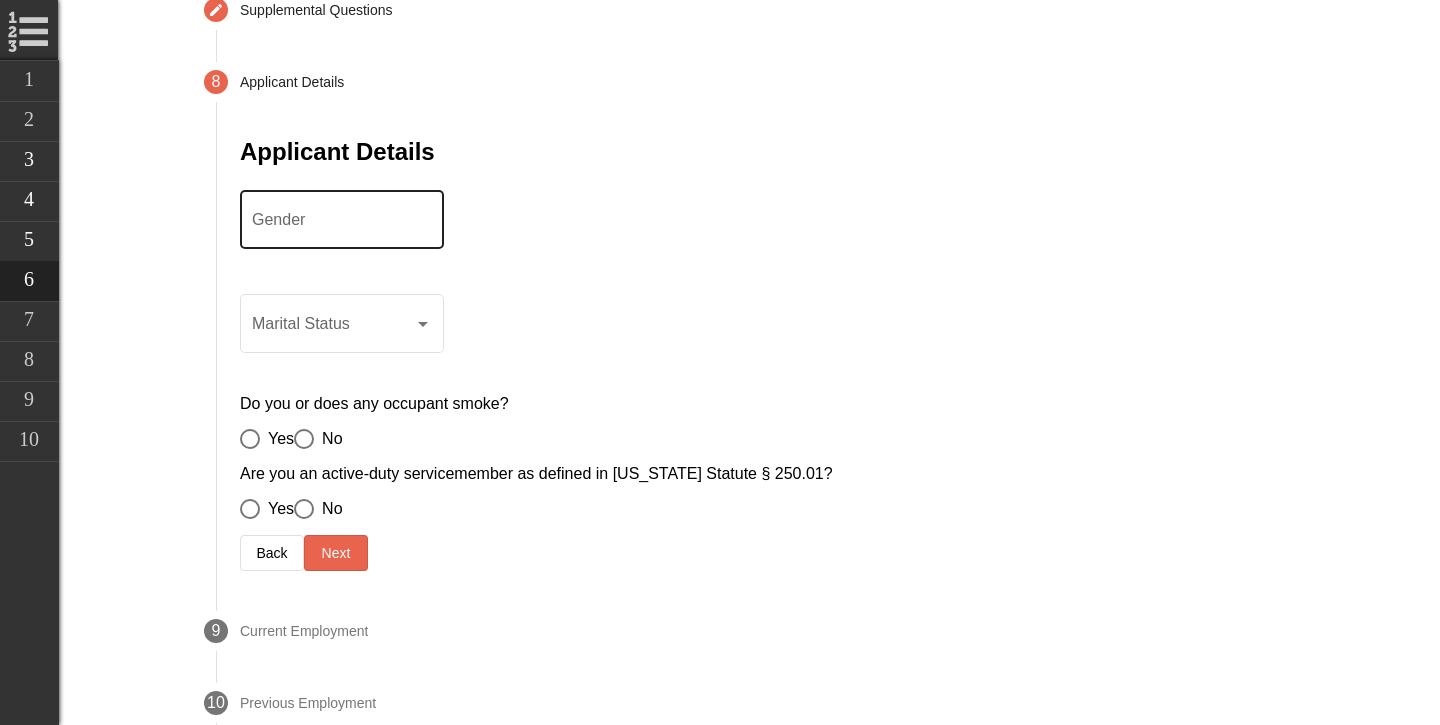 click on "Gender" at bounding box center (342, 224) 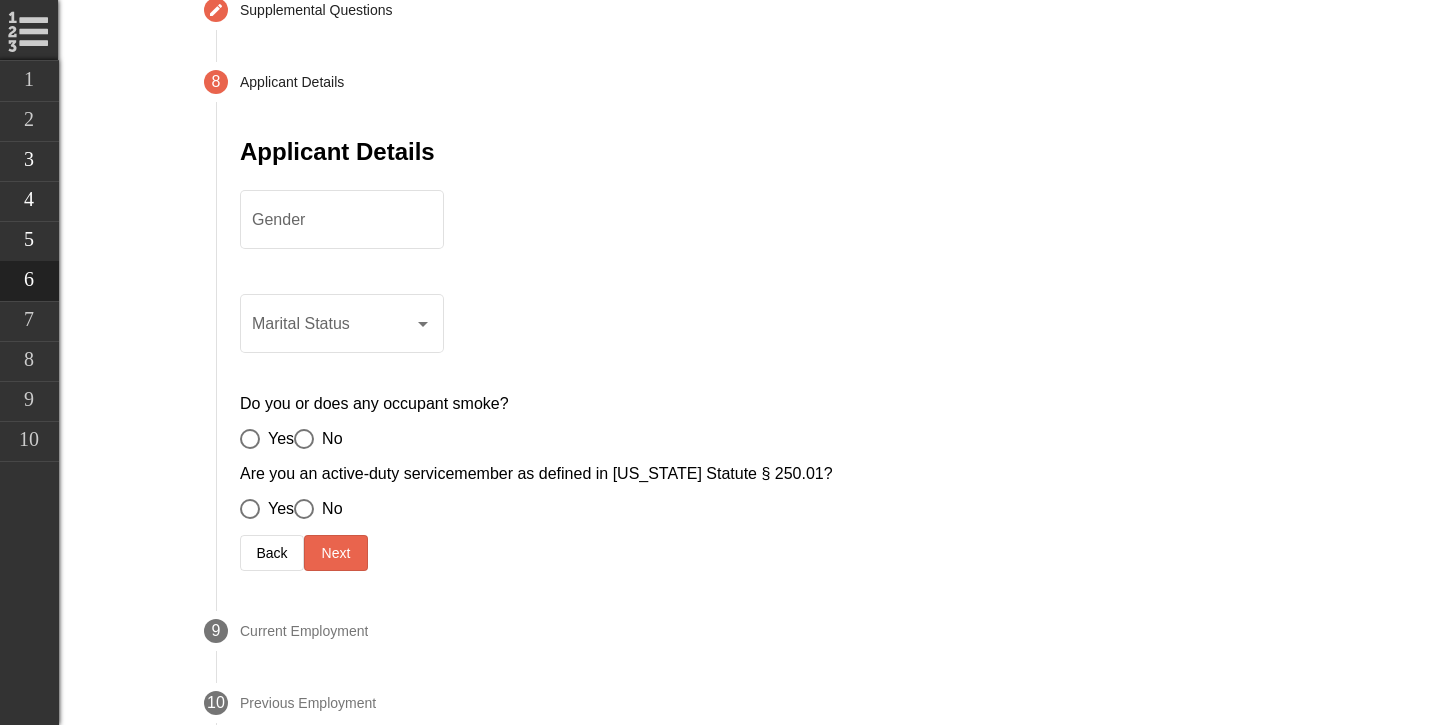 click on "Marital Status" at bounding box center (768, 334) 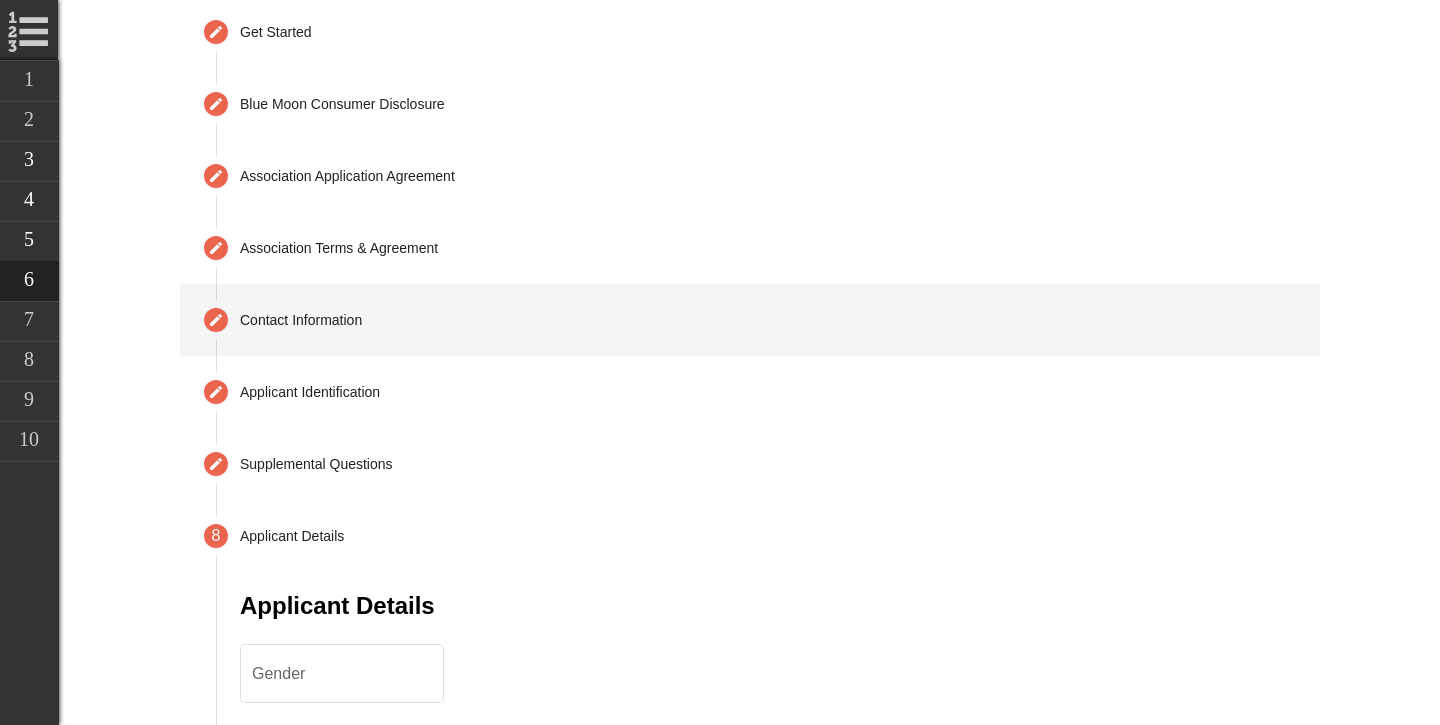 scroll, scrollTop: 645, scrollLeft: 0, axis: vertical 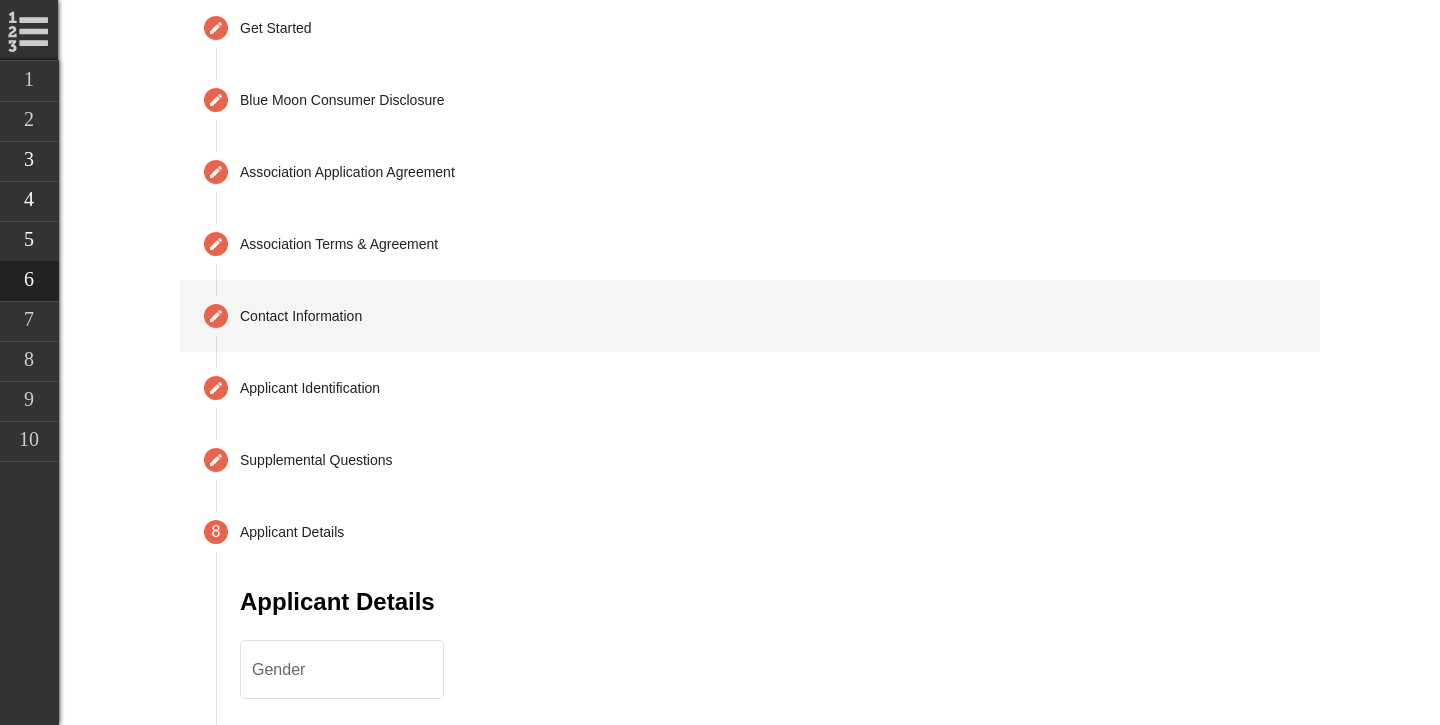 click on "Editable create Contact Information" at bounding box center [750, 316] 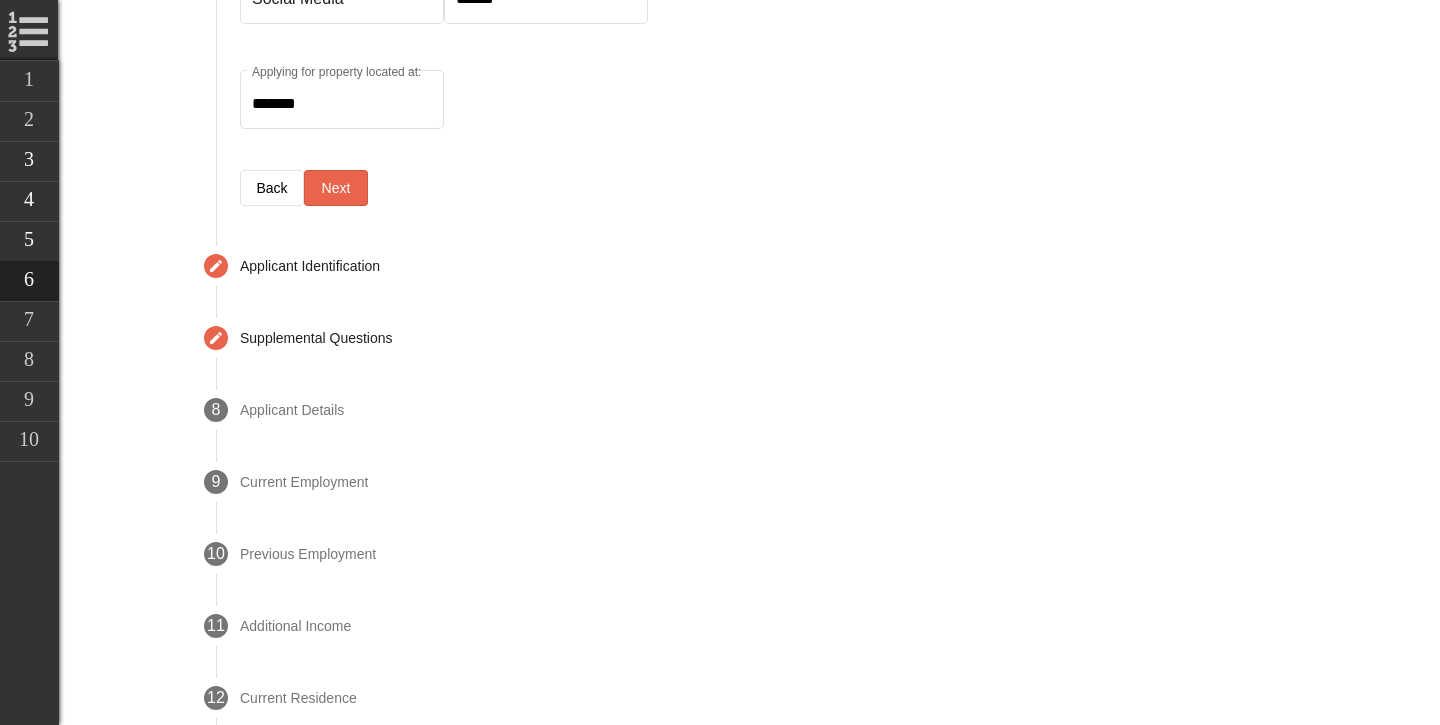 scroll, scrollTop: 1717, scrollLeft: 0, axis: vertical 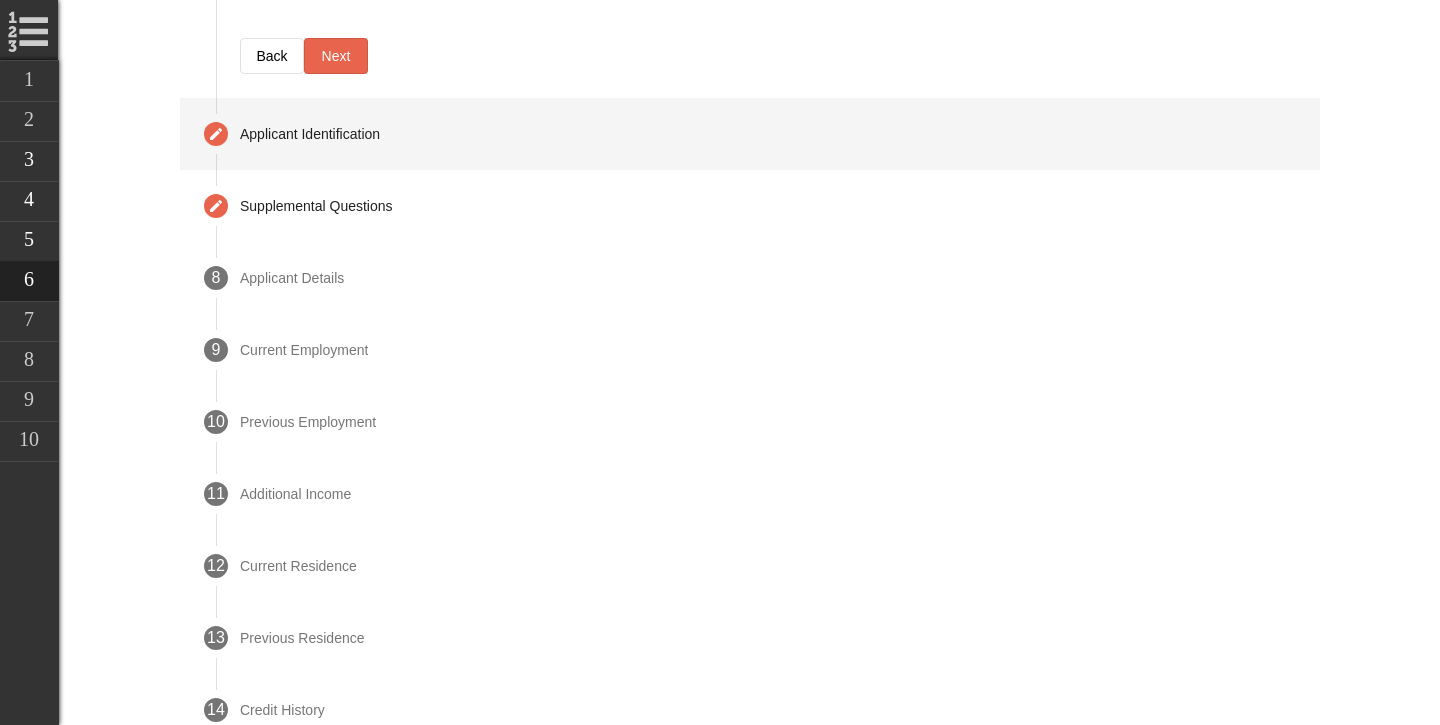 click on "Applicant Identification" at bounding box center (310, 134) 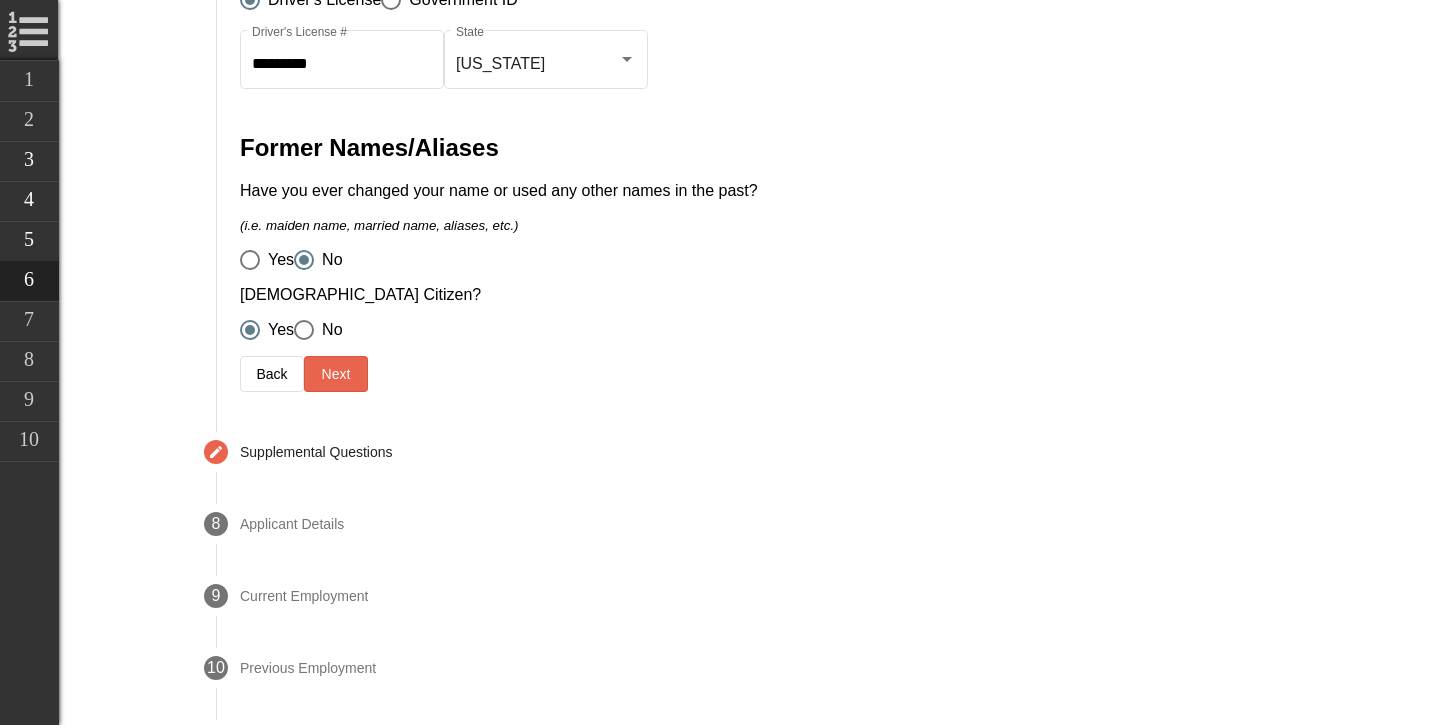 scroll, scrollTop: 1457, scrollLeft: 0, axis: vertical 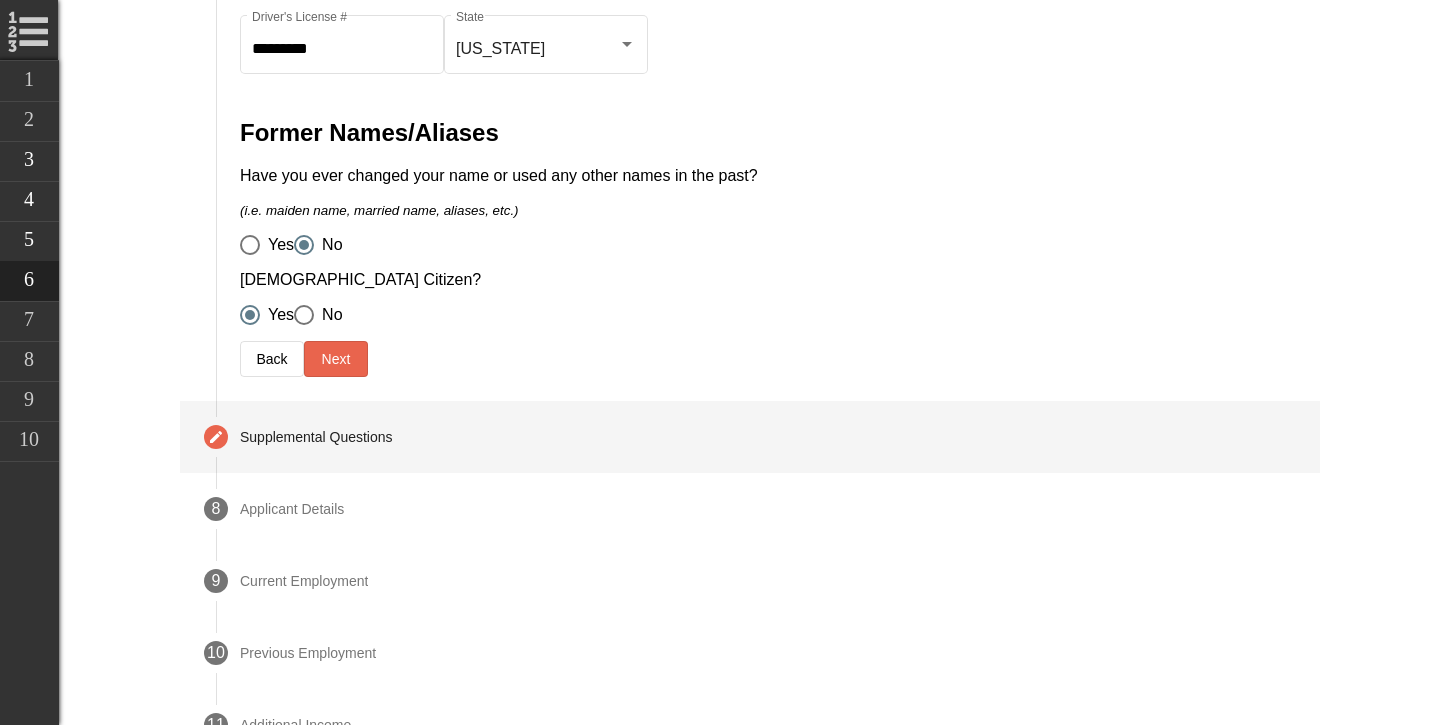 click on "Supplemental Questions" at bounding box center [316, 437] 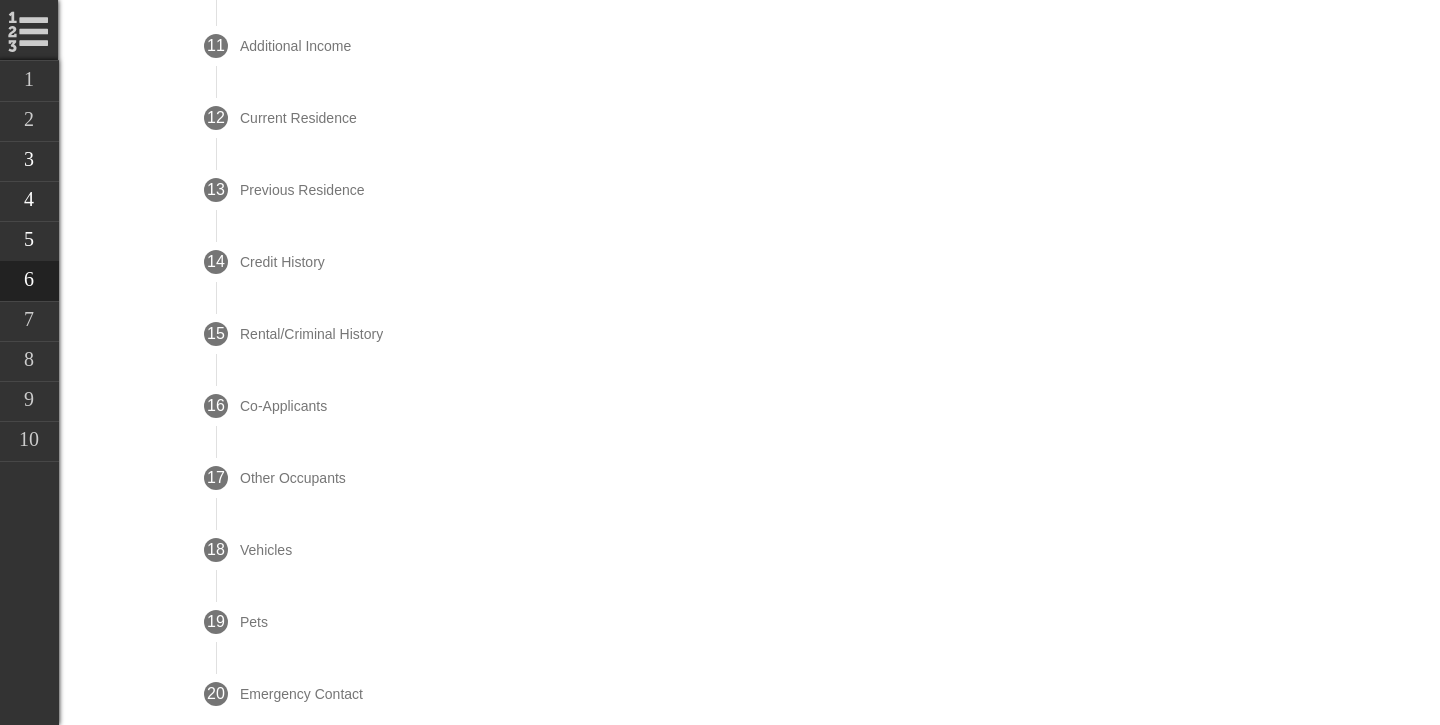 scroll, scrollTop: 1068, scrollLeft: 0, axis: vertical 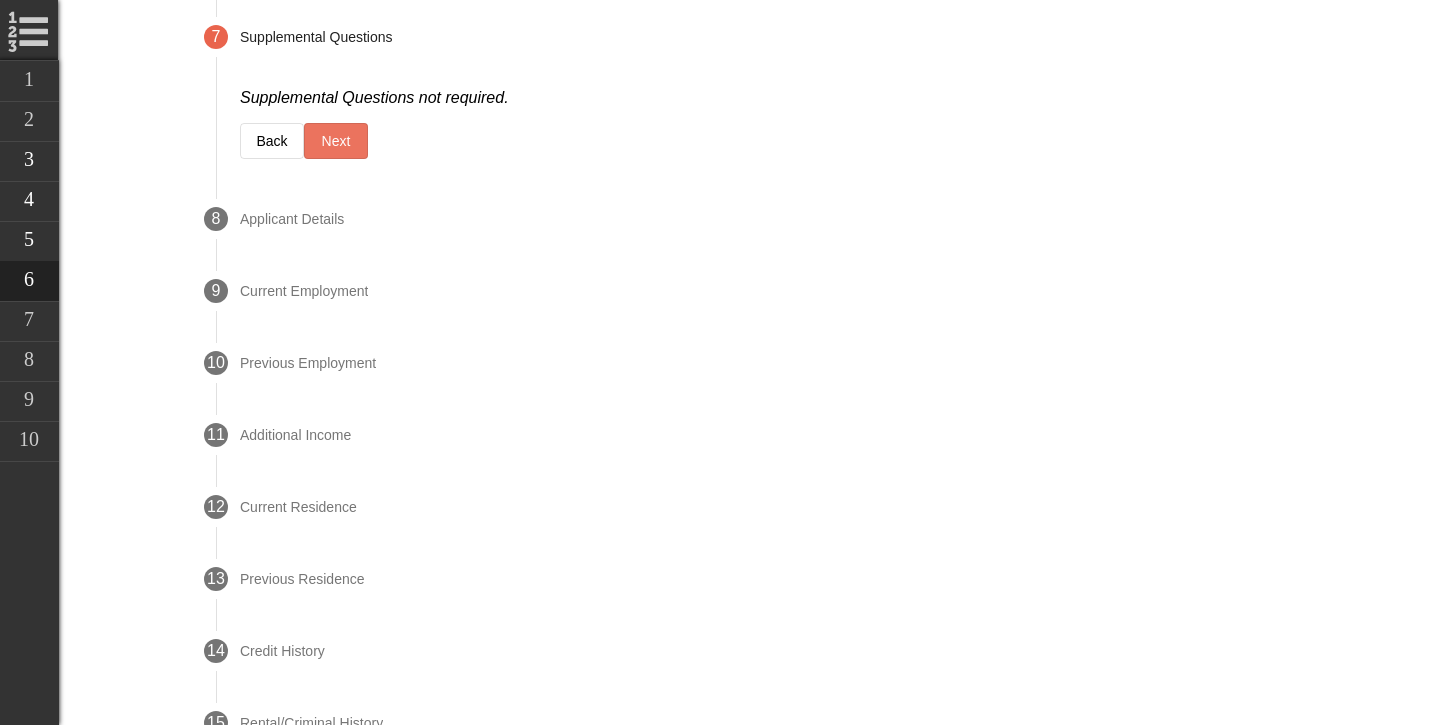 click on "Next" at bounding box center (336, 141) 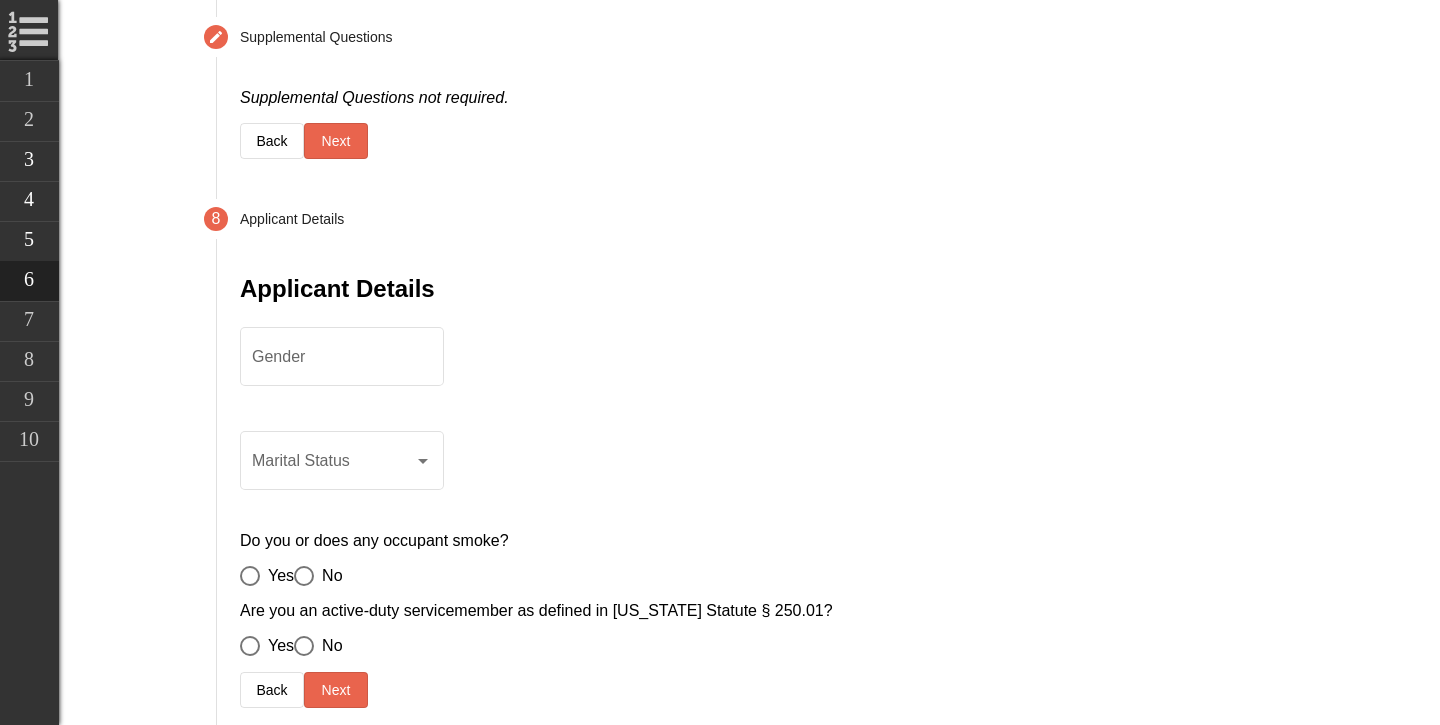 scroll, scrollTop: 1140, scrollLeft: 0, axis: vertical 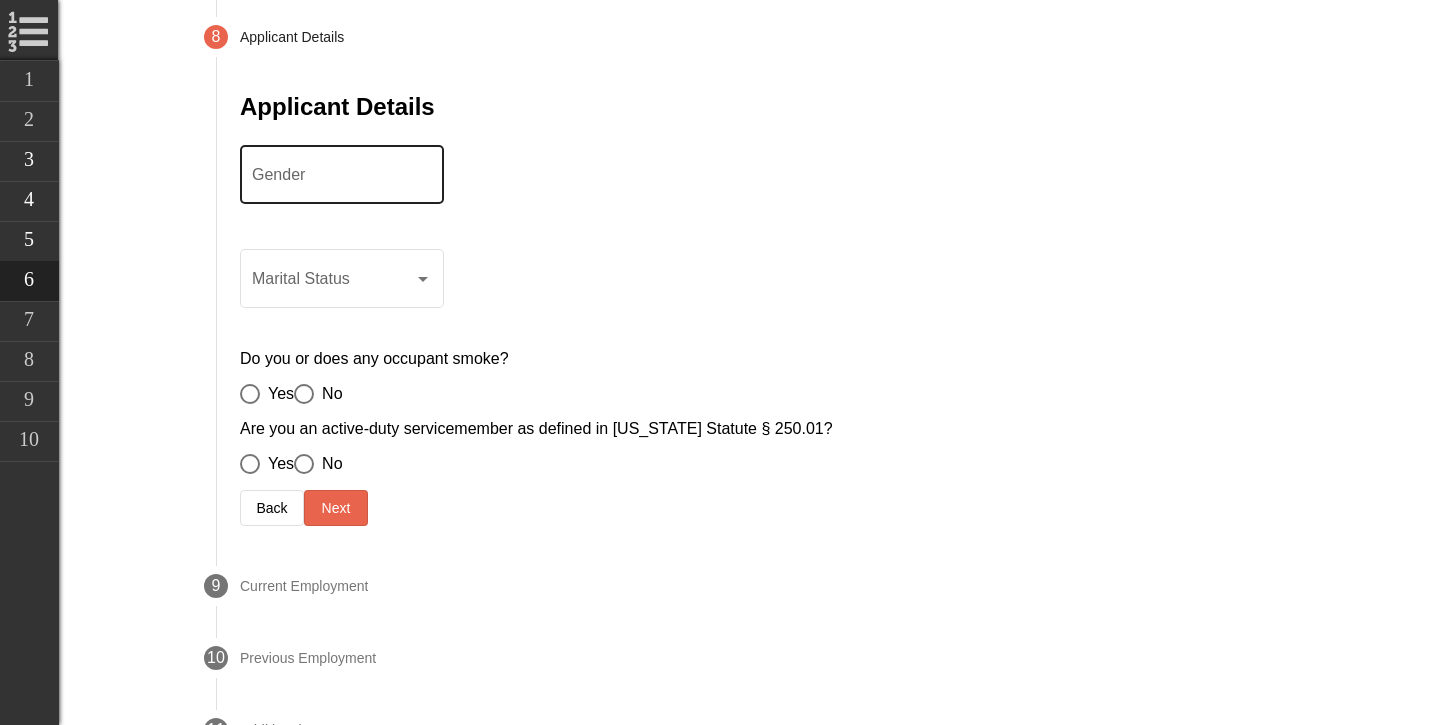 click on "Gender" at bounding box center [342, 179] 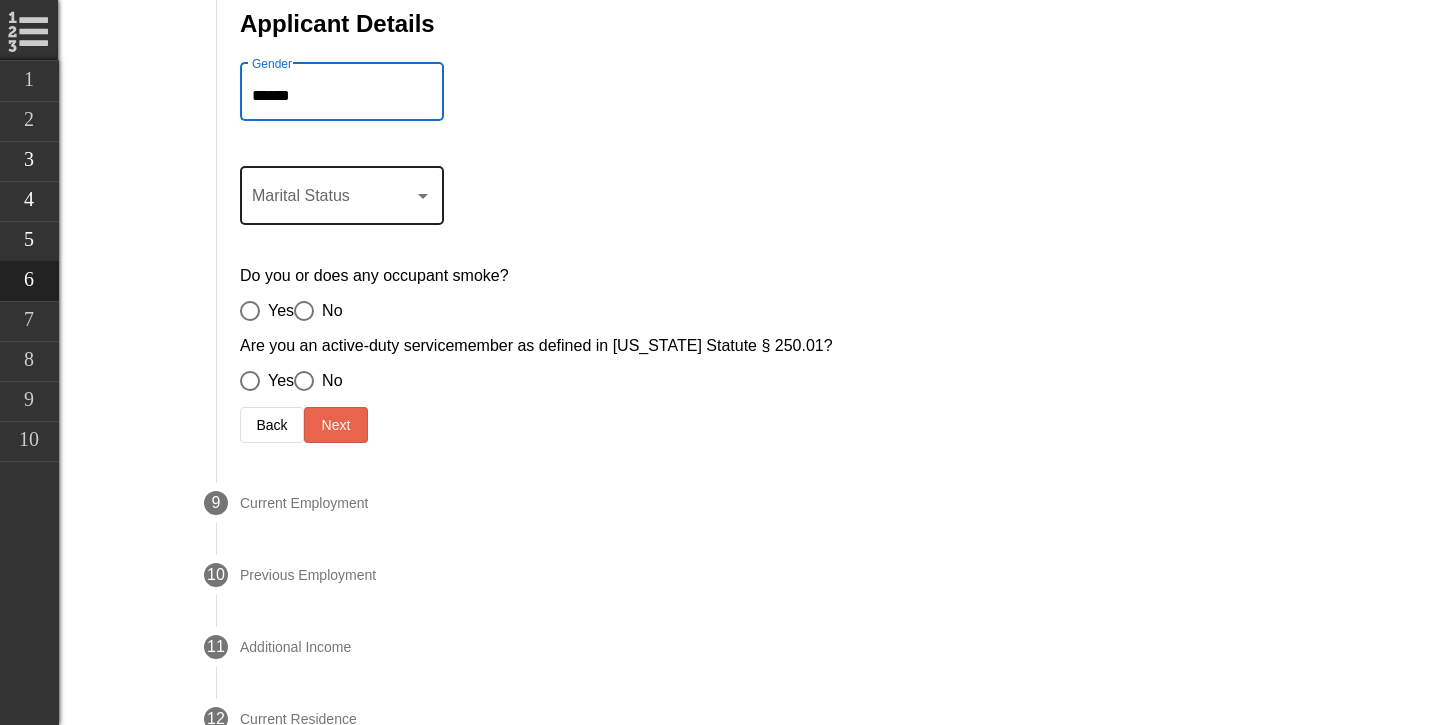scroll, scrollTop: 1224, scrollLeft: 0, axis: vertical 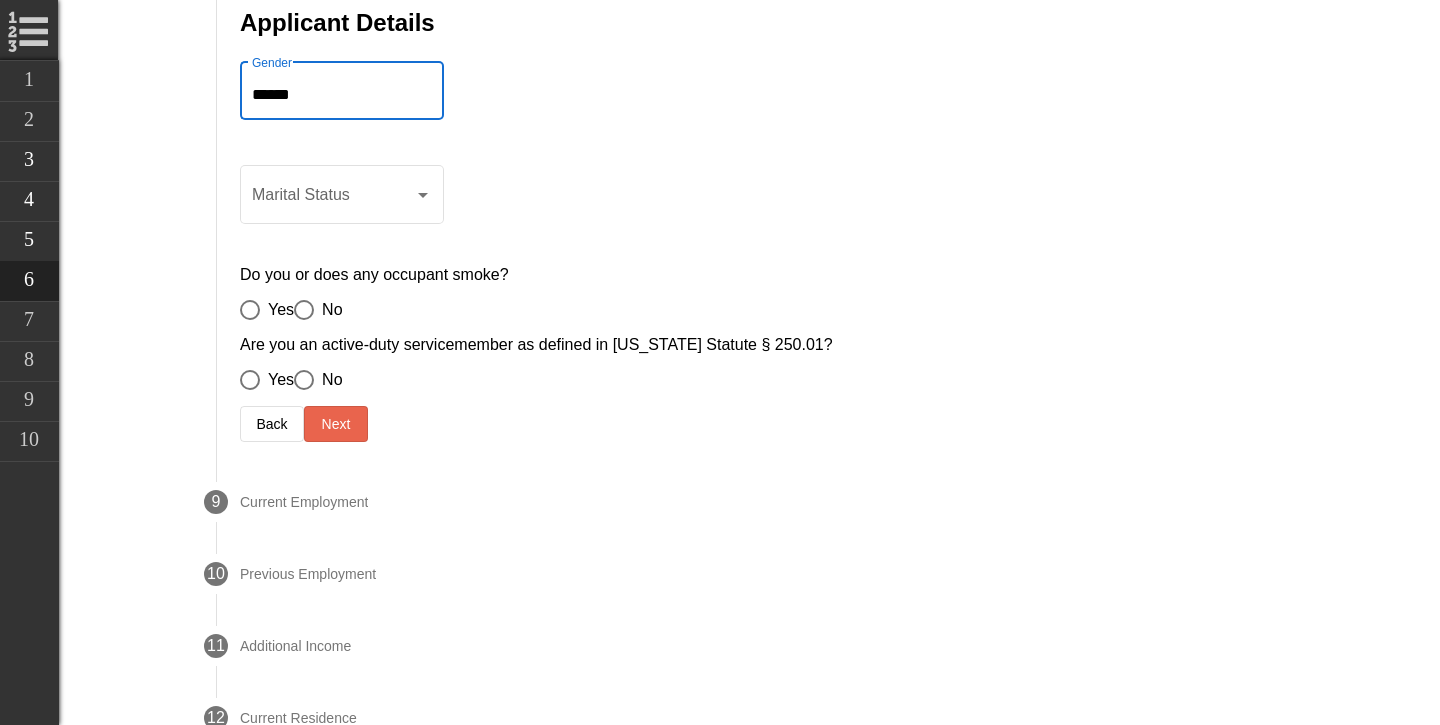 type on "******" 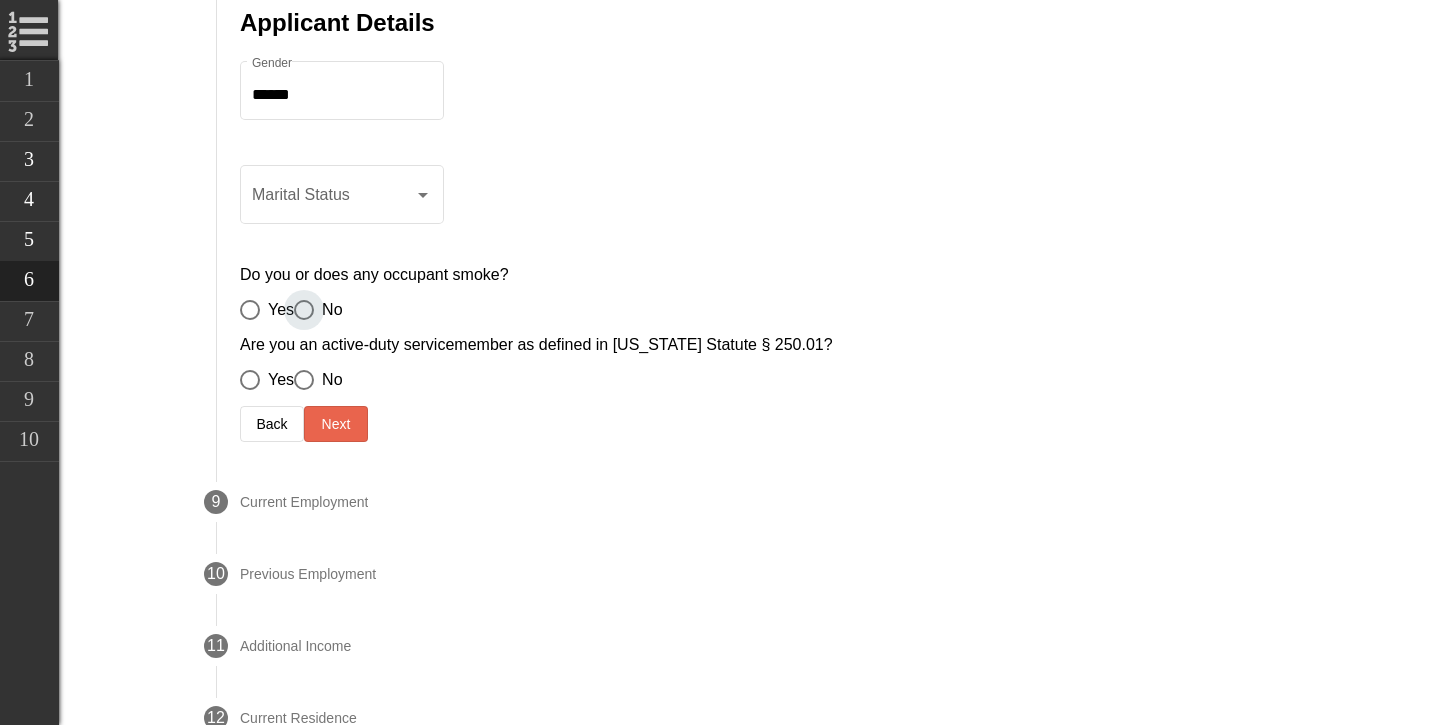 click on "No" at bounding box center (328, 310) 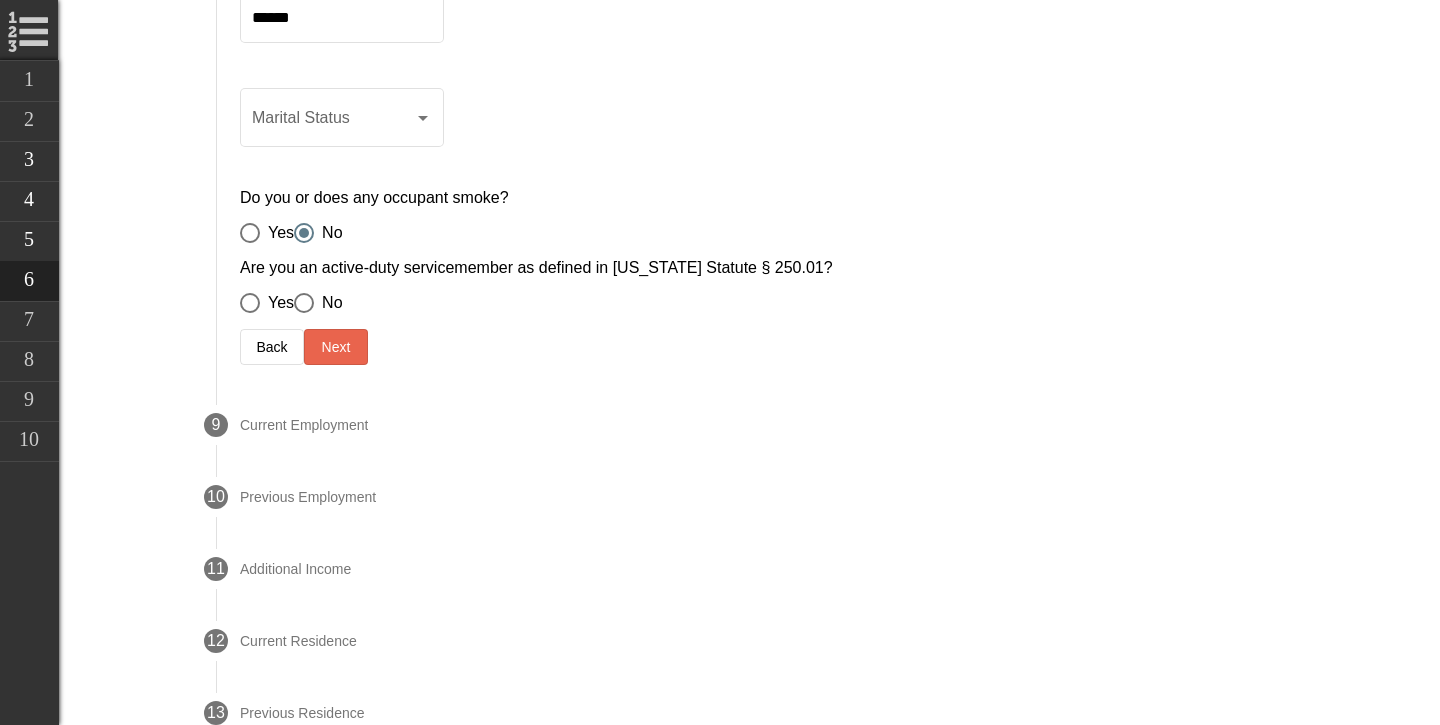 scroll, scrollTop: 1303, scrollLeft: 0, axis: vertical 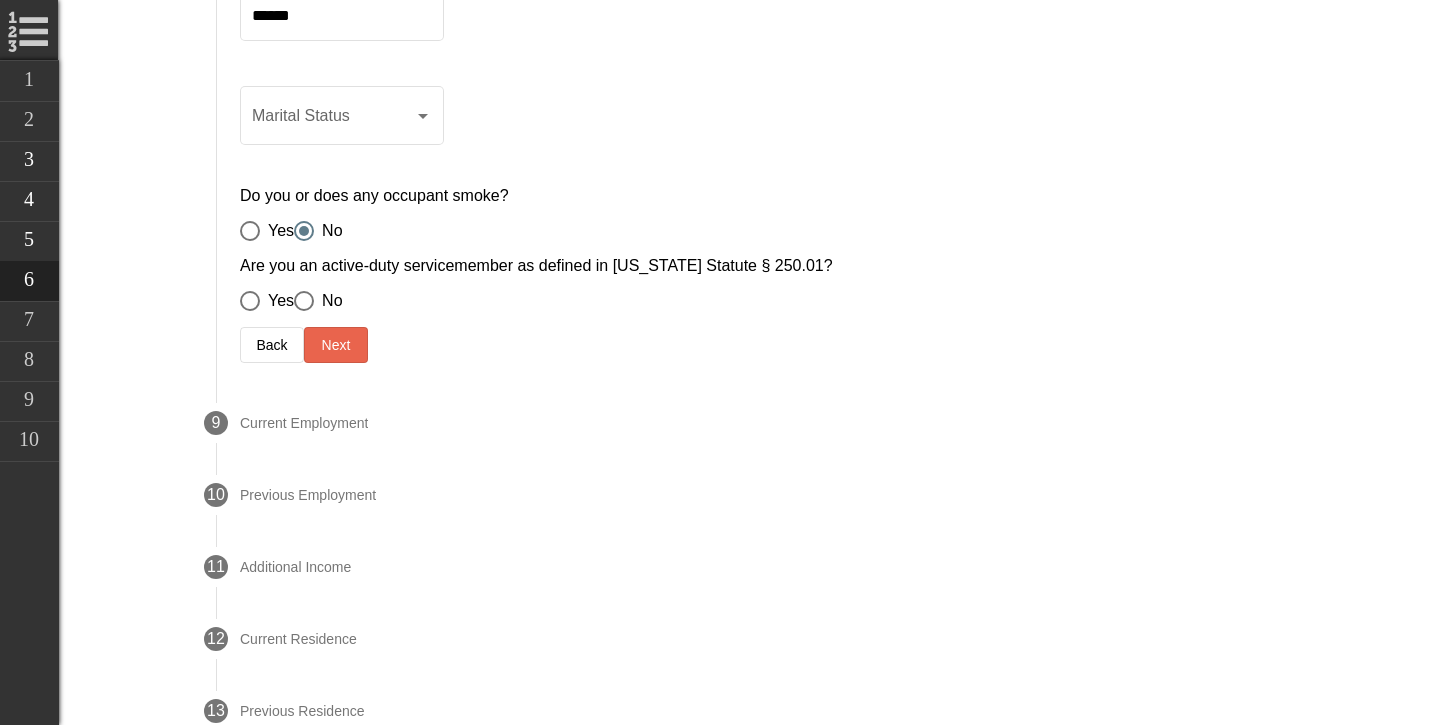 click on "No" at bounding box center [328, 301] 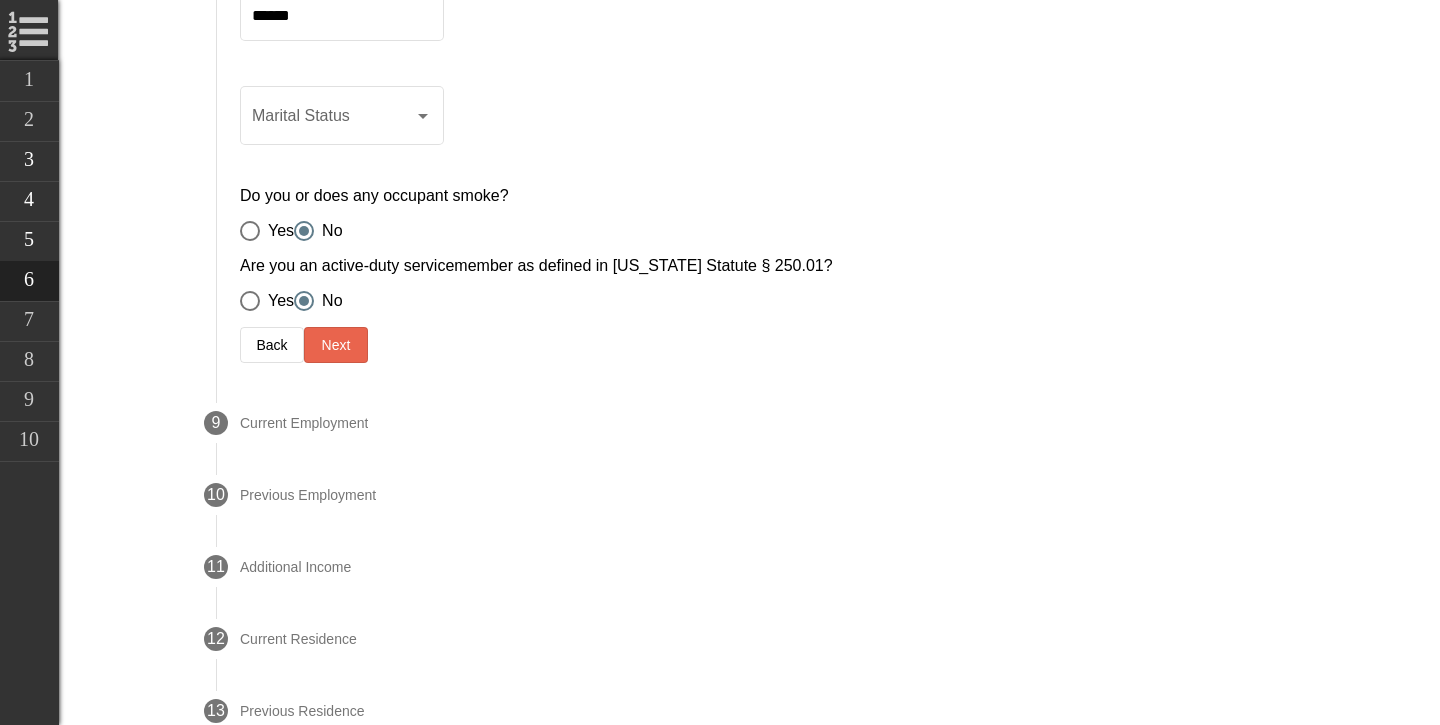 click on "Next" at bounding box center [336, 345] 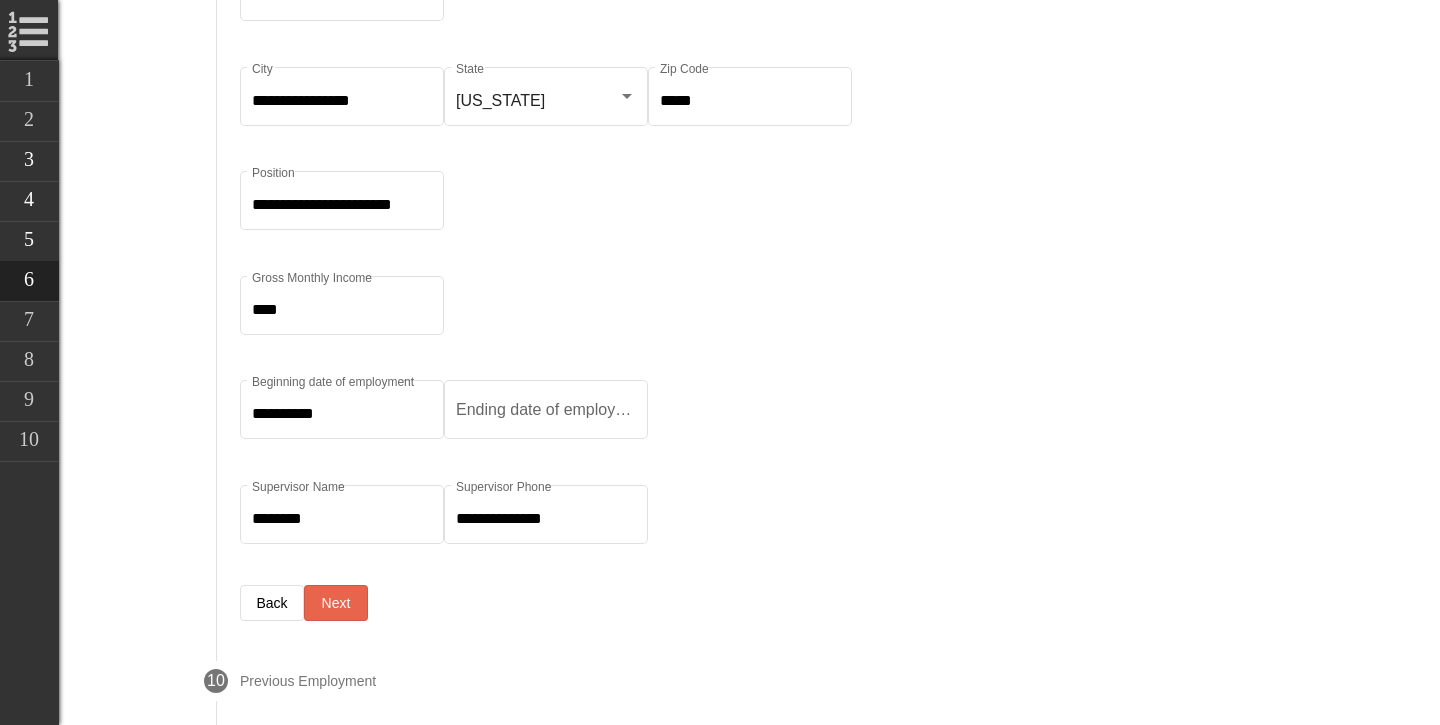 scroll, scrollTop: 1589, scrollLeft: 0, axis: vertical 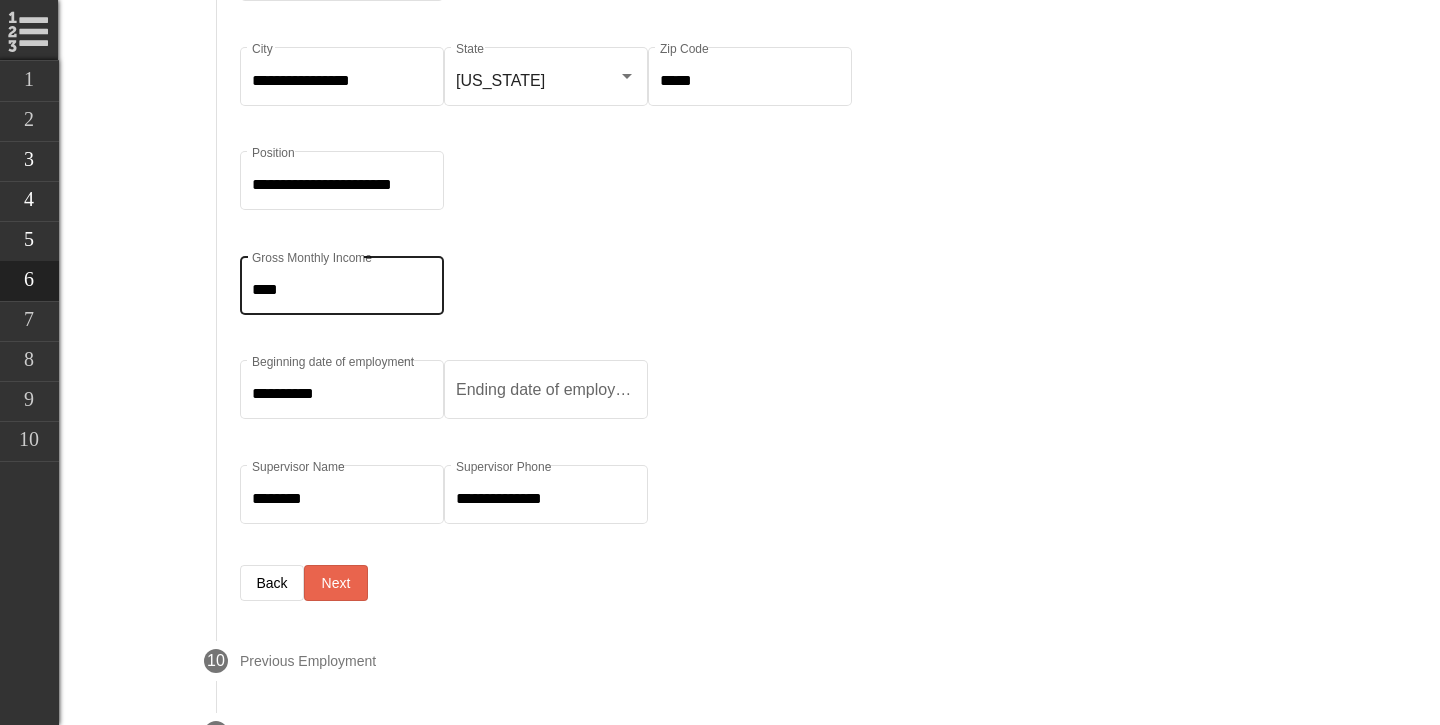 click on "****" at bounding box center (342, 290) 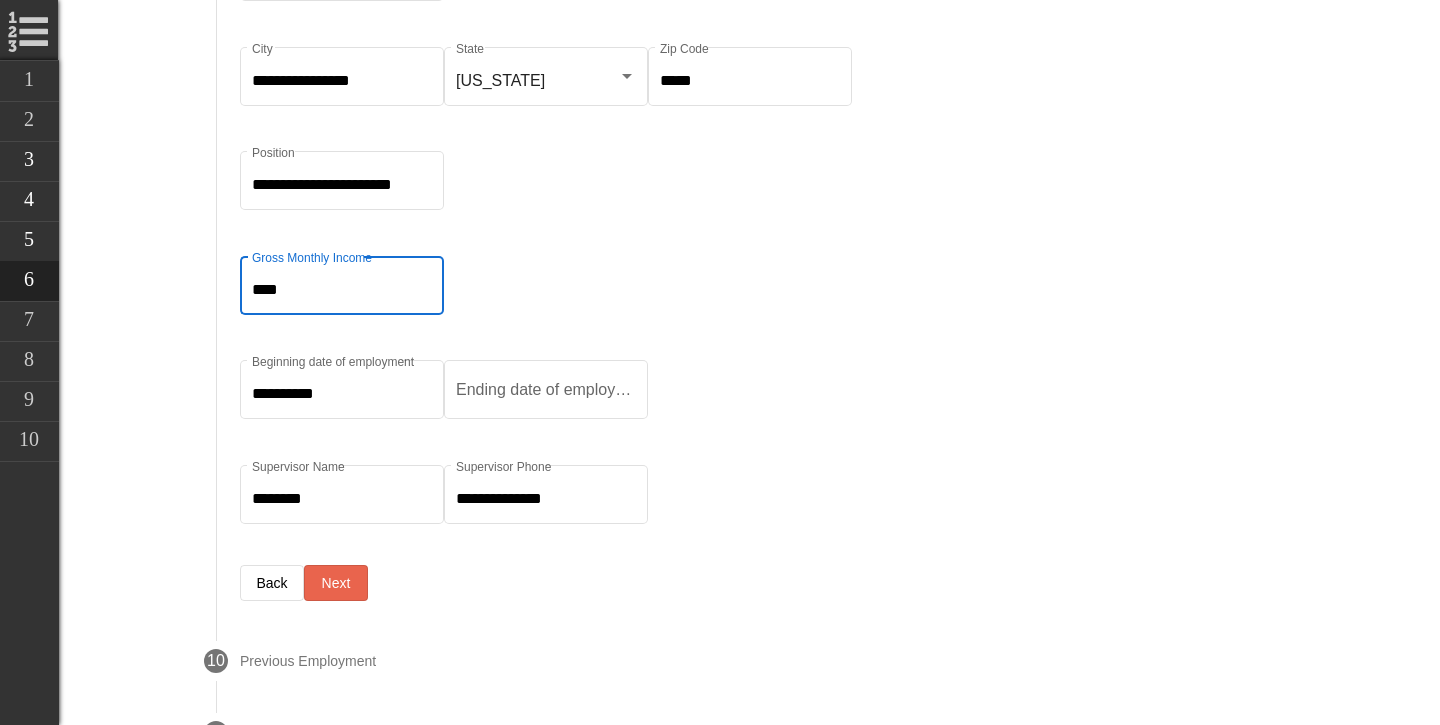 click on "****" at bounding box center [342, 290] 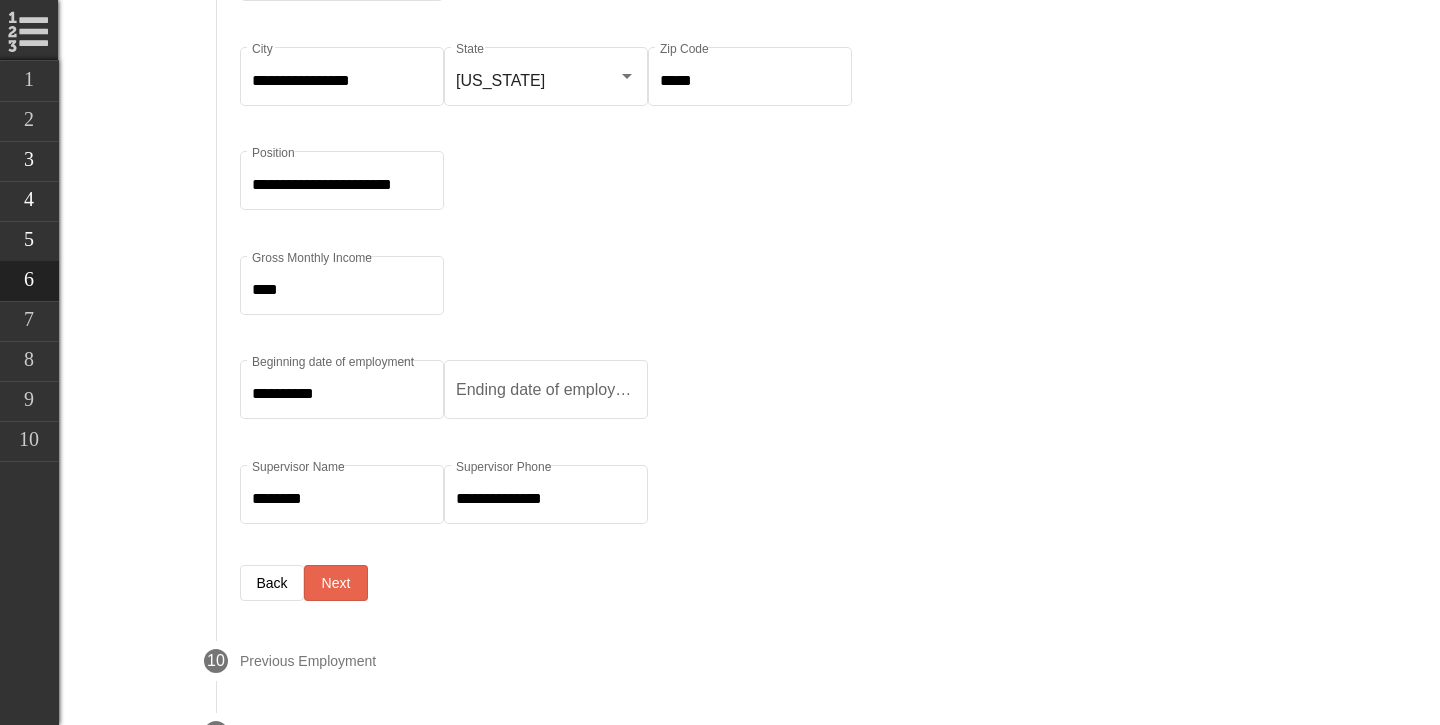 click on "**********" at bounding box center (768, 170) 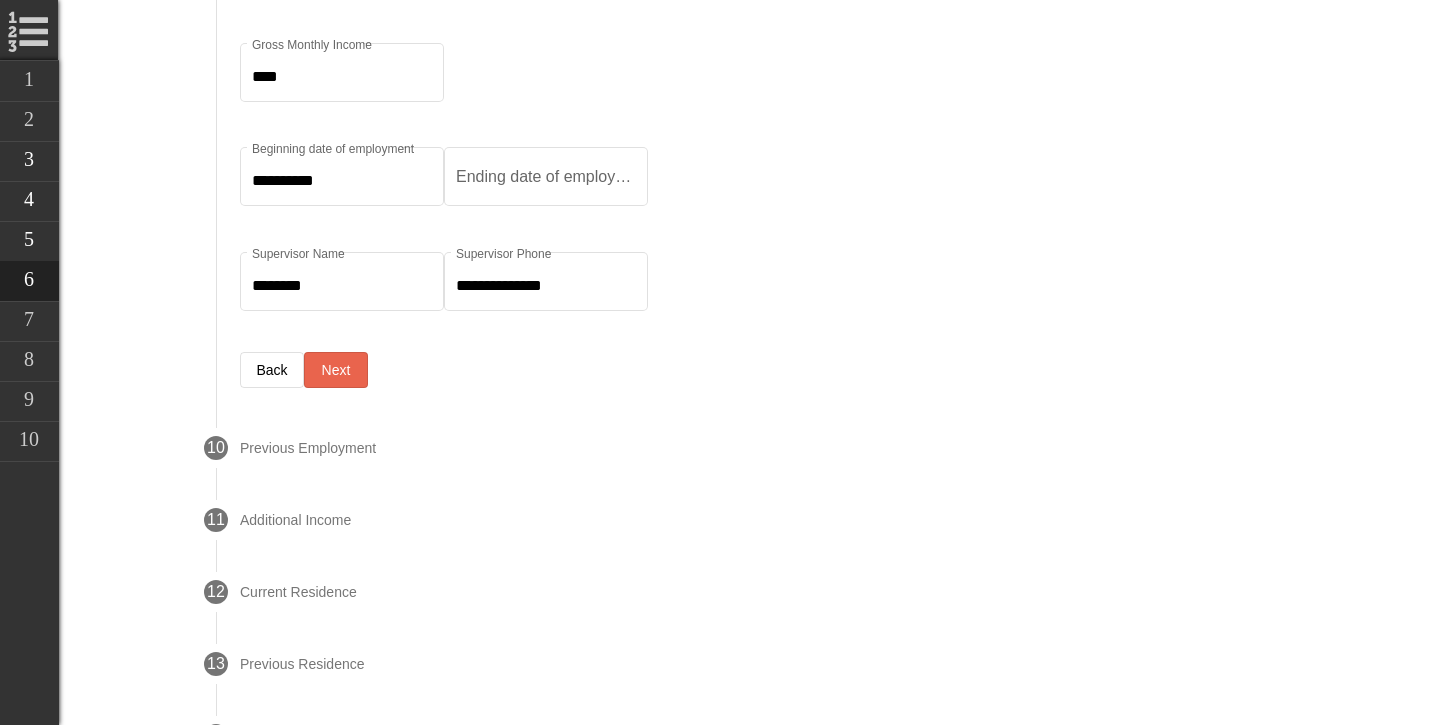 scroll, scrollTop: 1810, scrollLeft: 0, axis: vertical 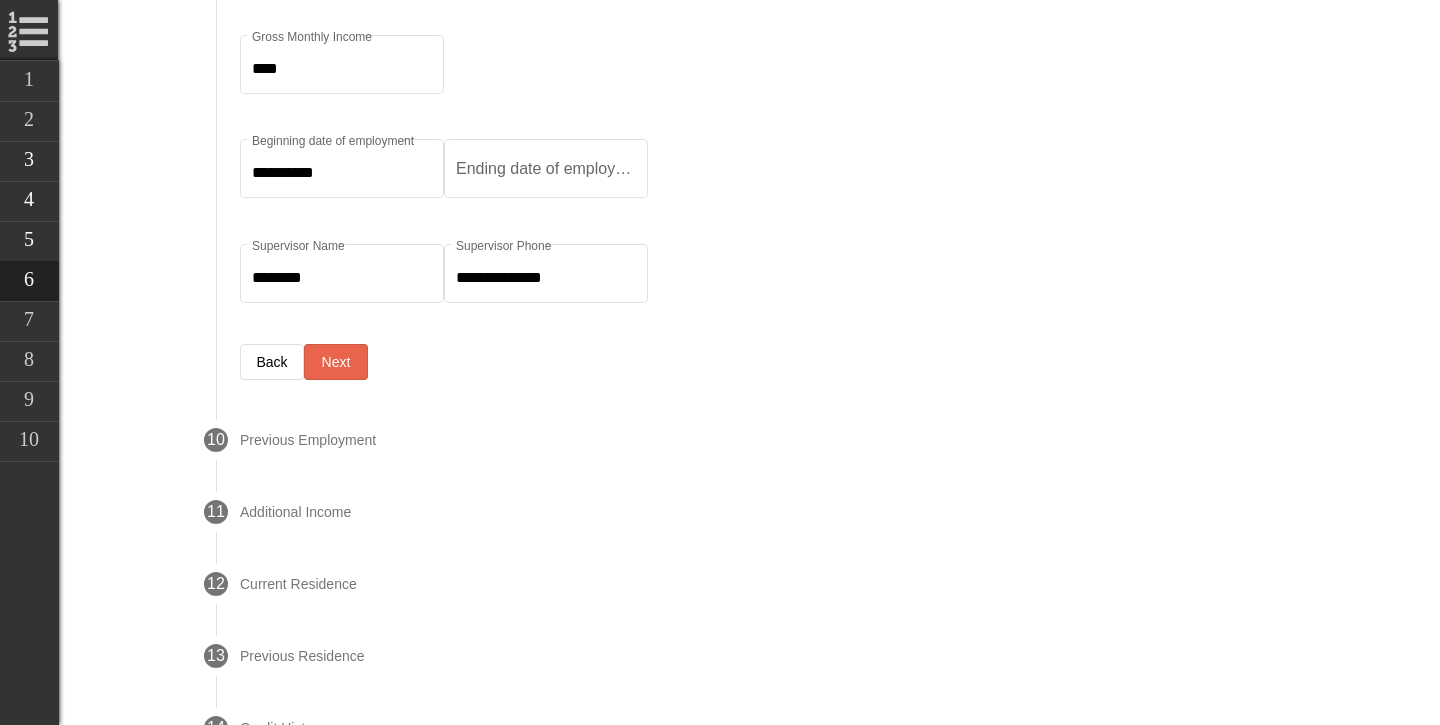 click on "Next" at bounding box center (336, 362) 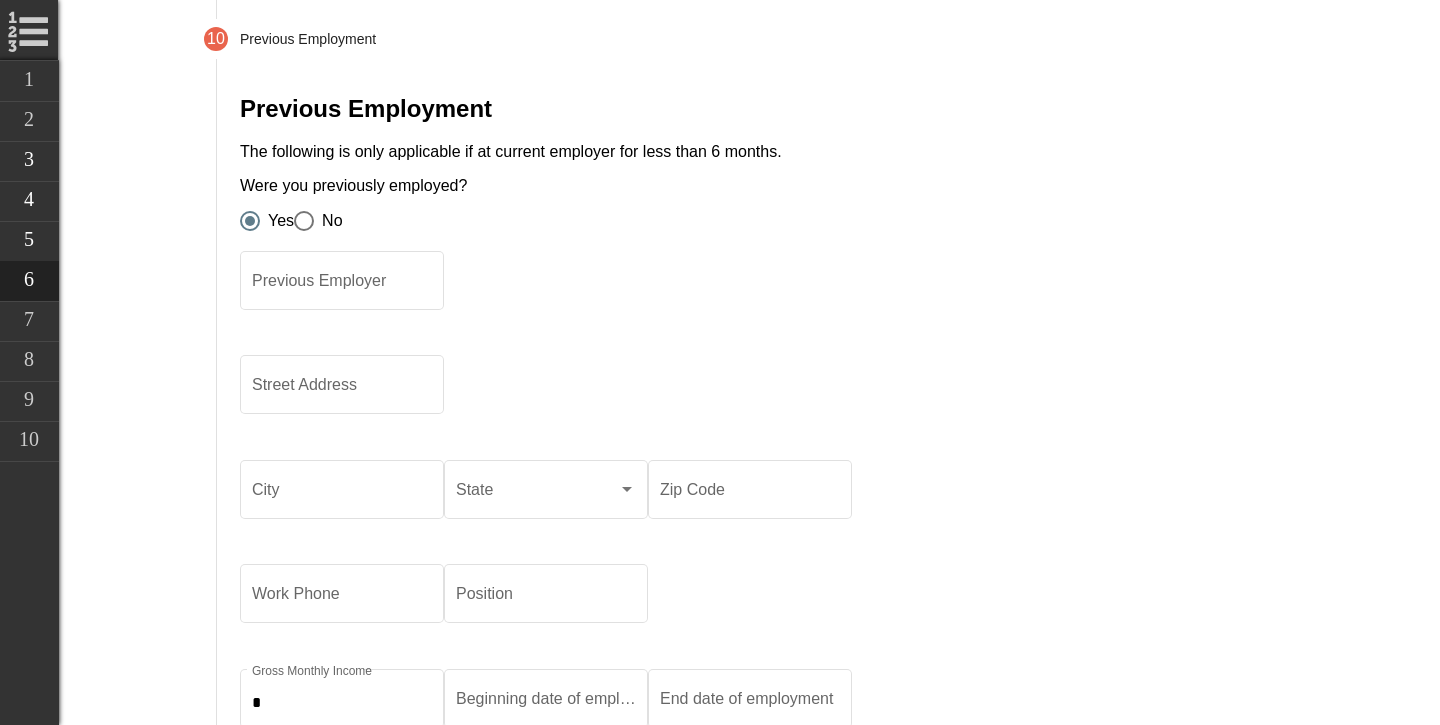 scroll, scrollTop: 1069, scrollLeft: 0, axis: vertical 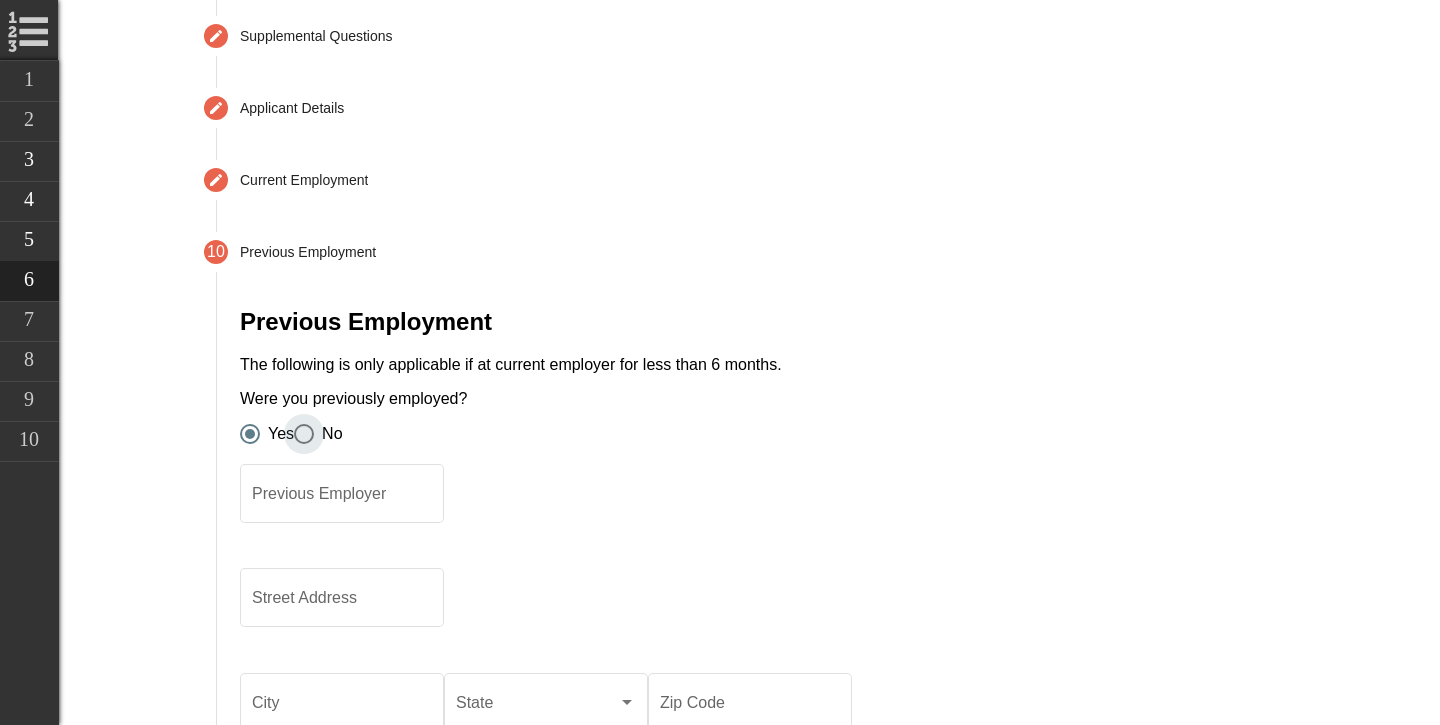 click at bounding box center (304, 434) 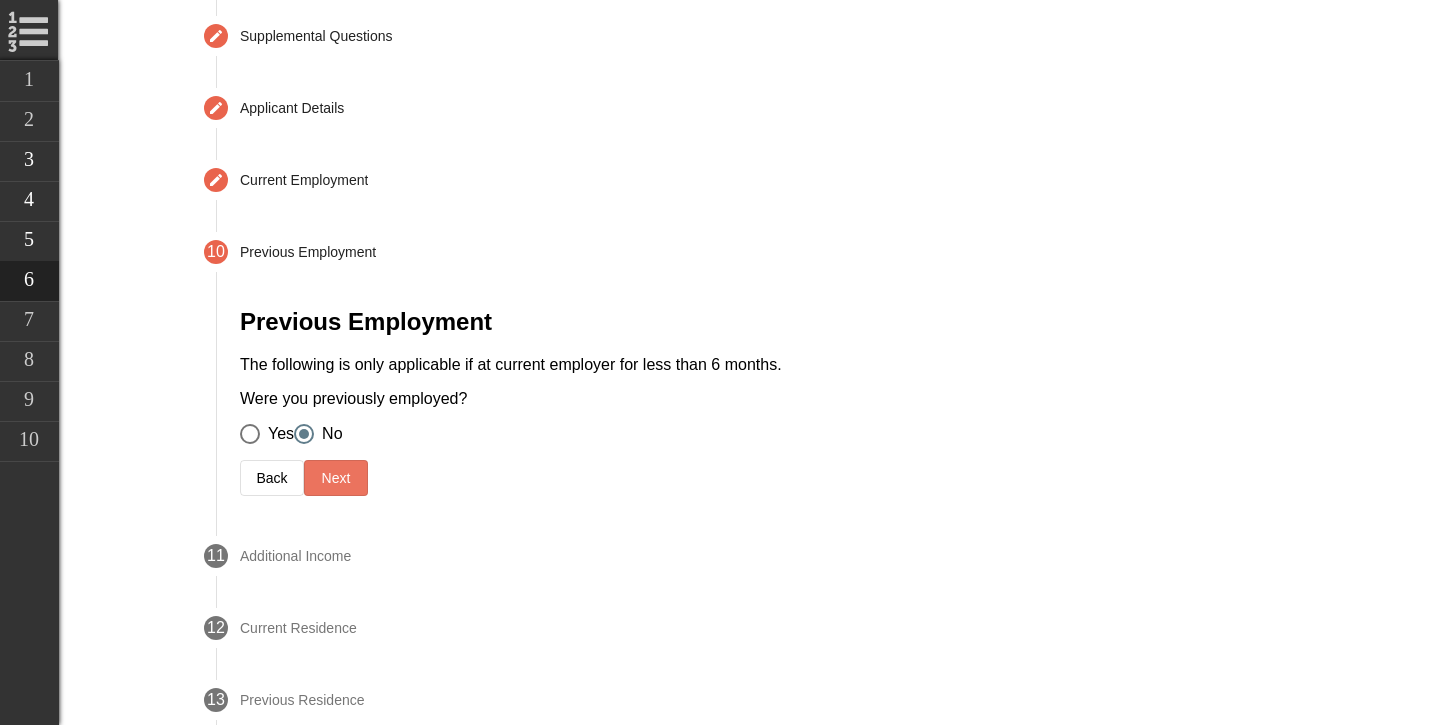 click on "Next" at bounding box center (336, 478) 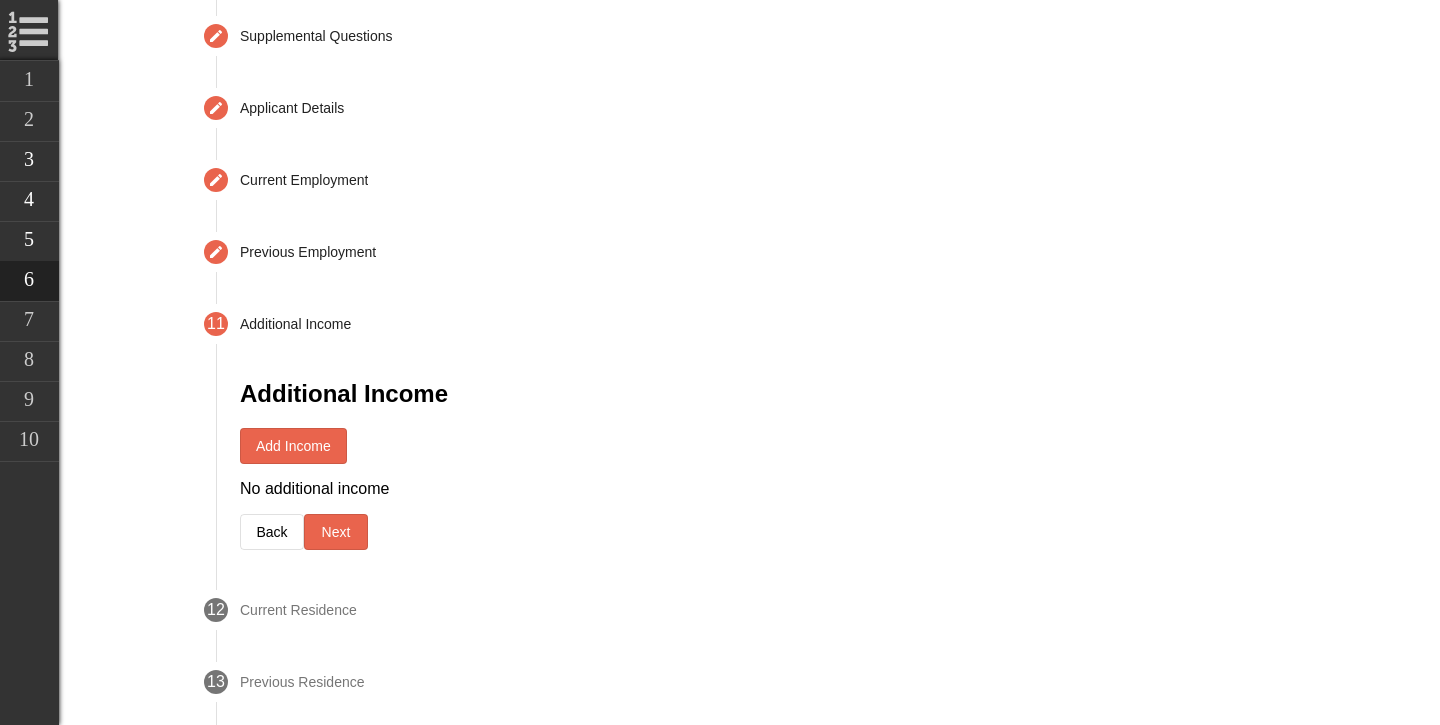scroll, scrollTop: 1356, scrollLeft: 0, axis: vertical 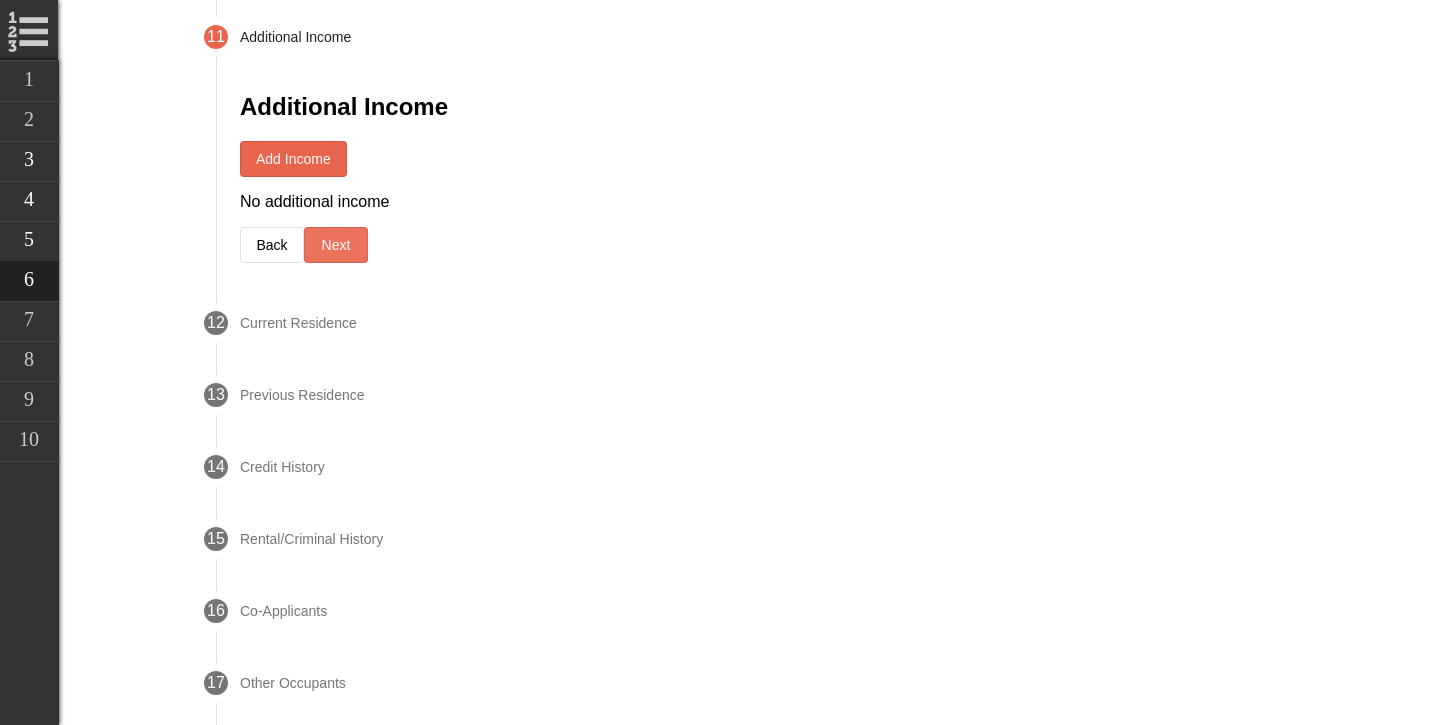click on "Next" at bounding box center (336, 245) 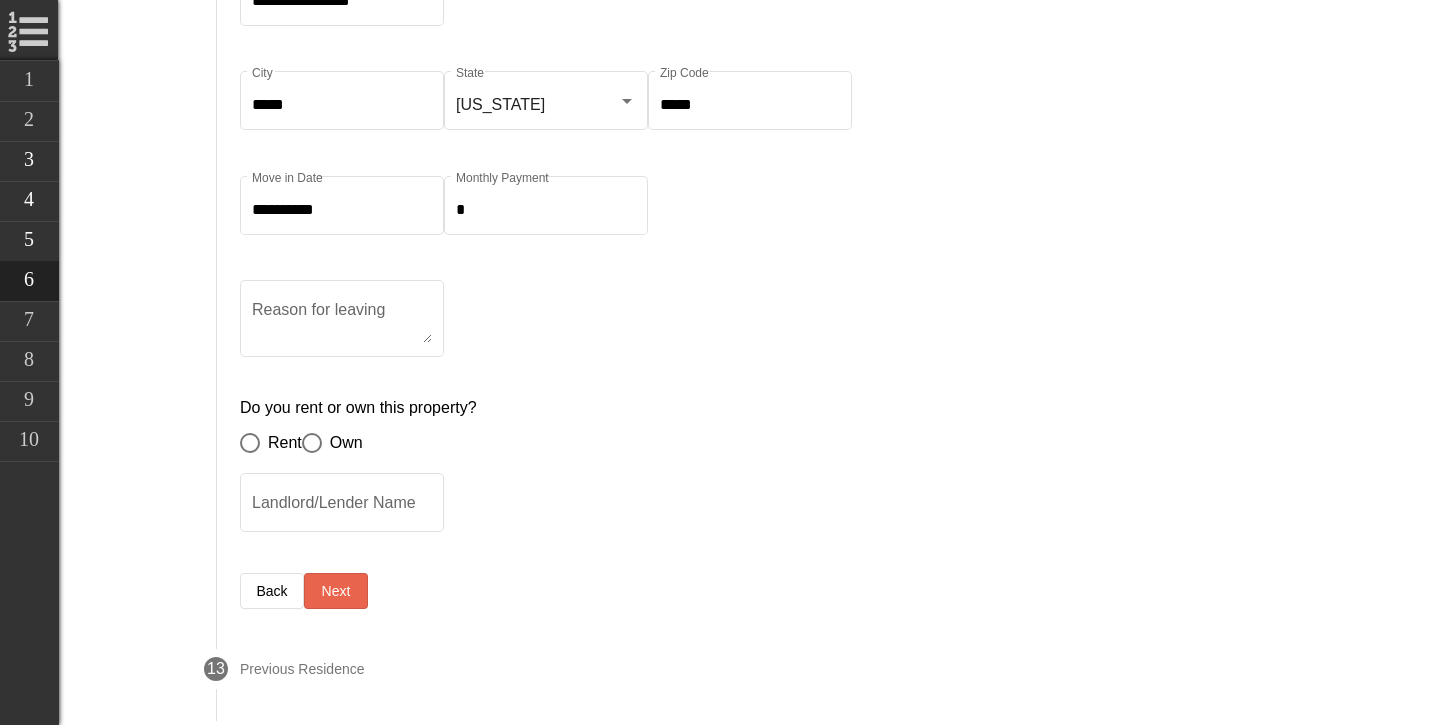 scroll, scrollTop: 1662, scrollLeft: 0, axis: vertical 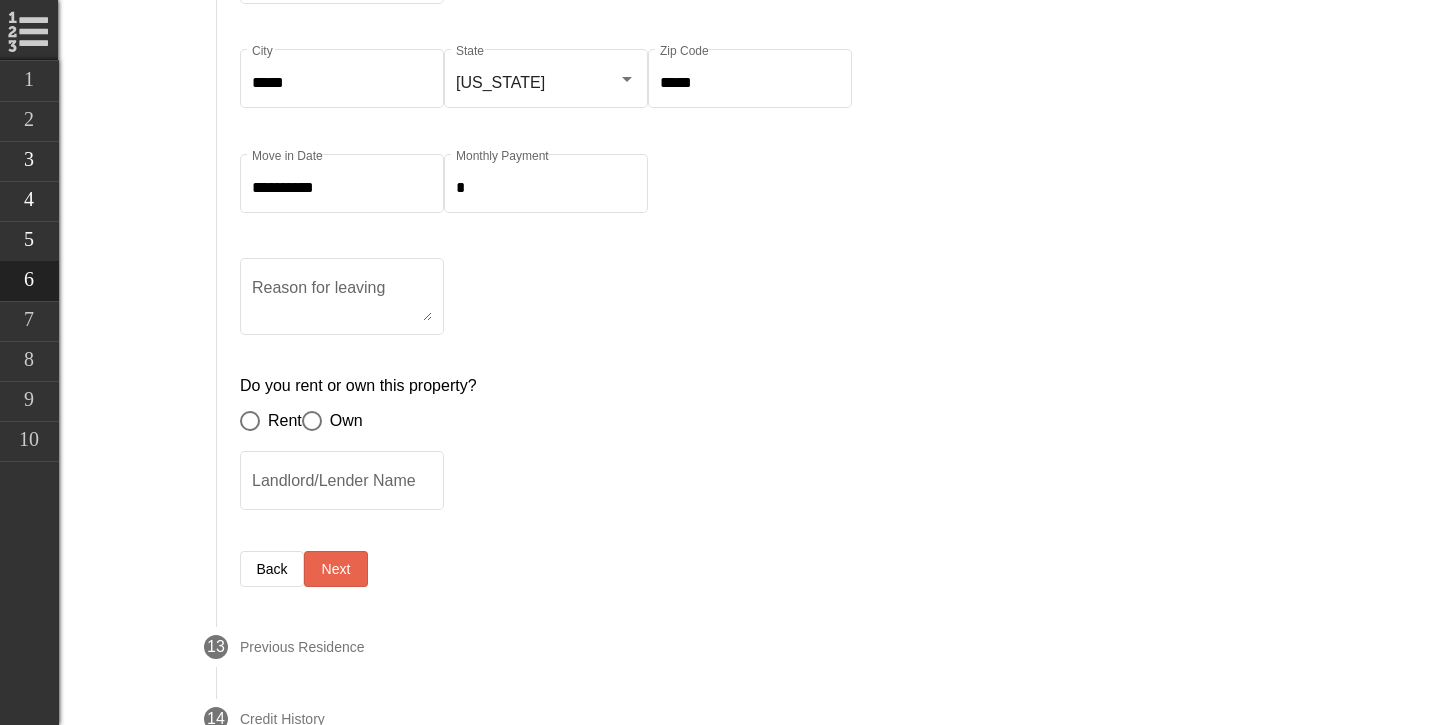 click at bounding box center [250, 421] 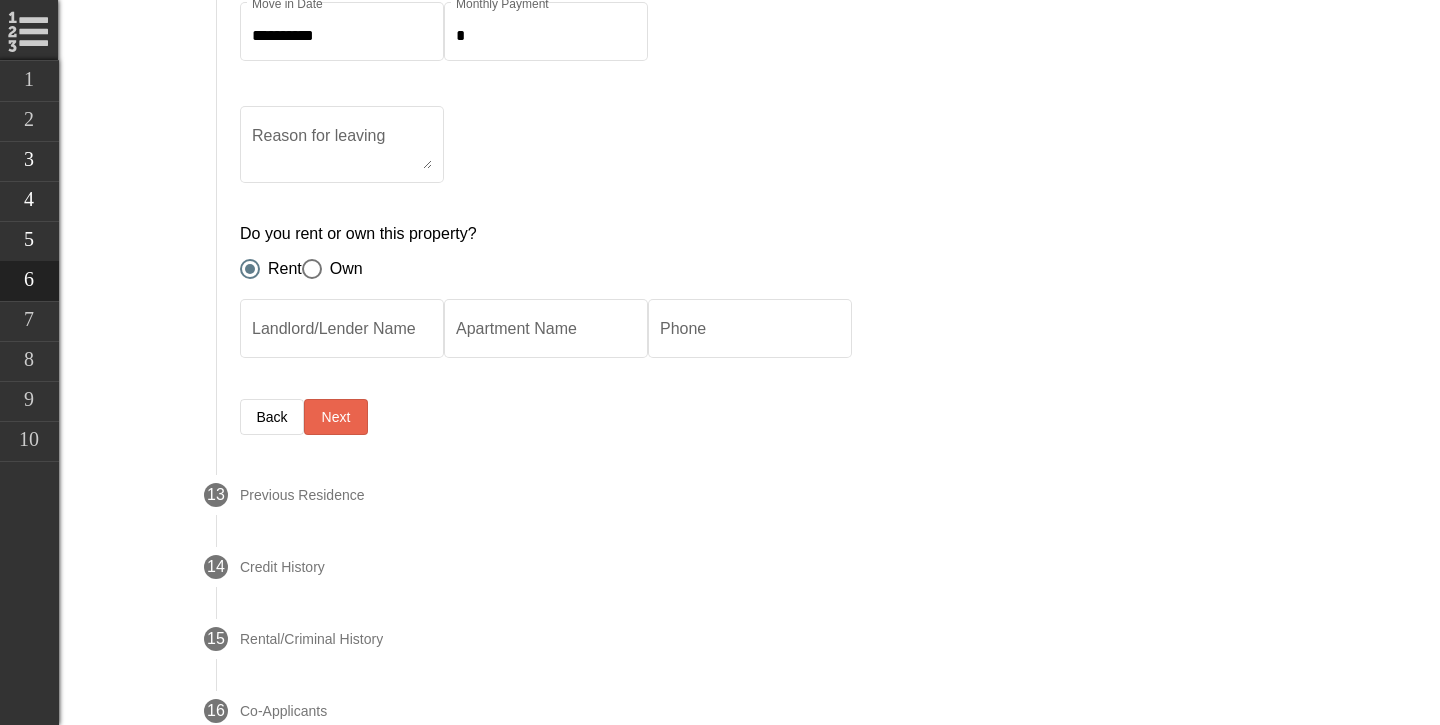 scroll, scrollTop: 1816, scrollLeft: 0, axis: vertical 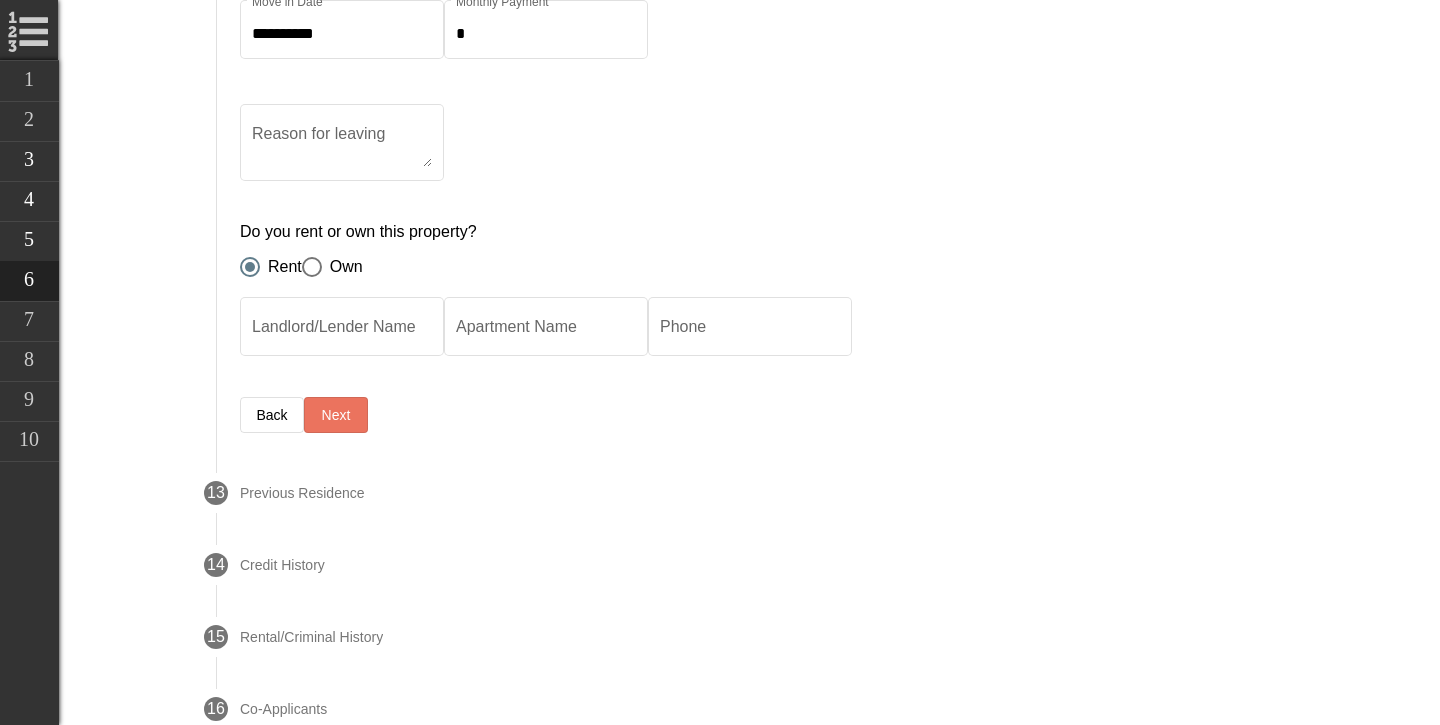 click on "Next" at bounding box center [336, 415] 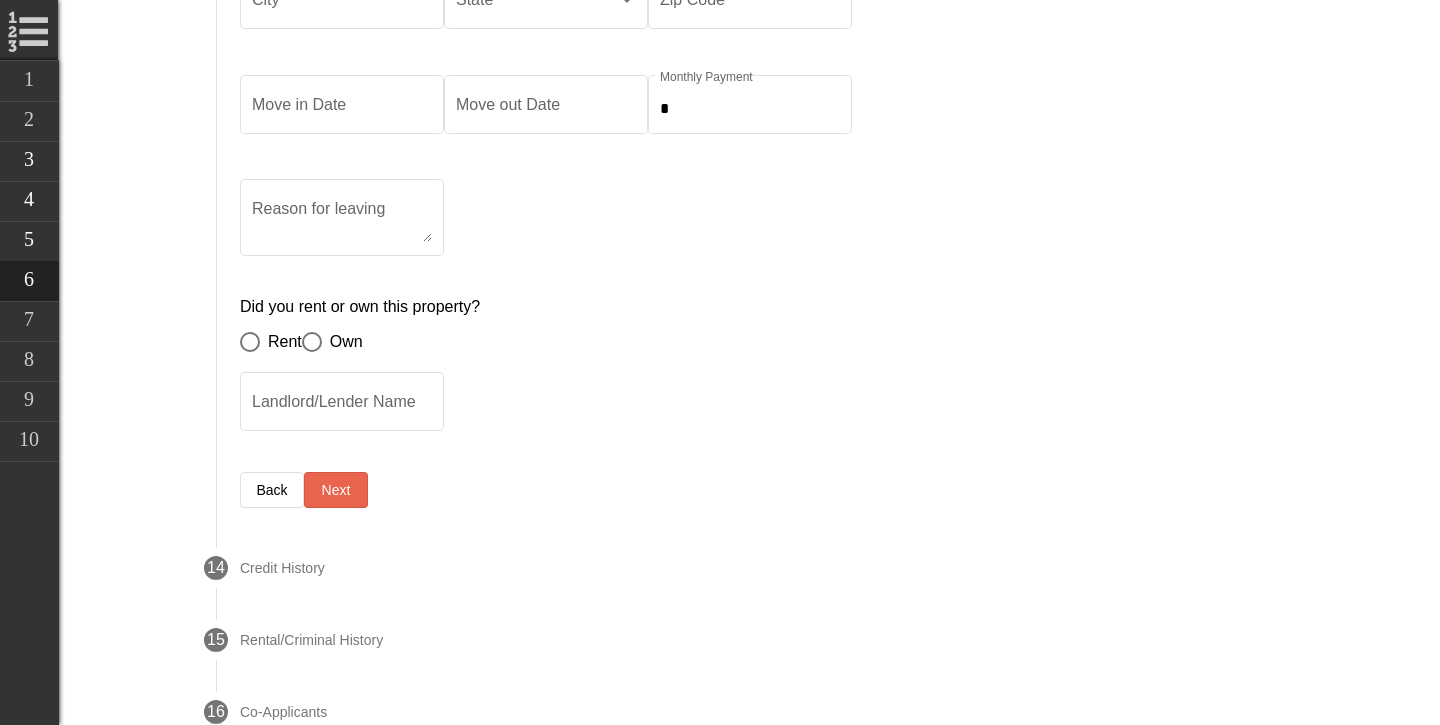 scroll, scrollTop: 1917, scrollLeft: 0, axis: vertical 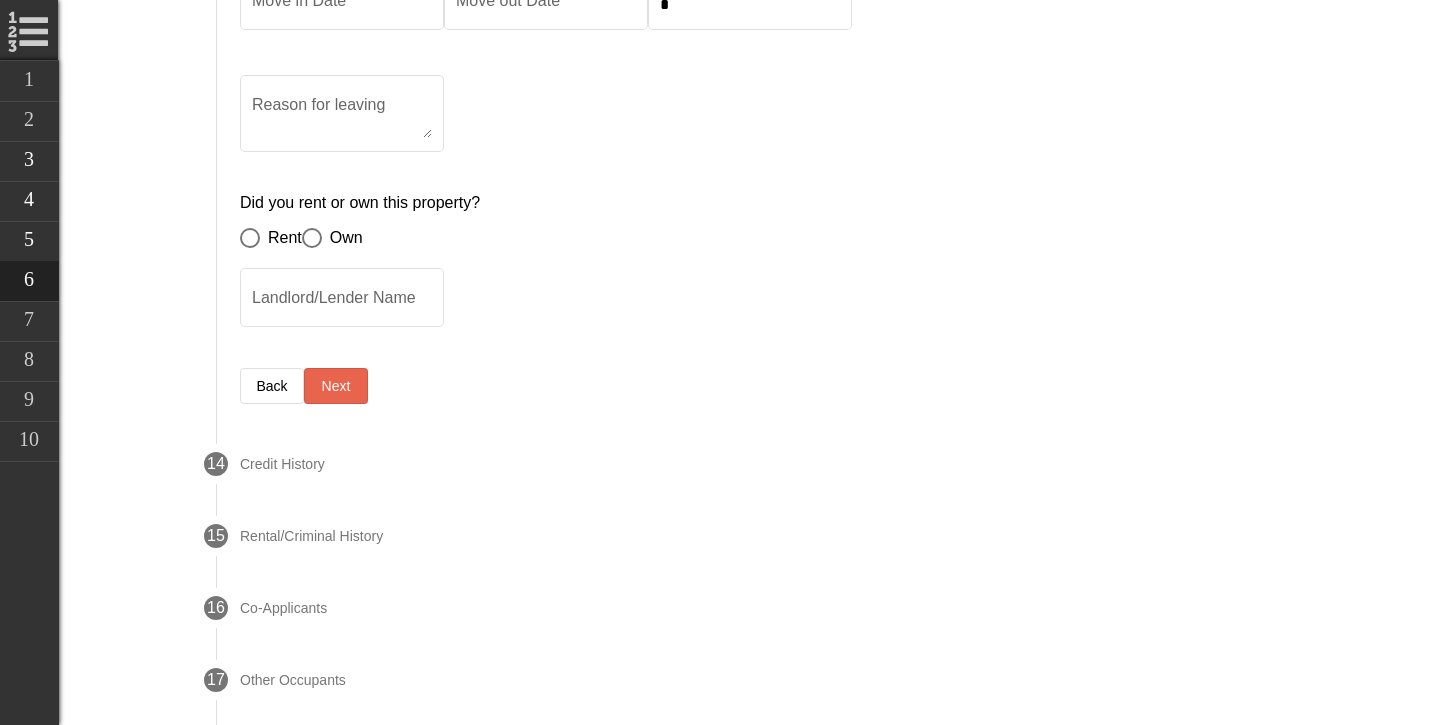 click on "Next" at bounding box center [336, 386] 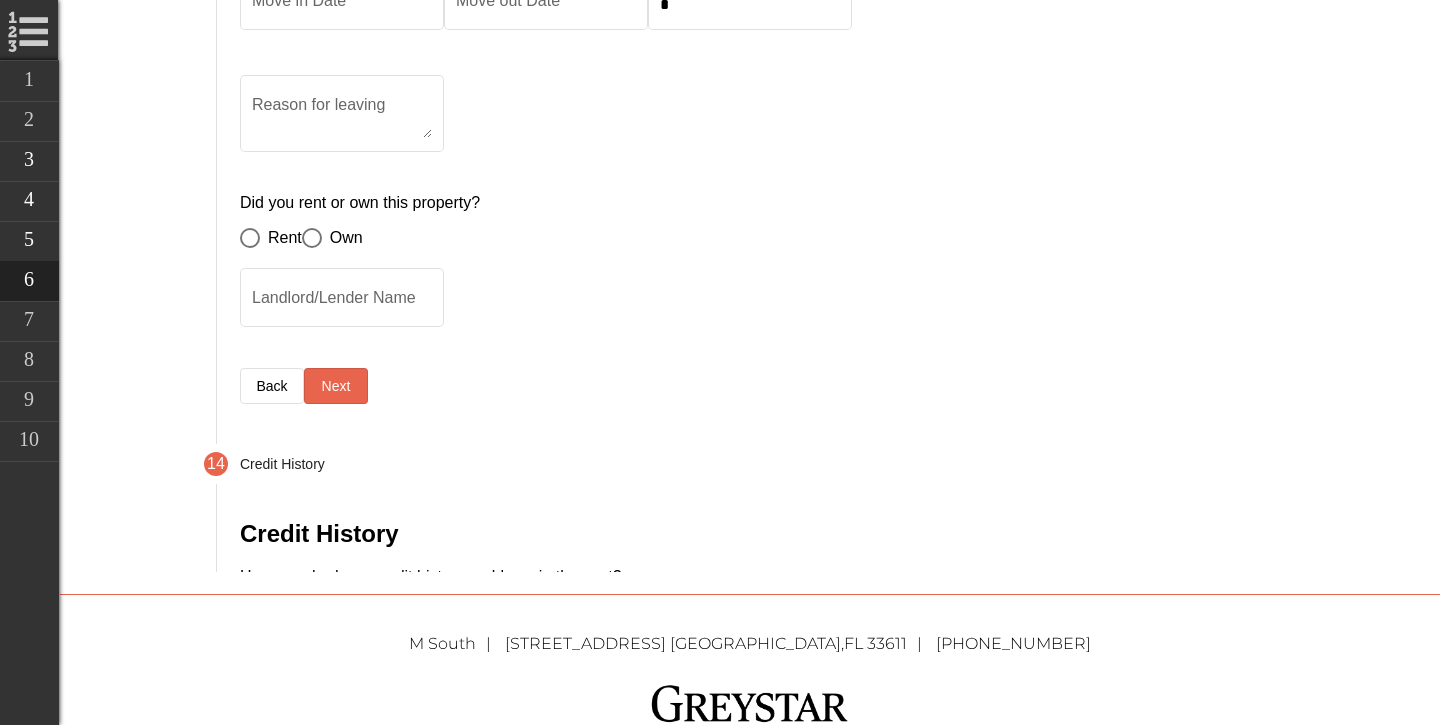 scroll, scrollTop: 1572, scrollLeft: 0, axis: vertical 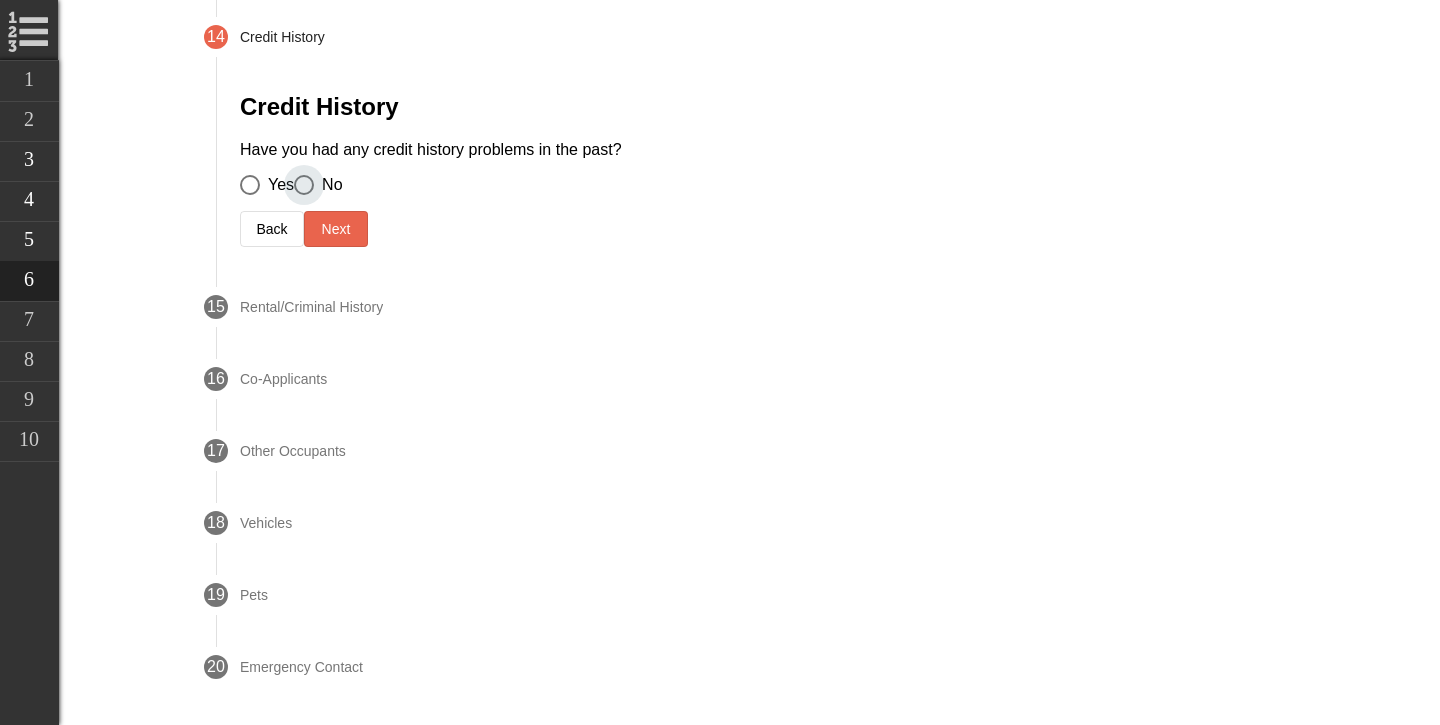 click on "No" at bounding box center (328, 185) 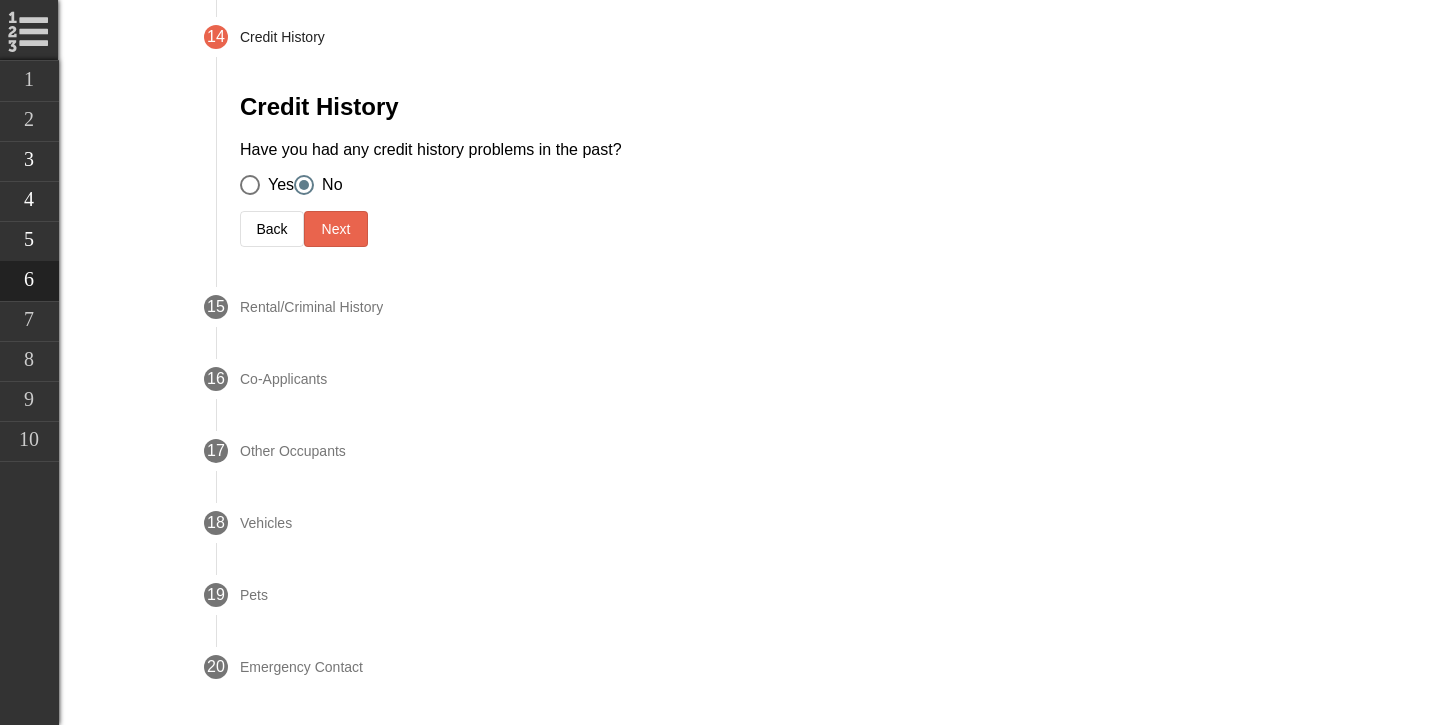click on "Next" at bounding box center (336, 229) 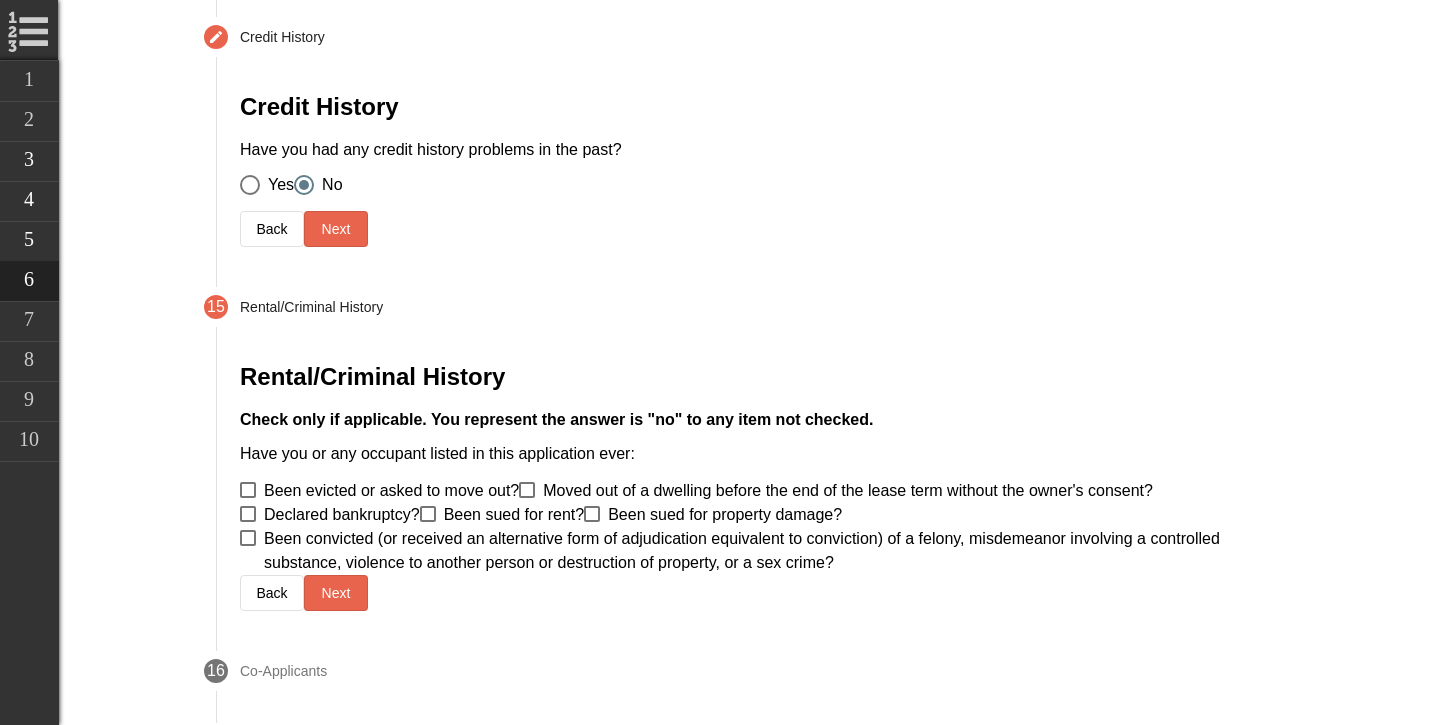 scroll, scrollTop: 1644, scrollLeft: 0, axis: vertical 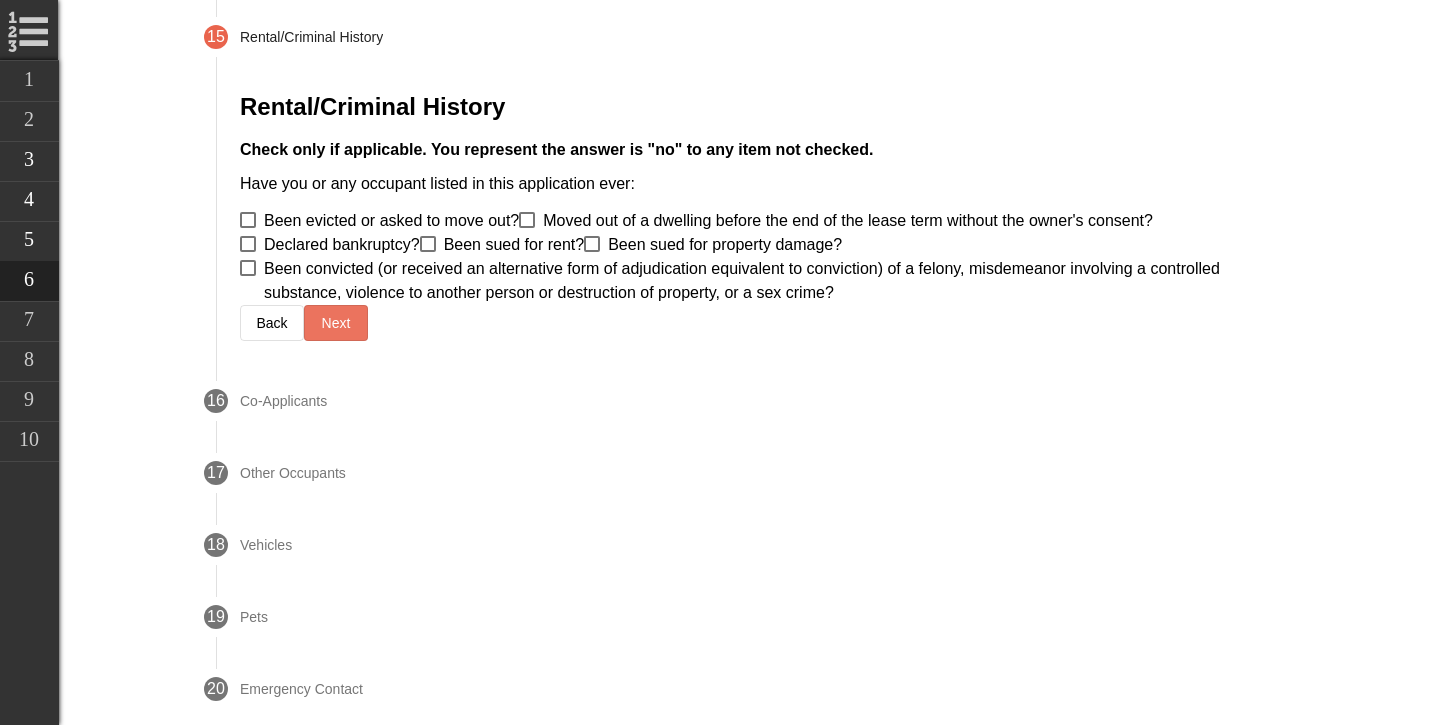 click on "Next" at bounding box center (336, 323) 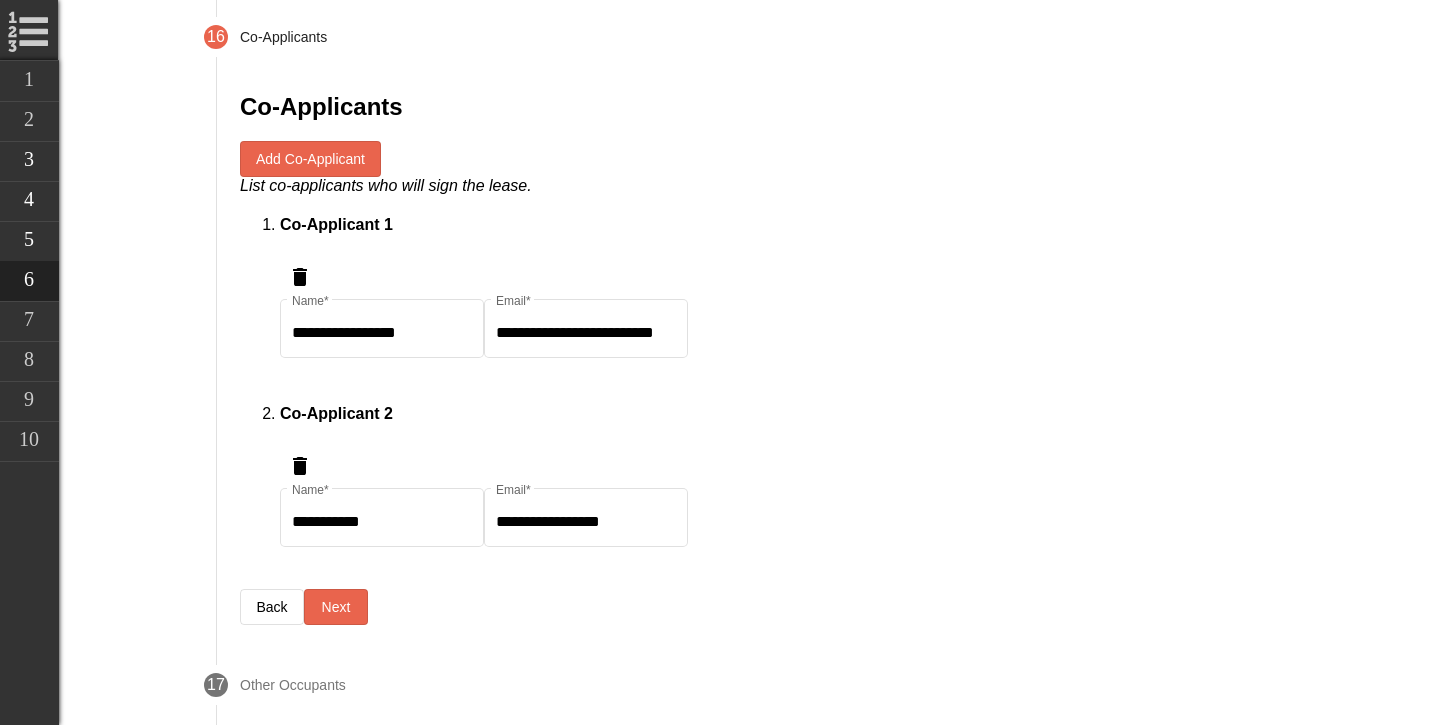 scroll, scrollTop: 1787, scrollLeft: 0, axis: vertical 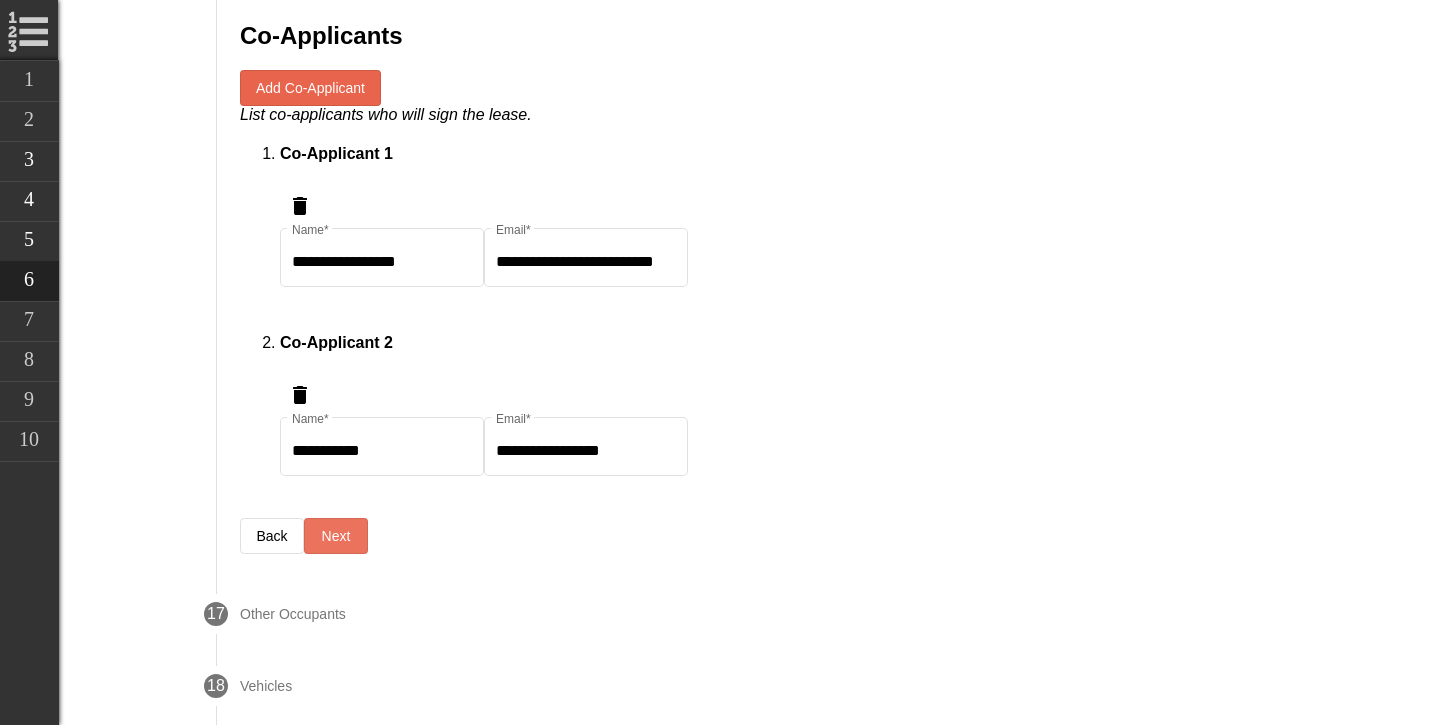 click on "Next" at bounding box center [336, 536] 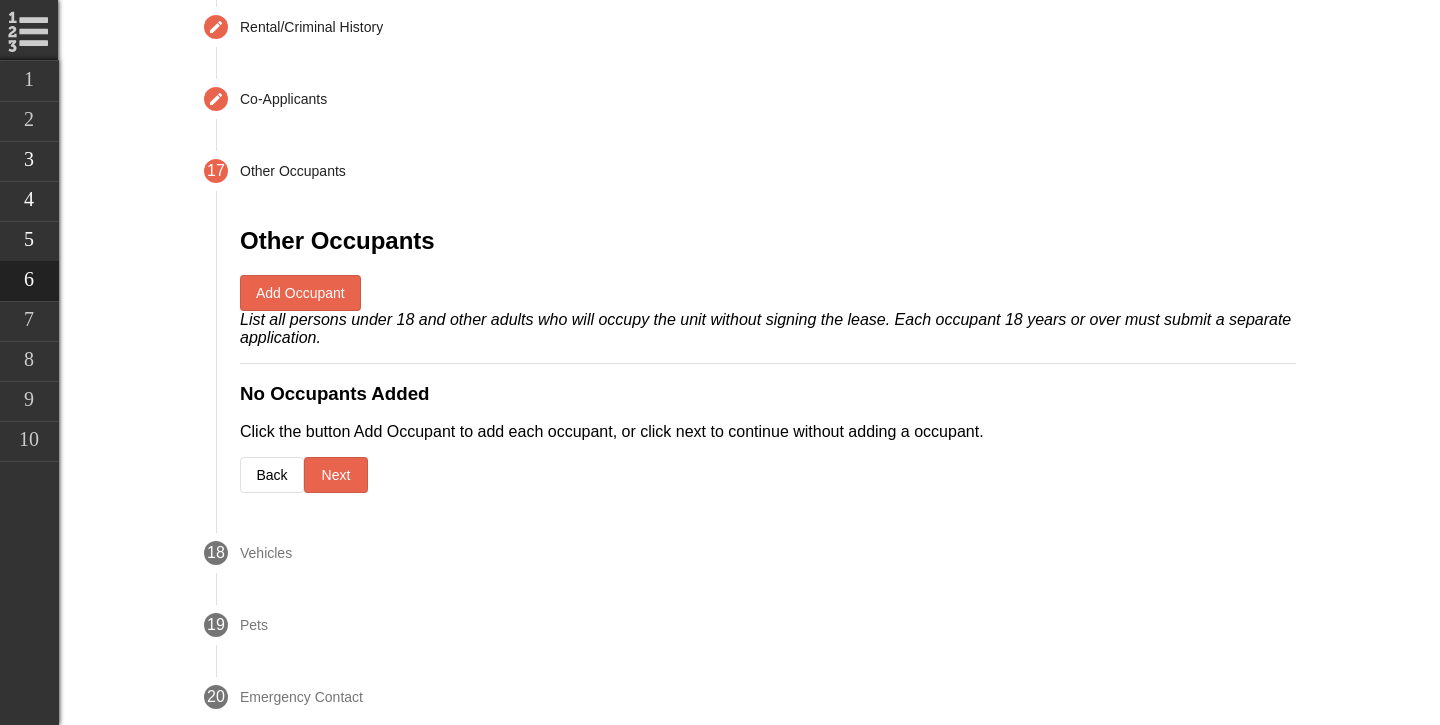 scroll, scrollTop: 1656, scrollLeft: 0, axis: vertical 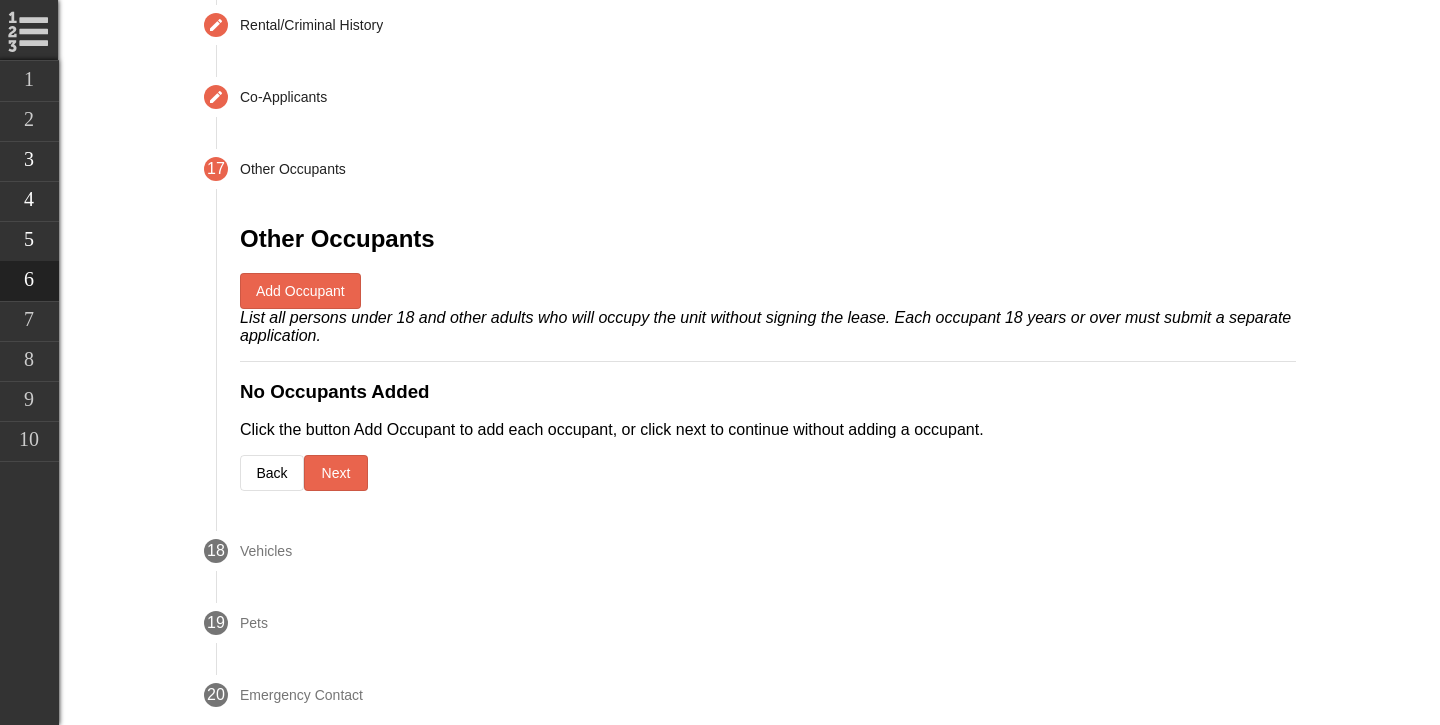 click on "Back Next" at bounding box center (768, 473) 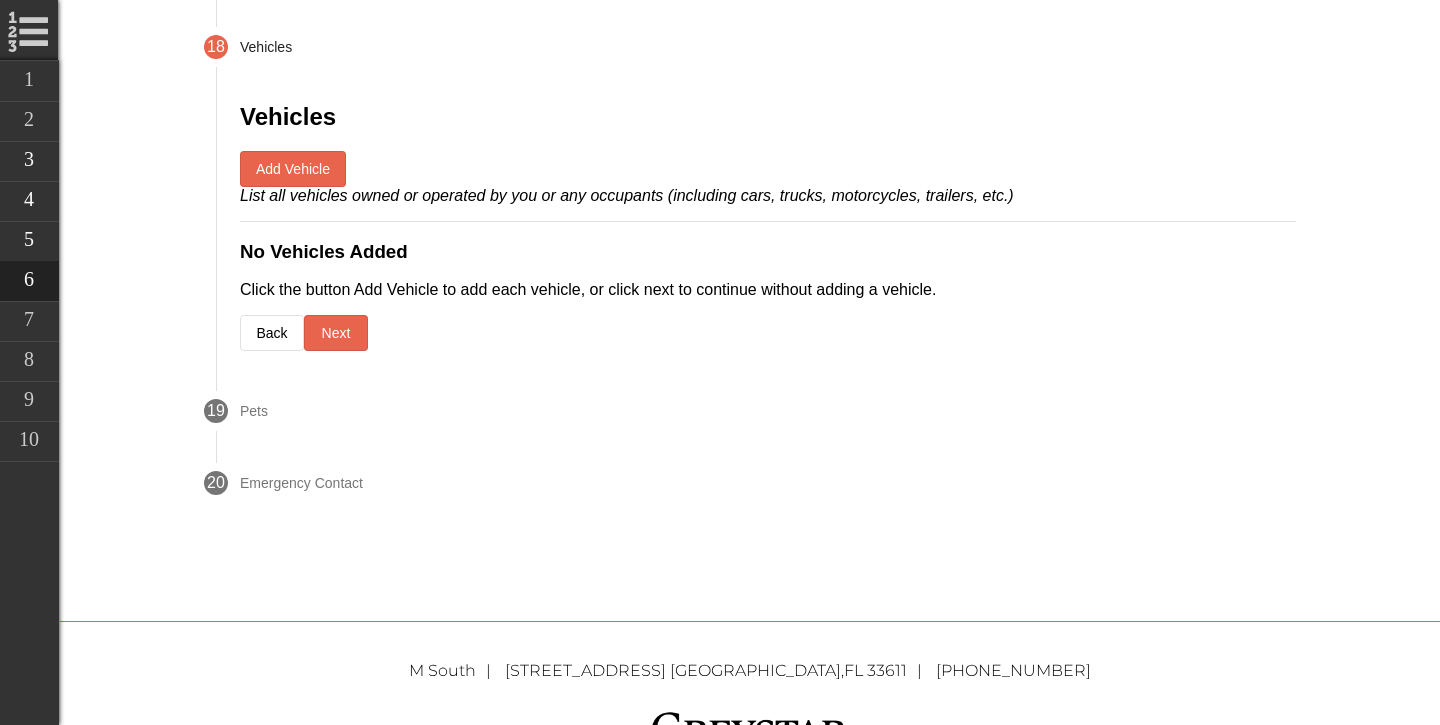 scroll, scrollTop: 1850, scrollLeft: 0, axis: vertical 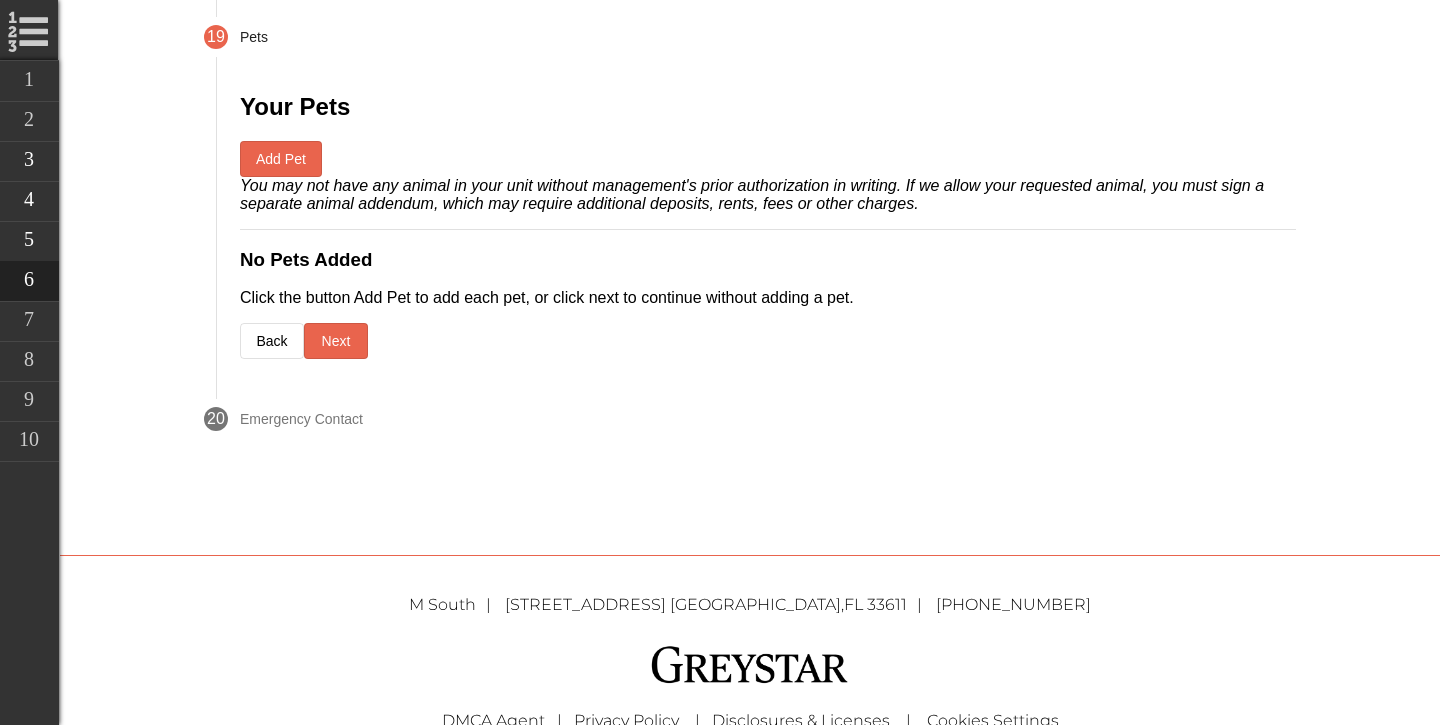 click on "Next" at bounding box center [336, 341] 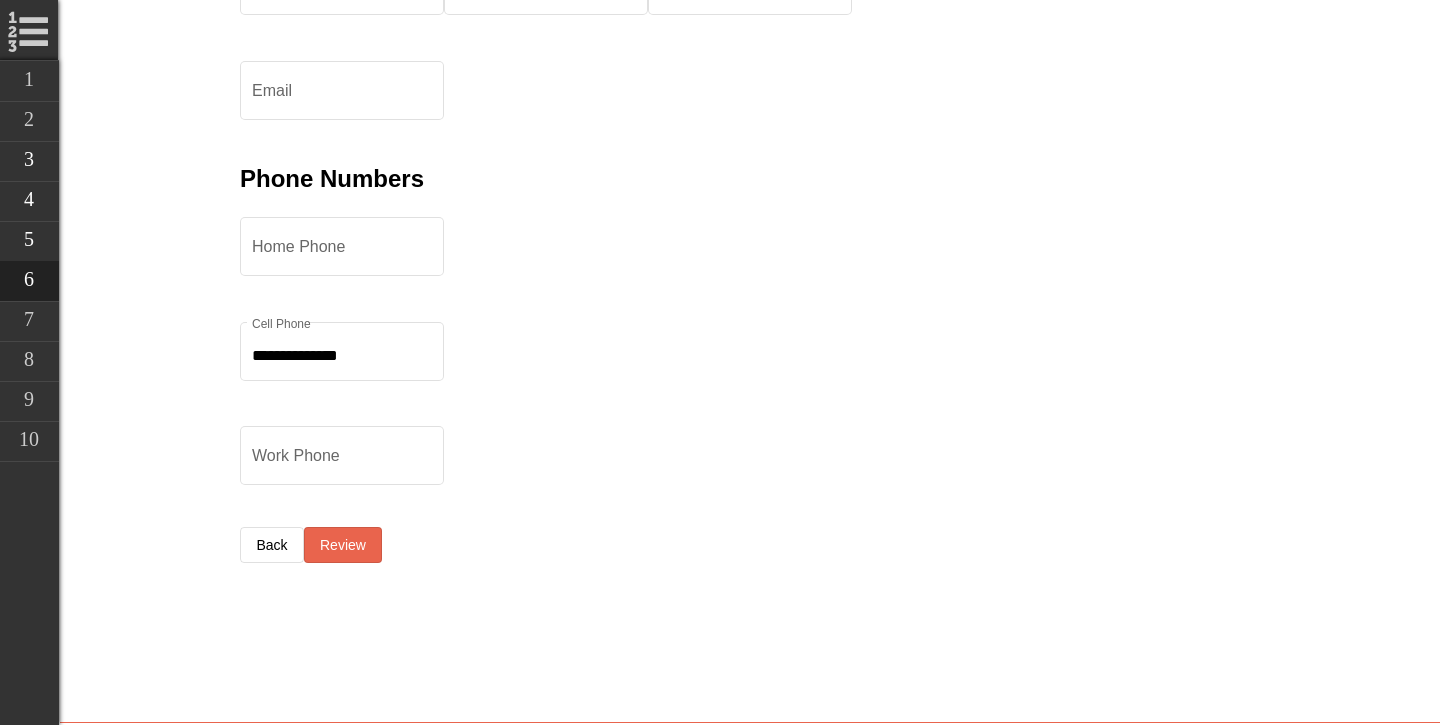 scroll, scrollTop: 2589, scrollLeft: 0, axis: vertical 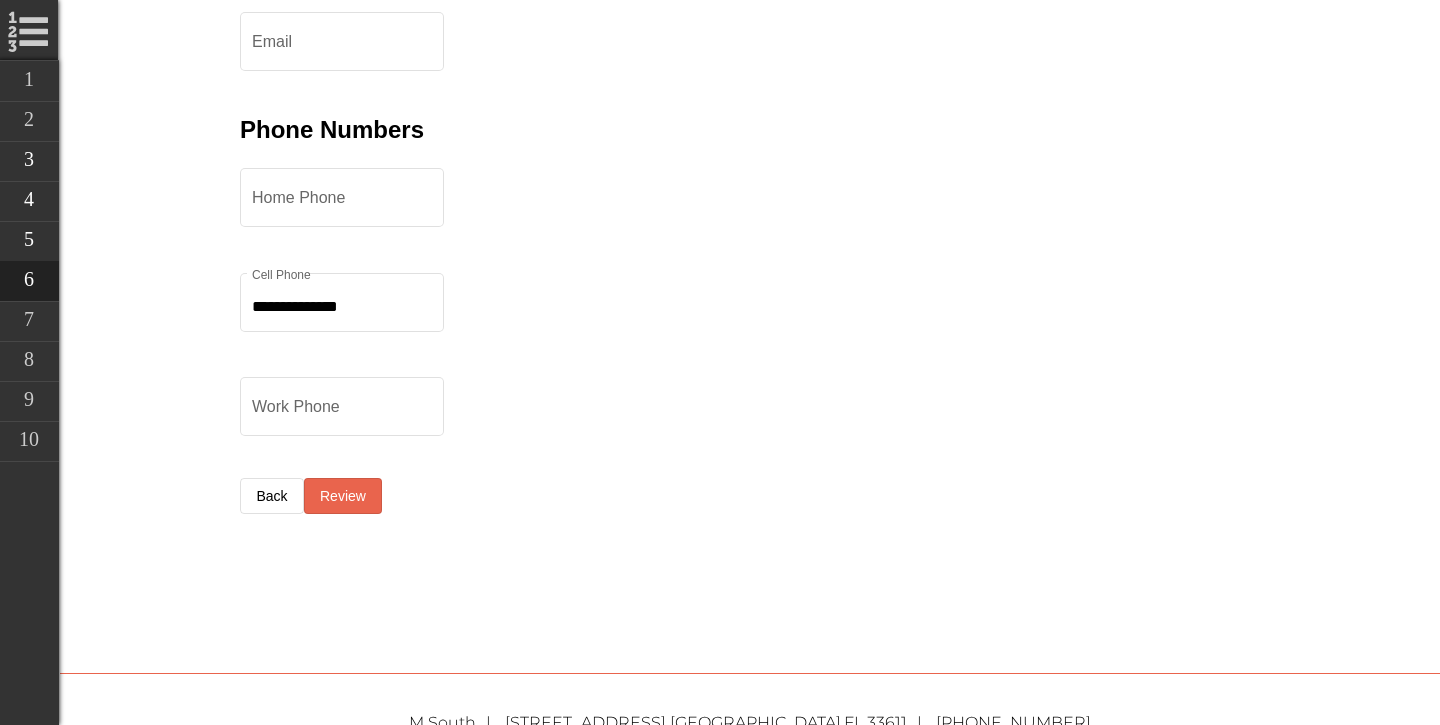 click on "Review" at bounding box center (343, 496) 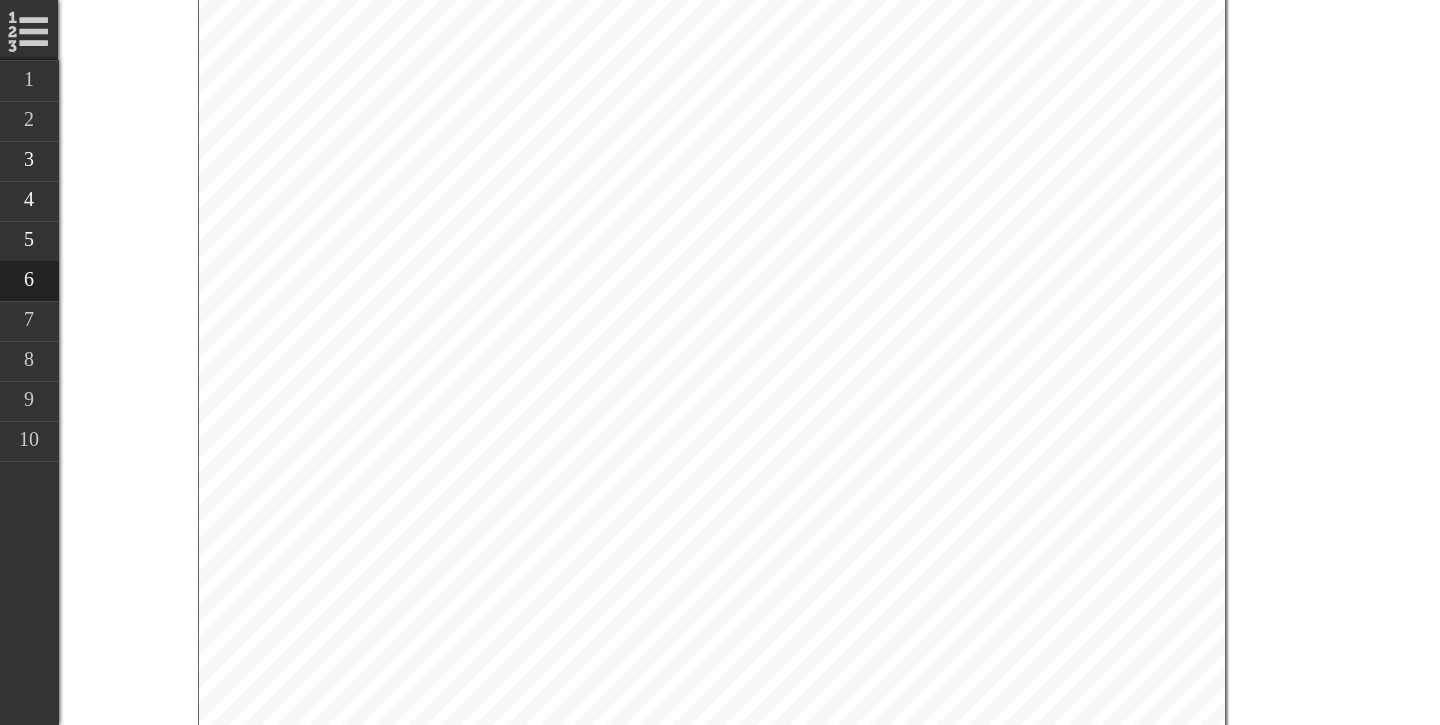 scroll, scrollTop: 3197, scrollLeft: 0, axis: vertical 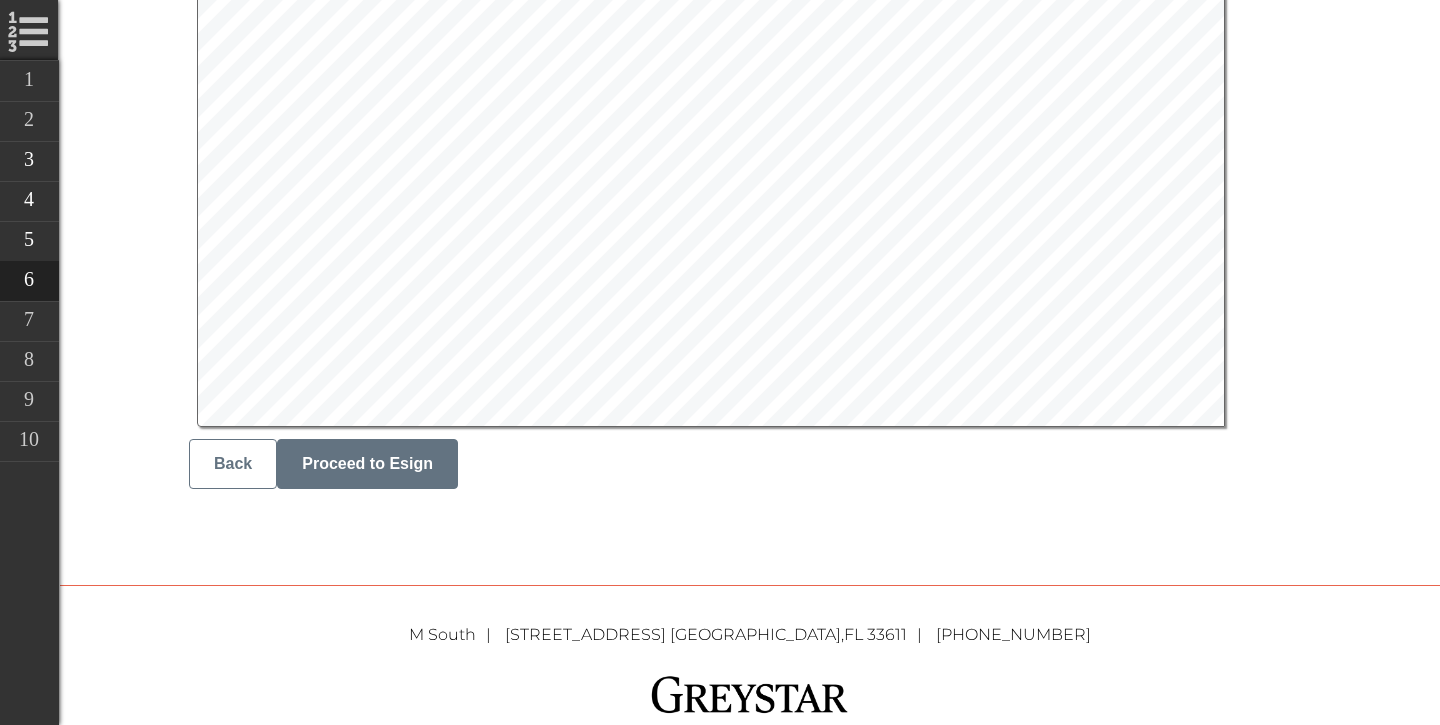 click on "Proceed to Esign" at bounding box center [367, 463] 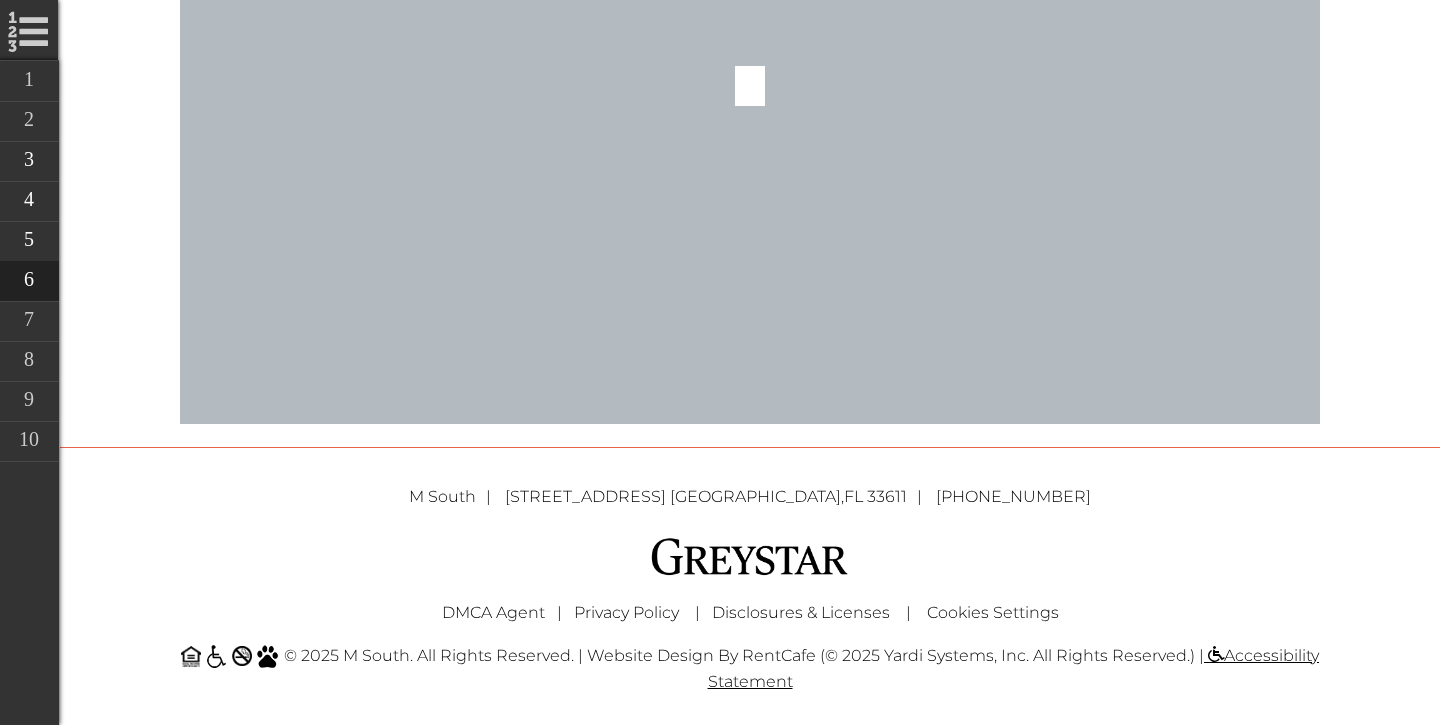 scroll, scrollTop: 885, scrollLeft: 0, axis: vertical 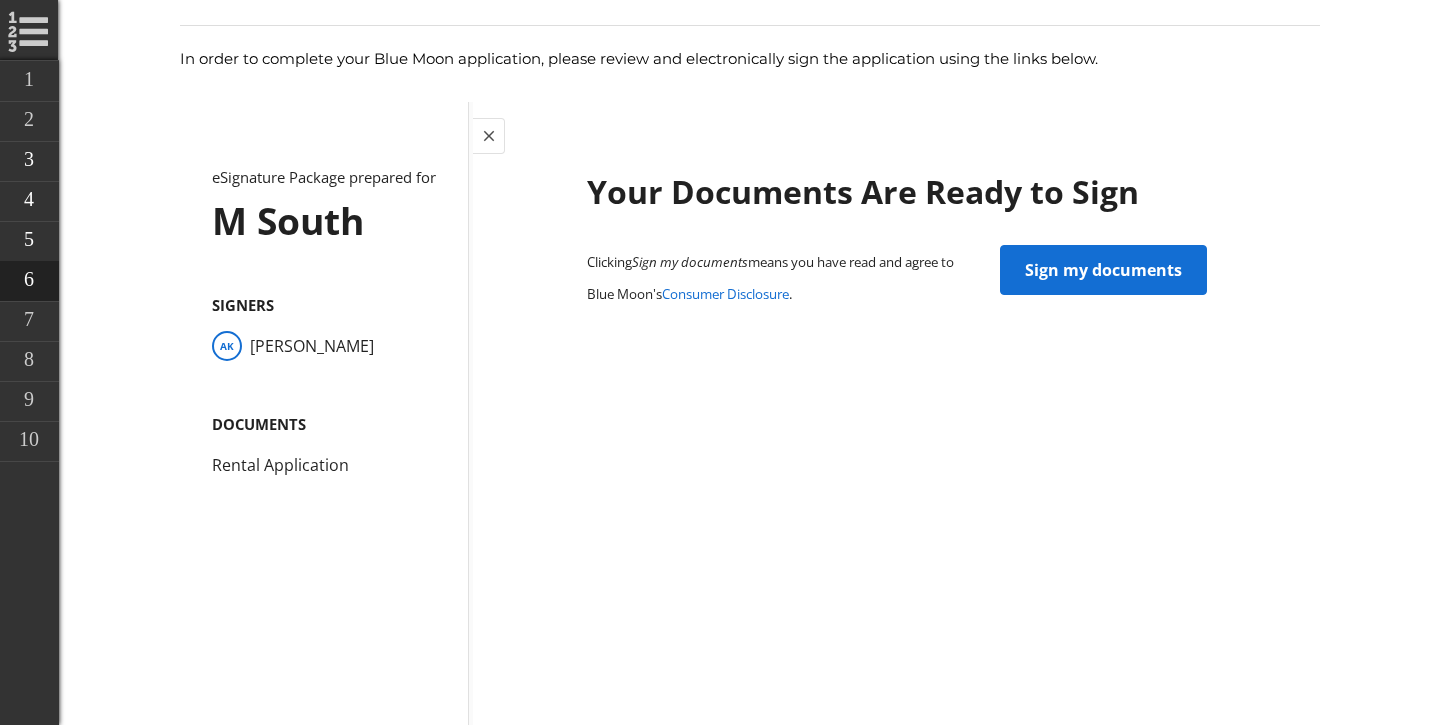 click on "Sign my documents" 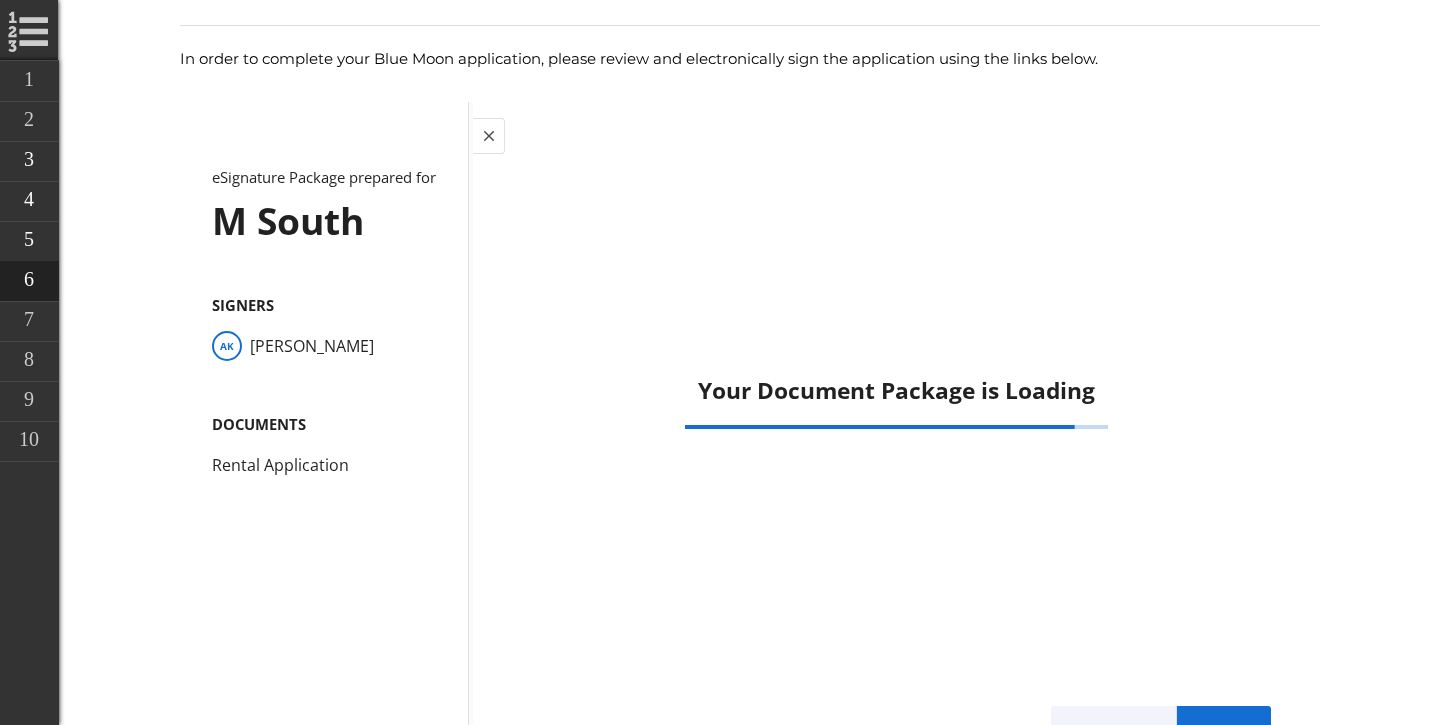 scroll, scrollTop: 48, scrollLeft: 0, axis: vertical 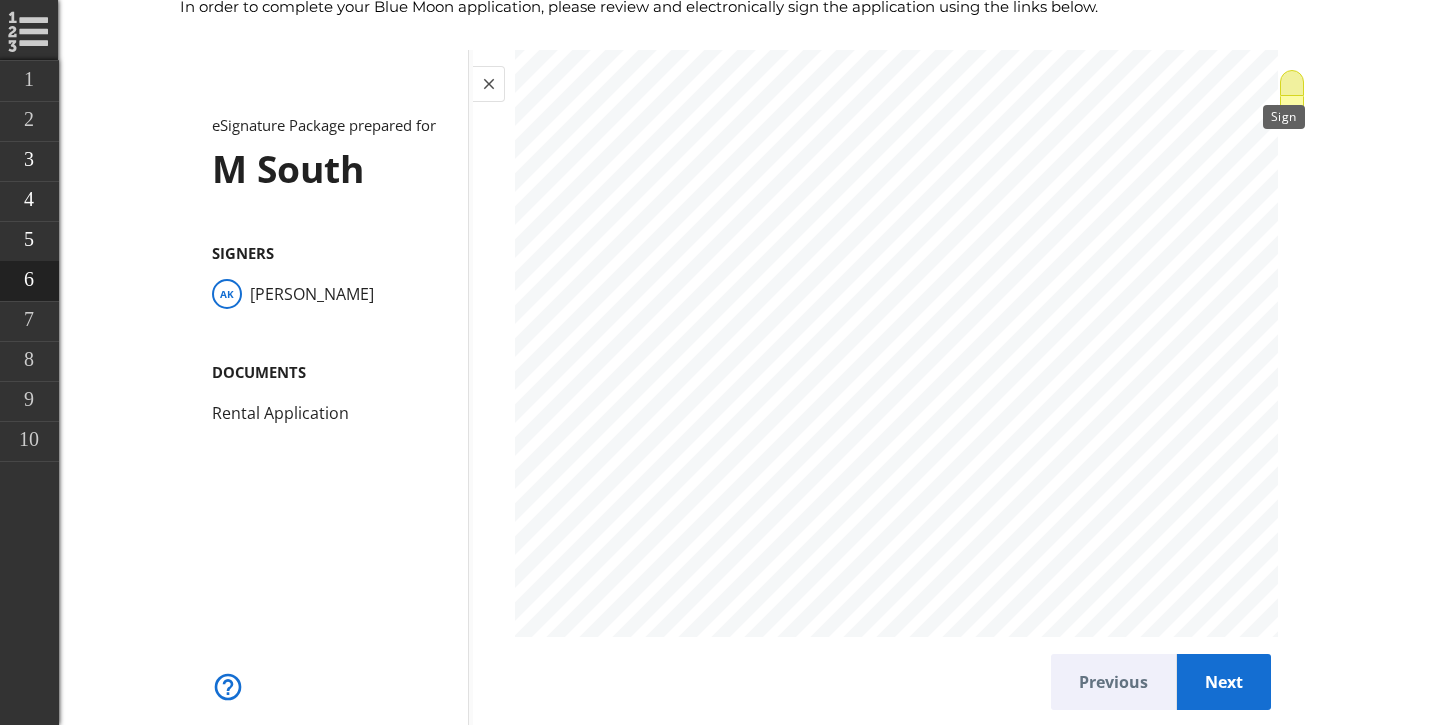 click 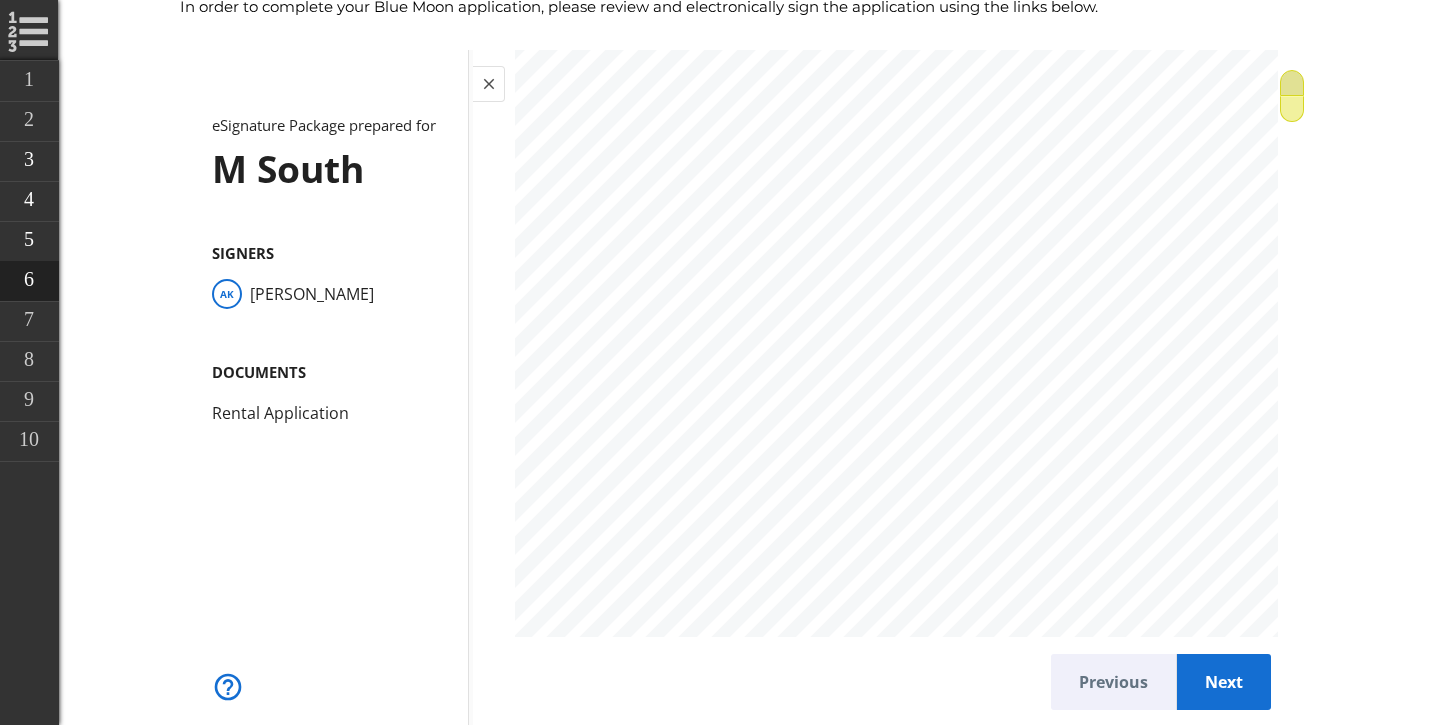 scroll, scrollTop: 607, scrollLeft: 0, axis: vertical 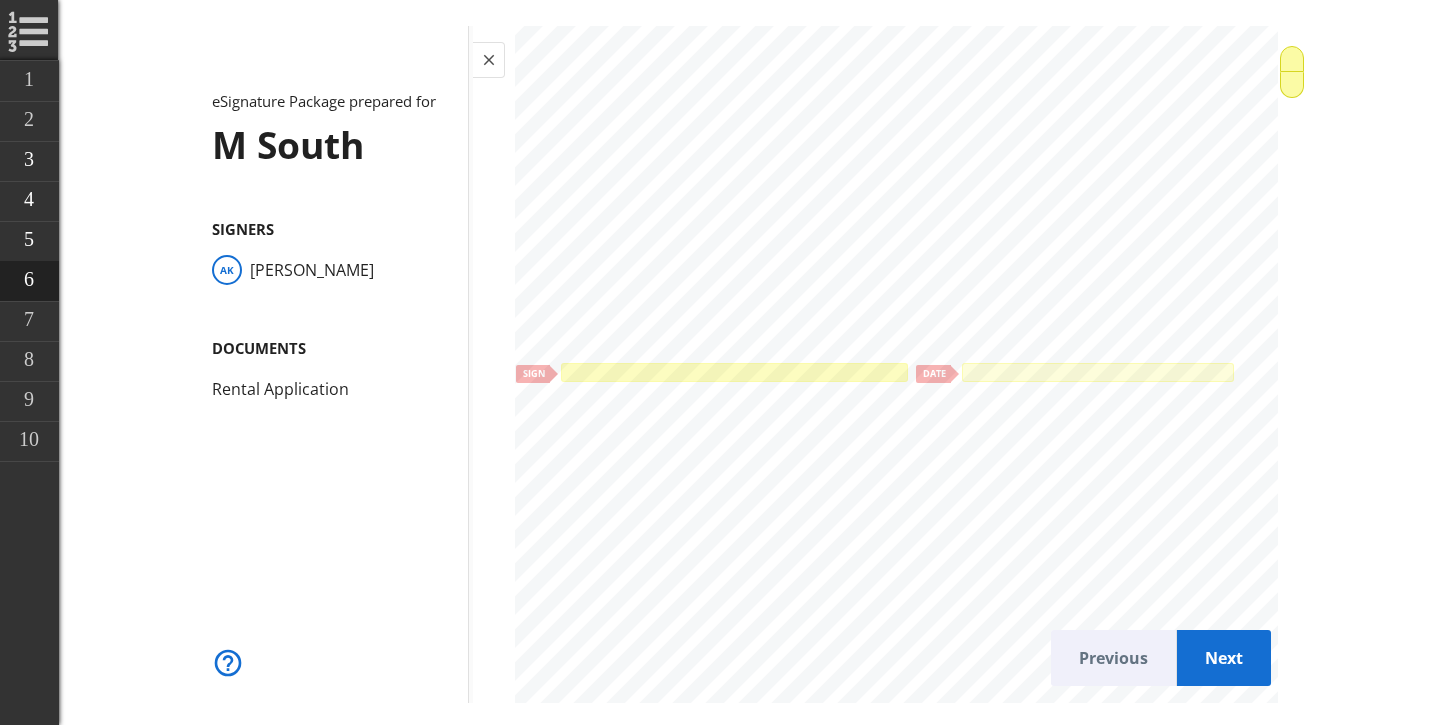 click at bounding box center [734, 372] 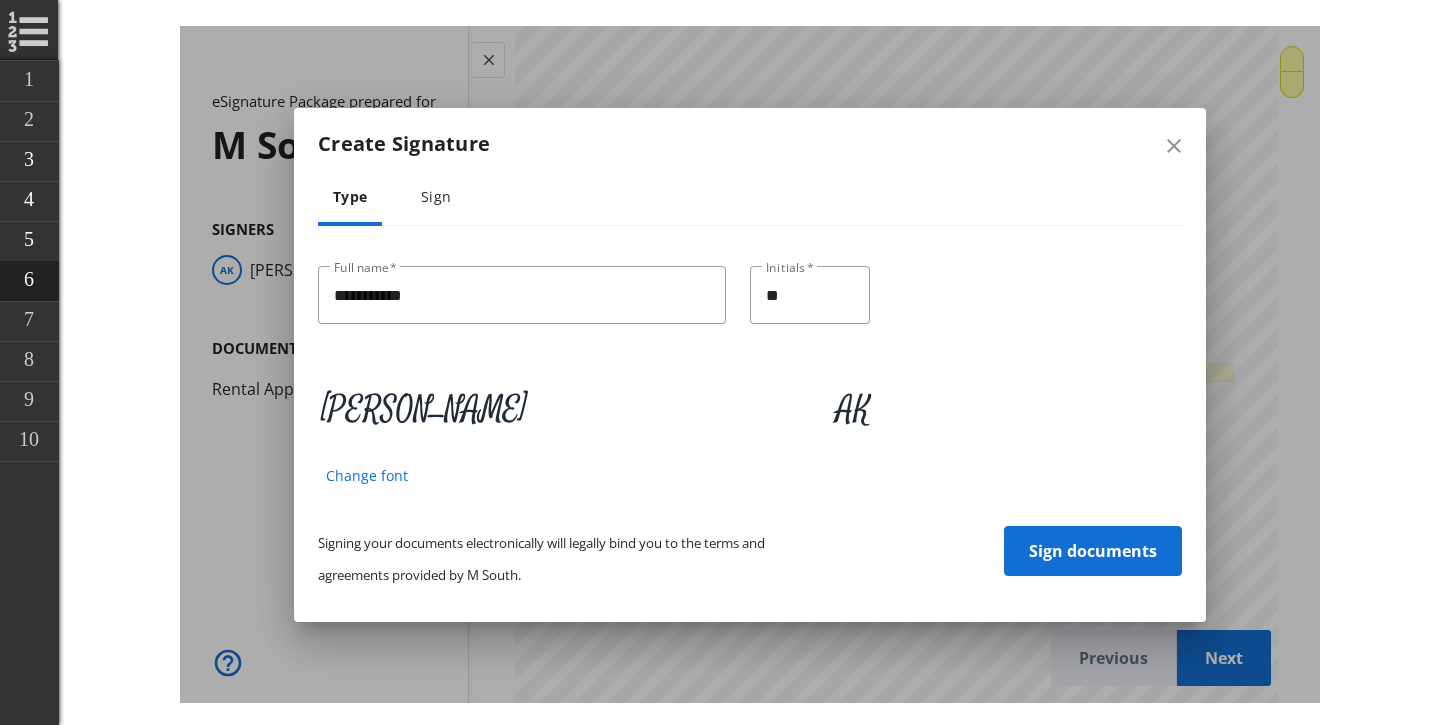 click on "Sign documents" at bounding box center [1093, 550] 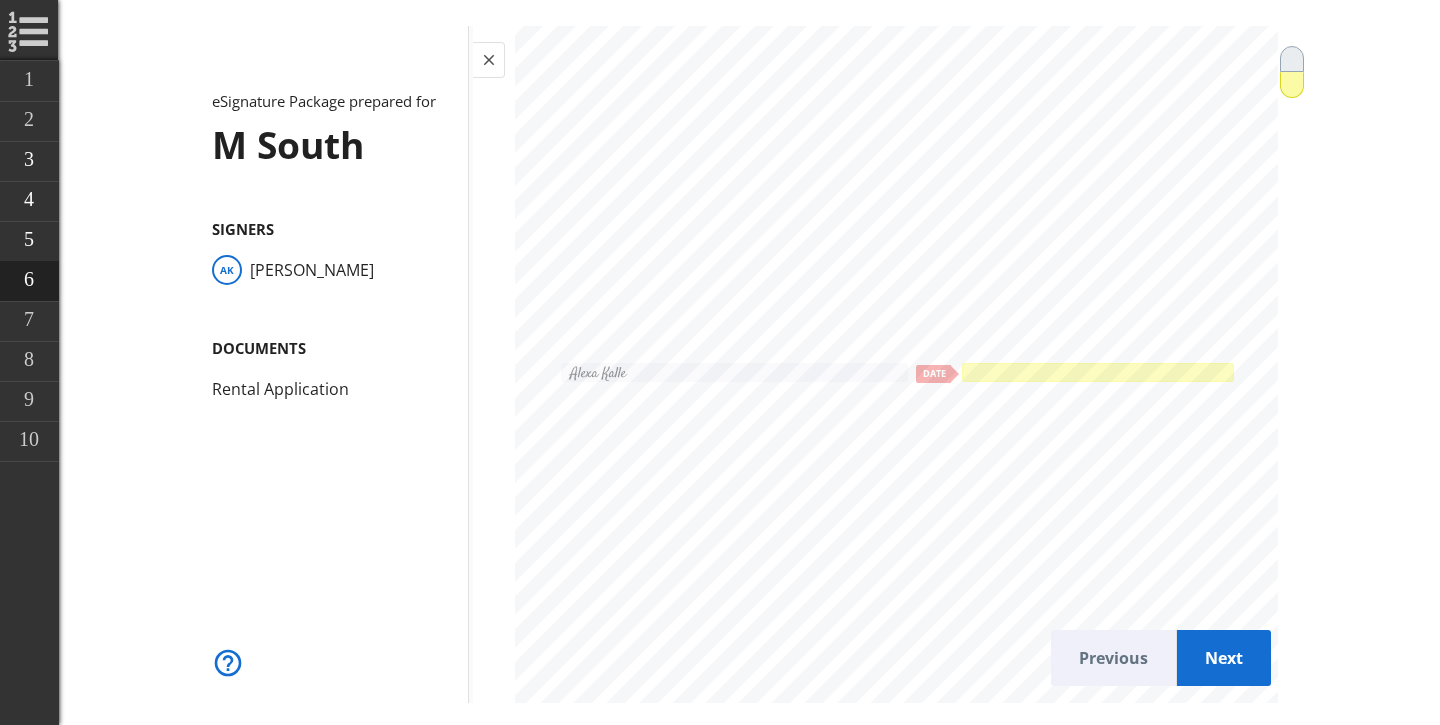 click at bounding box center [1097, 372] 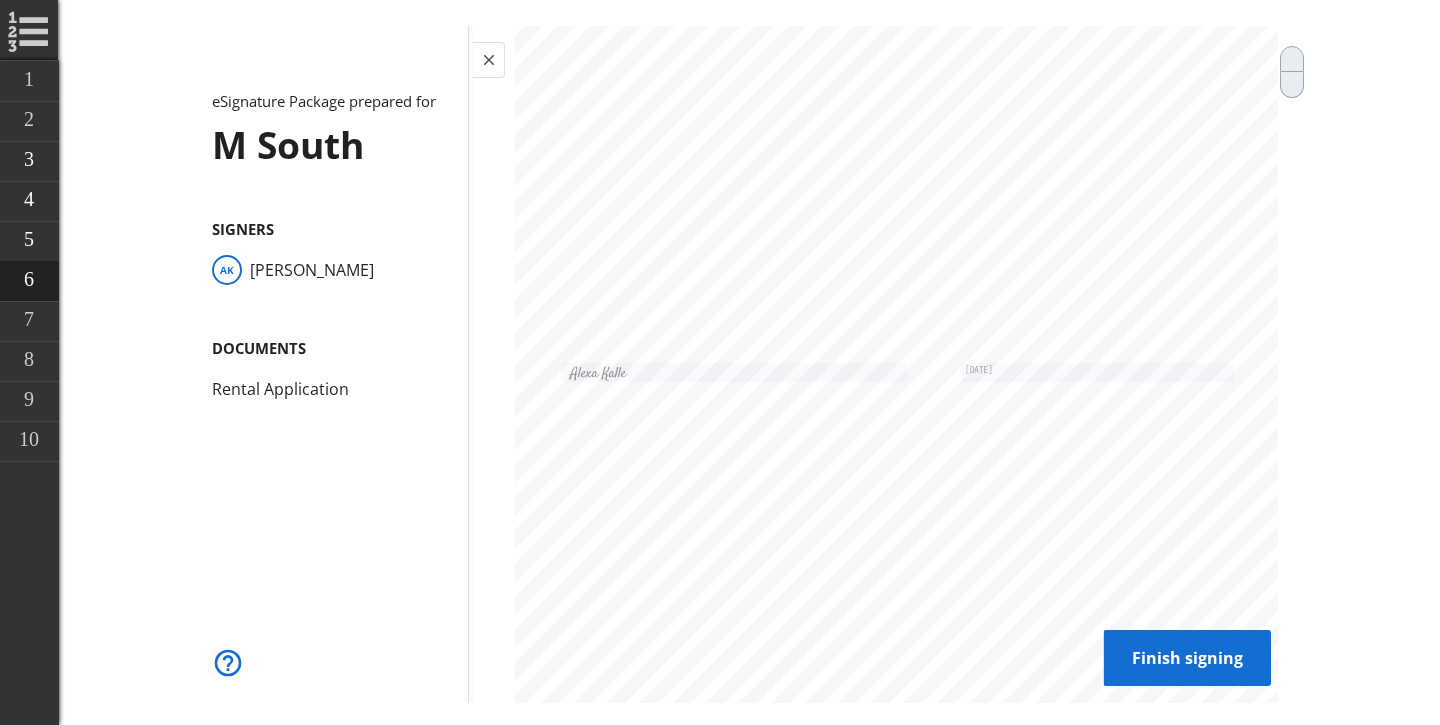click on "Finish signing" at bounding box center (1187, 657) 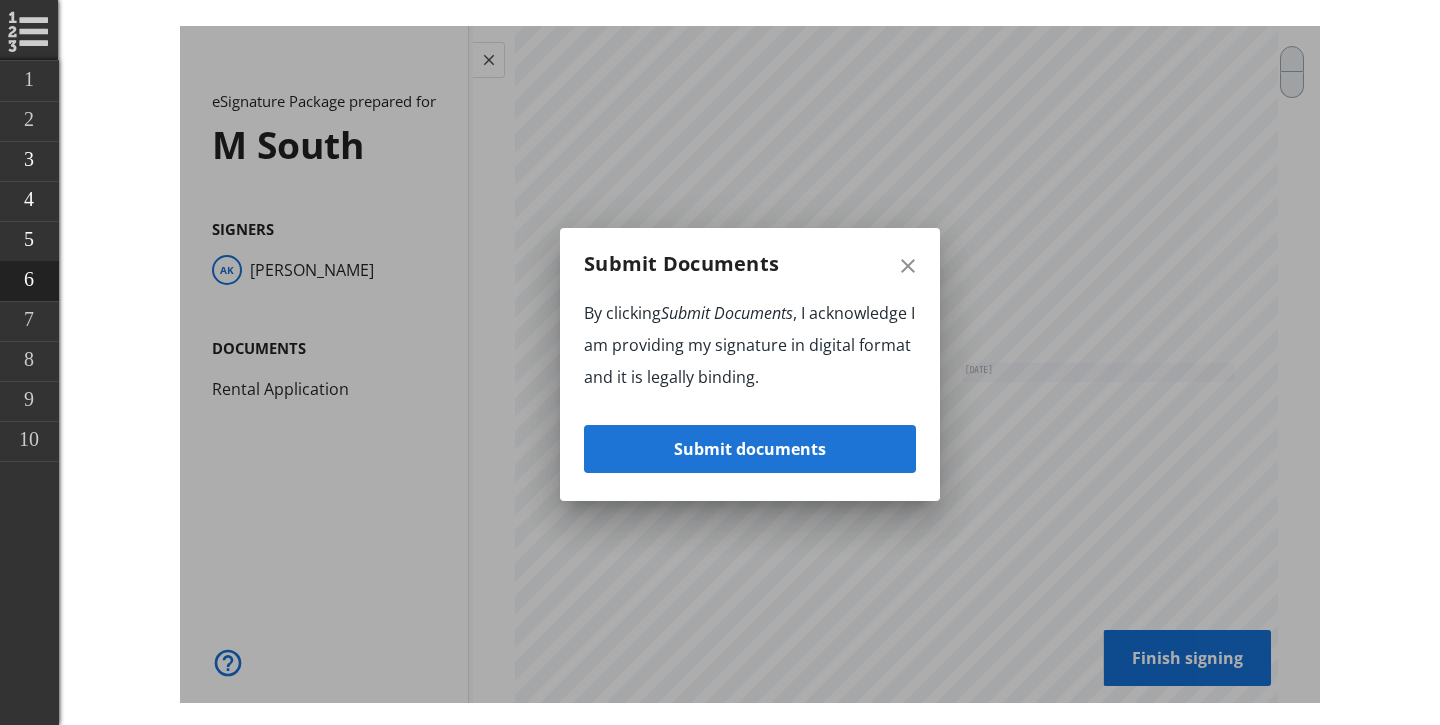 click on "Submit documents" at bounding box center [750, 448] 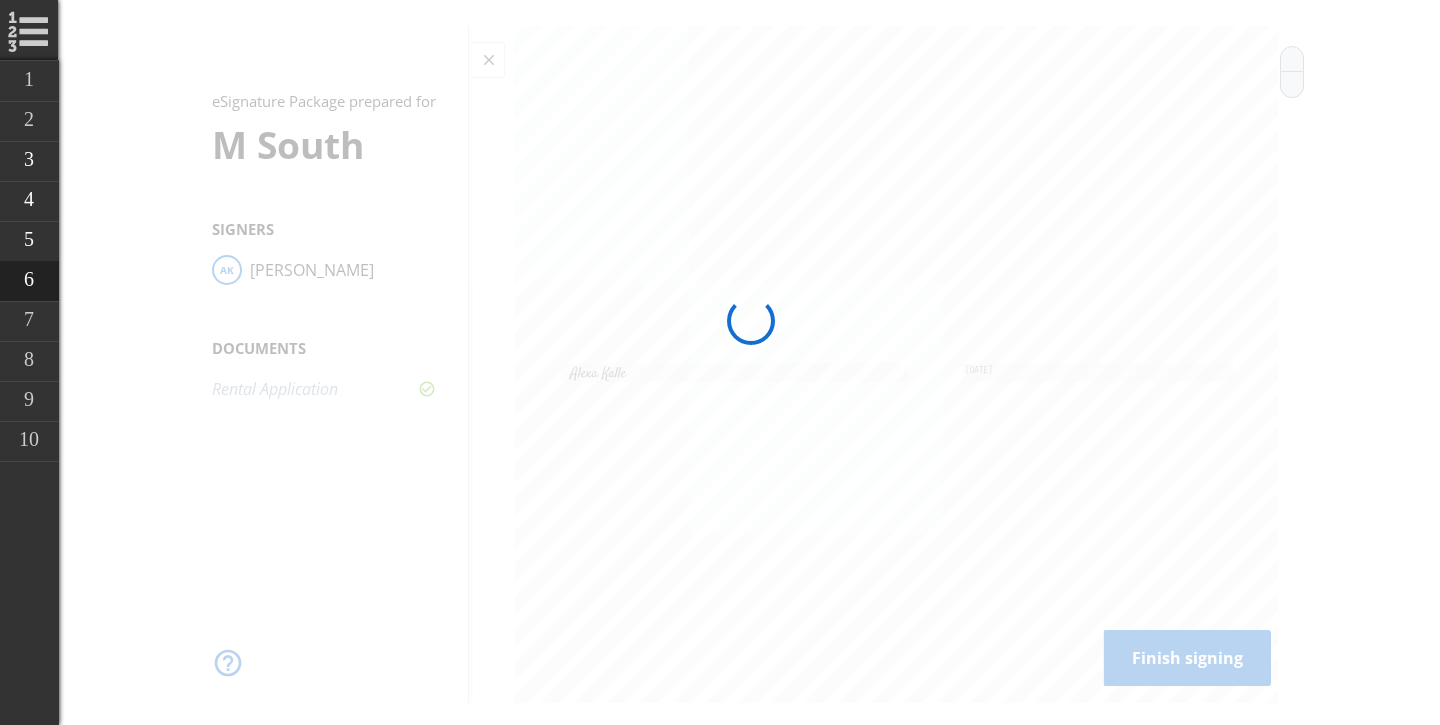 scroll, scrollTop: 0, scrollLeft: 0, axis: both 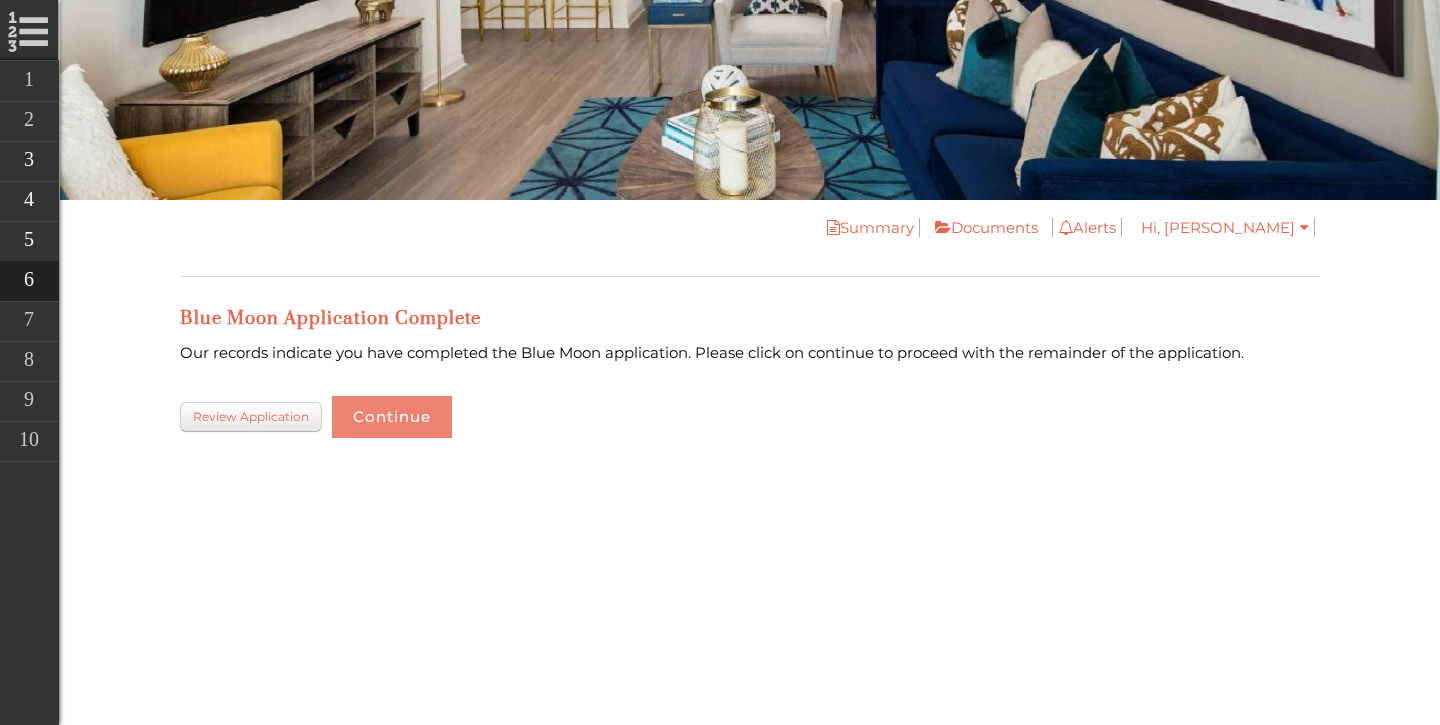 click on "Continue" at bounding box center [392, 417] 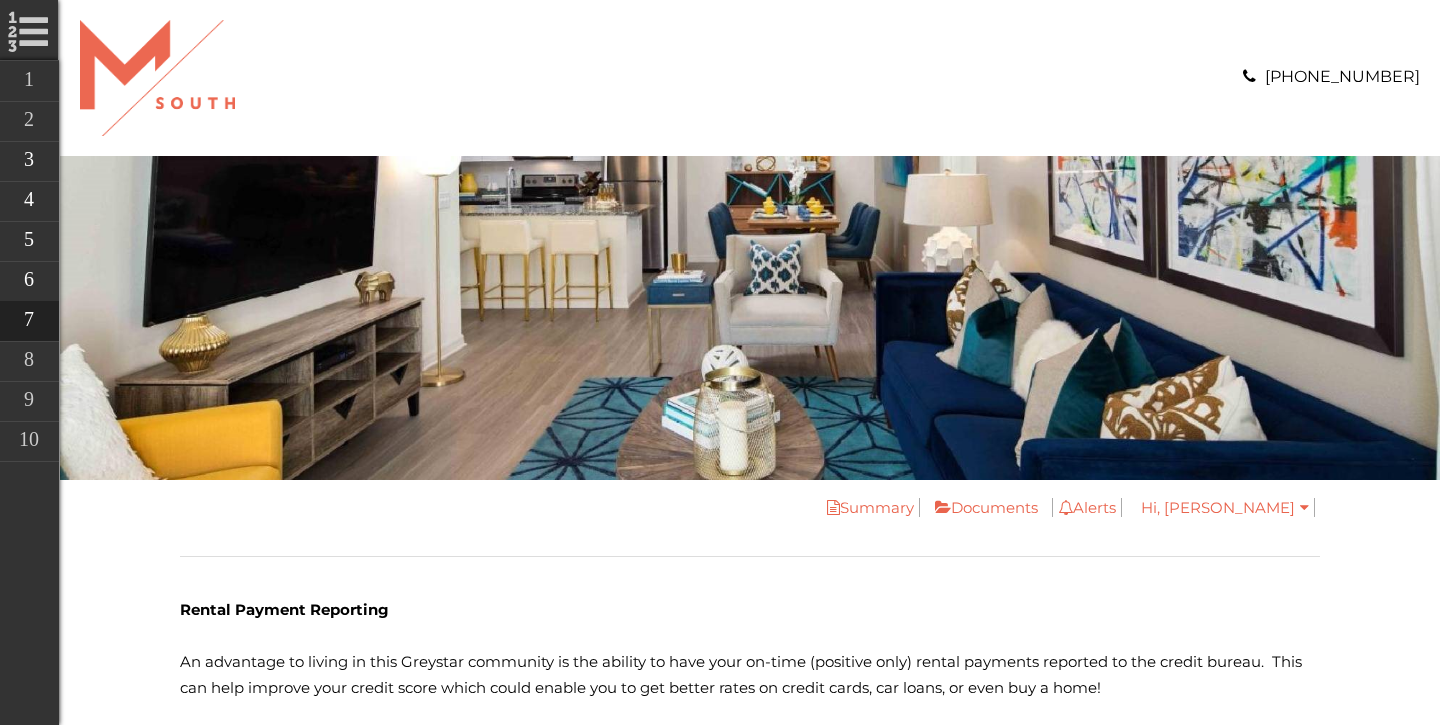 scroll, scrollTop: 0, scrollLeft: 0, axis: both 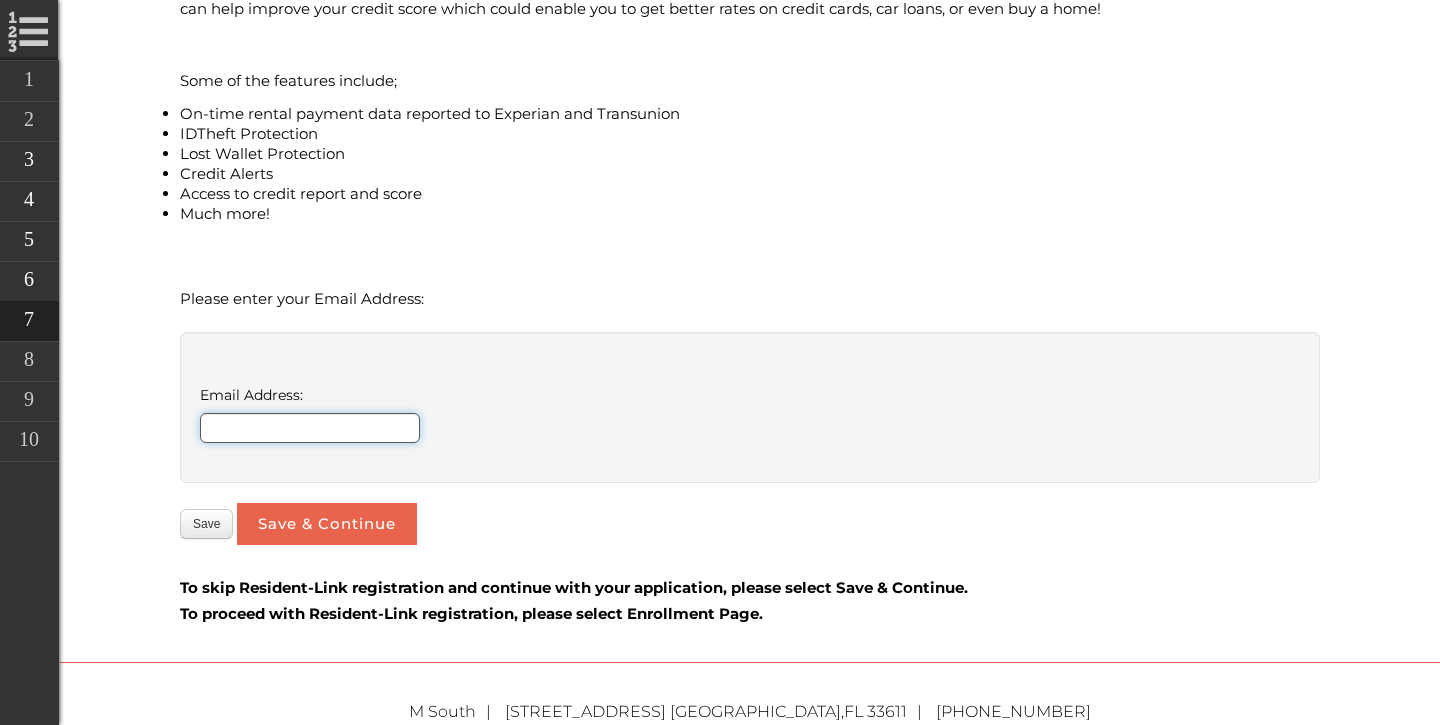 click on "Email Address:" at bounding box center [310, 428] 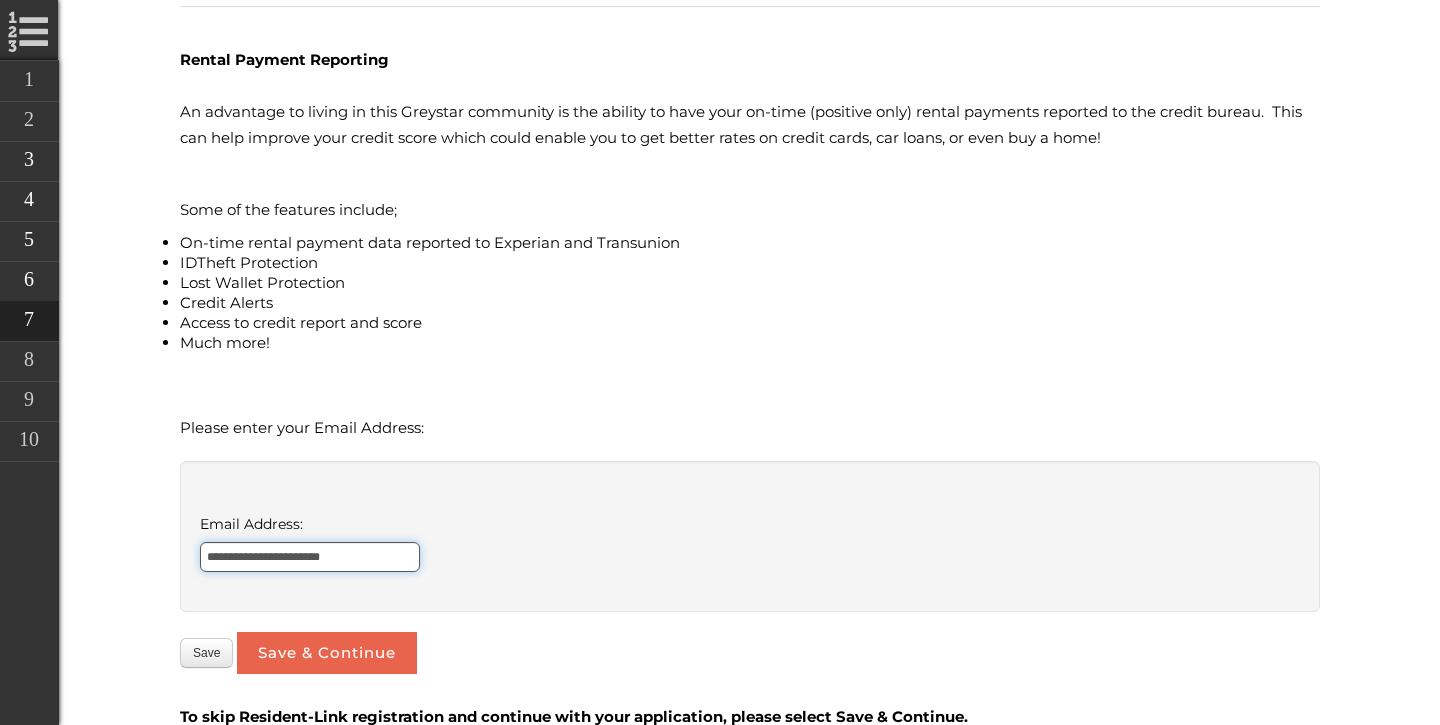 scroll, scrollTop: 625, scrollLeft: 0, axis: vertical 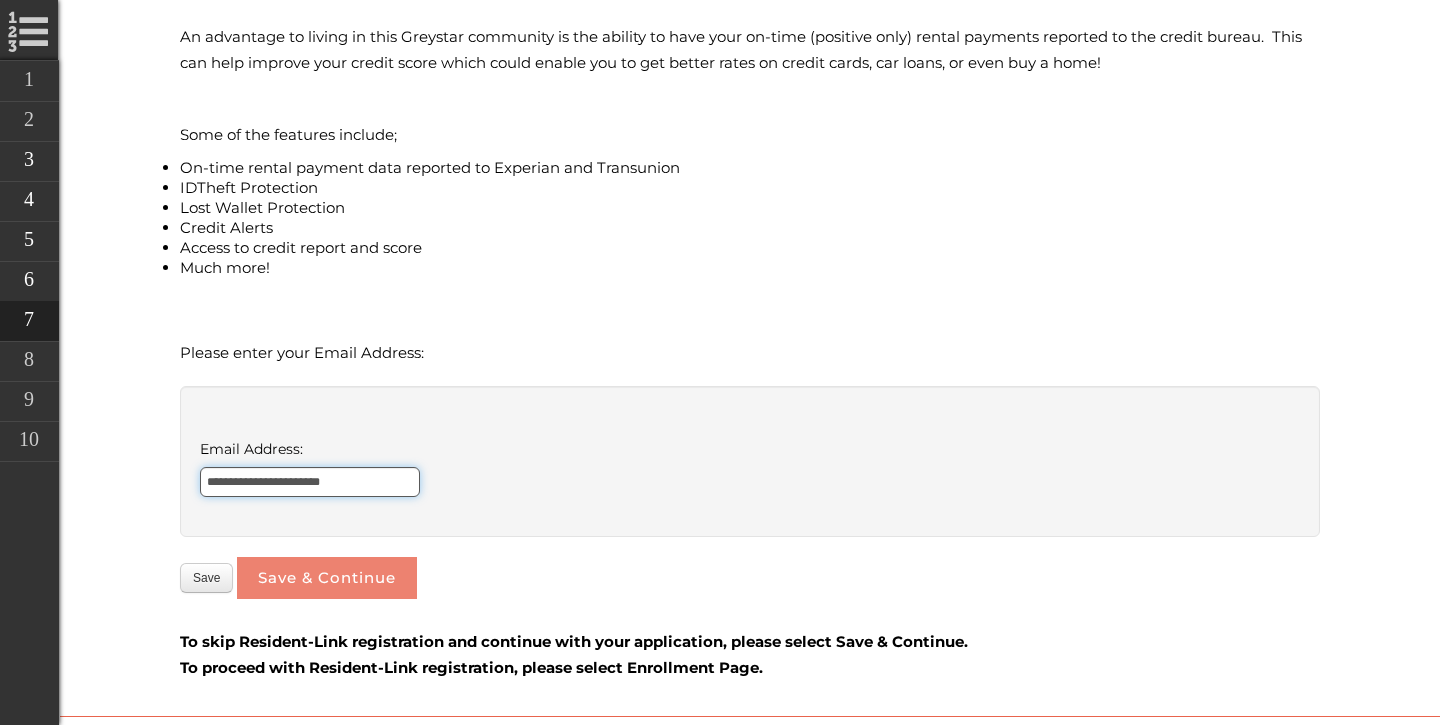 type on "**********" 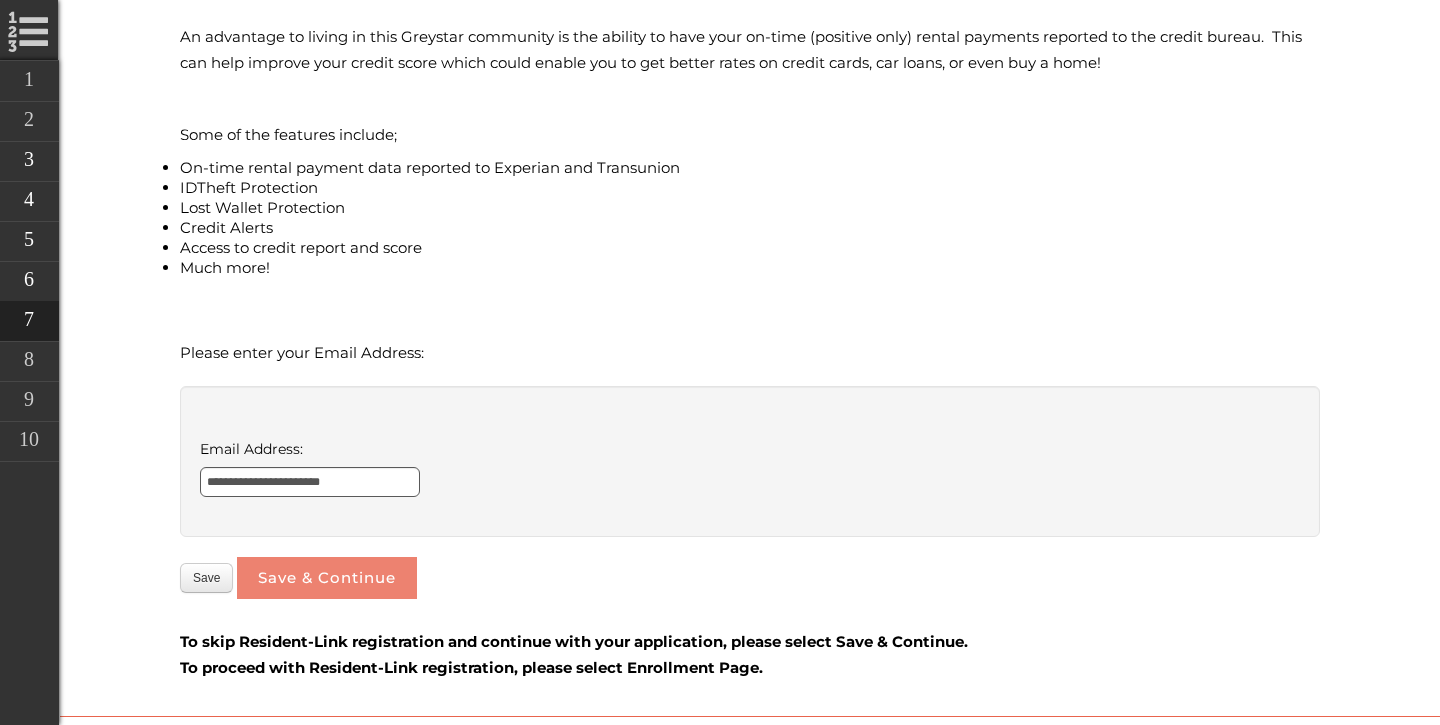 click on "Save & Continue" at bounding box center [327, 578] 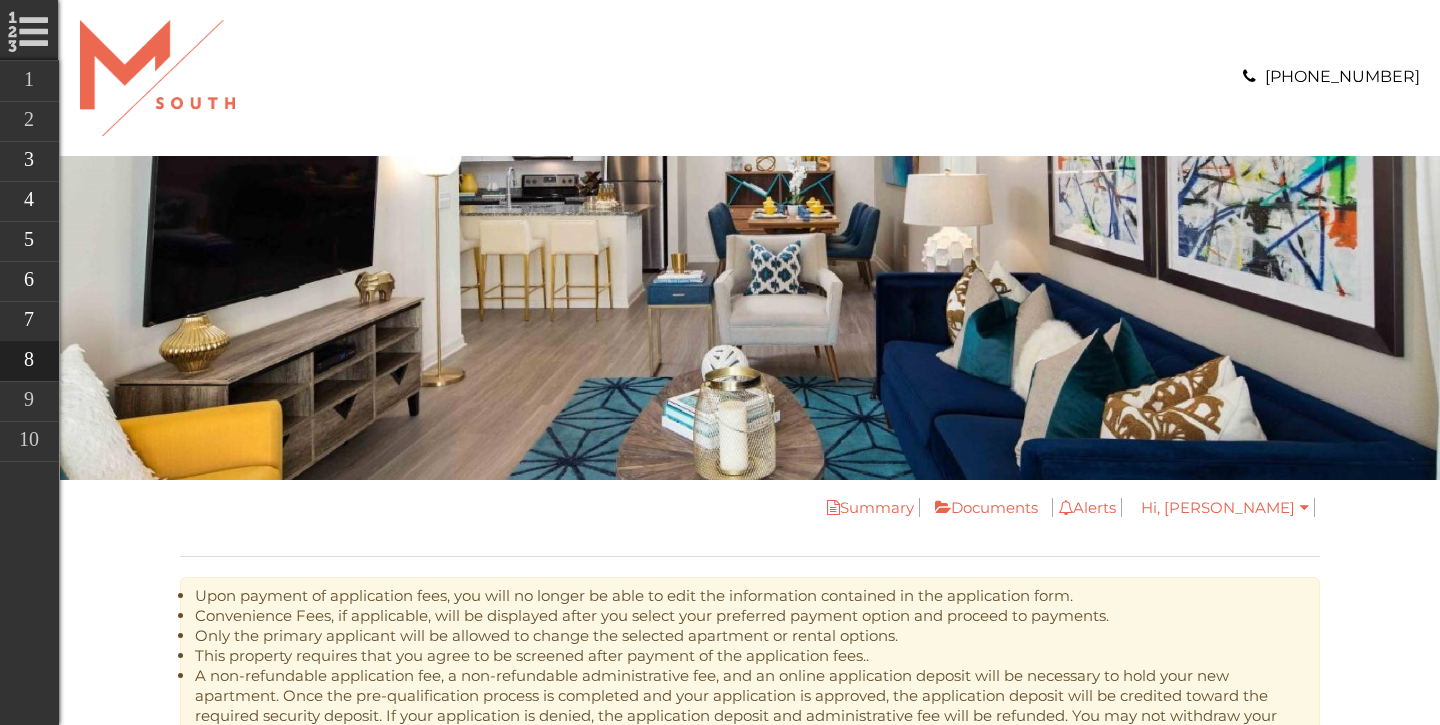 scroll, scrollTop: 427, scrollLeft: 0, axis: vertical 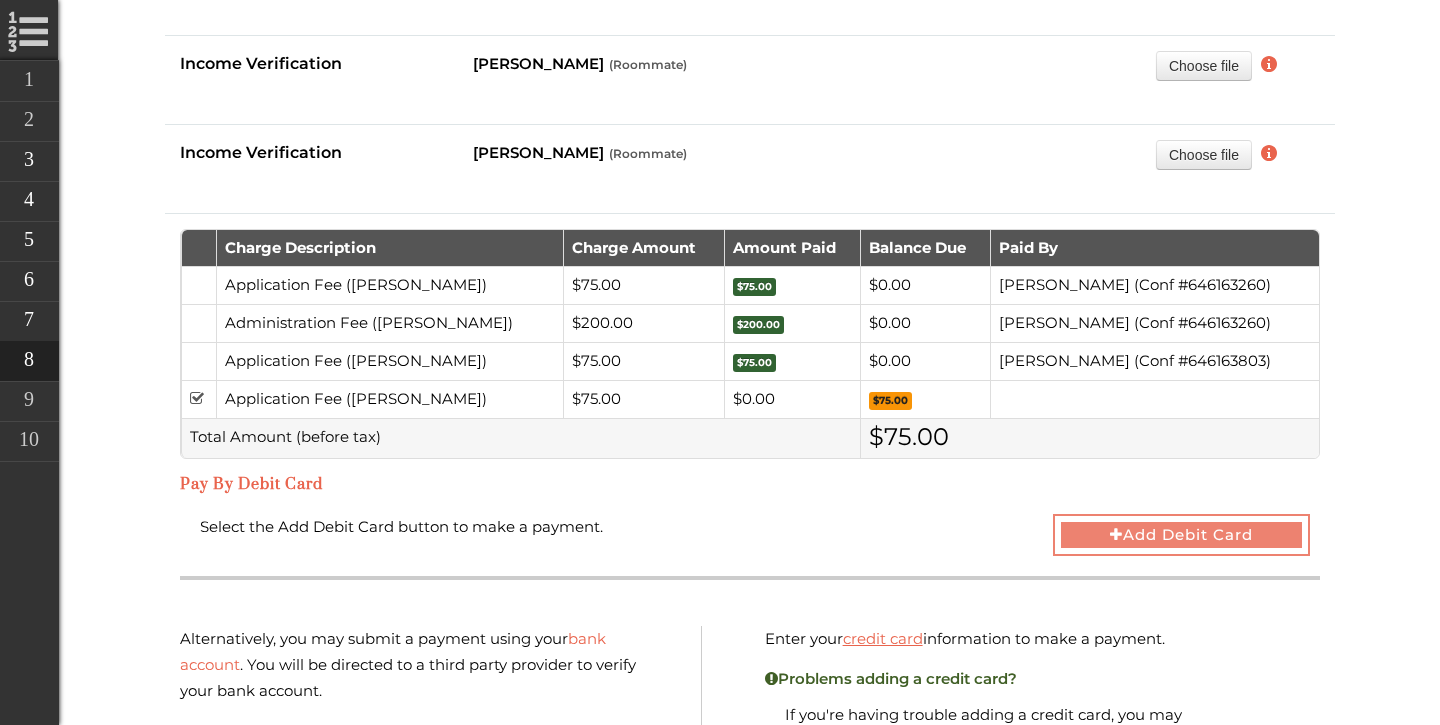 click on "Add Debit Card" at bounding box center (1182, 535) 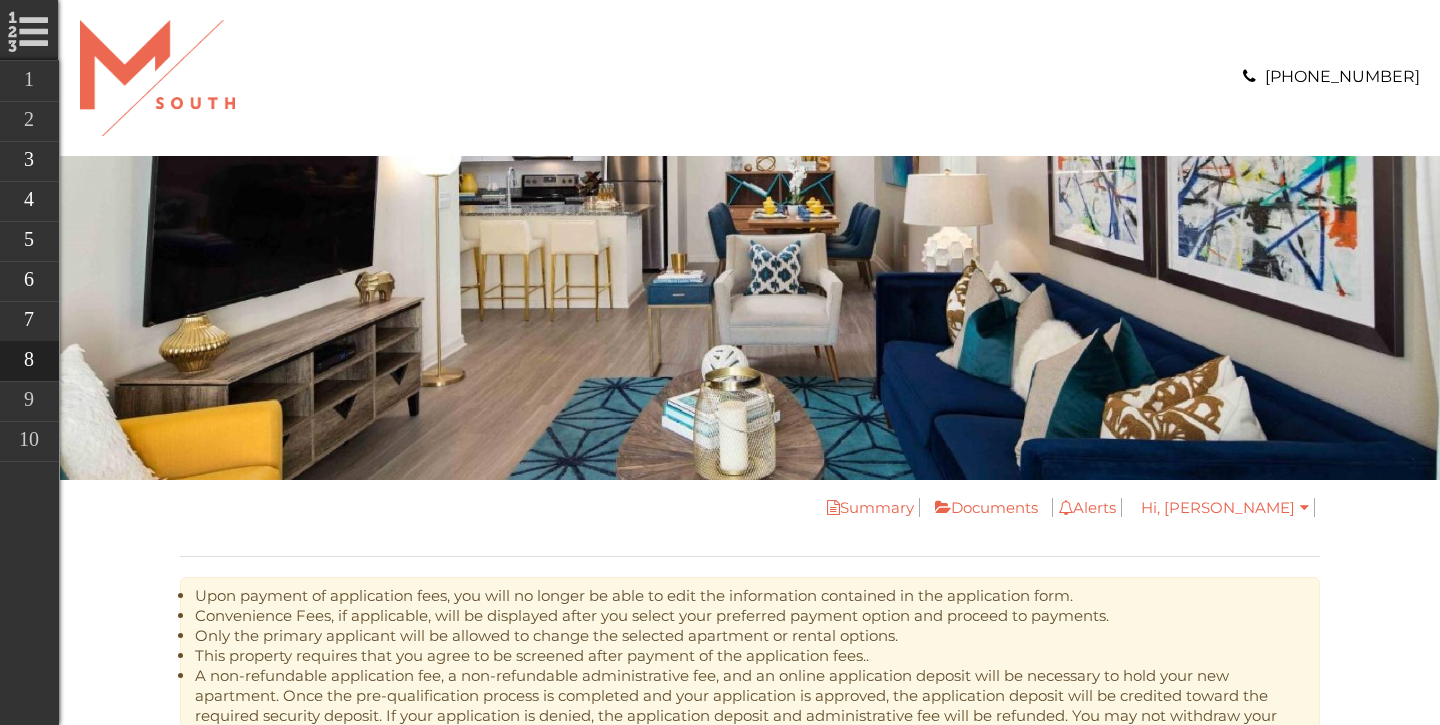 scroll, scrollTop: 0, scrollLeft: 0, axis: both 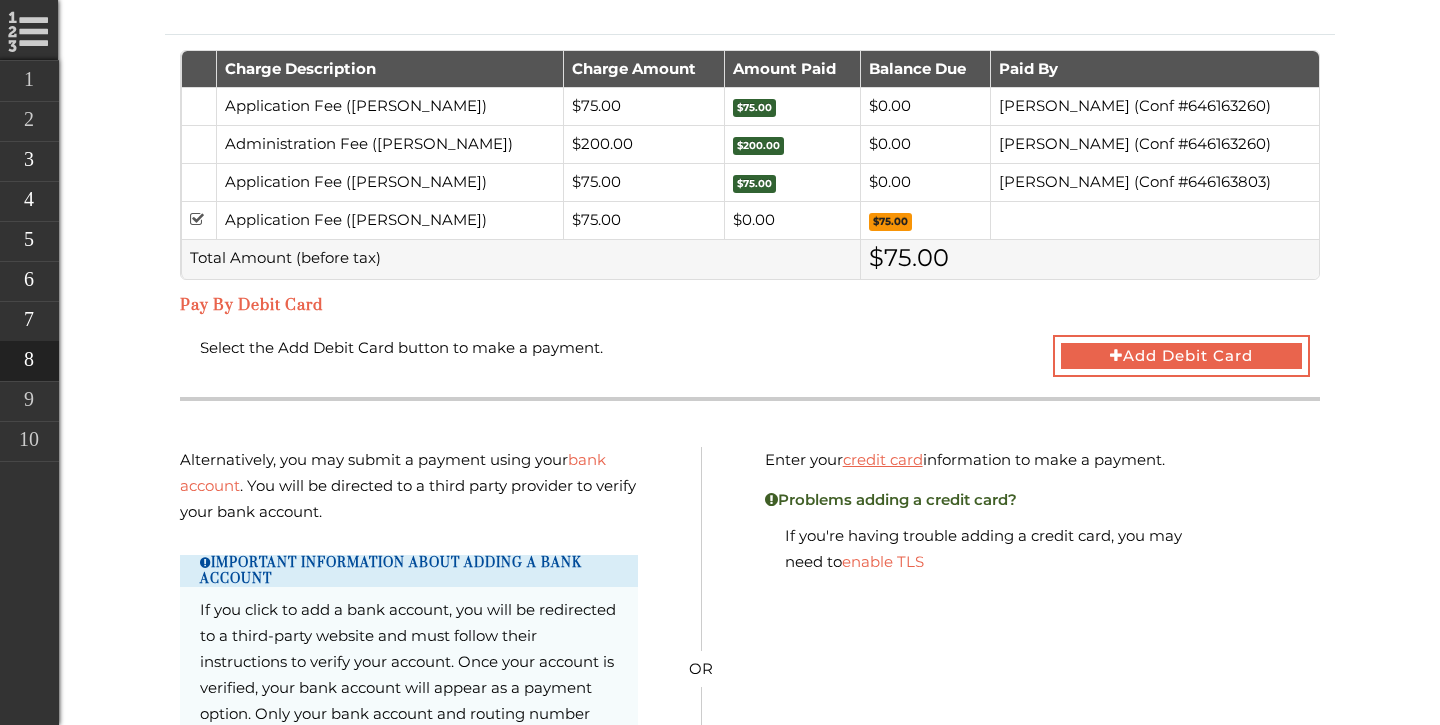 drag, startPoint x: 1161, startPoint y: 345, endPoint x: 1371, endPoint y: -13, distance: 415.047 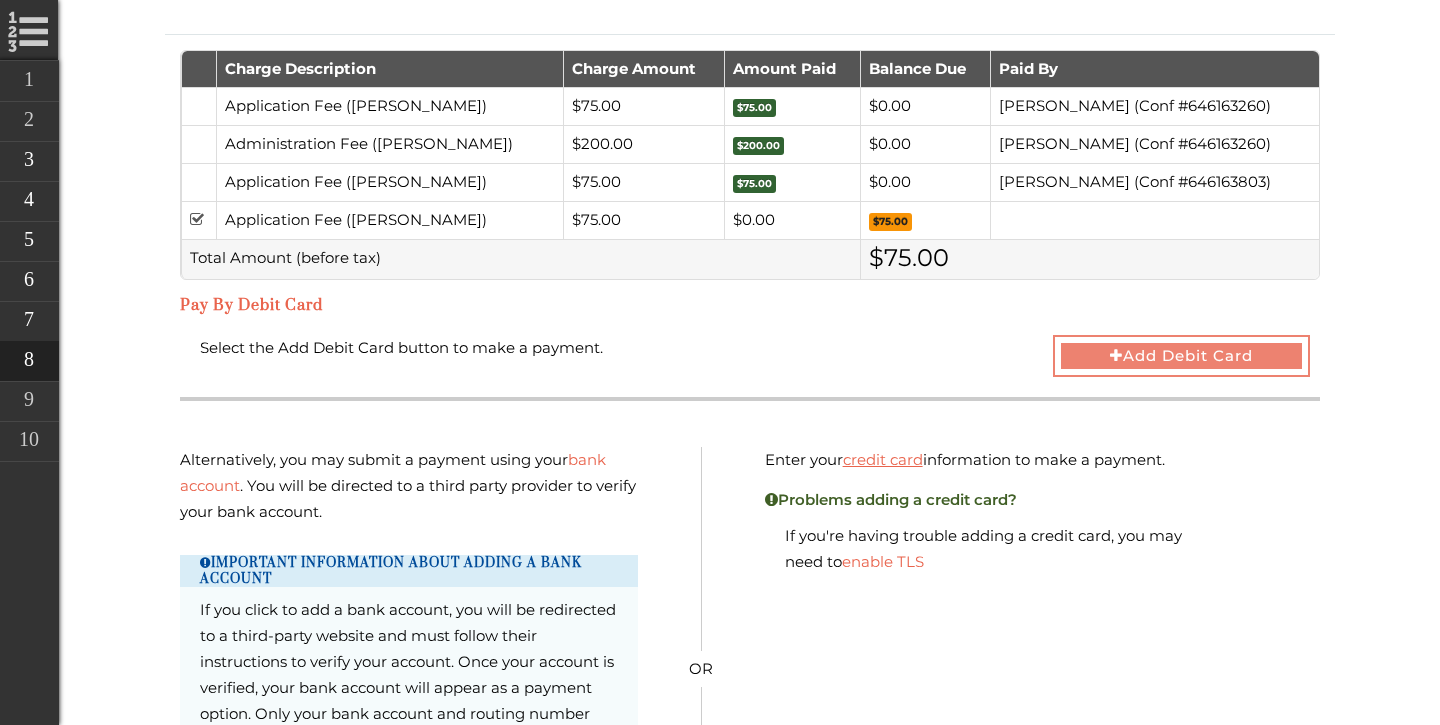 drag, startPoint x: 1240, startPoint y: 354, endPoint x: 1278, endPoint y: 363, distance: 39.051247 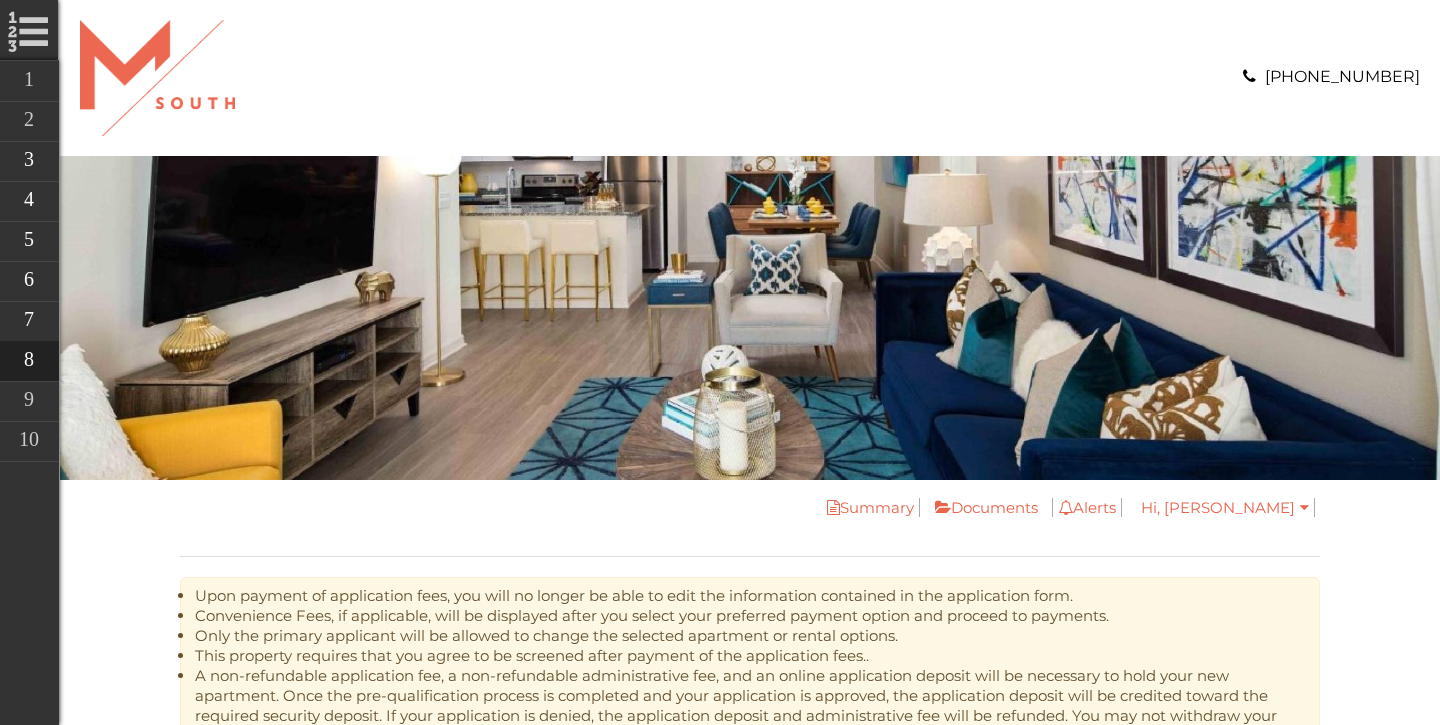 scroll, scrollTop: 0, scrollLeft: 0, axis: both 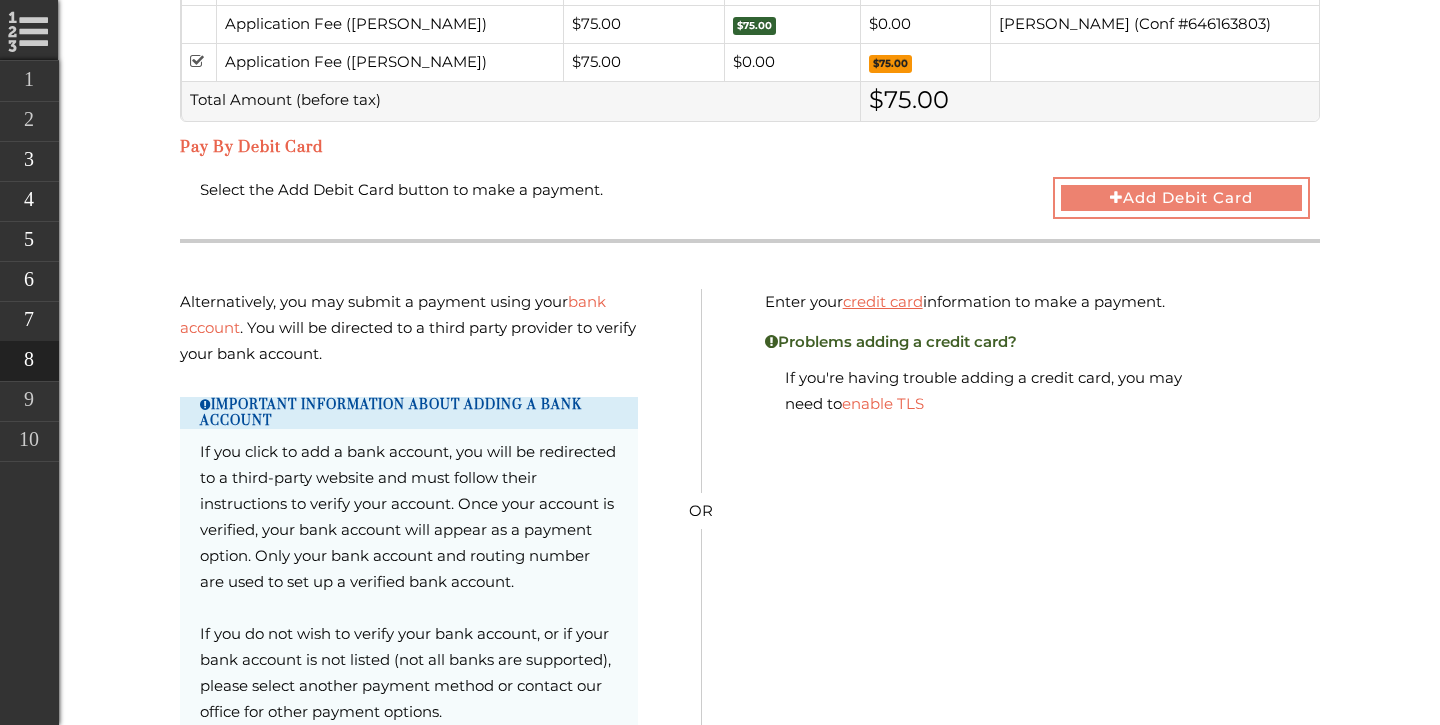 click on "Add Debit Card" at bounding box center [1182, 198] 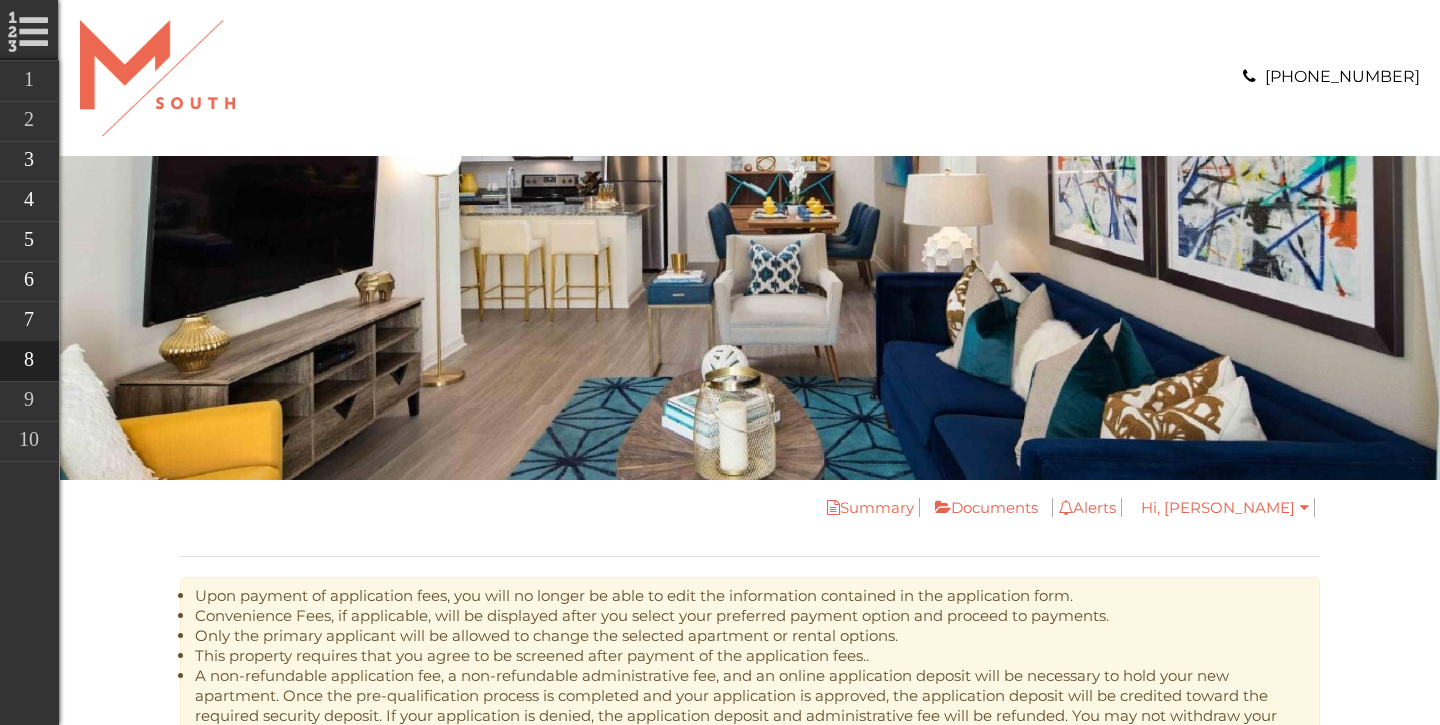 scroll, scrollTop: 0, scrollLeft: 0, axis: both 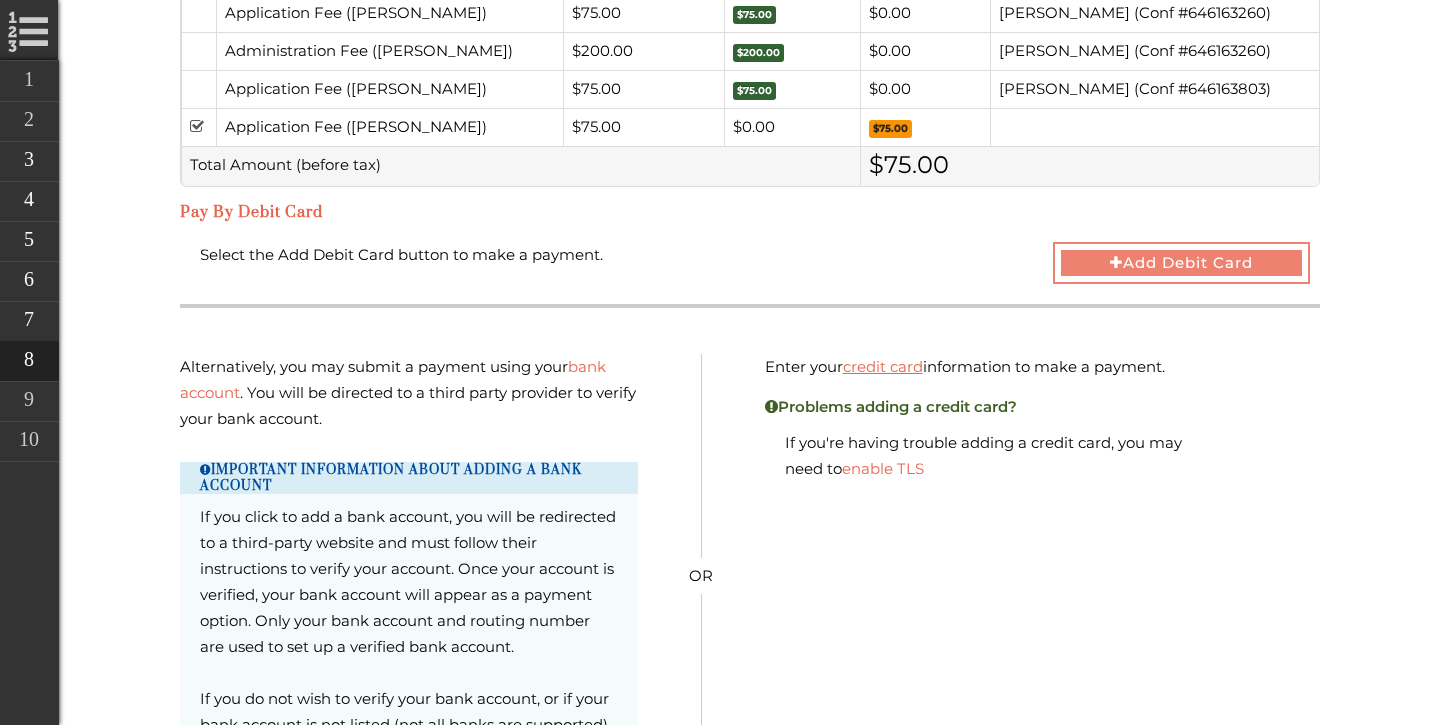 click on "Add Debit Card" at bounding box center [1182, 263] 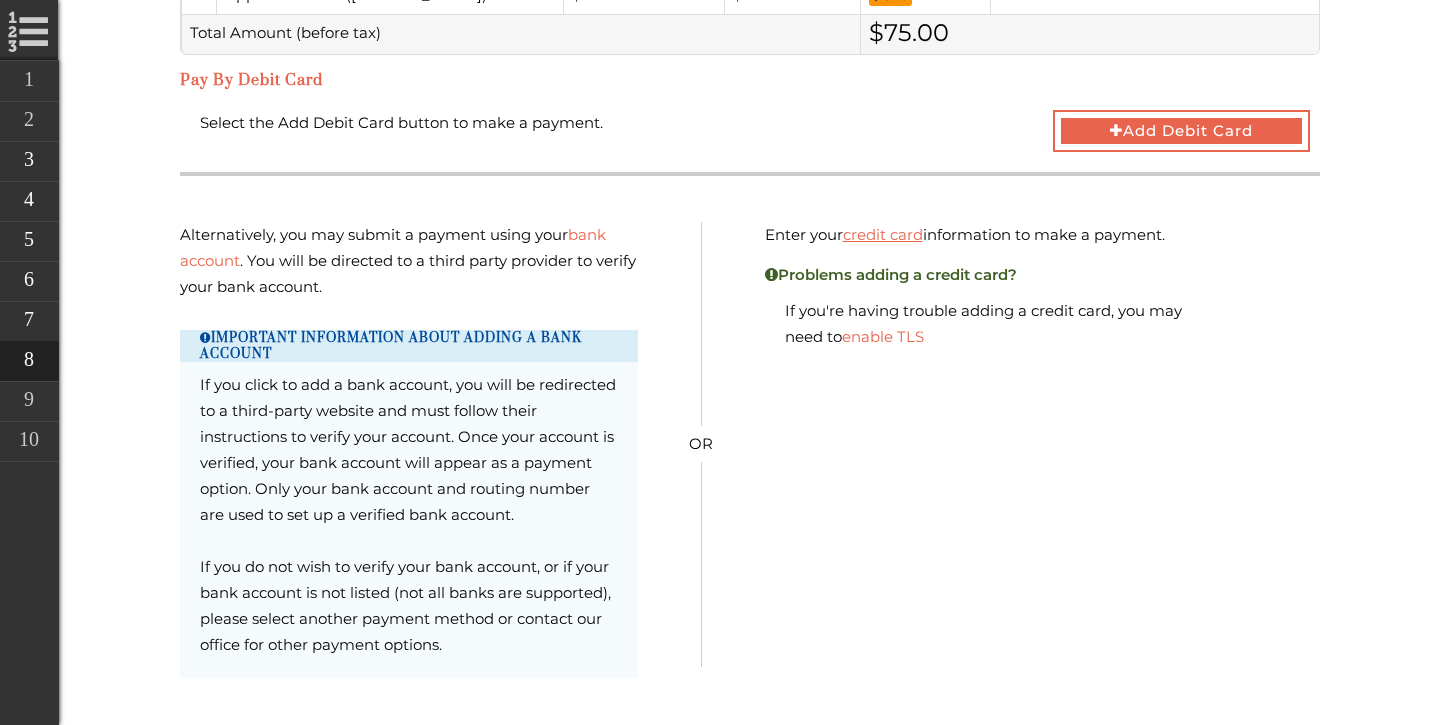 scroll, scrollTop: 1287, scrollLeft: 0, axis: vertical 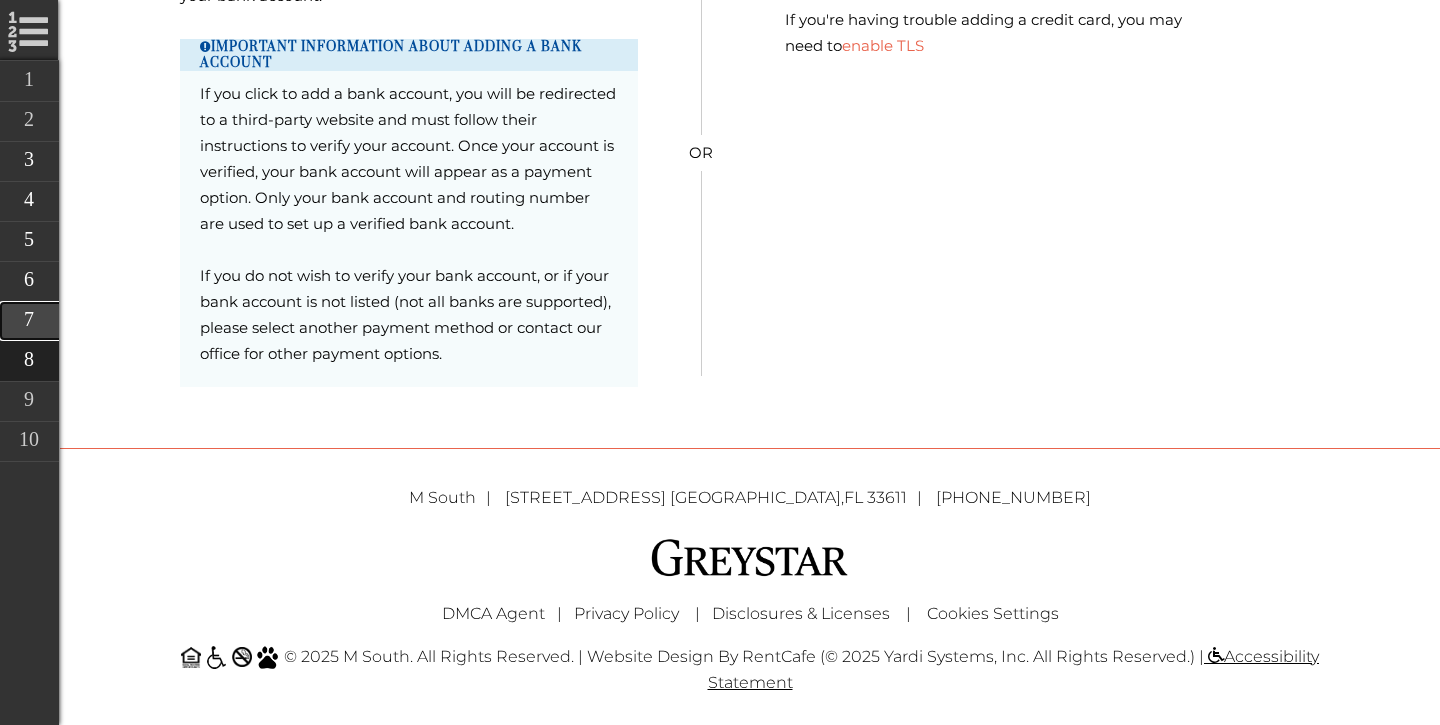 click on "Resident Link" at bounding box center [169, 321] 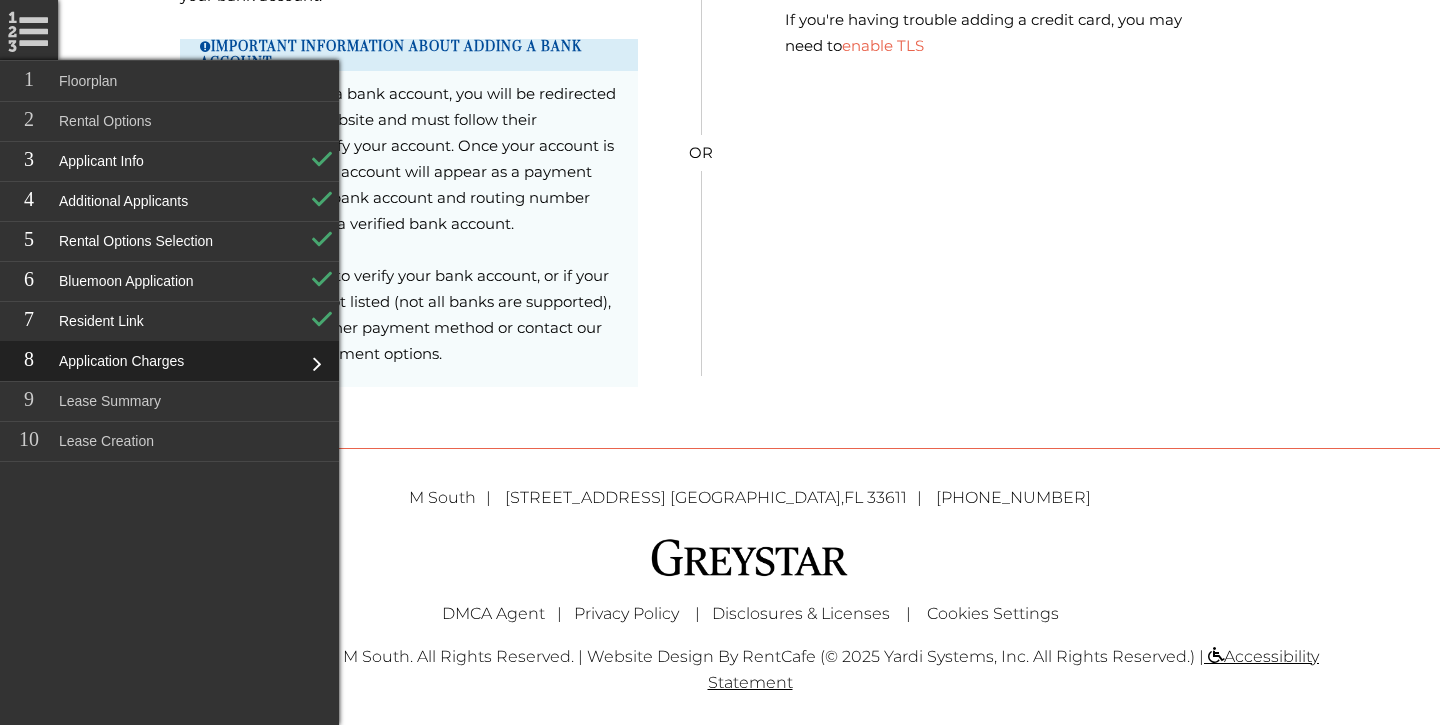 click on "If you click to add a bank account, you will be redirected to a third-party website and must follow their instructions to verify your account. Once your account is verified, your bank account will appear as a payment option. Only your bank account and routing number are used to set up a verified bank account. If you do not wish to verify your bank account, or if your bank account is not listed (not all banks are supported), please select another payment method or contact our office for other payment options." at bounding box center (409, 229) 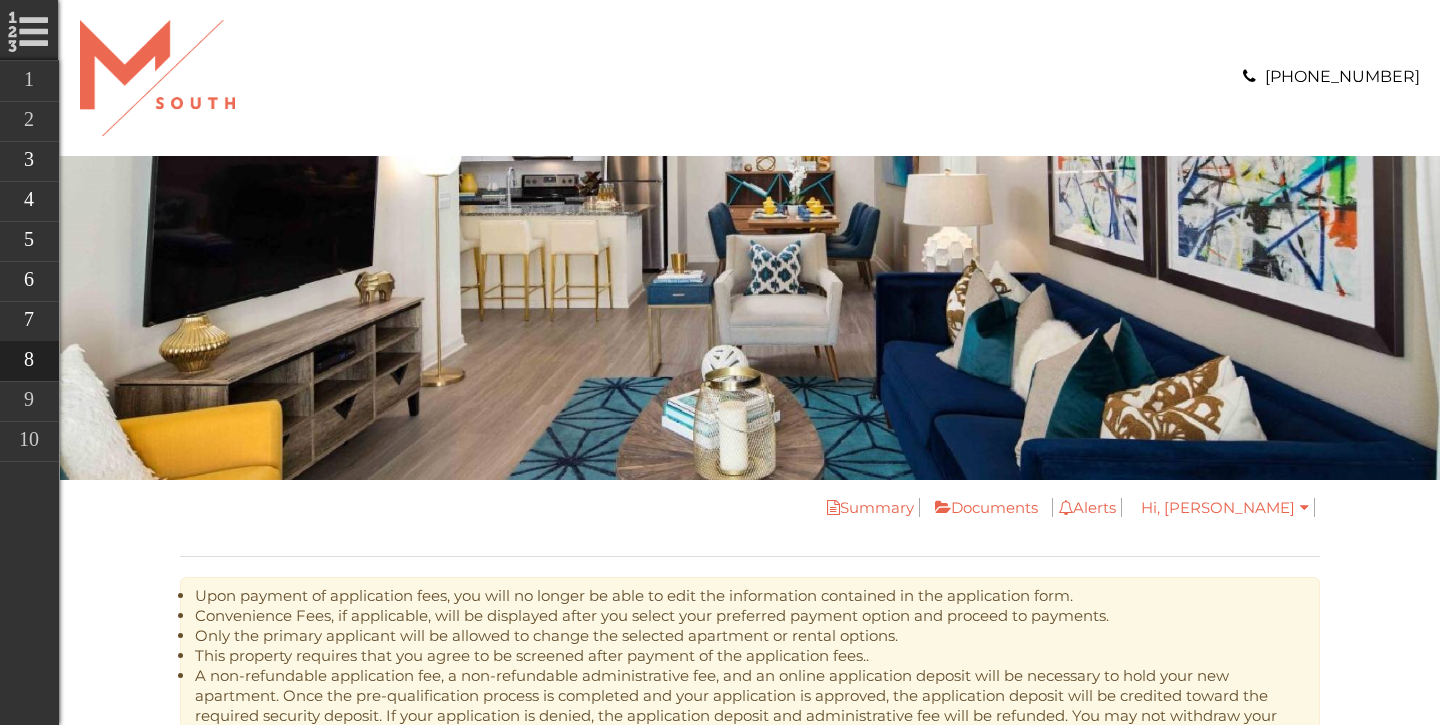 scroll, scrollTop: 0, scrollLeft: 0, axis: both 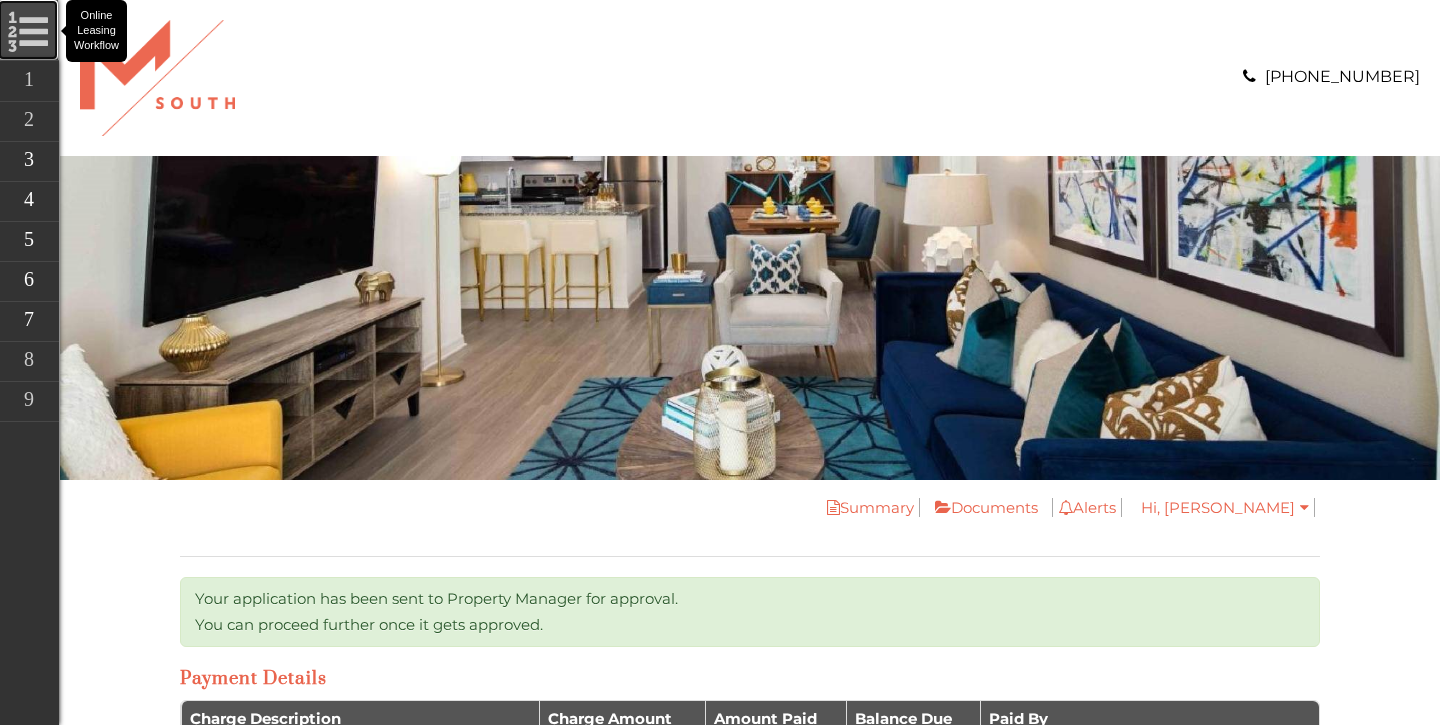 click on "Online Leasing Workflow" at bounding box center [28, 30] 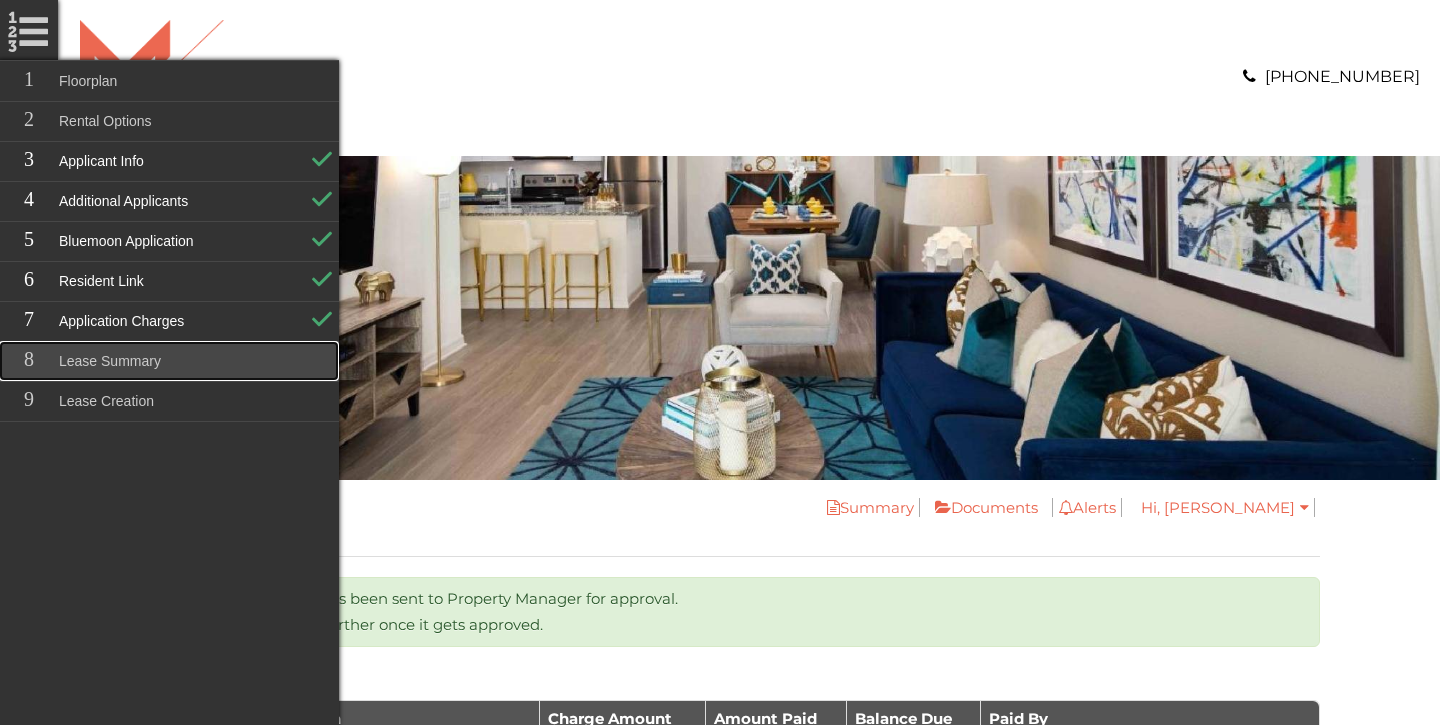click on "Lease Summary" at bounding box center [169, 361] 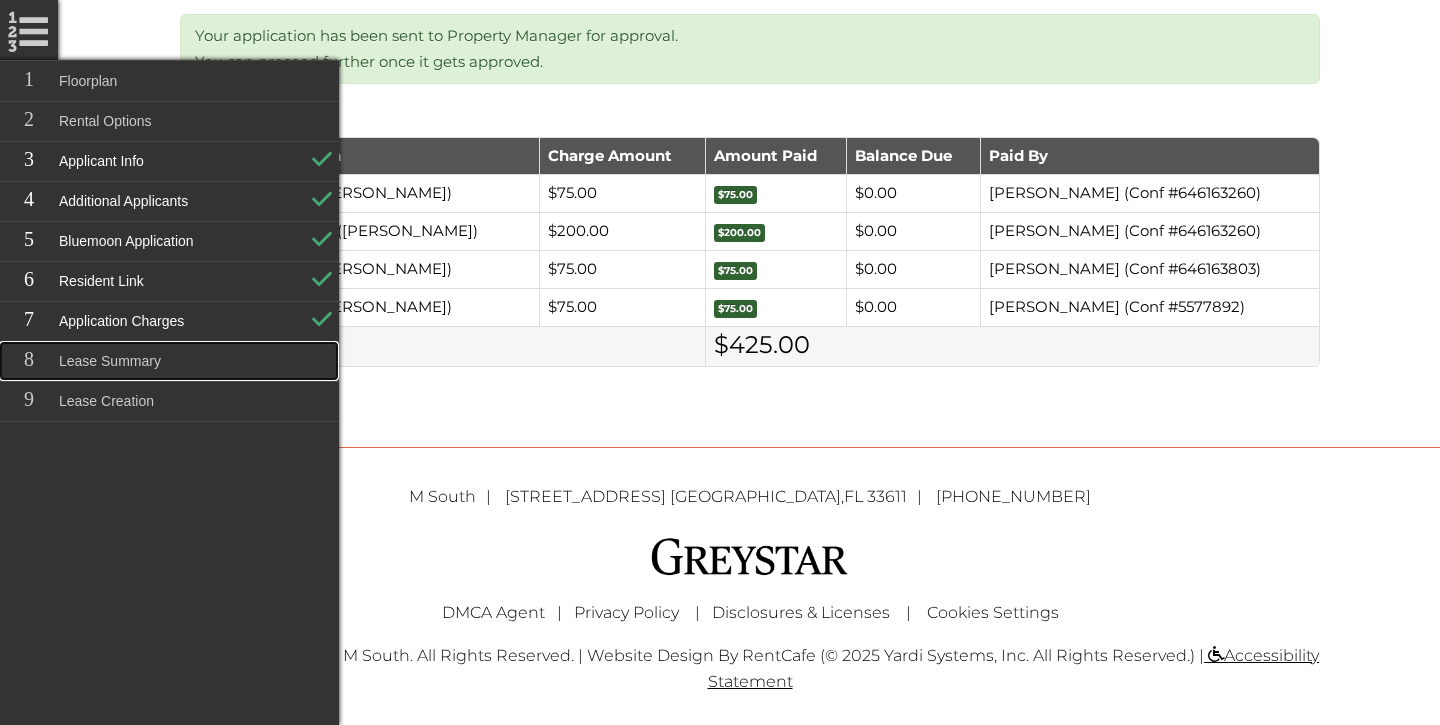 scroll, scrollTop: 562, scrollLeft: 0, axis: vertical 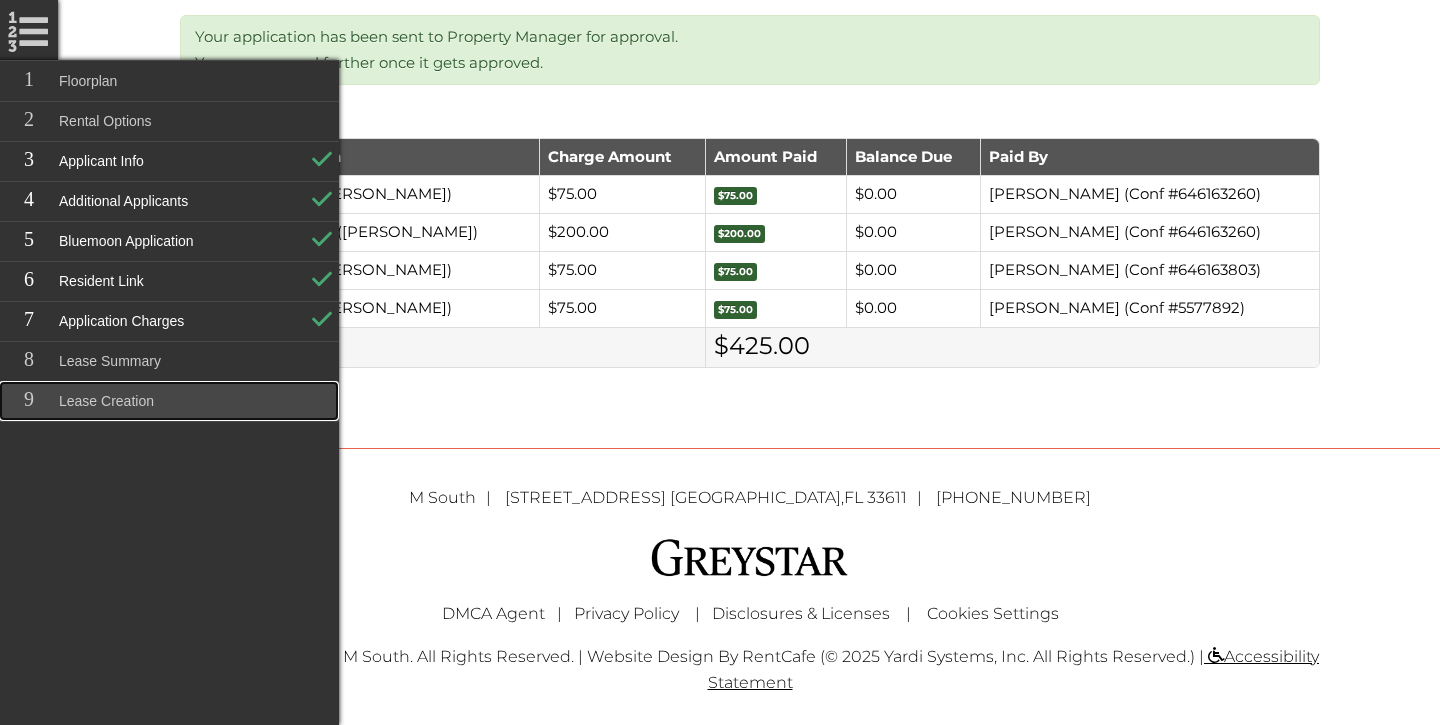 click on "Lease Creation" at bounding box center [169, 401] 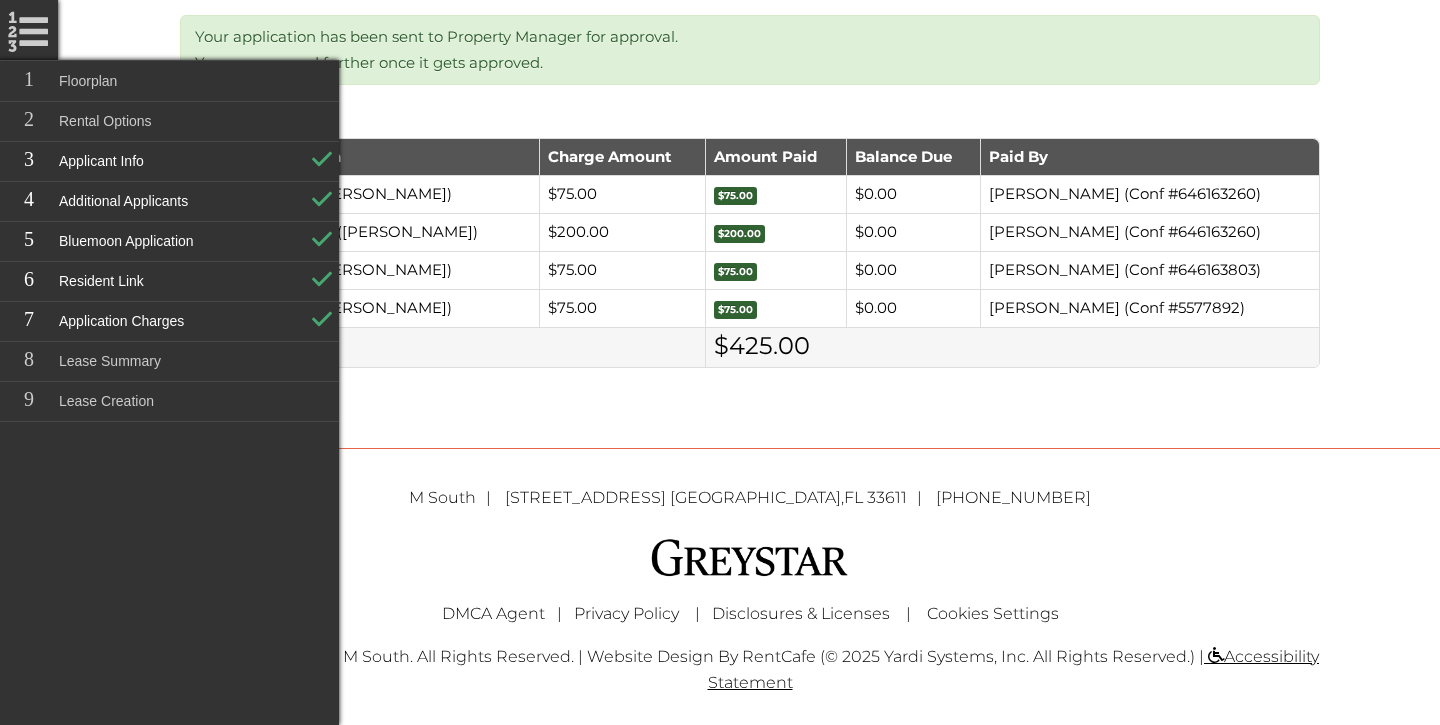 click on "Your application has been sent to Property Manager for approval. You can proceed further once it gets approved.
Payment Details
Charge Description Charge Amount Amount Paid Balance Due Paid By
Application Fee ([PERSON_NAME]) $75.00 $75.00 $0.00 [PERSON_NAME] (Conf #646163260)
Administration Fee ([PERSON_NAME]) $200.00 $200.00 $0.00 [PERSON_NAME] (Conf #646163260)
Application Fee ([PERSON_NAME]) $75.00 $75.00 $0.00 [PERSON_NAME] (Conf #646163803)
Application Fee ([PERSON_NAME]) $75.00 $75.00 $0.00 [PERSON_NAME] (Conf #5577892)
Total Amount $425.00
Continue
Sign Your Lease Now" at bounding box center [750, 204] 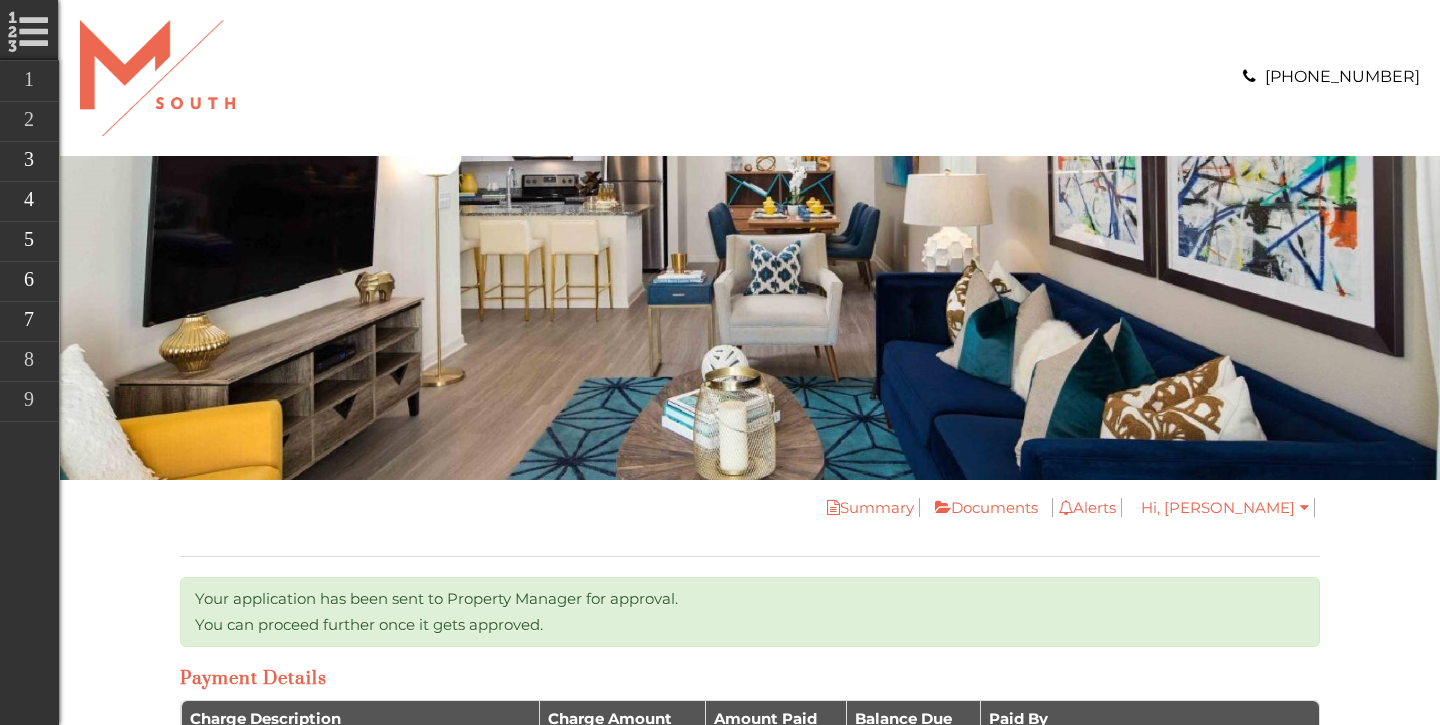 scroll, scrollTop: 0, scrollLeft: 0, axis: both 